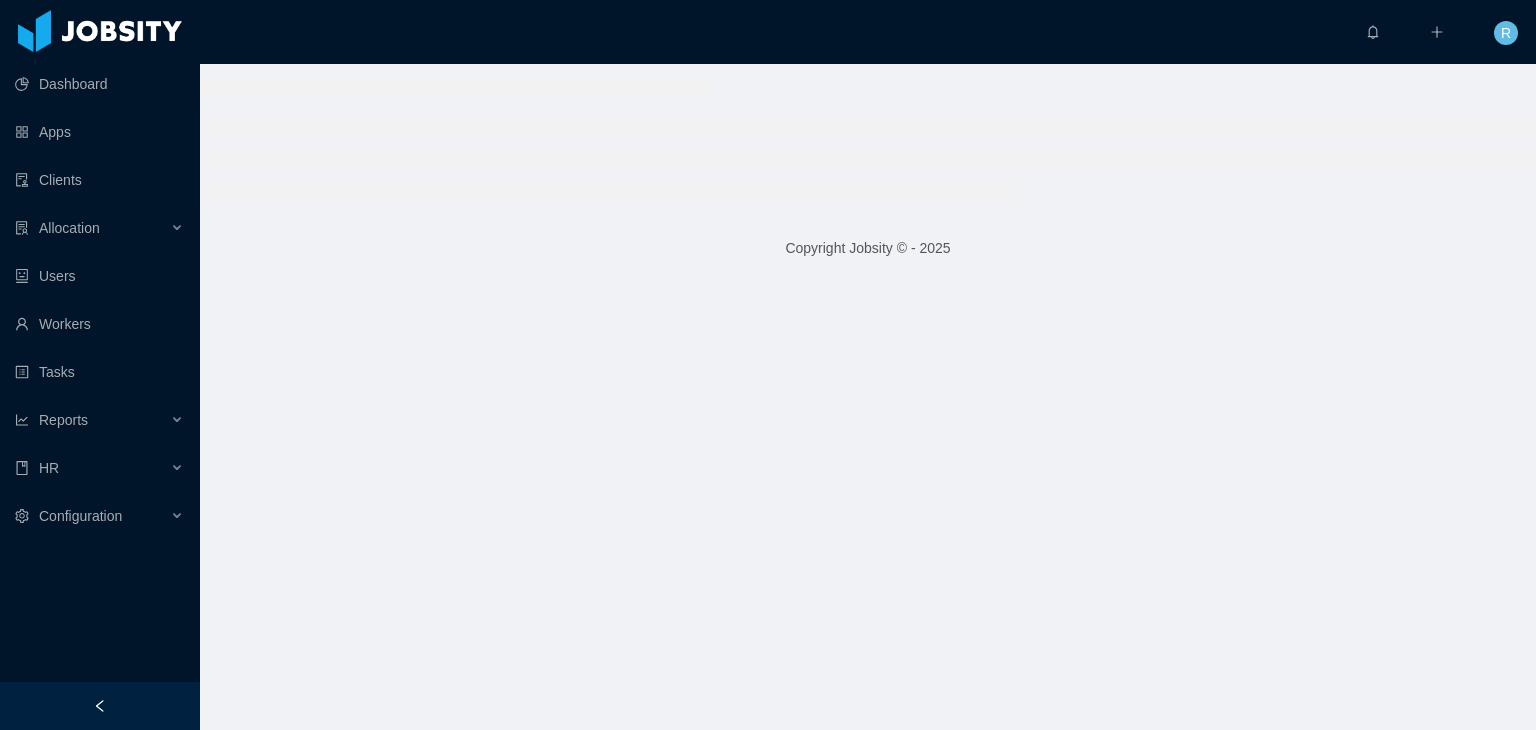 scroll, scrollTop: 0, scrollLeft: 0, axis: both 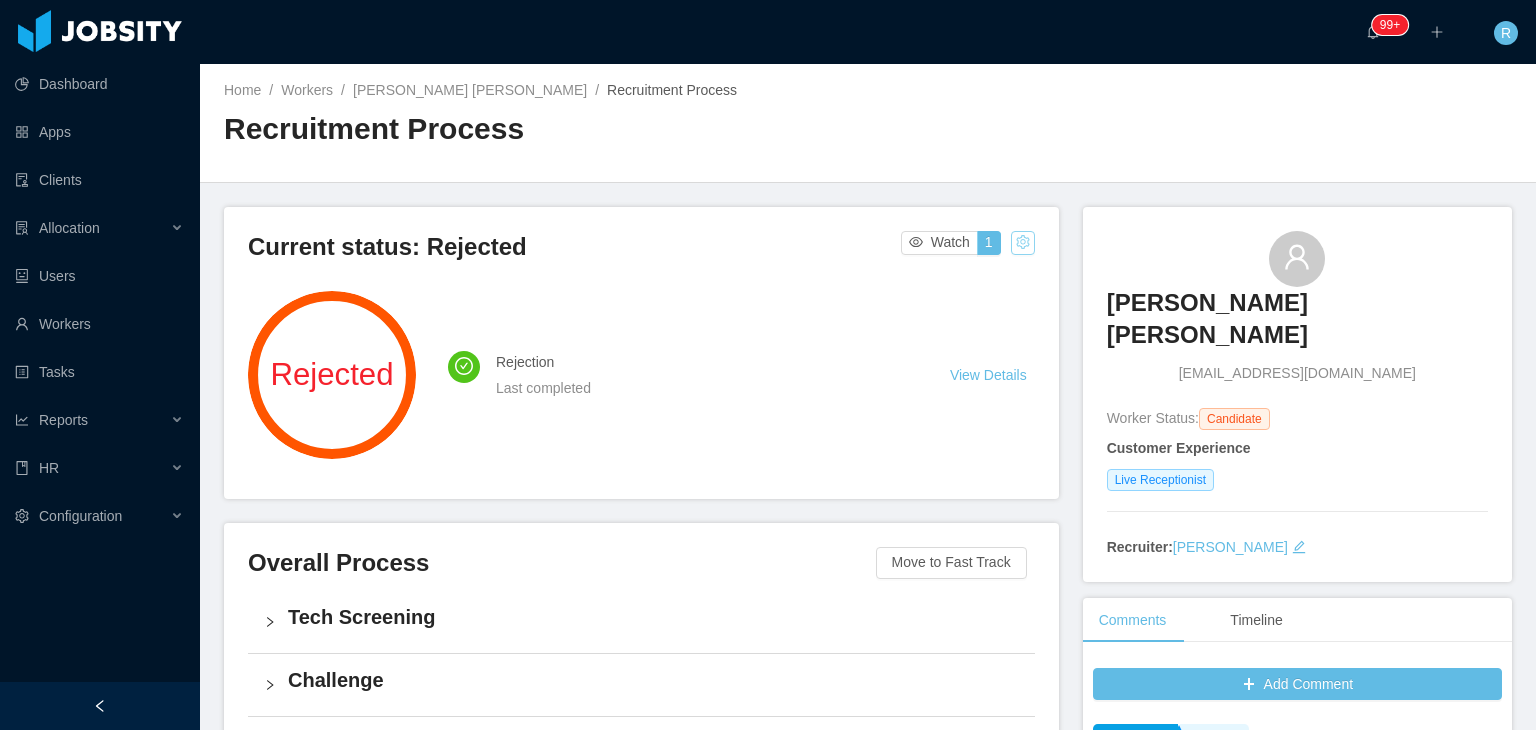 click at bounding box center (1023, 243) 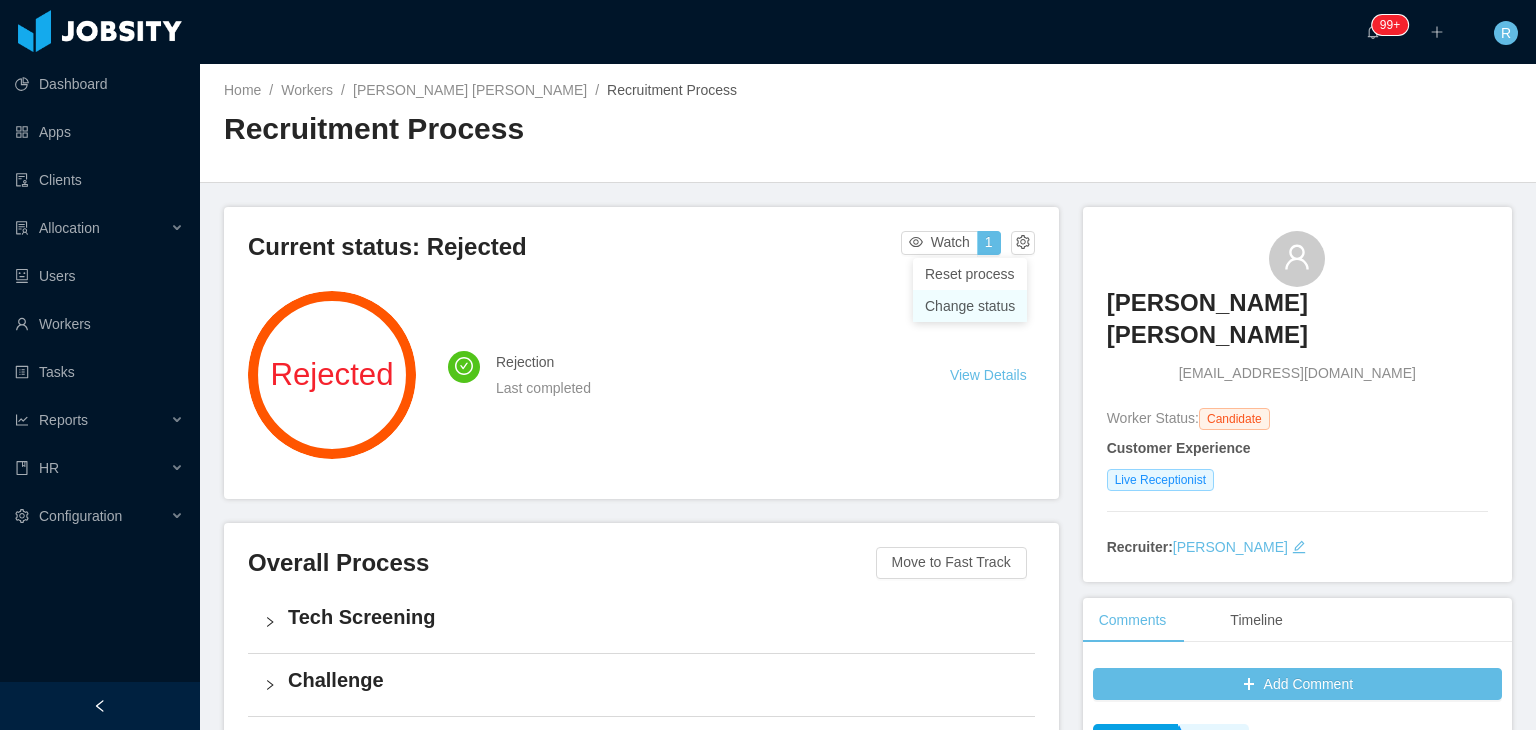 click on "Change status" at bounding box center [970, 306] 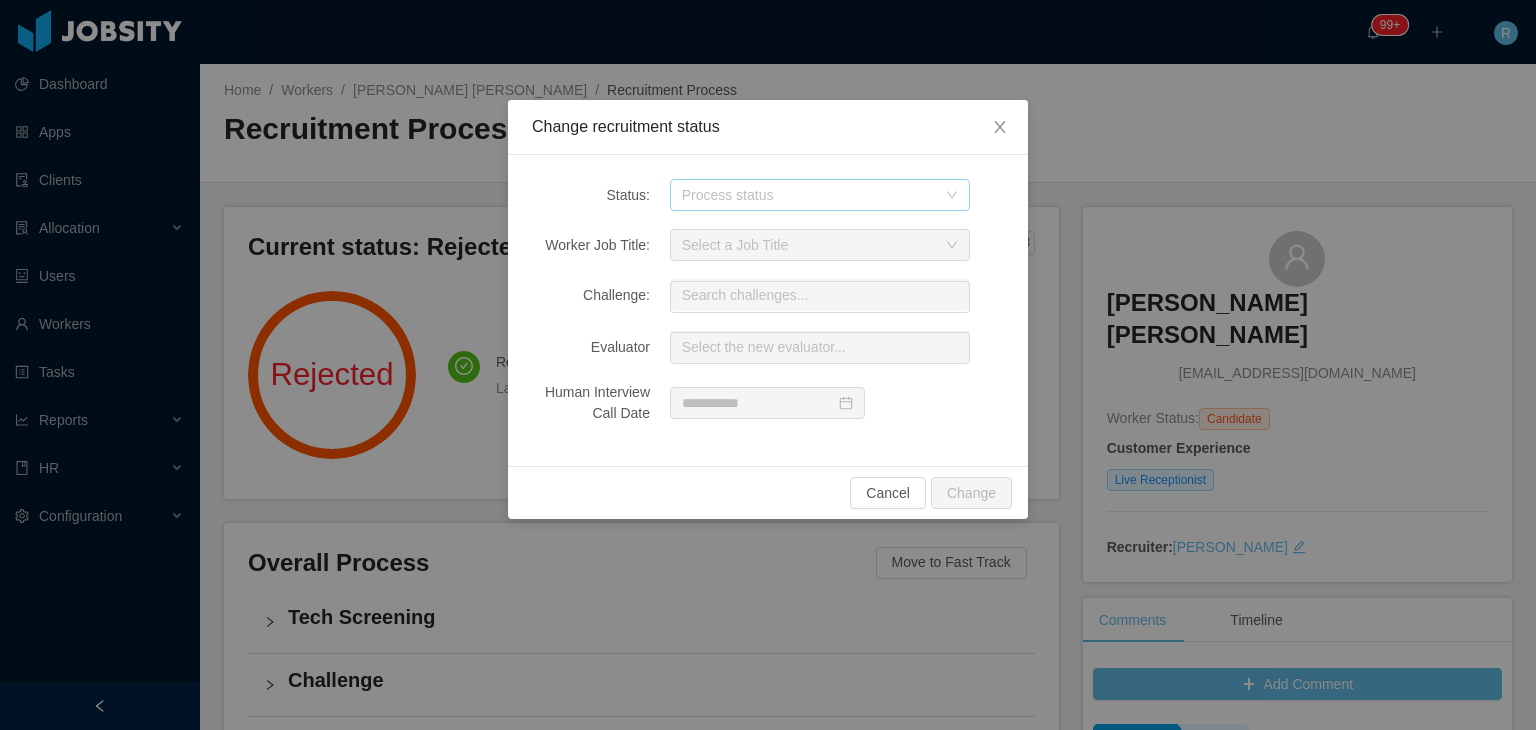 click on "Process status" at bounding box center (809, 195) 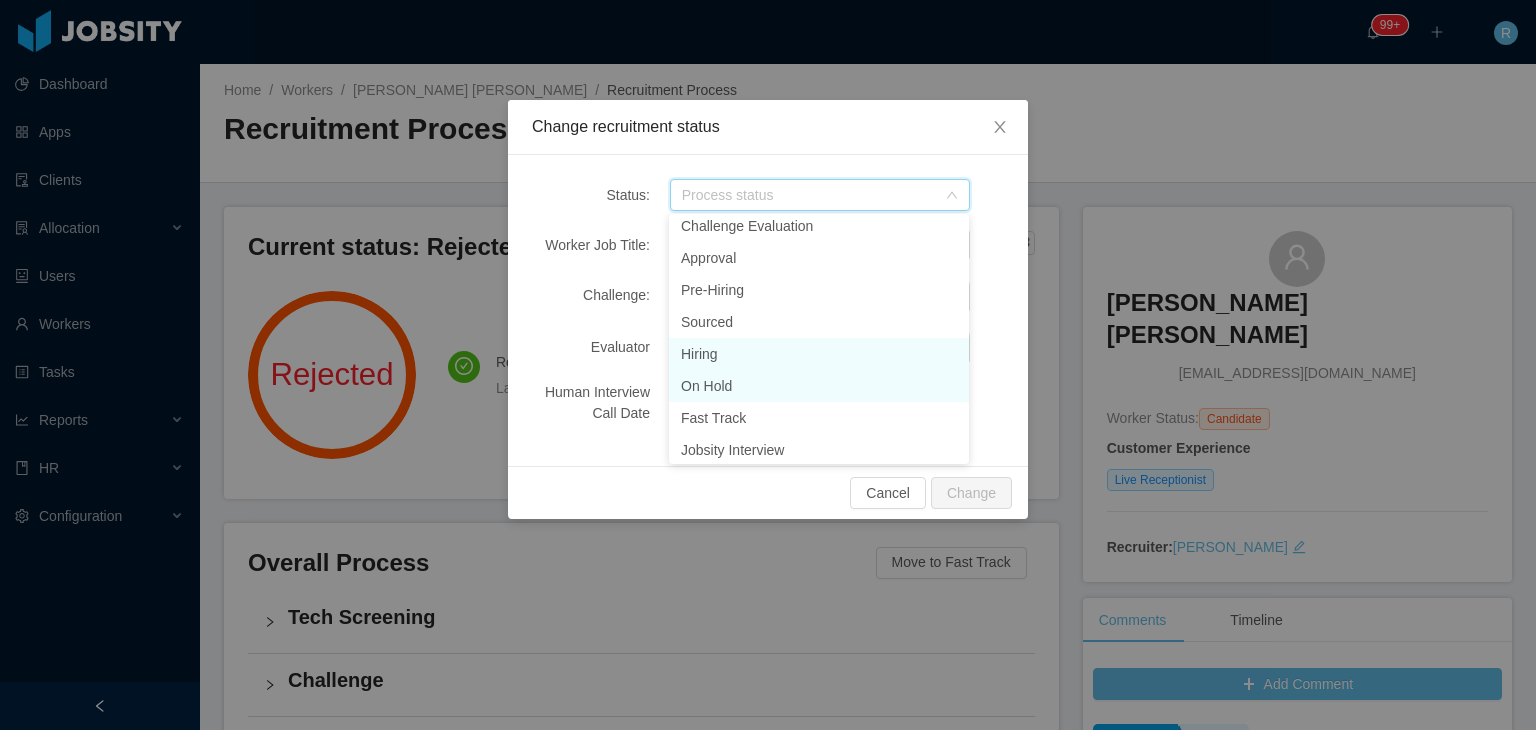 scroll, scrollTop: 237, scrollLeft: 0, axis: vertical 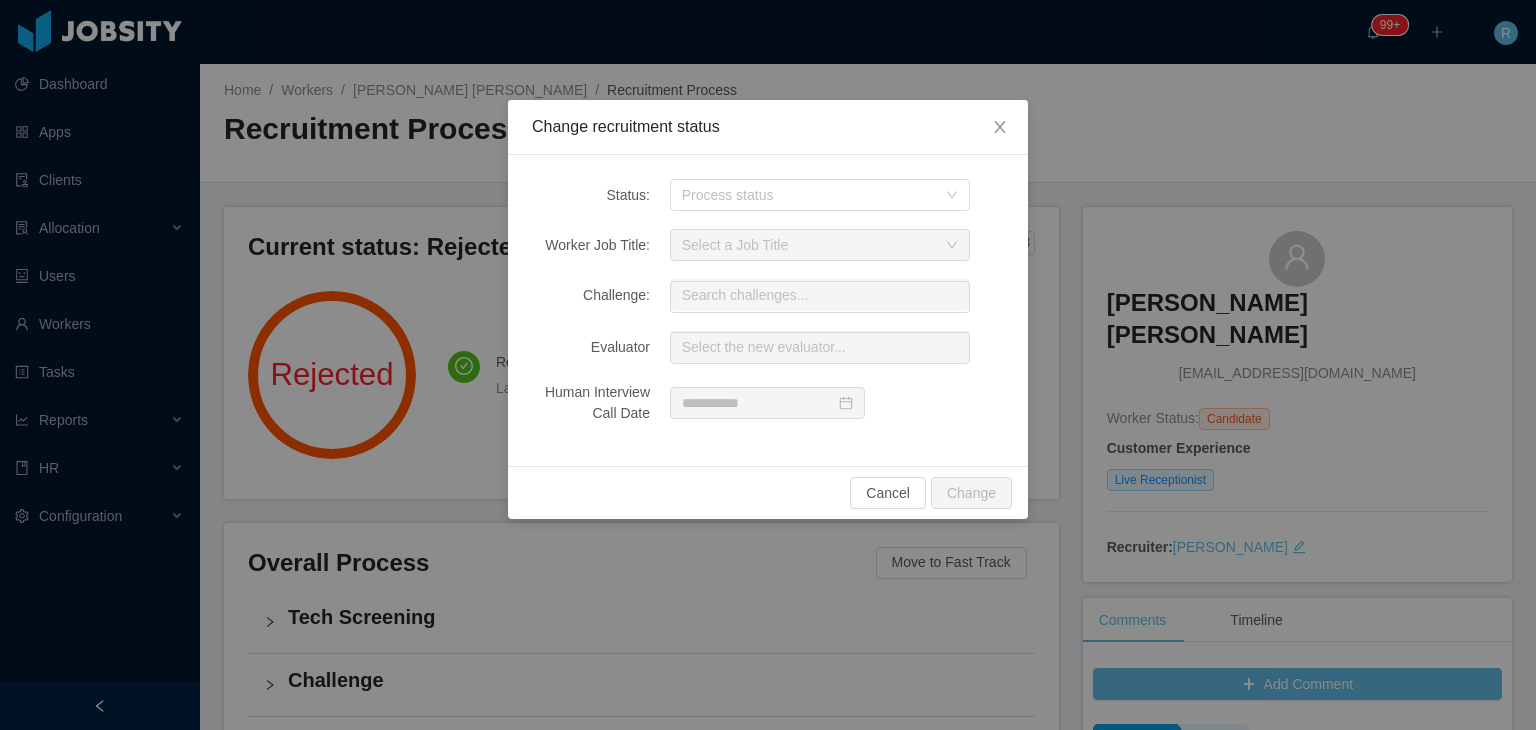 click on "Change recruitment status Status: Process status   Worker Job Title: Select a Job Title Challenge: Search challenges...   Evaluator Select the new evaluator...   Human Interview Call Date Cancel Change" at bounding box center (768, 365) 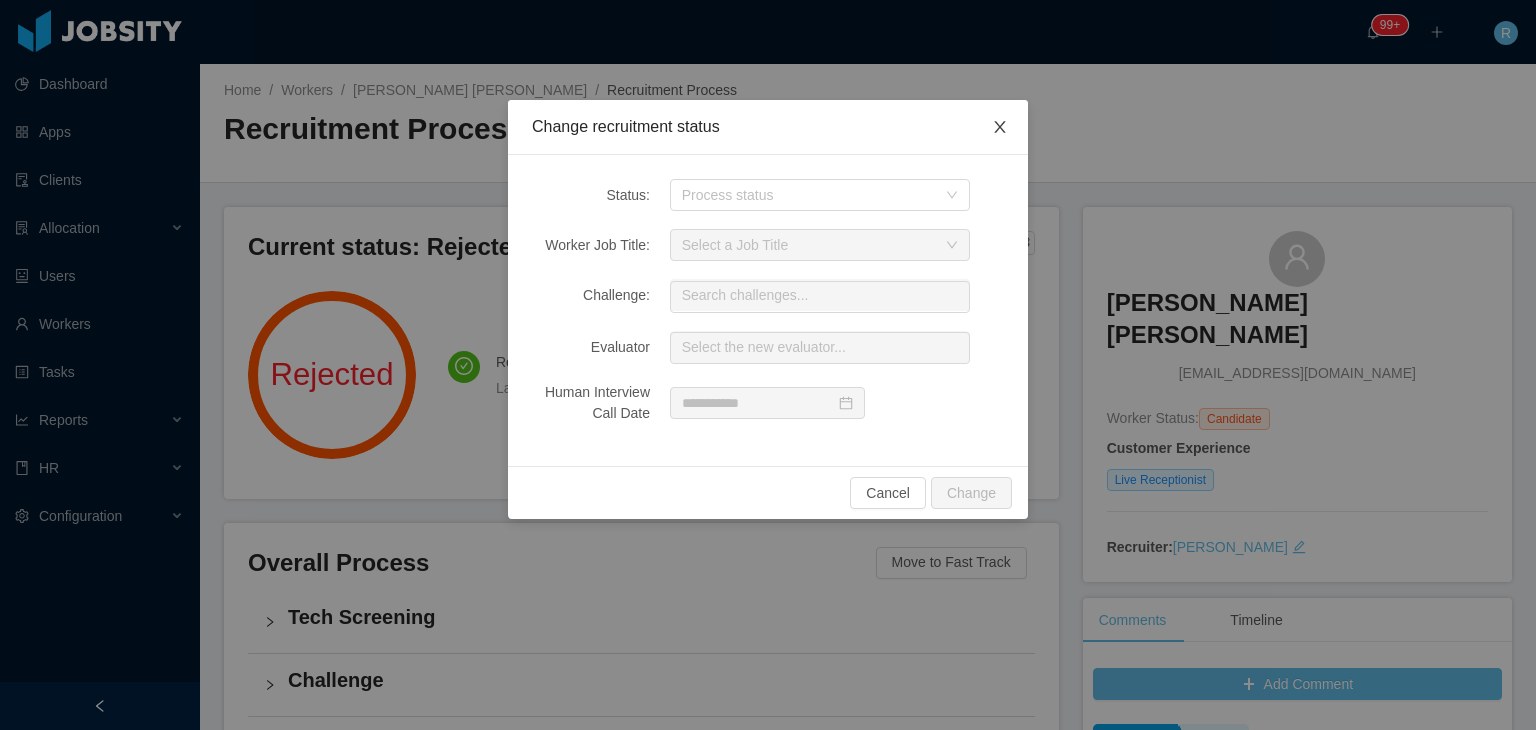 click 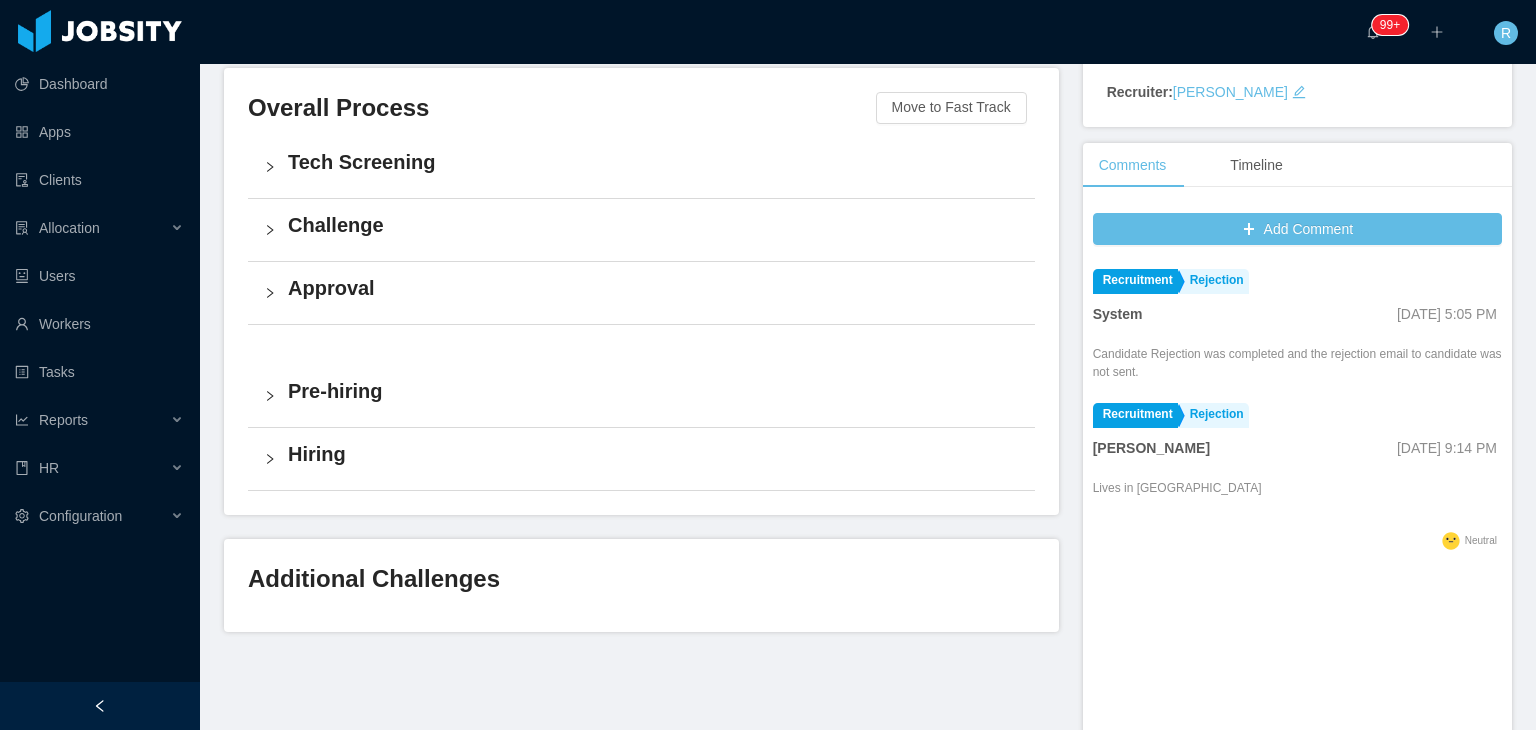 scroll, scrollTop: 500, scrollLeft: 0, axis: vertical 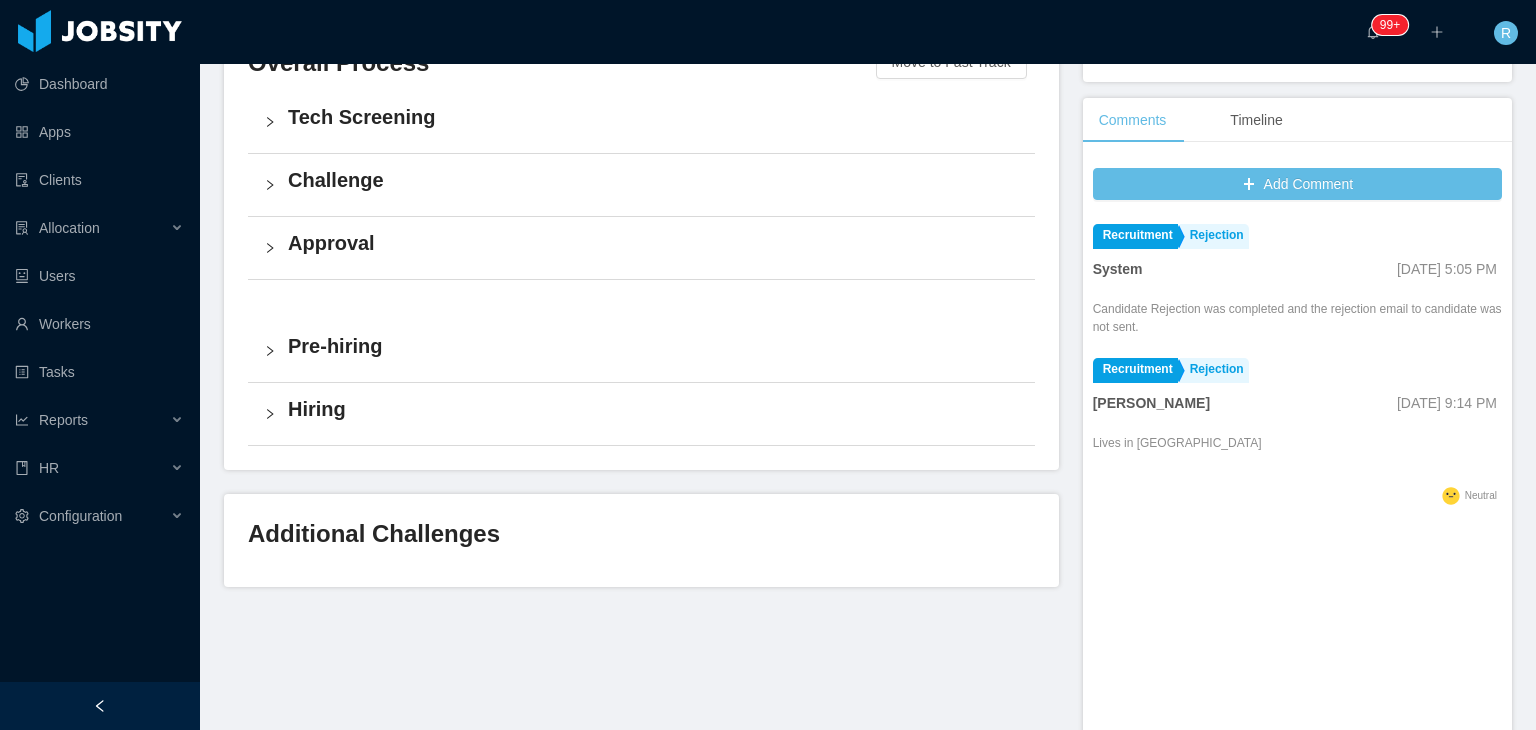 drag, startPoint x: 1130, startPoint y: 478, endPoint x: 1113, endPoint y: 465, distance: 21.400934 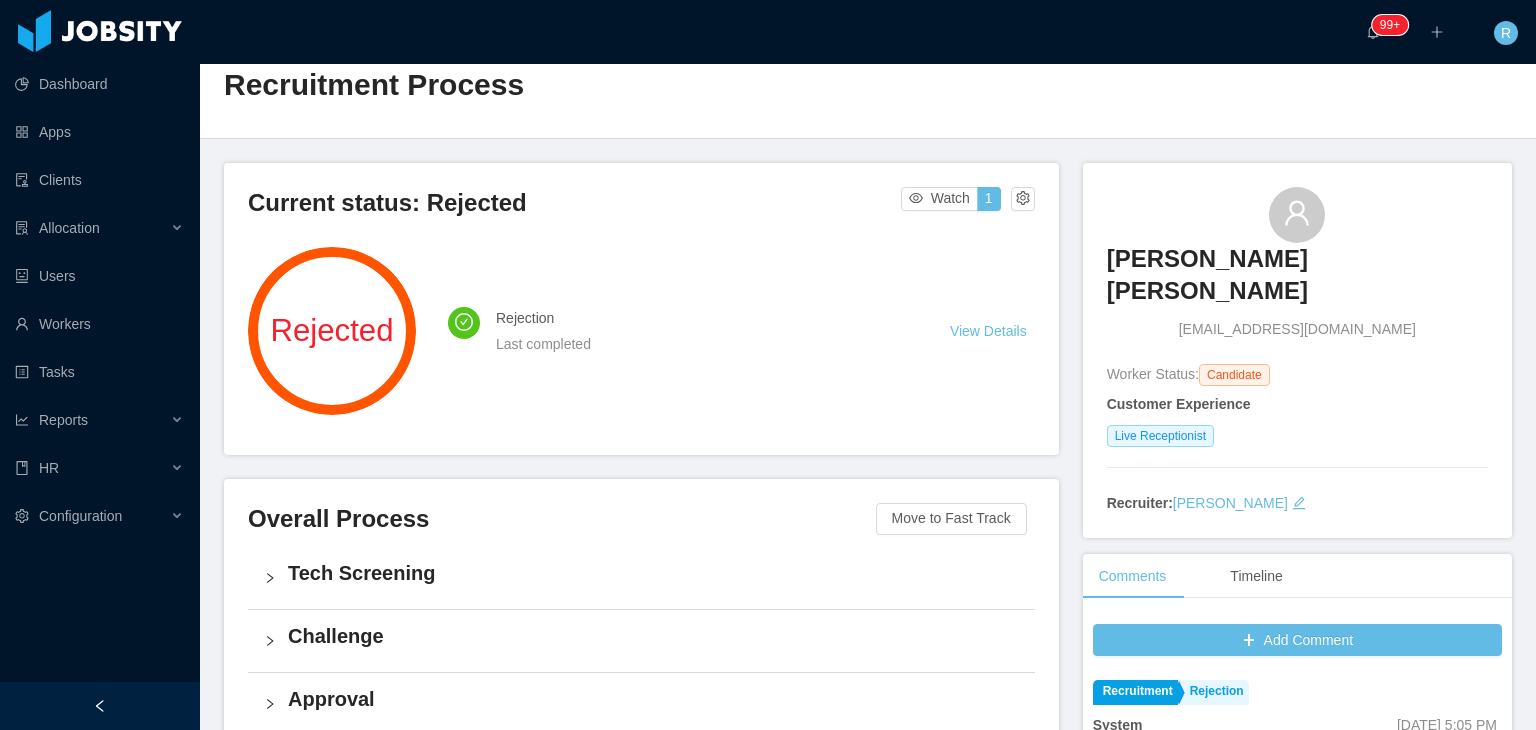scroll, scrollTop: 0, scrollLeft: 0, axis: both 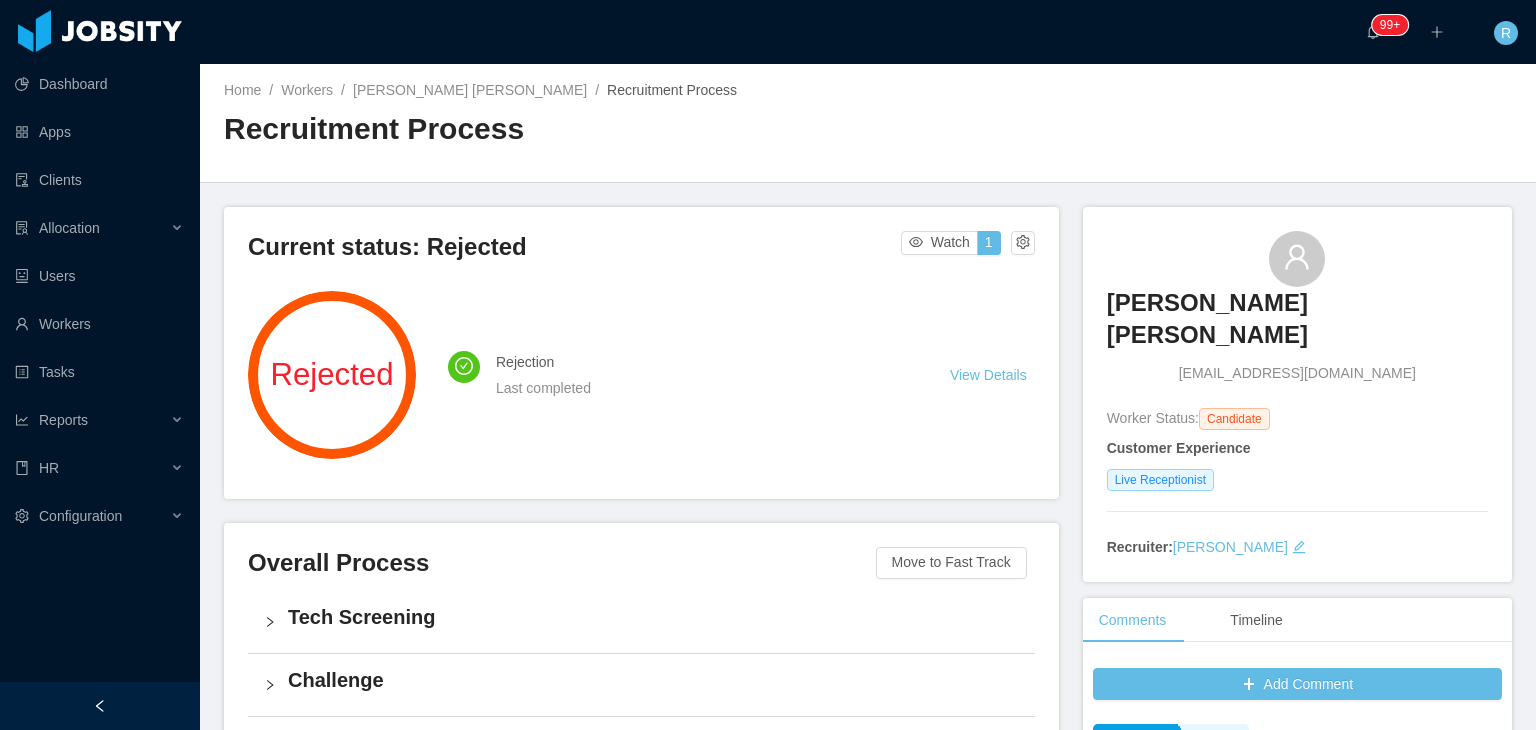 click on "Keidy Alvarez corredor" at bounding box center [1297, 319] 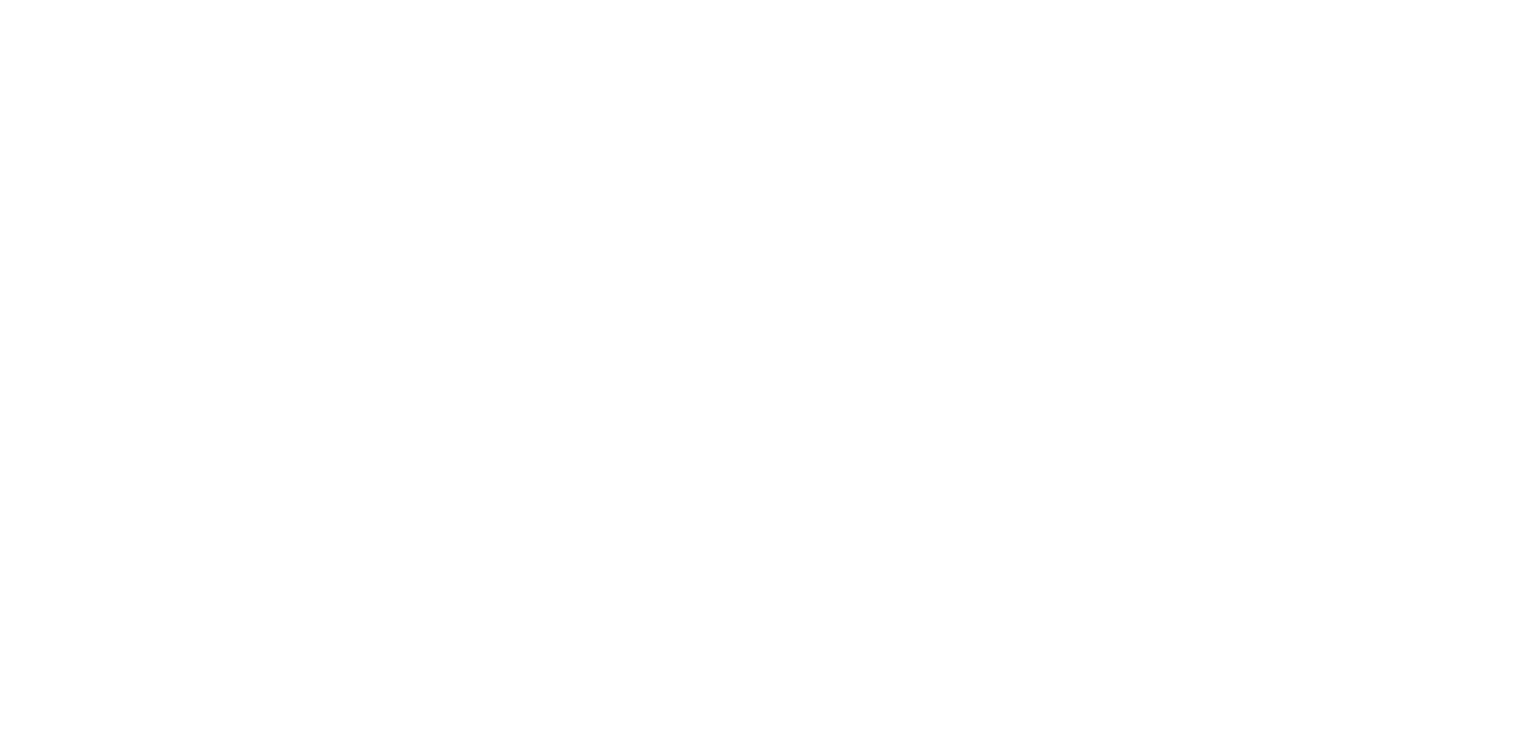 scroll, scrollTop: 0, scrollLeft: 0, axis: both 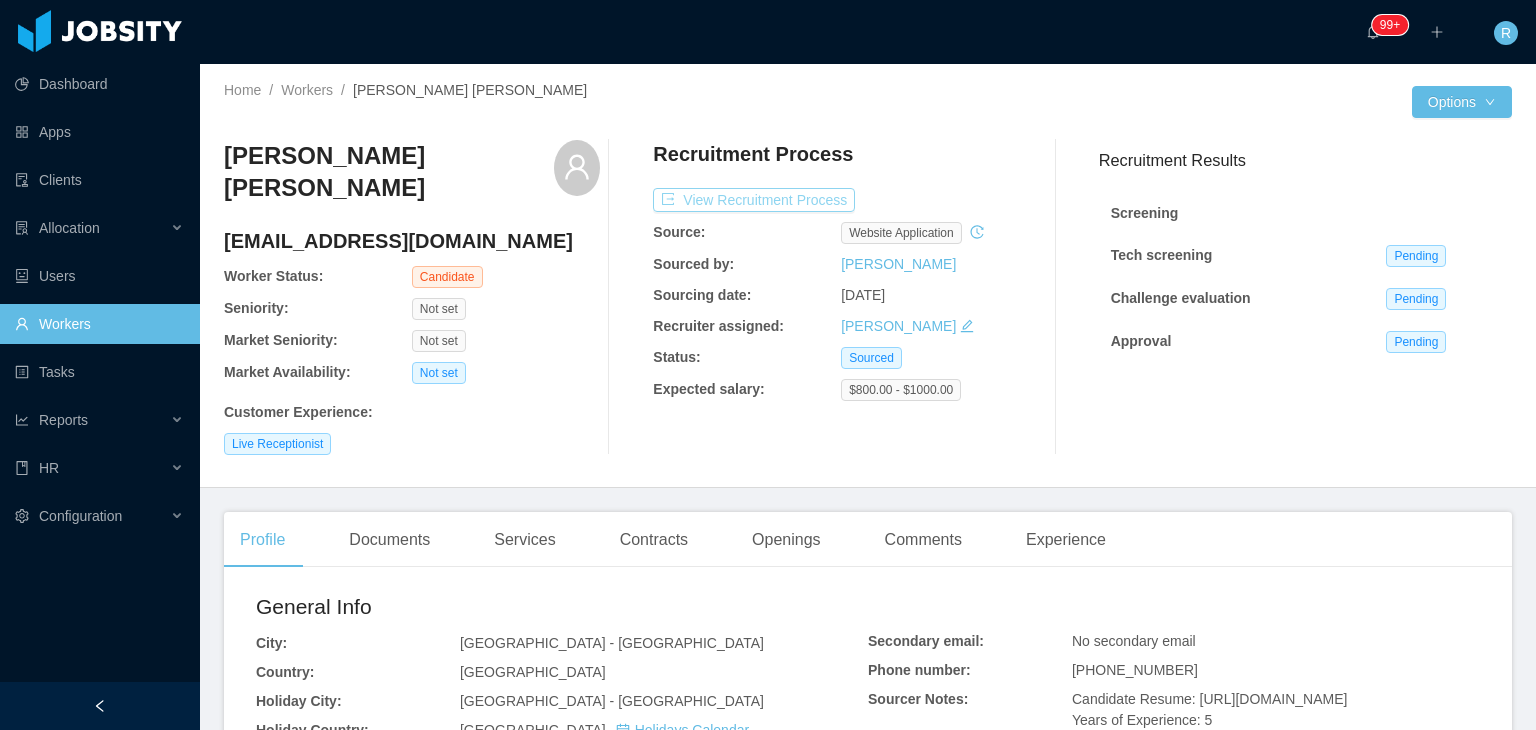 click on "View Recruitment Process" at bounding box center (754, 200) 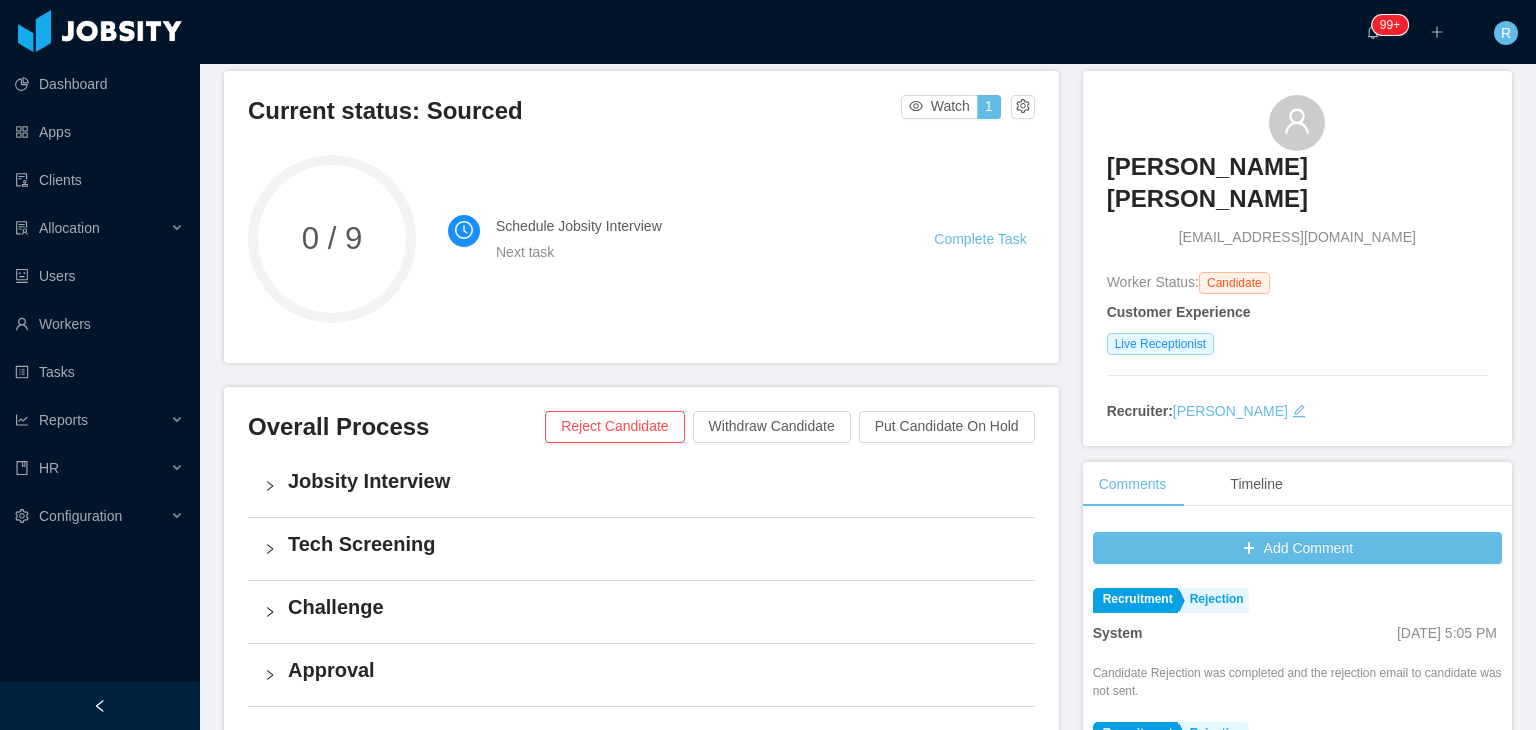 scroll, scrollTop: 100, scrollLeft: 0, axis: vertical 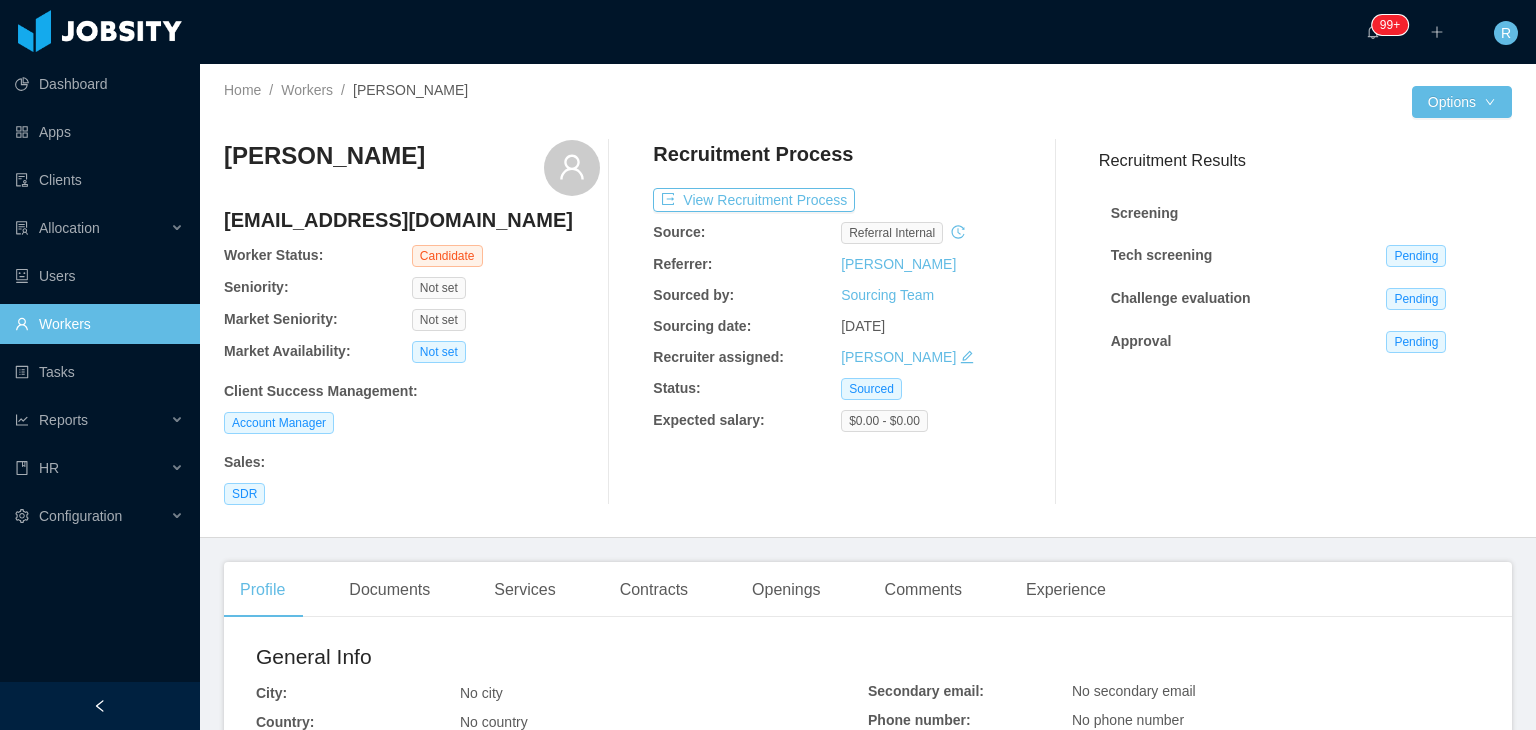 click on "Workers" at bounding box center [99, 324] 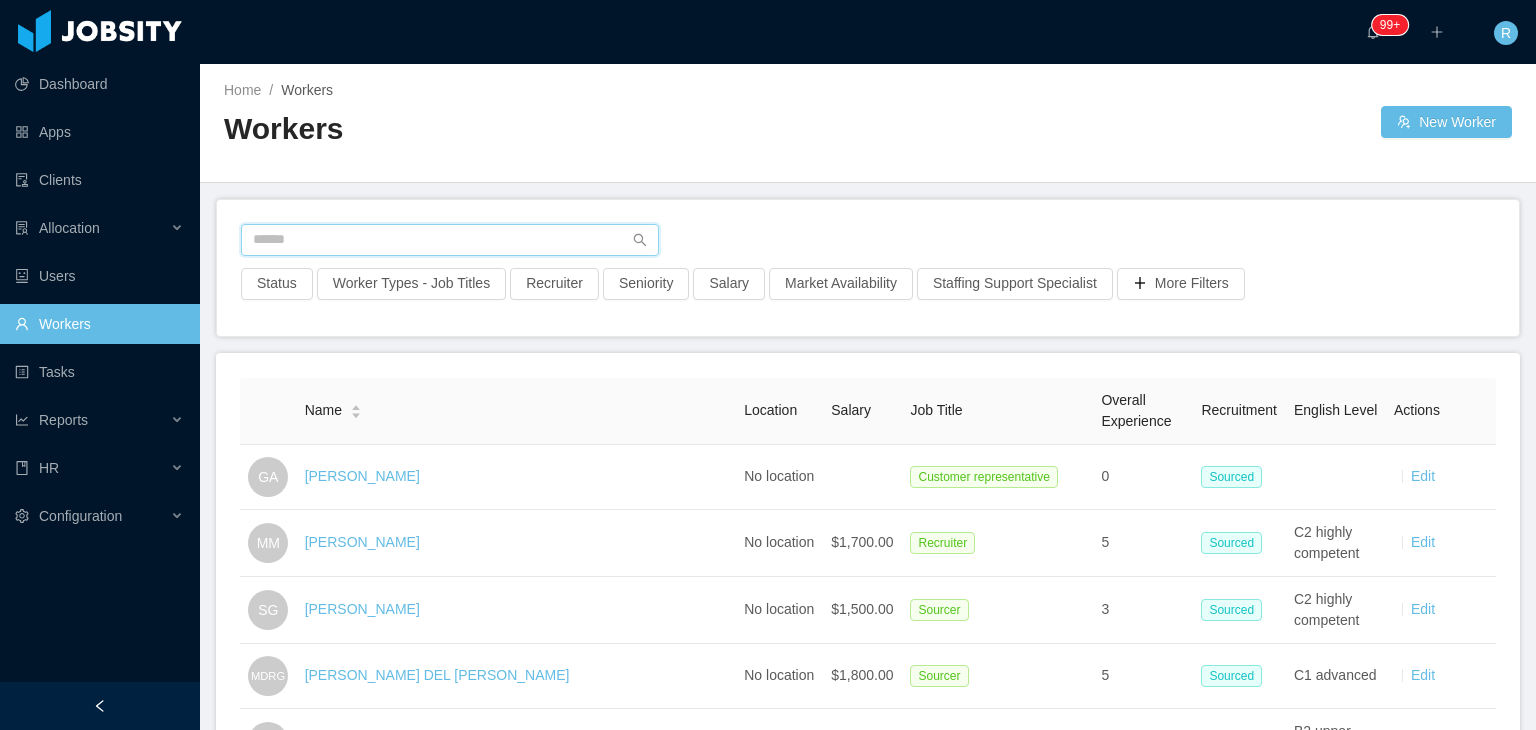 click at bounding box center [450, 240] 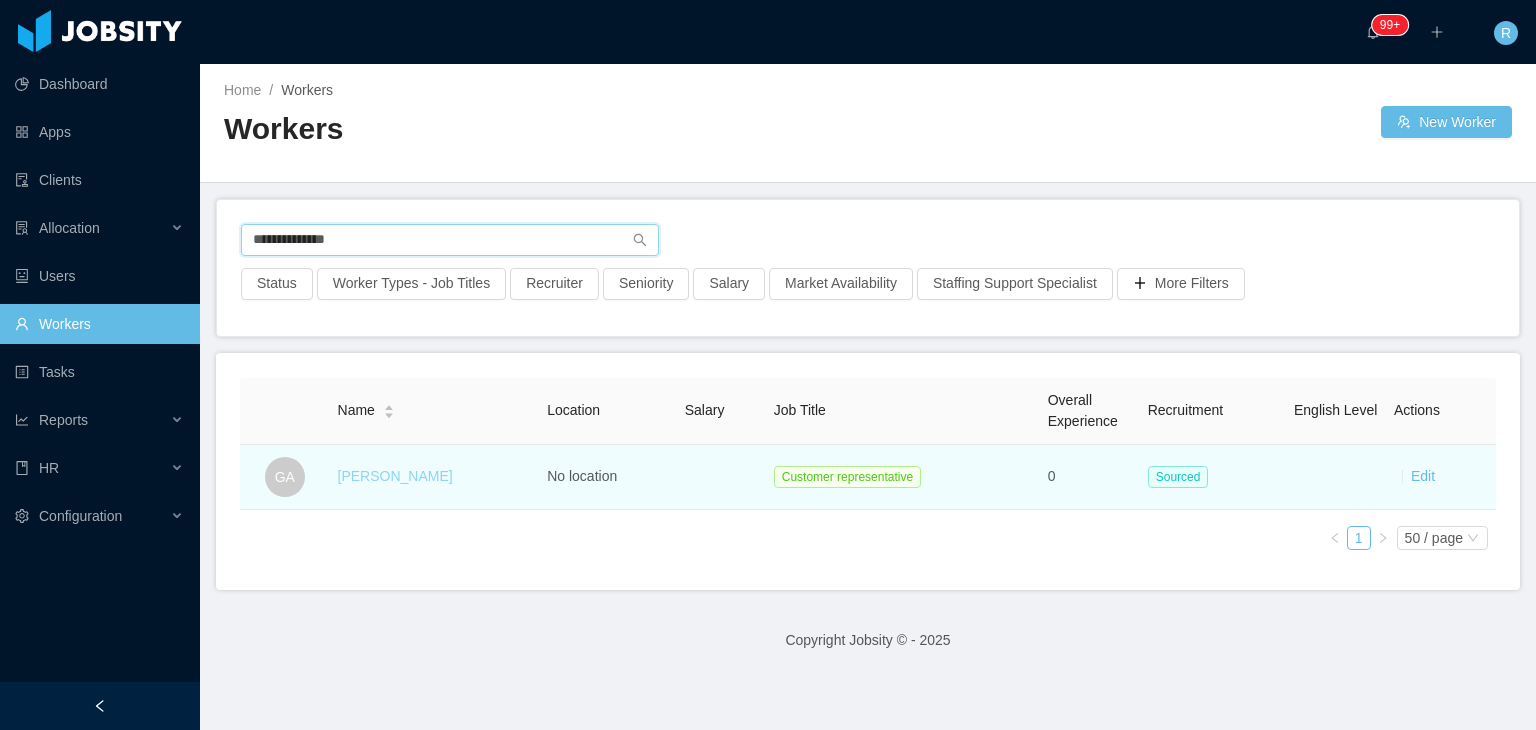 type on "**********" 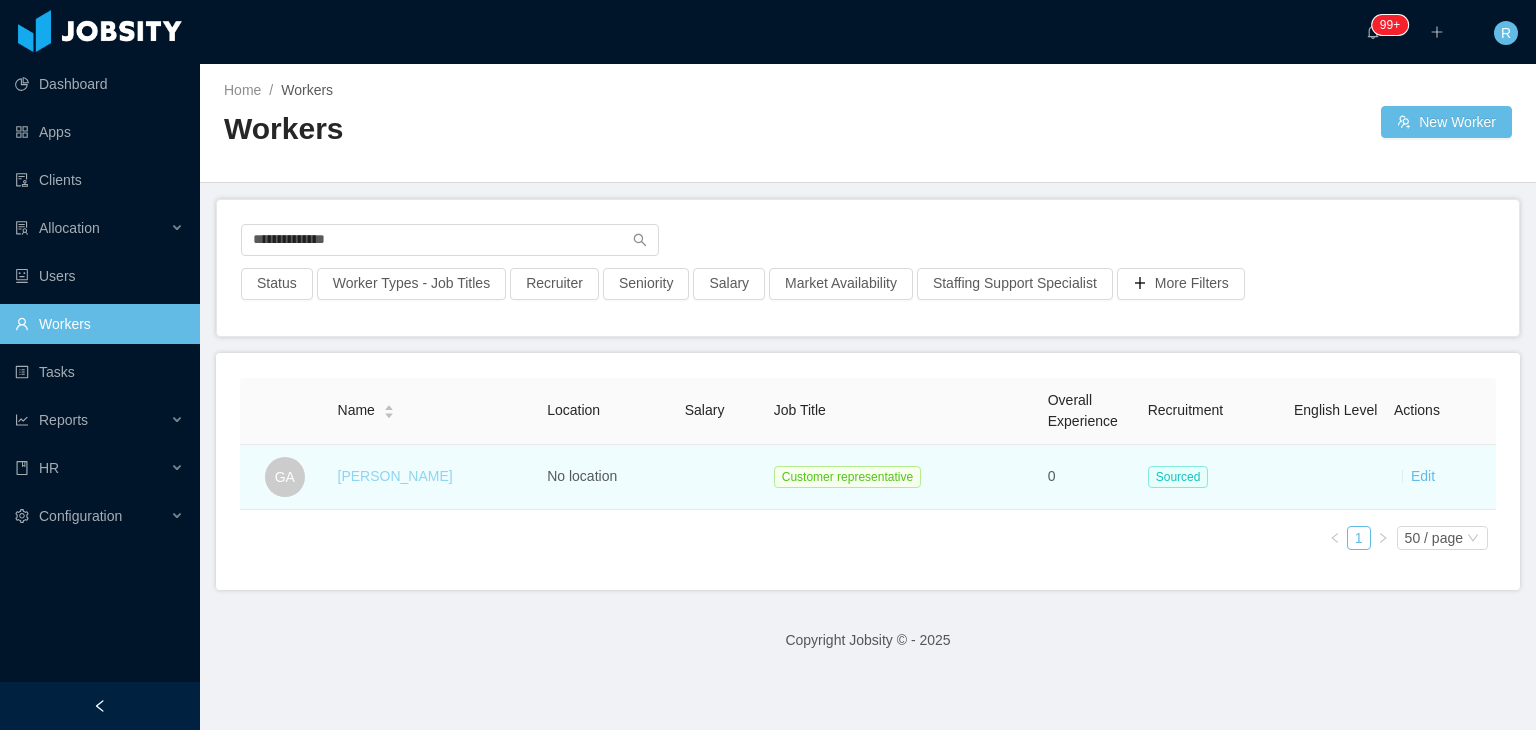 click on "[PERSON_NAME]" at bounding box center [395, 476] 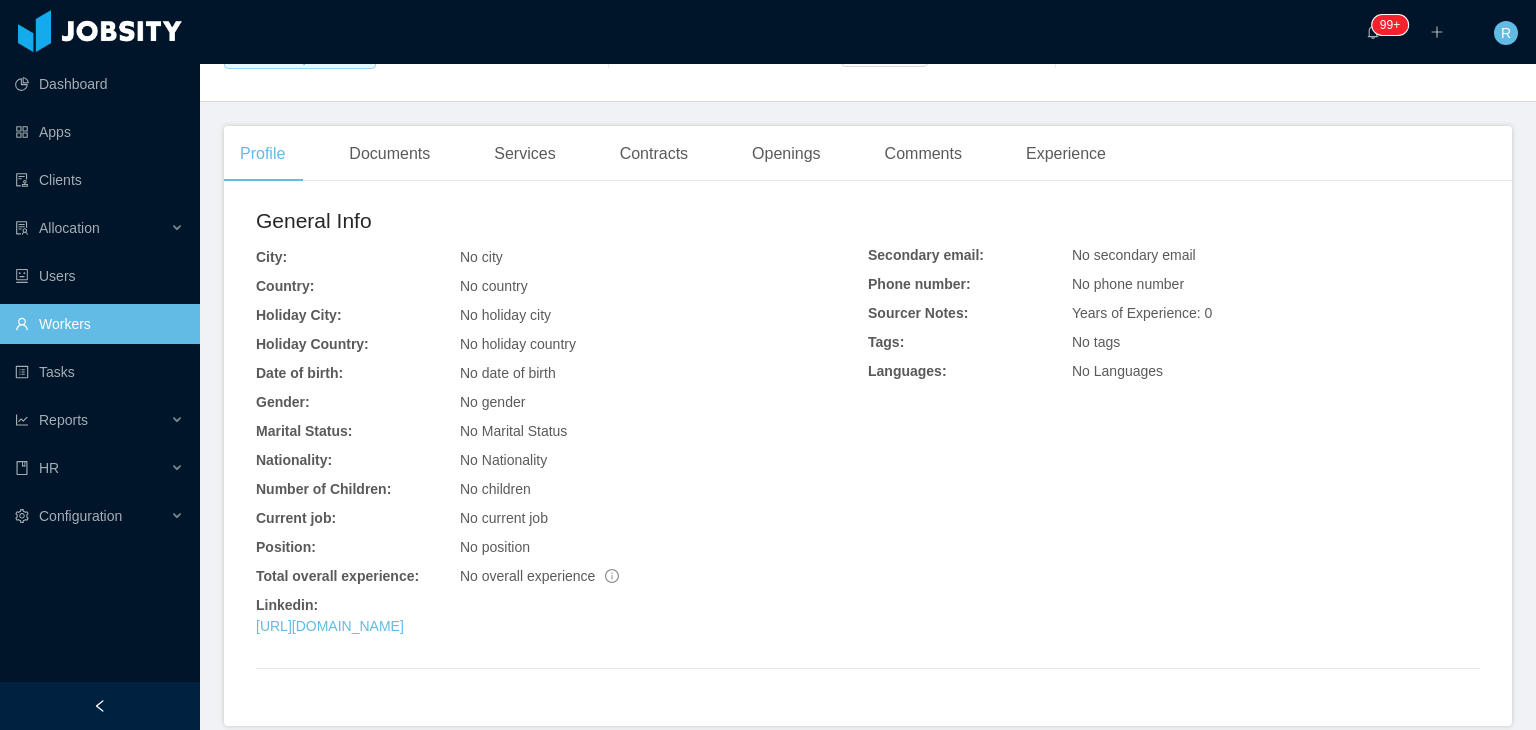 scroll, scrollTop: 400, scrollLeft: 0, axis: vertical 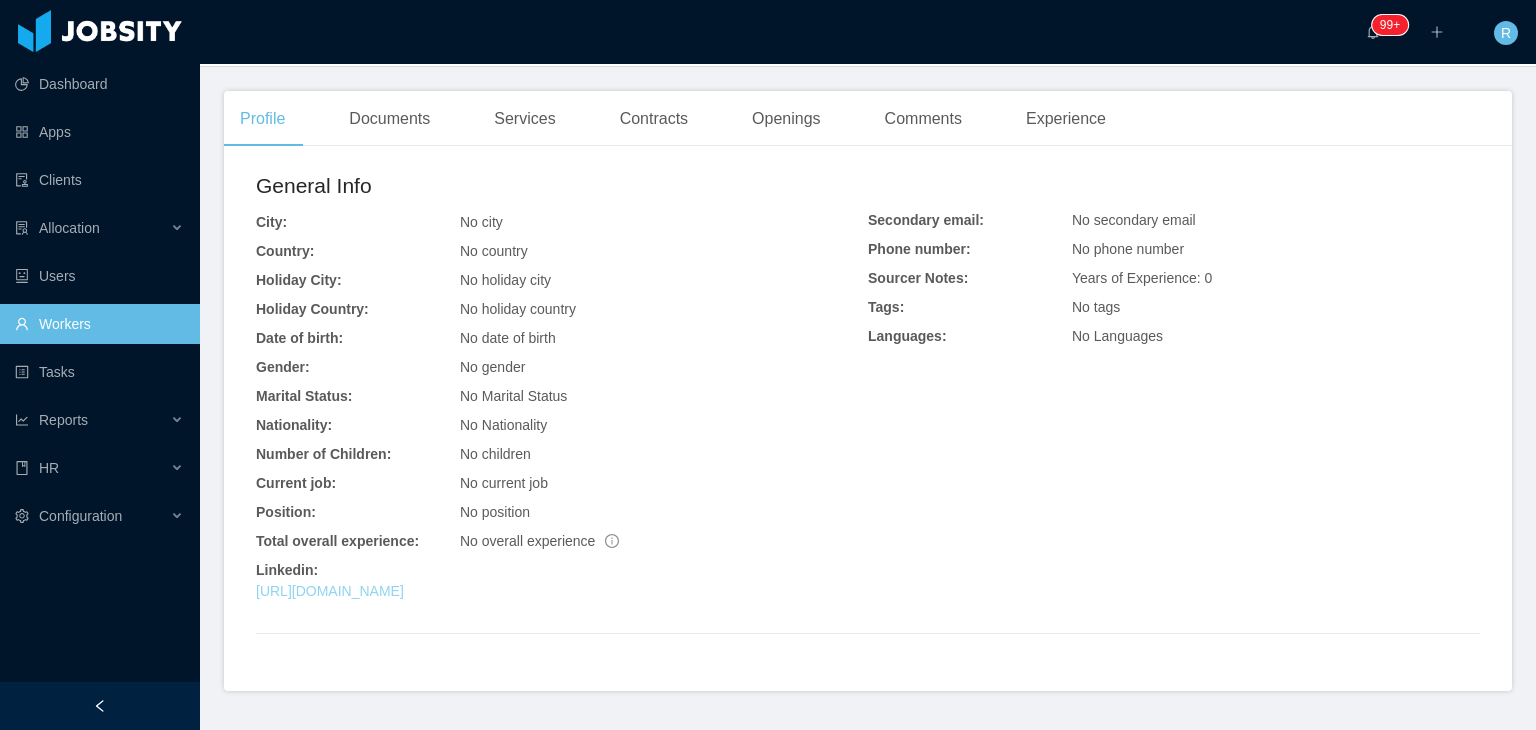 click on "https://www.linkedin.com/in/na-567bb3" at bounding box center [330, 591] 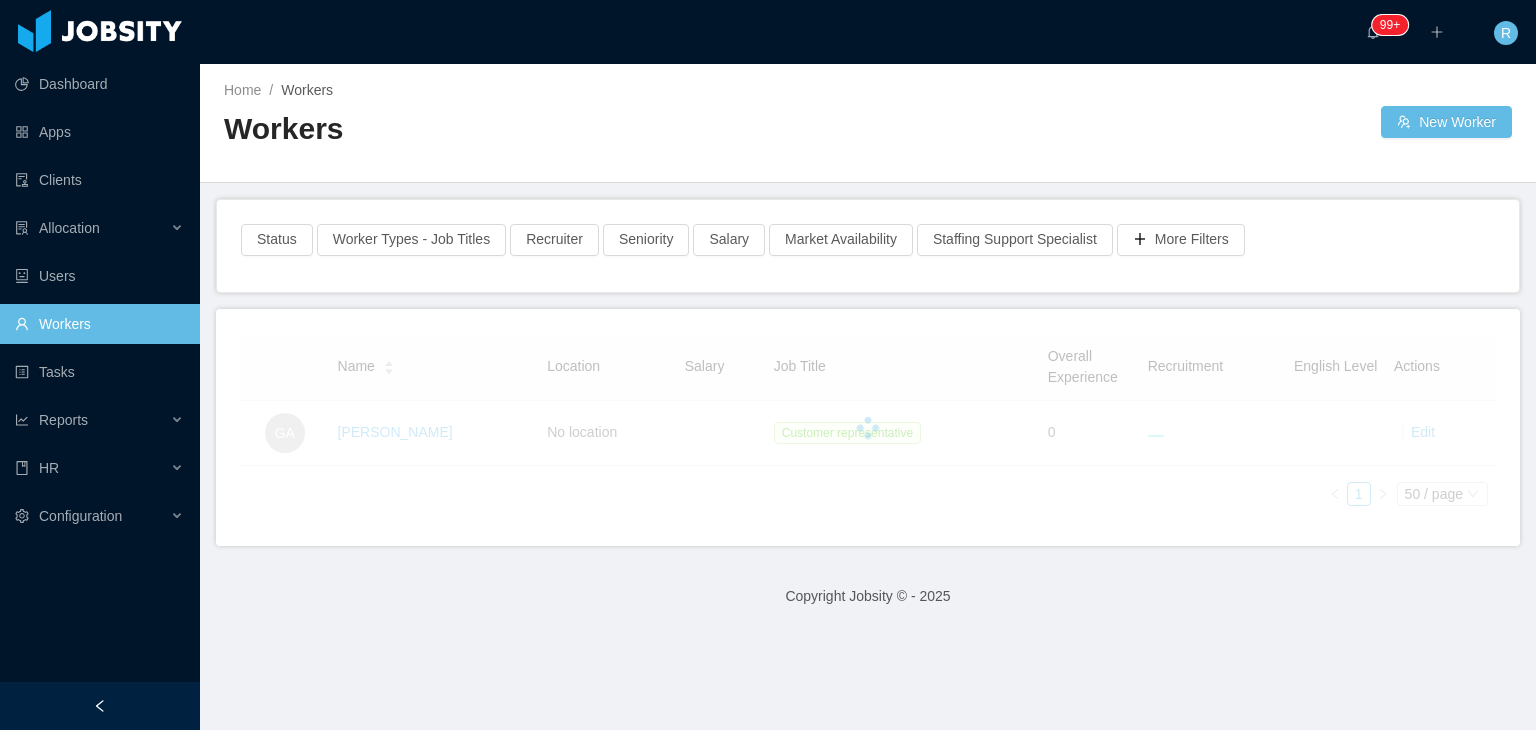 scroll, scrollTop: 0, scrollLeft: 0, axis: both 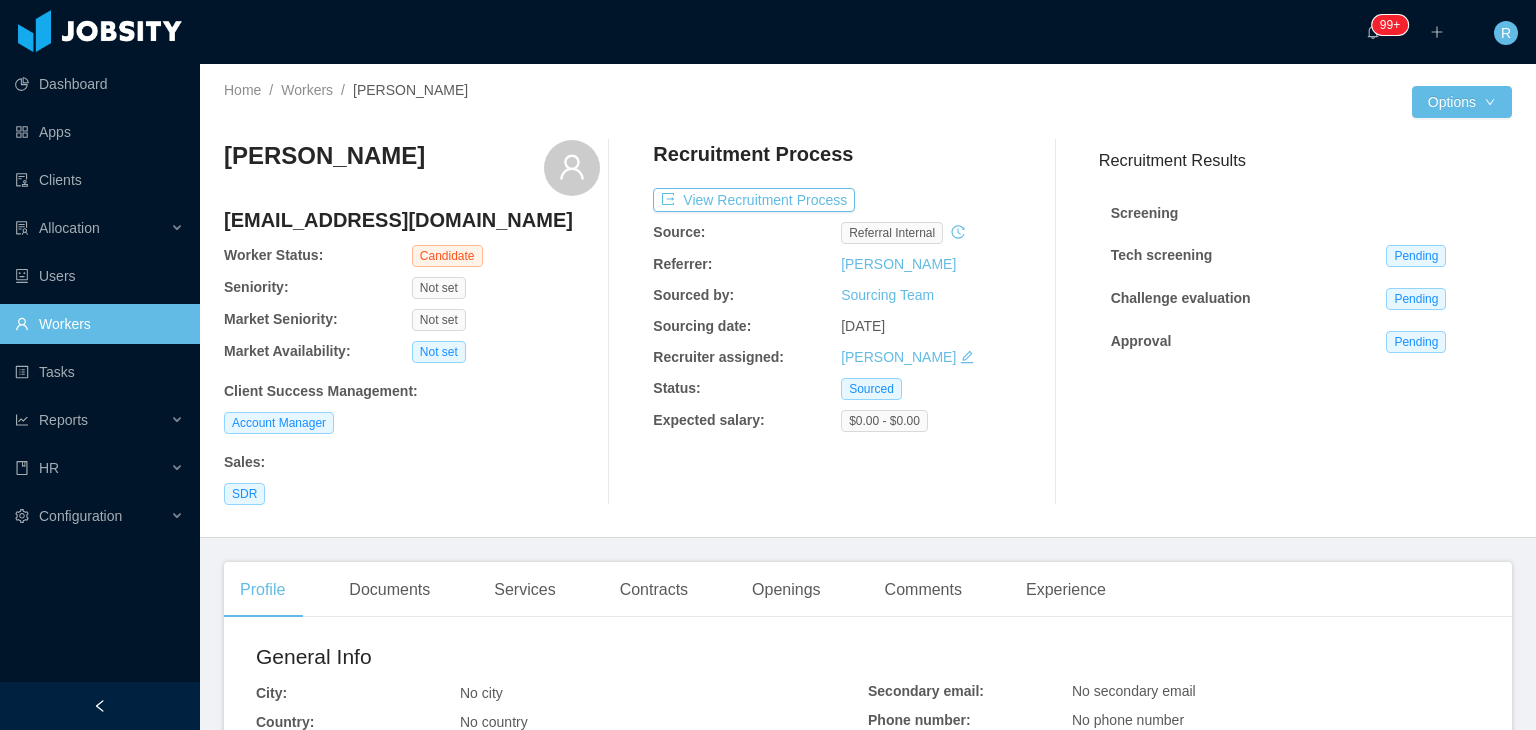 click 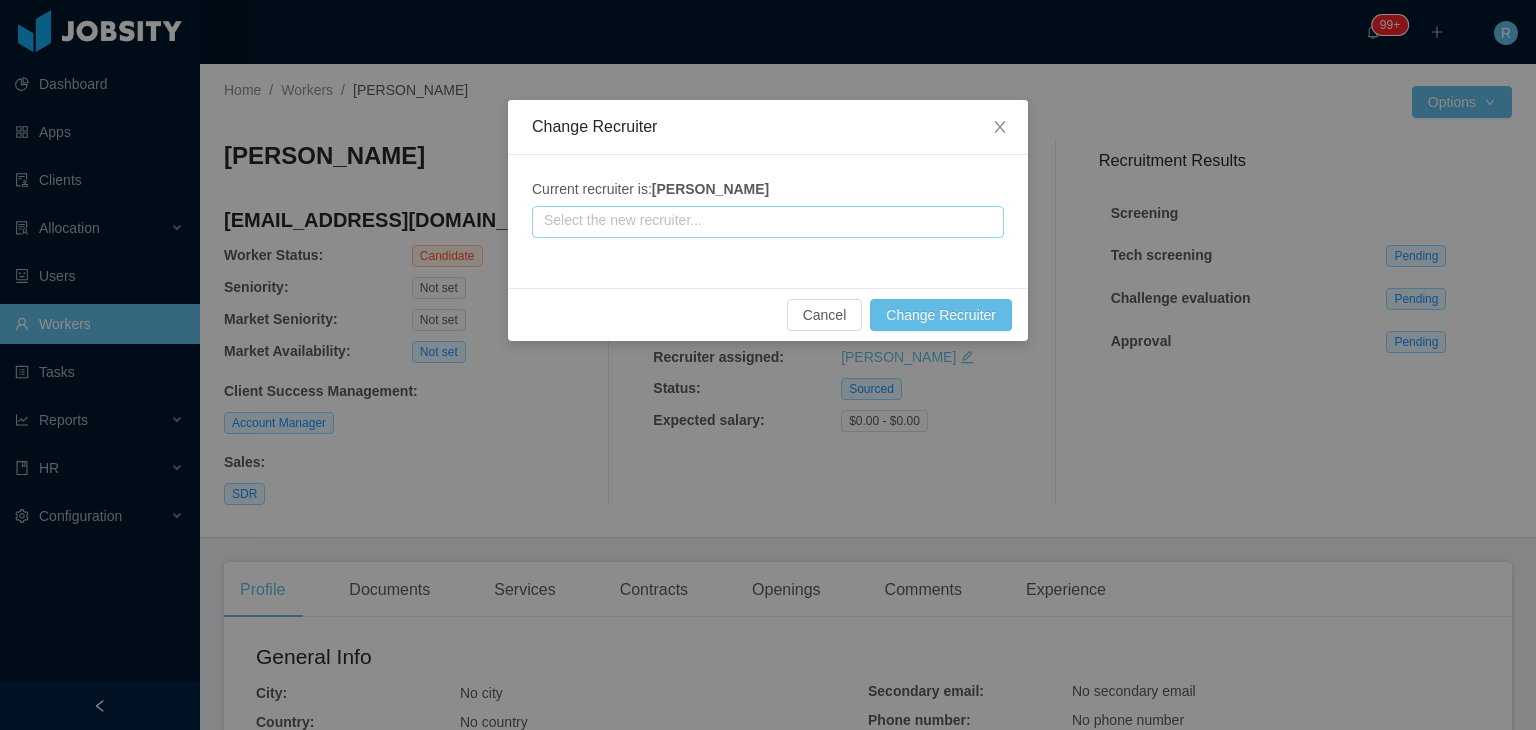 click at bounding box center [768, 222] 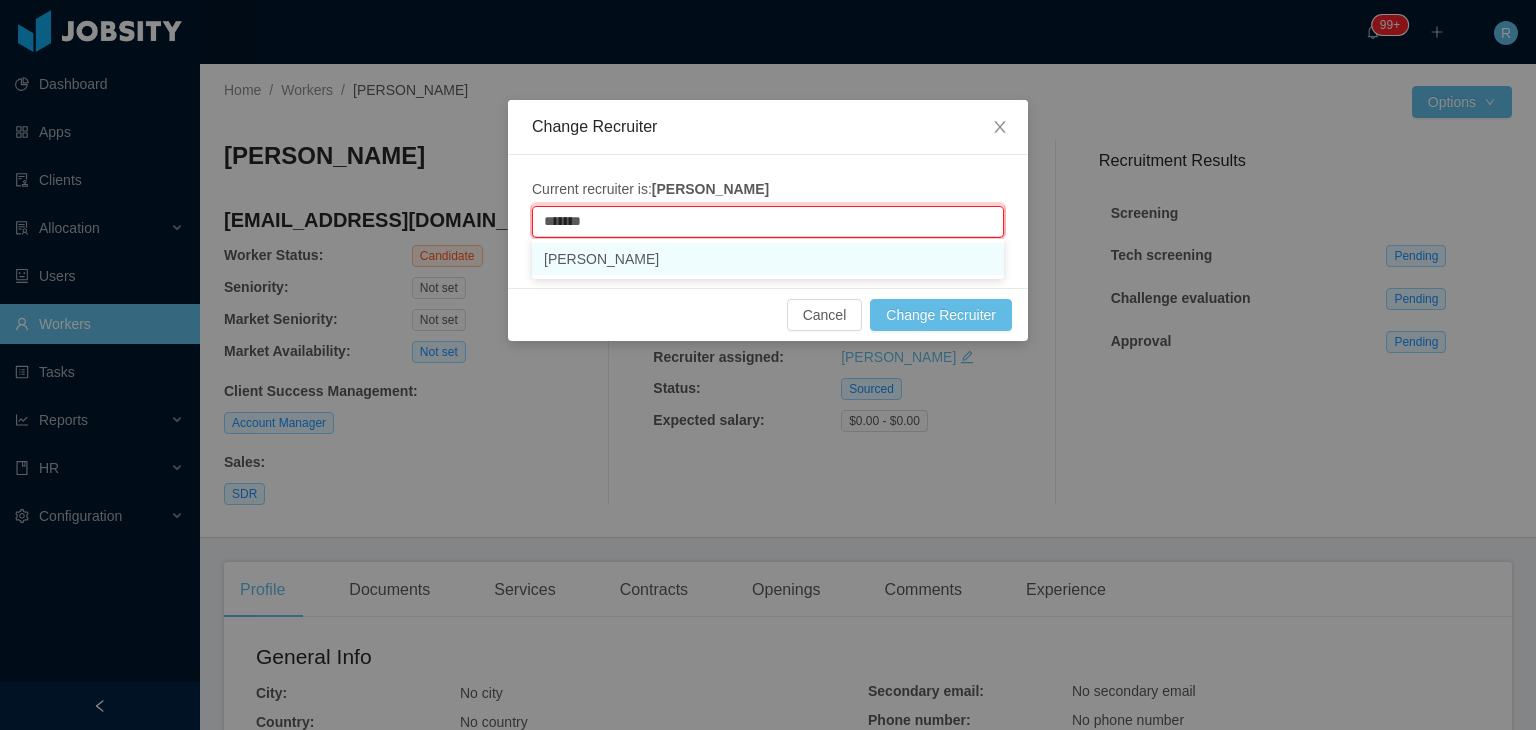 click on "[PERSON_NAME]" at bounding box center [768, 259] 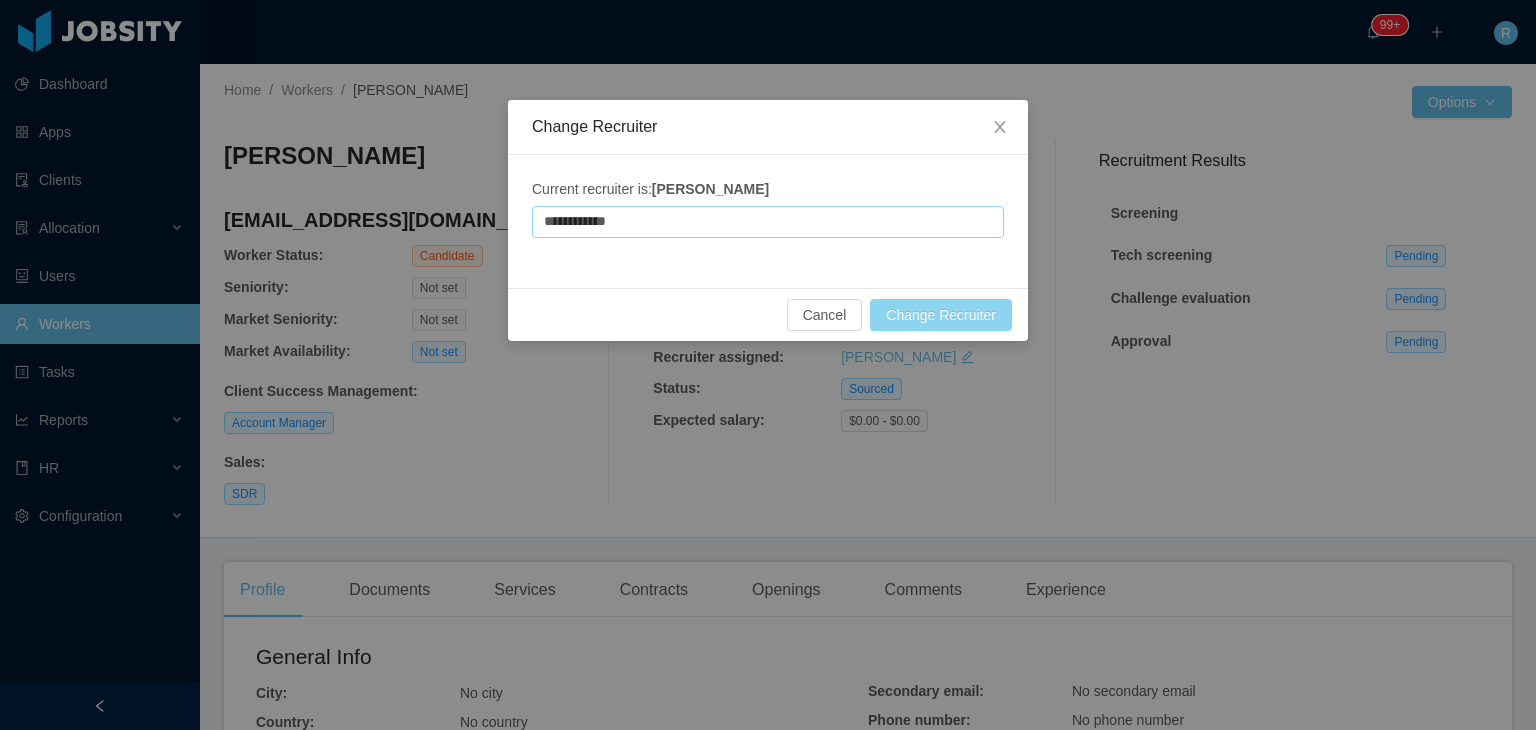 type on "**********" 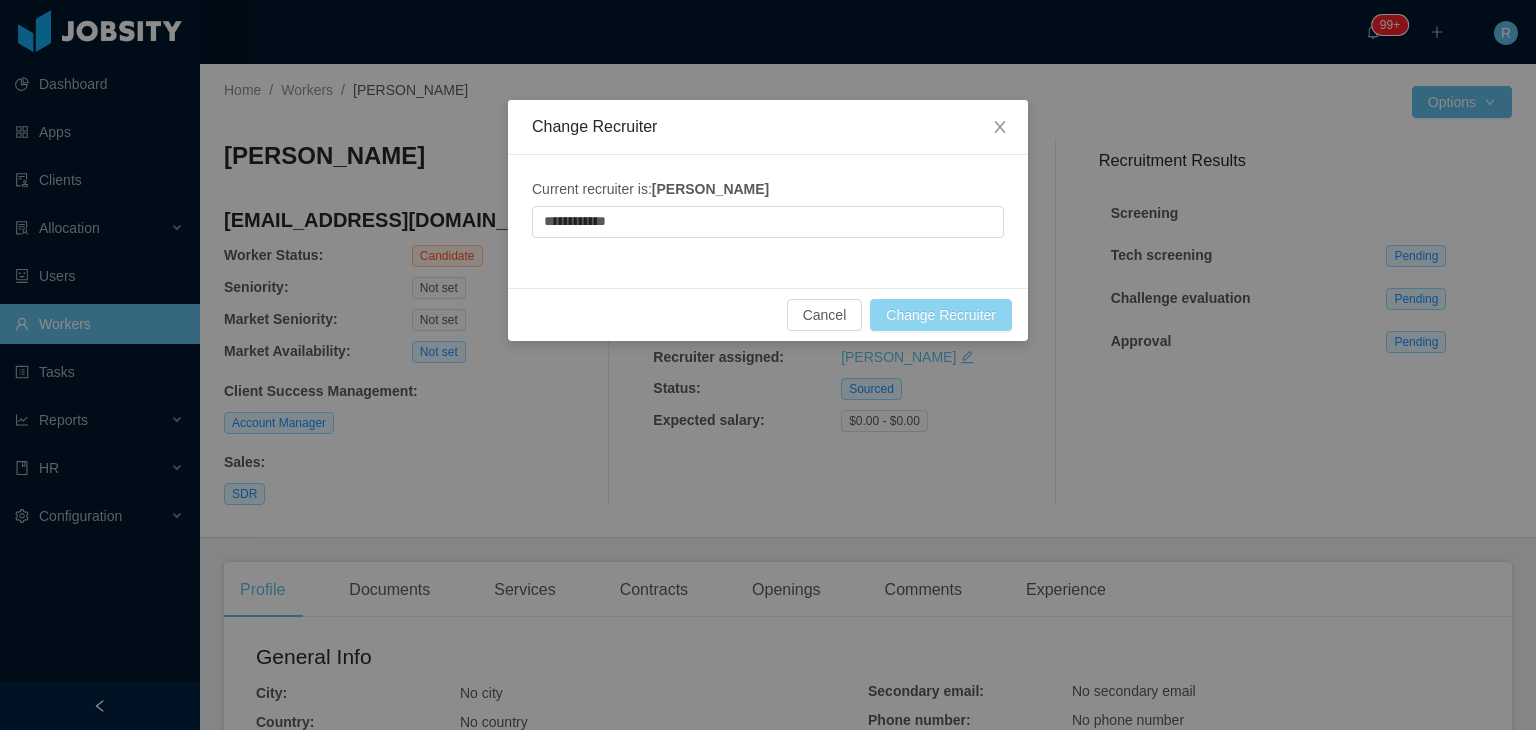 click on "Change Recruiter" at bounding box center [941, 315] 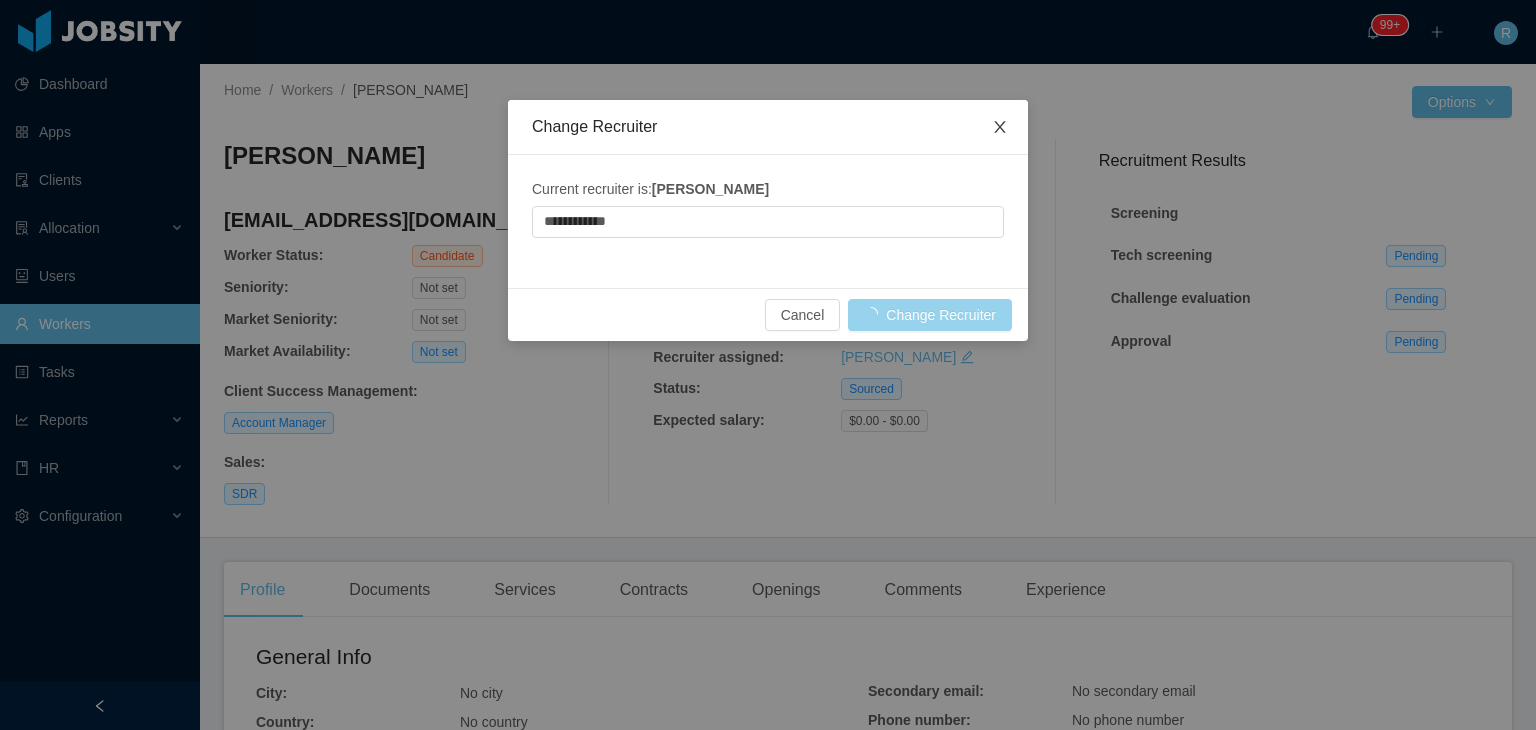 type 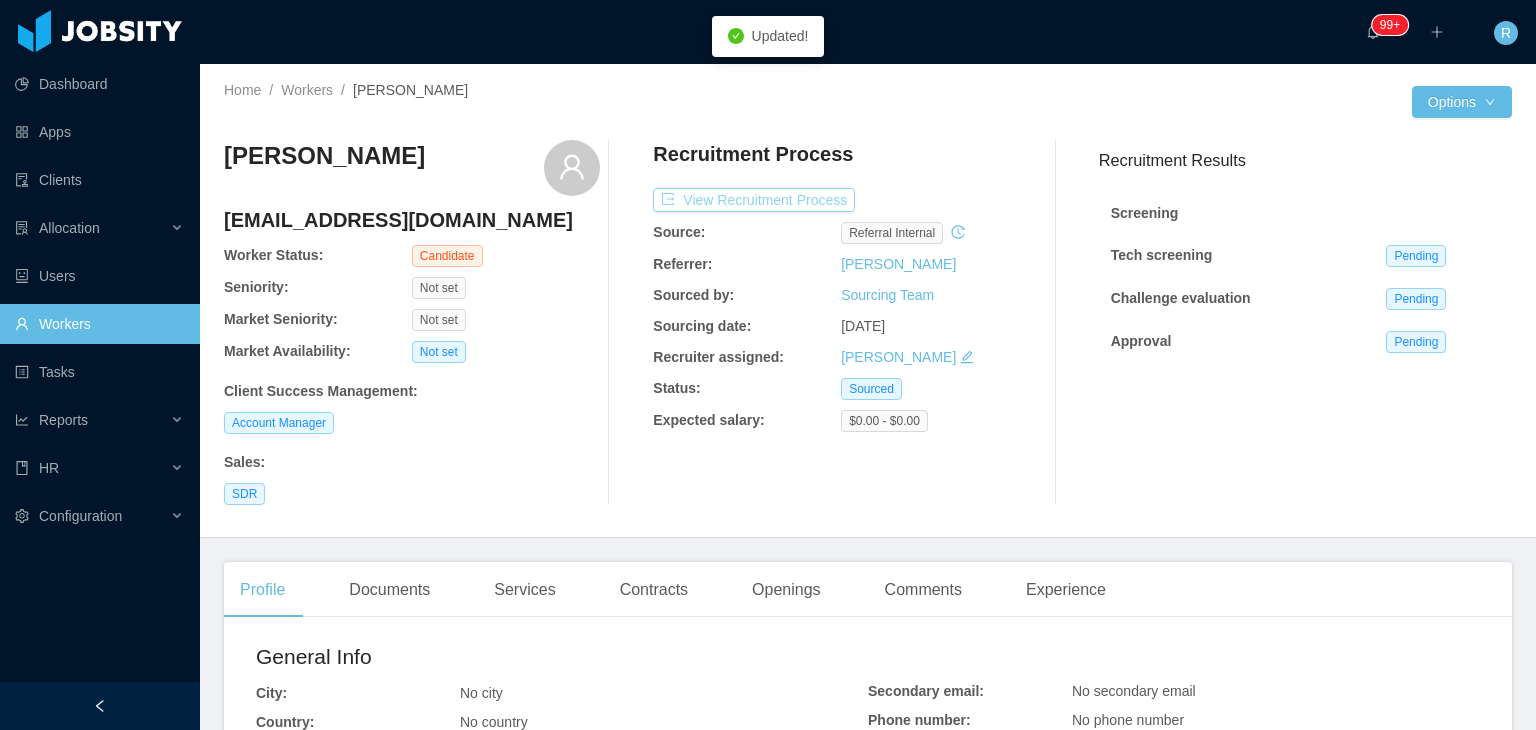 click on "View Recruitment Process" at bounding box center (754, 200) 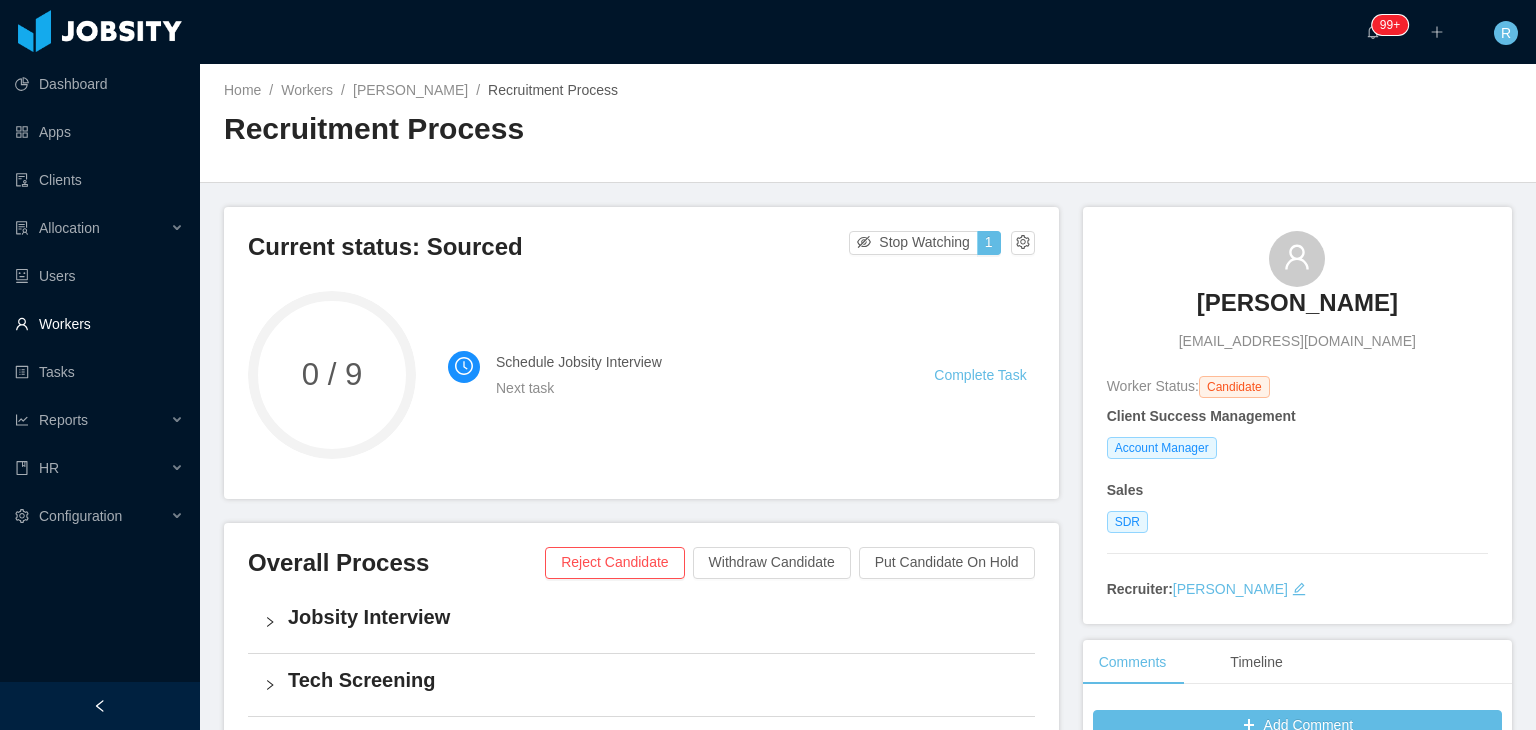 click on "Workers" at bounding box center (99, 324) 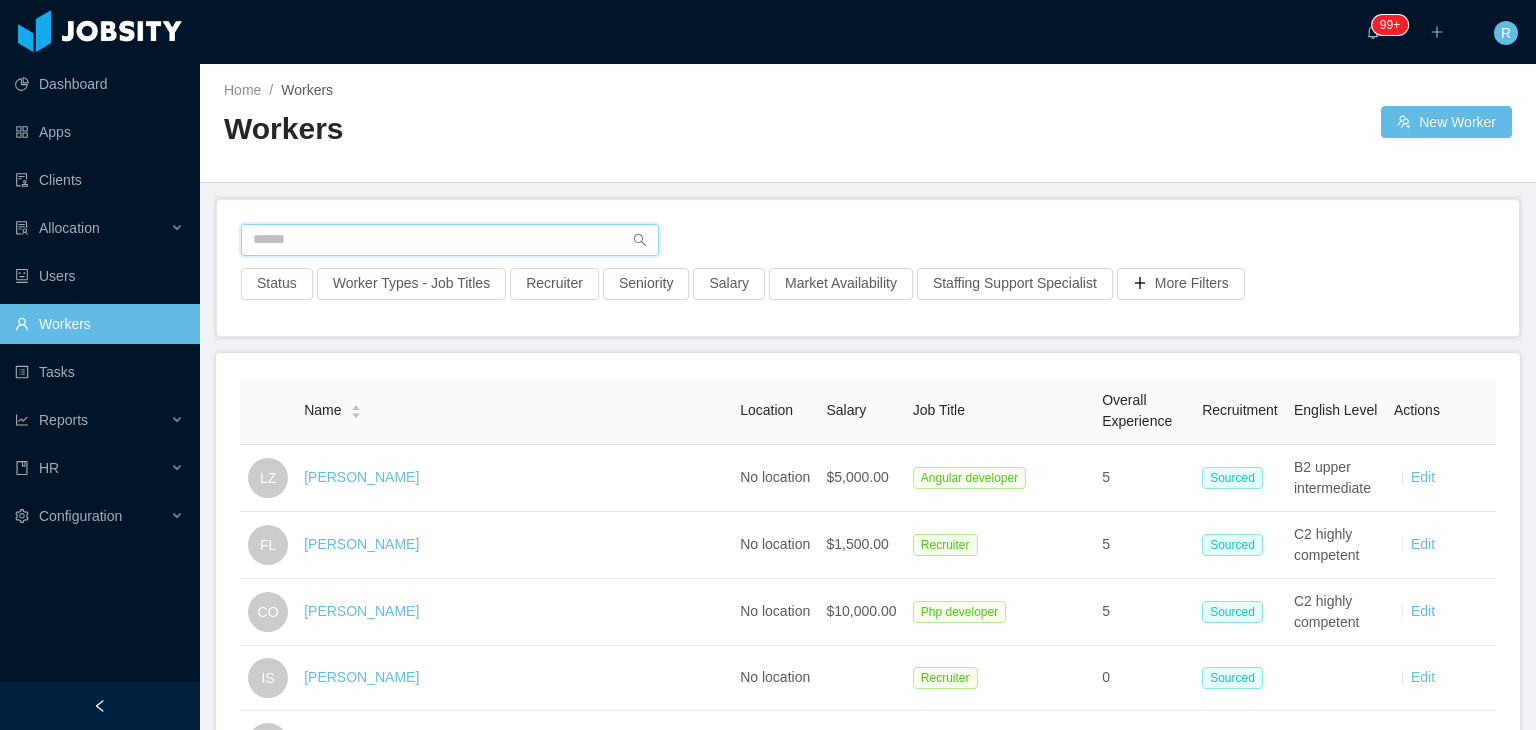 click at bounding box center (450, 240) 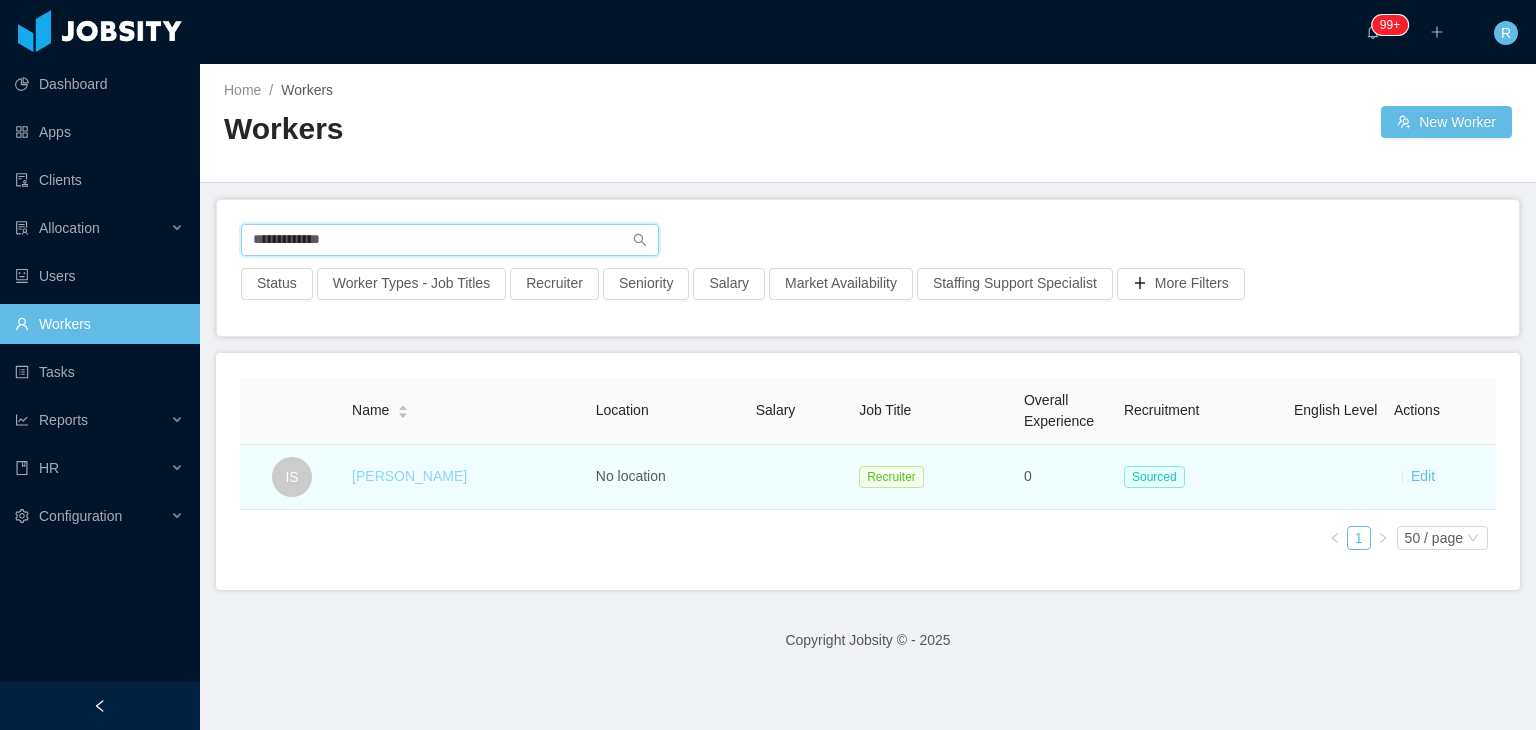 type on "**********" 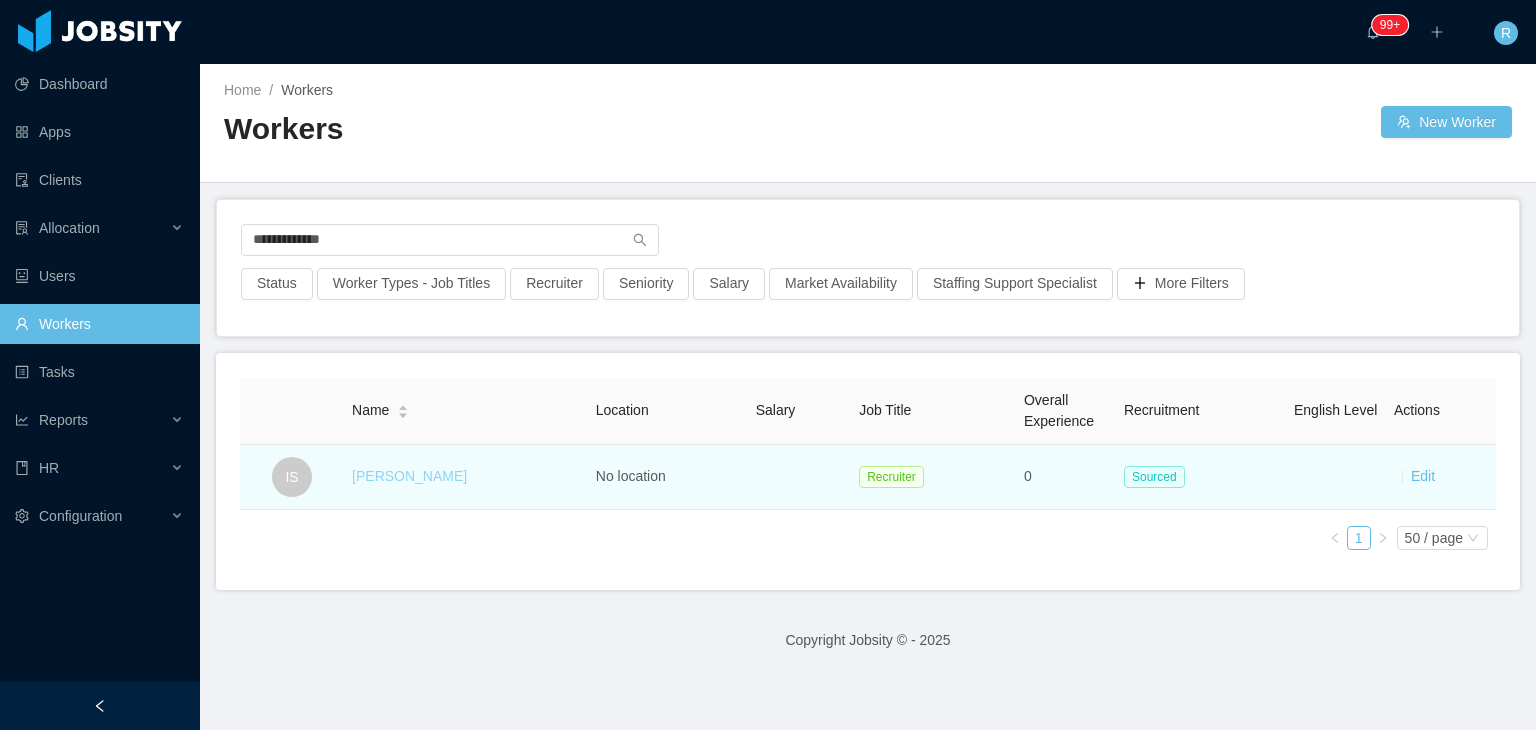 click on "[PERSON_NAME]" at bounding box center [409, 476] 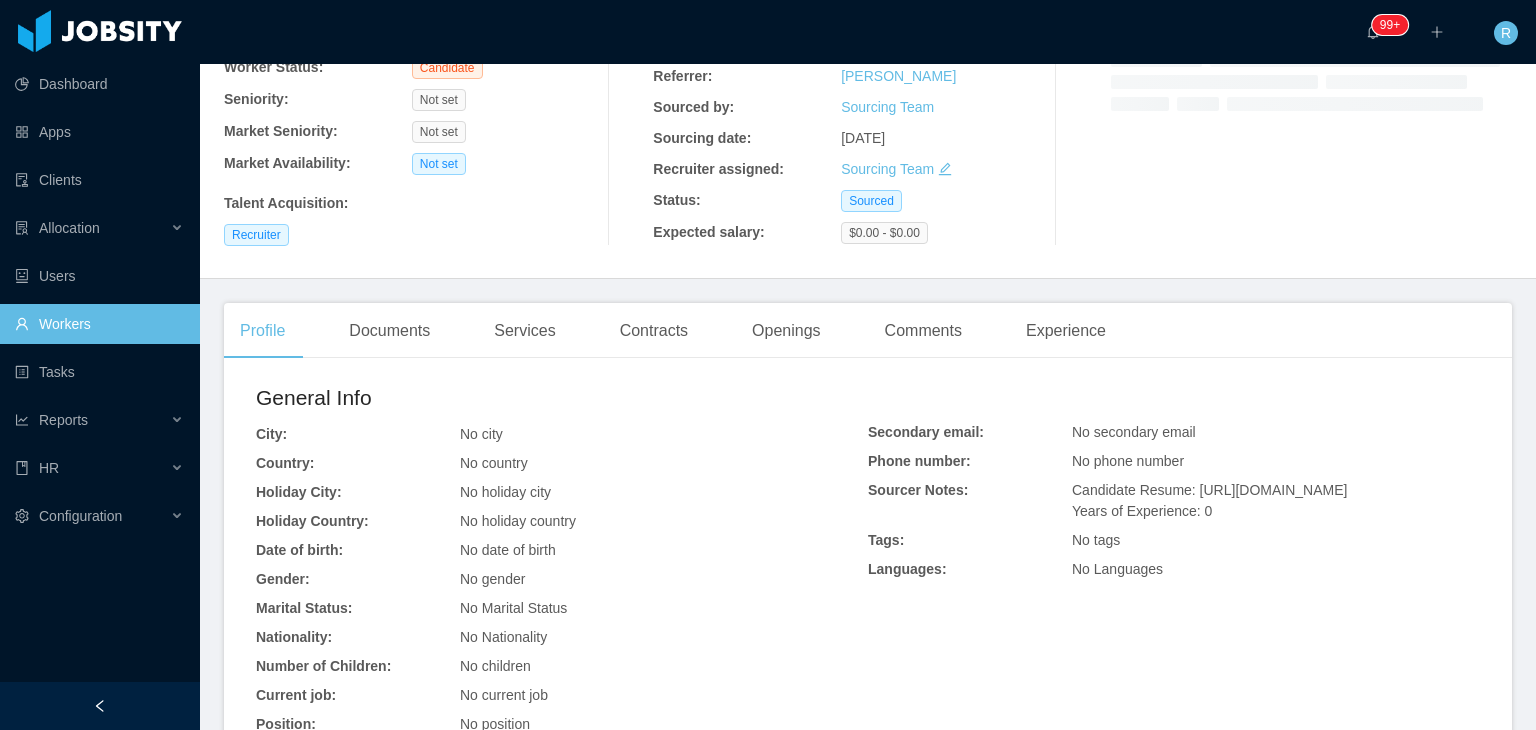 scroll, scrollTop: 300, scrollLeft: 0, axis: vertical 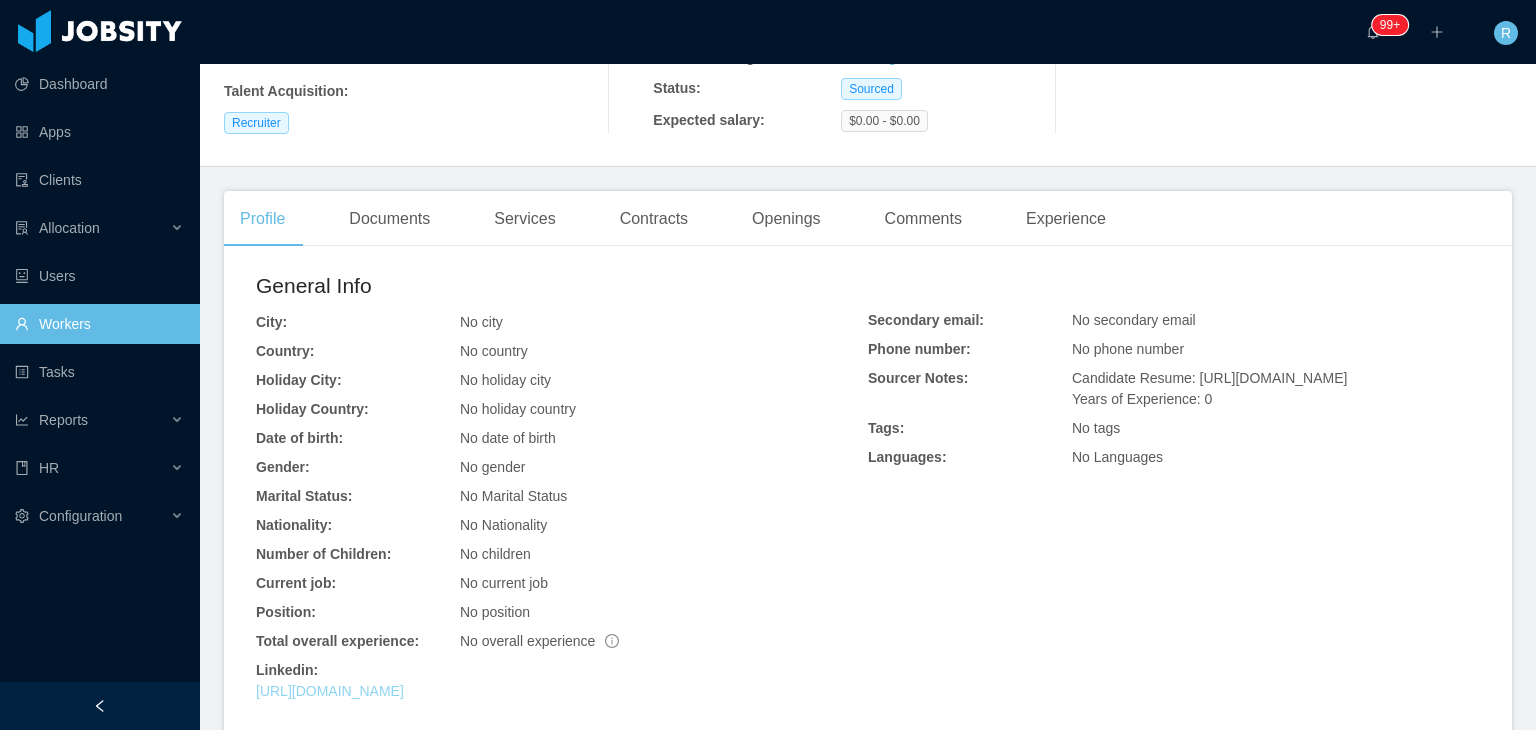 click on "https://www.linkedin.com/in/irina-stefani-5a35751b2" at bounding box center (330, 691) 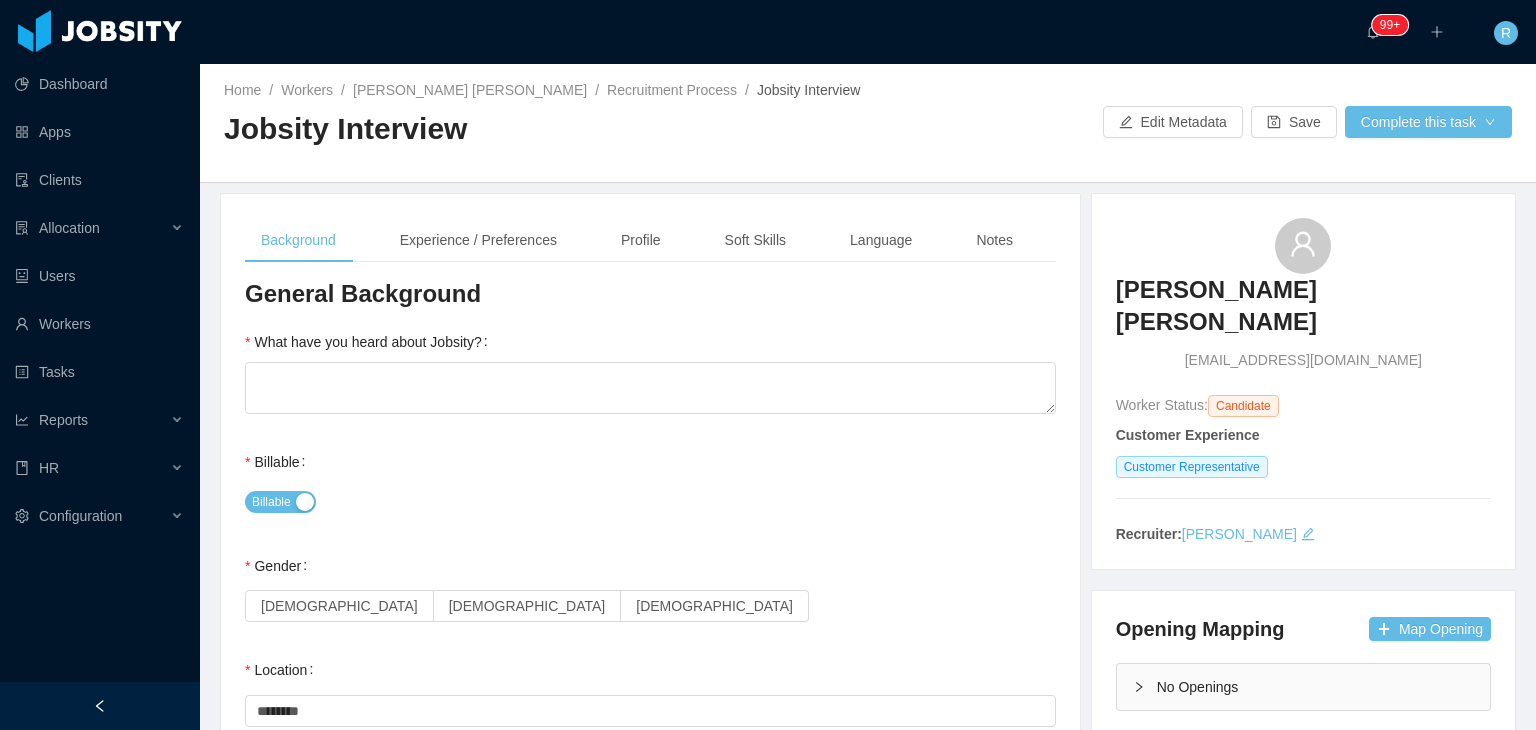 scroll, scrollTop: 0, scrollLeft: 0, axis: both 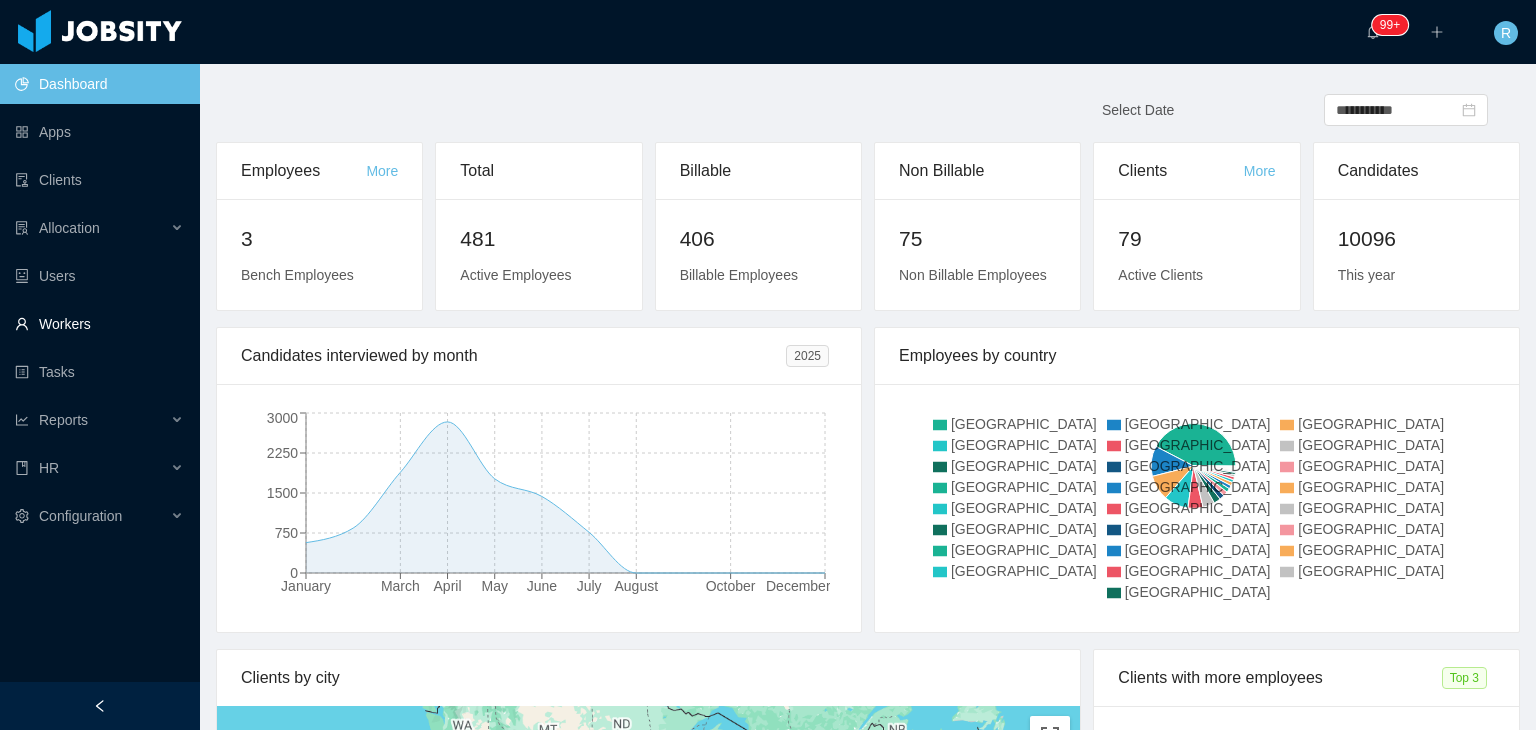 click on "Workers" at bounding box center (99, 324) 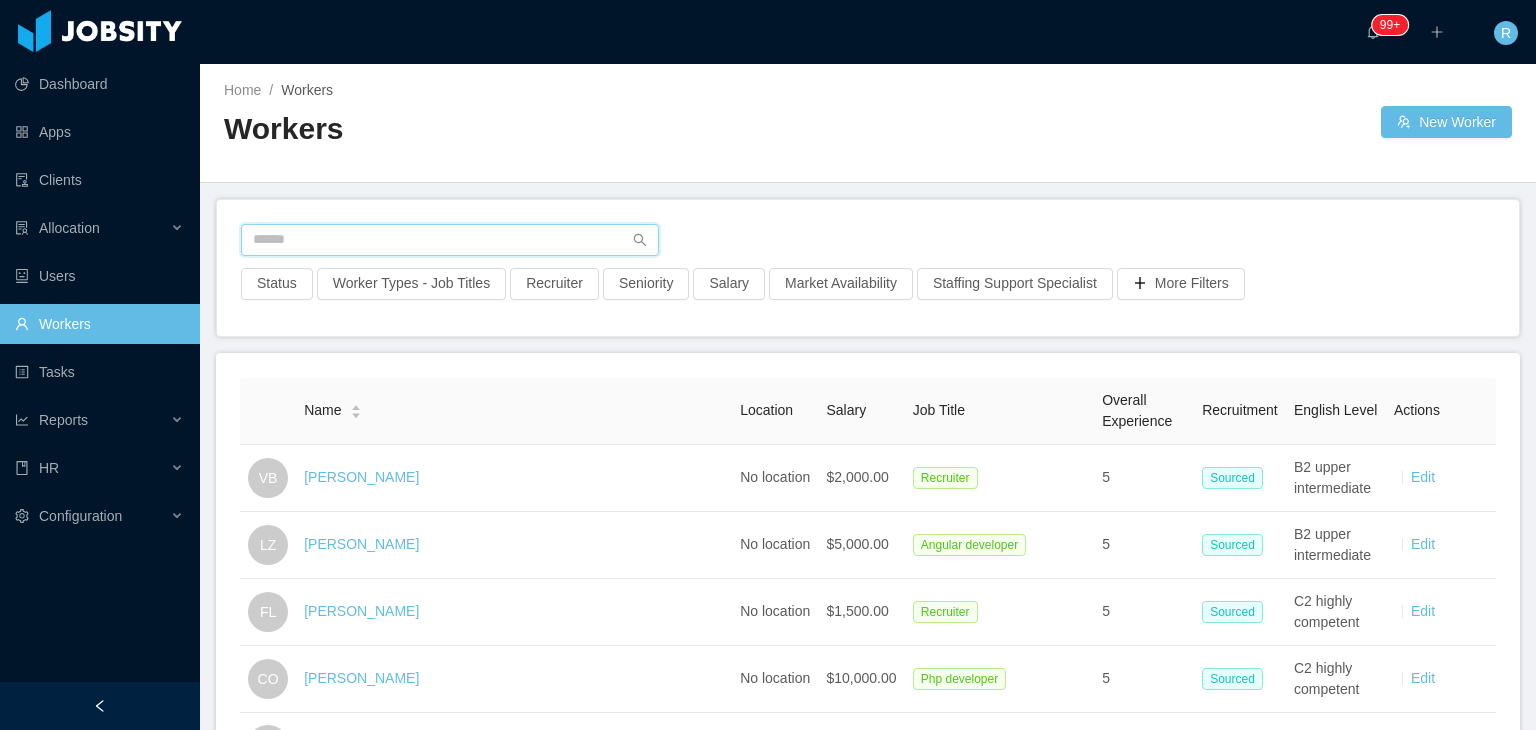click at bounding box center [450, 240] 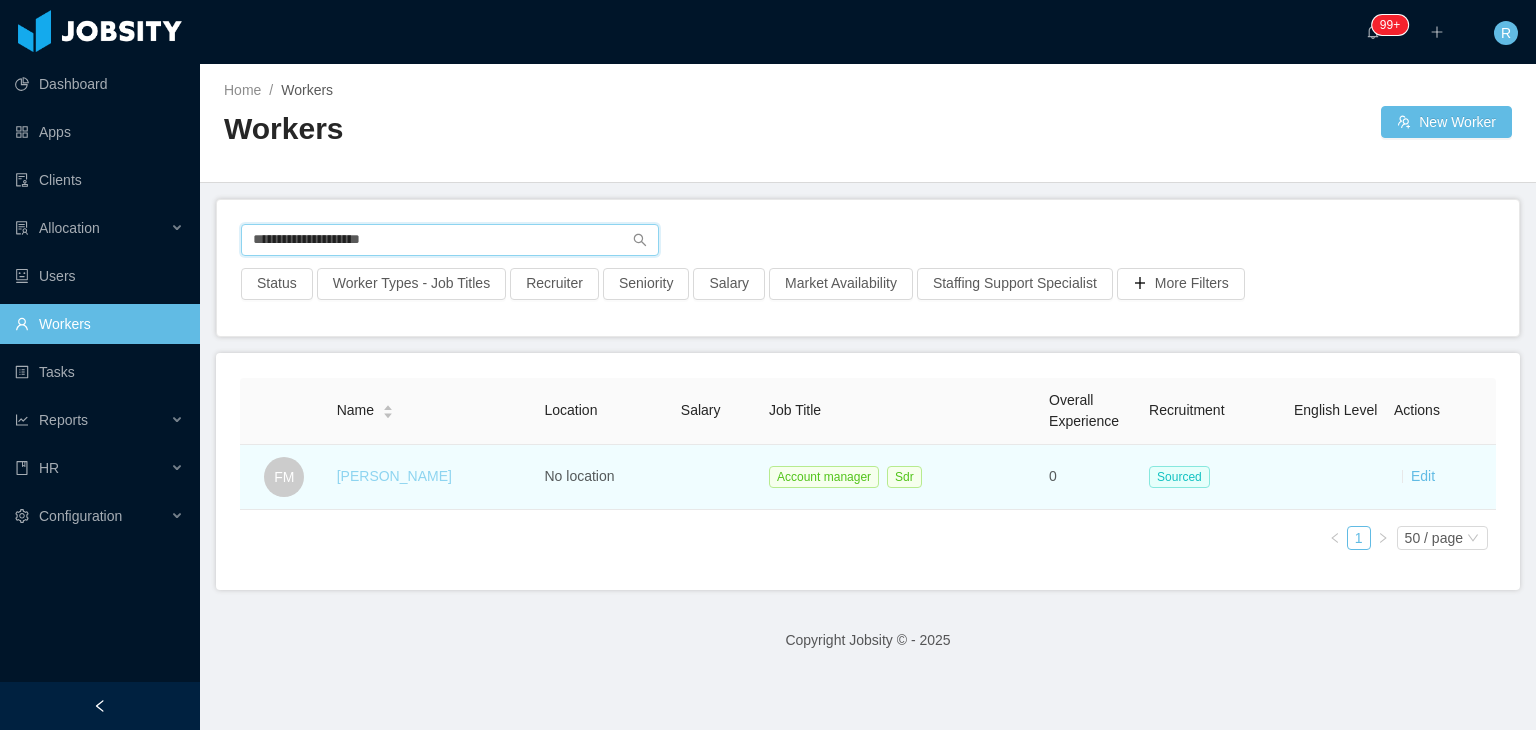type on "**********" 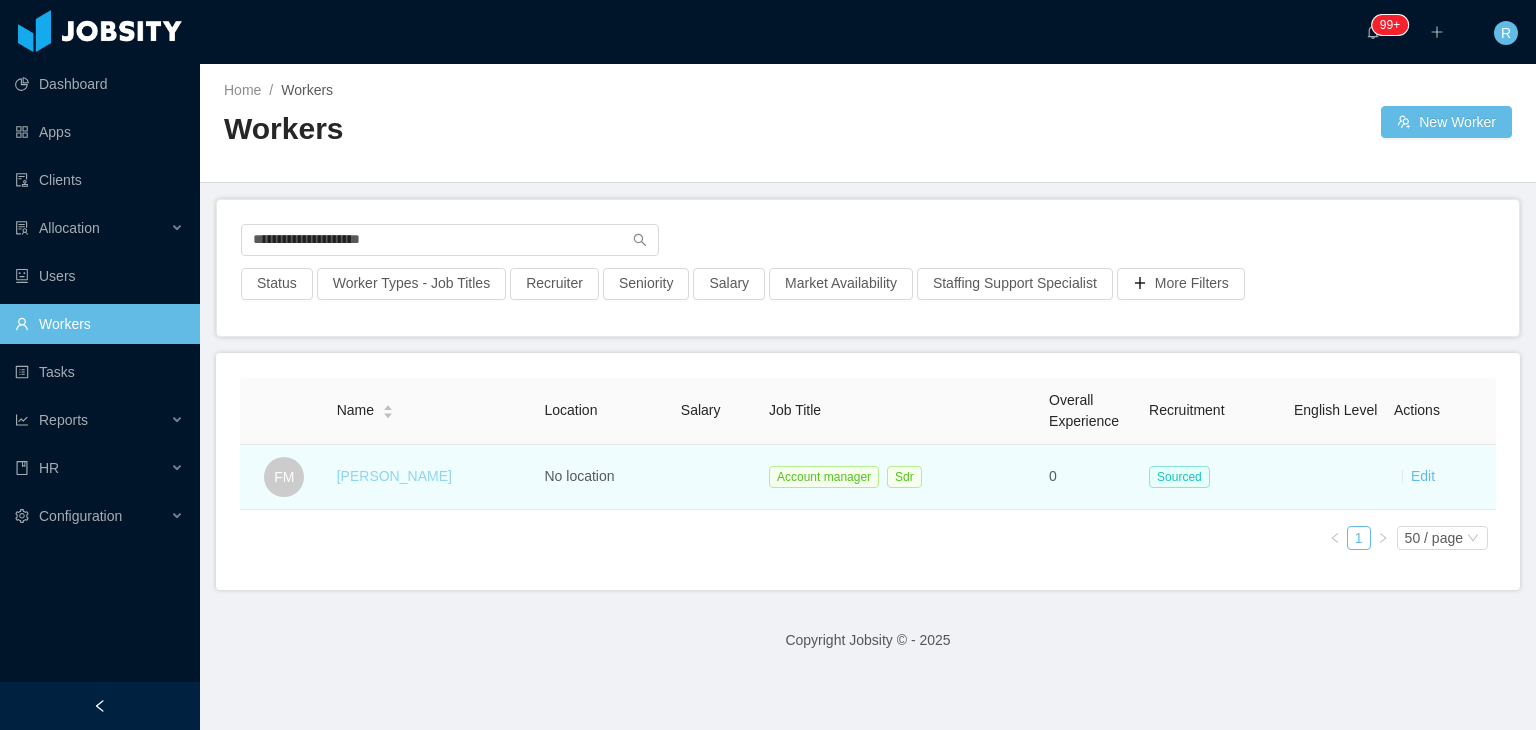 click on "[PERSON_NAME]" at bounding box center [394, 476] 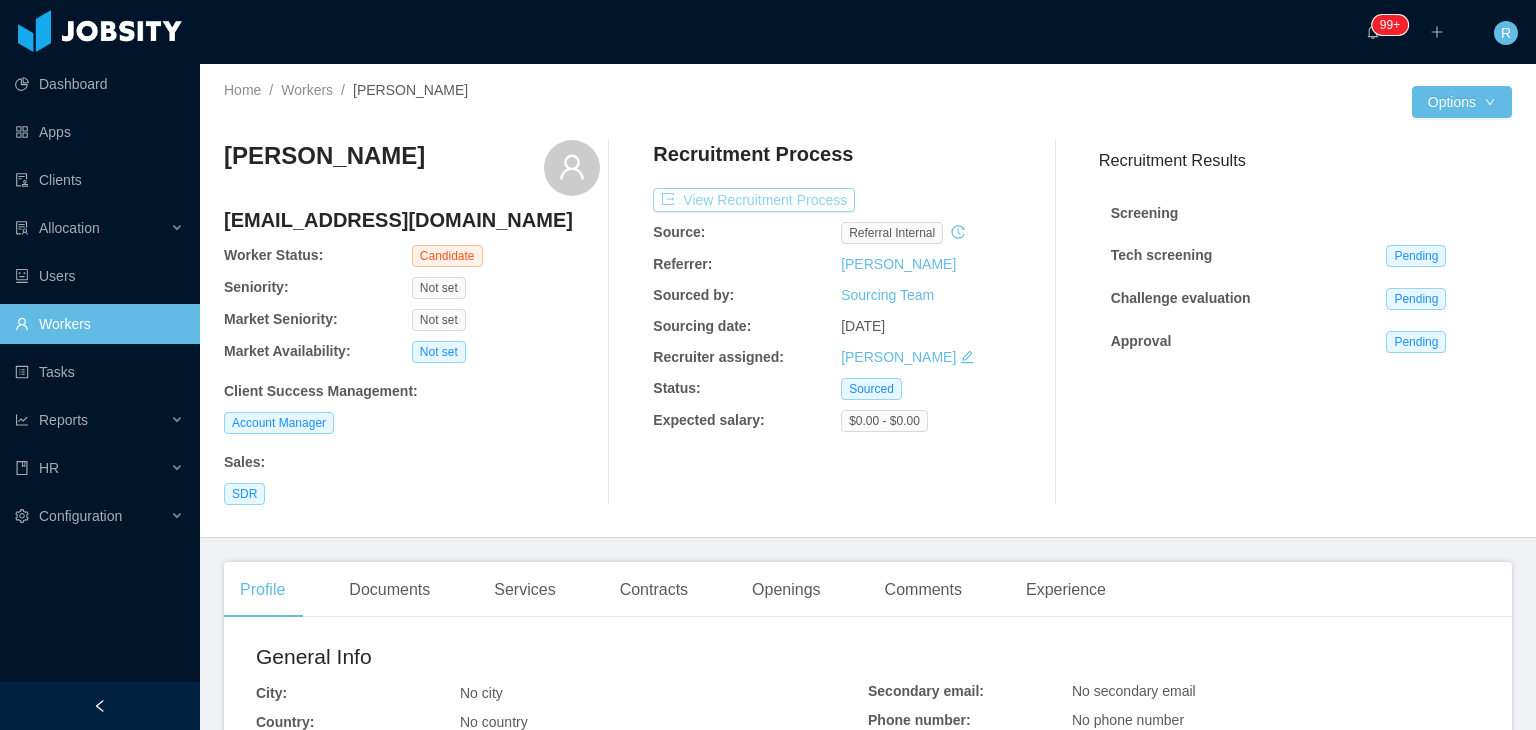 click on "View Recruitment Process" at bounding box center [754, 200] 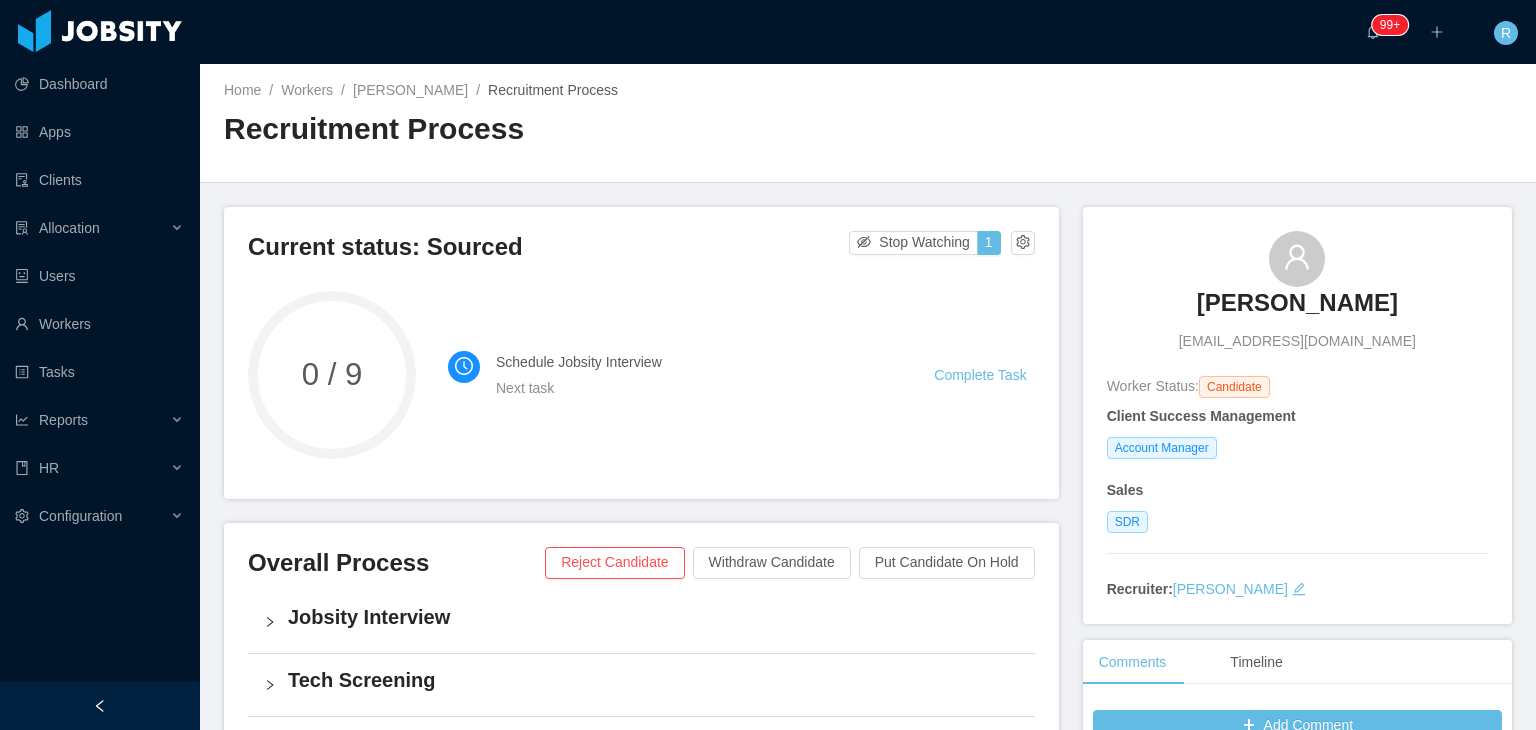 click on "Schedule Jobsity Interview Next task Complete Task" at bounding box center [741, 375] 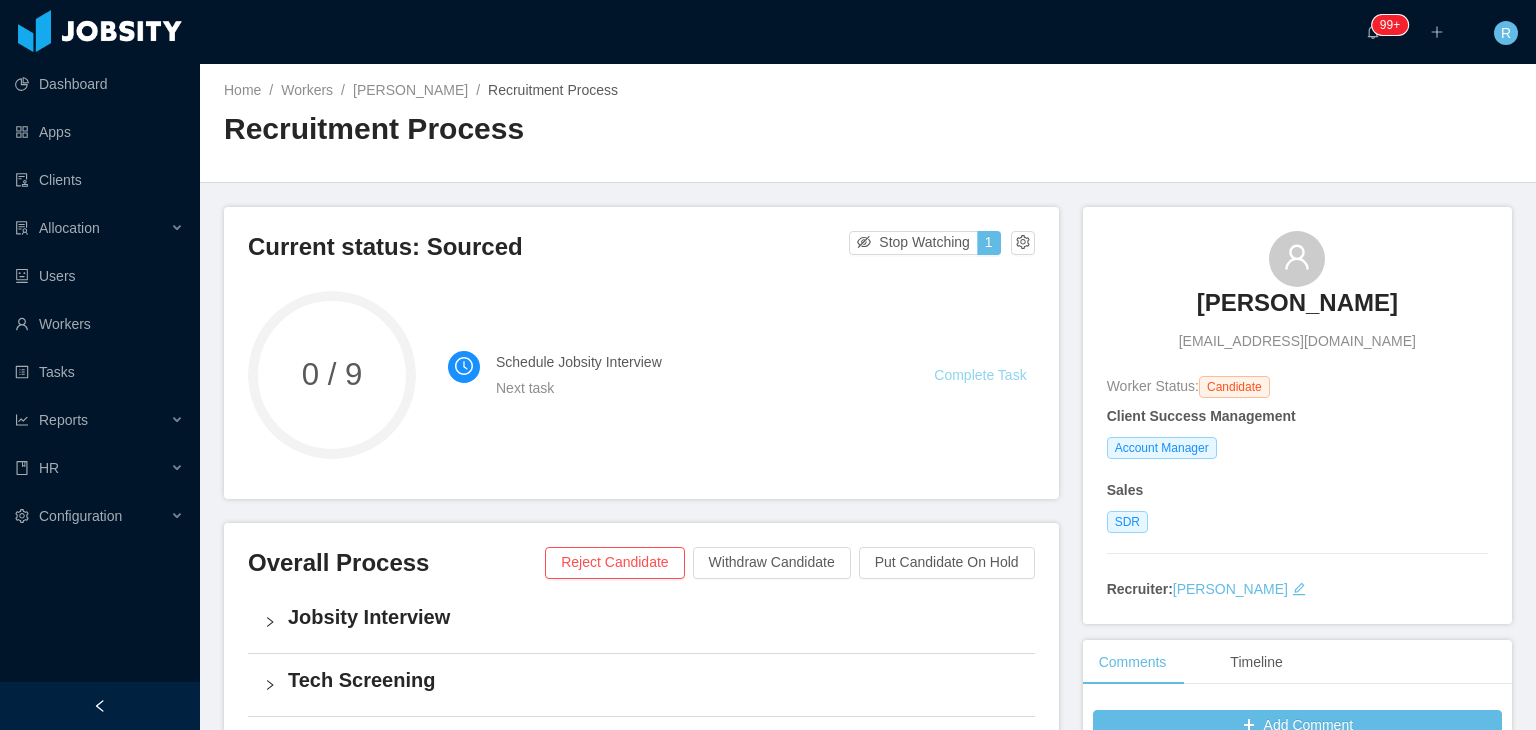 click on "Complete Task" at bounding box center [980, 375] 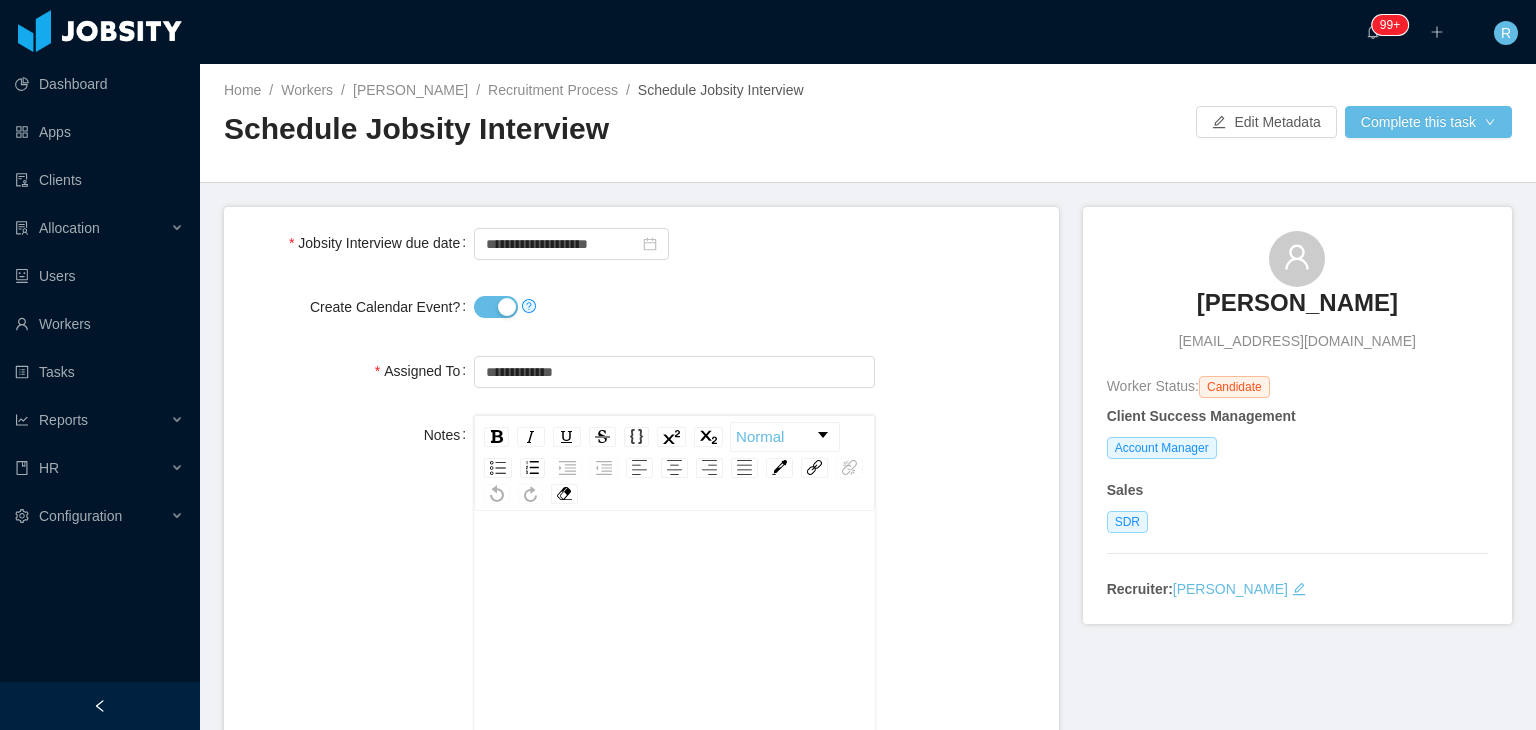 click on "Create Calendar Event?" at bounding box center [496, 307] 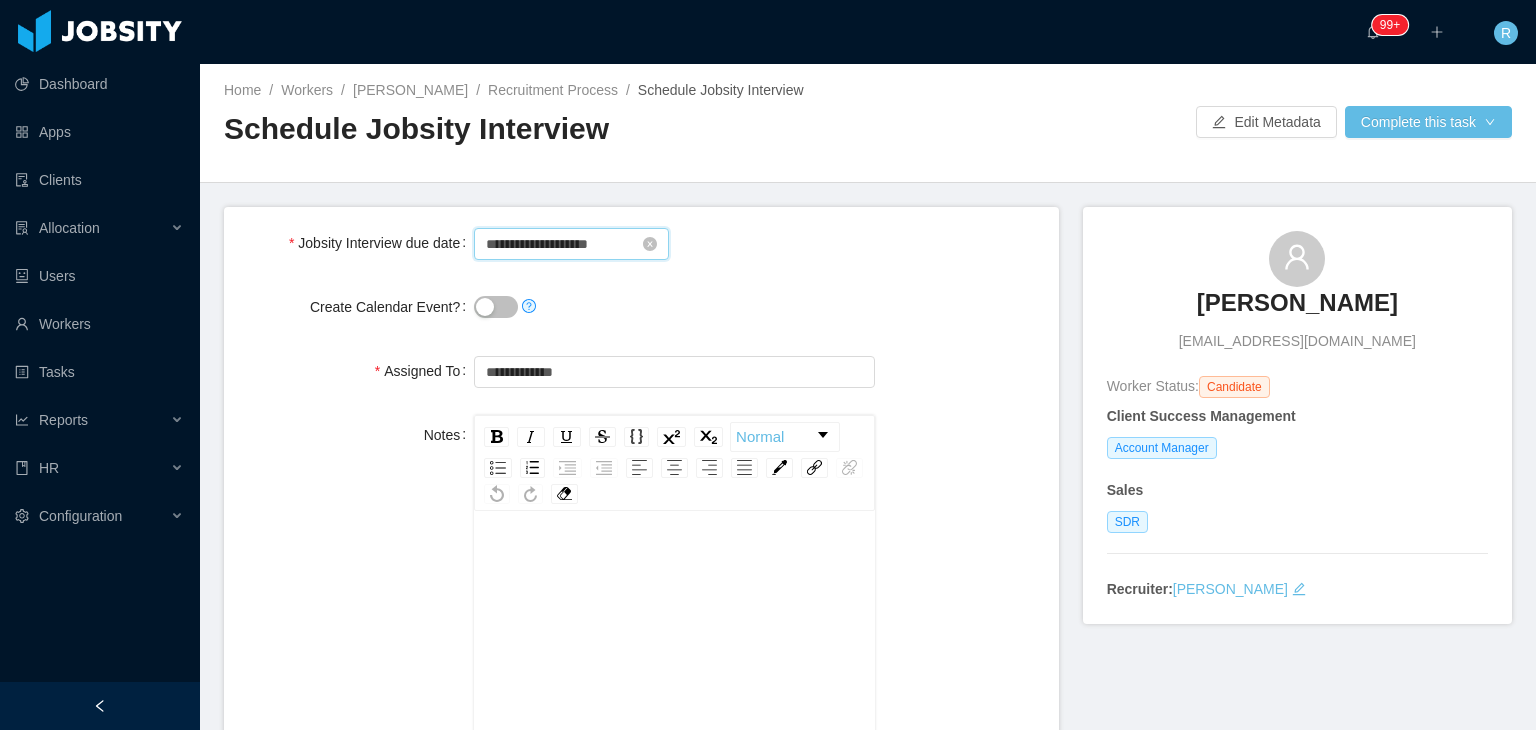 click on "**********" at bounding box center [571, 244] 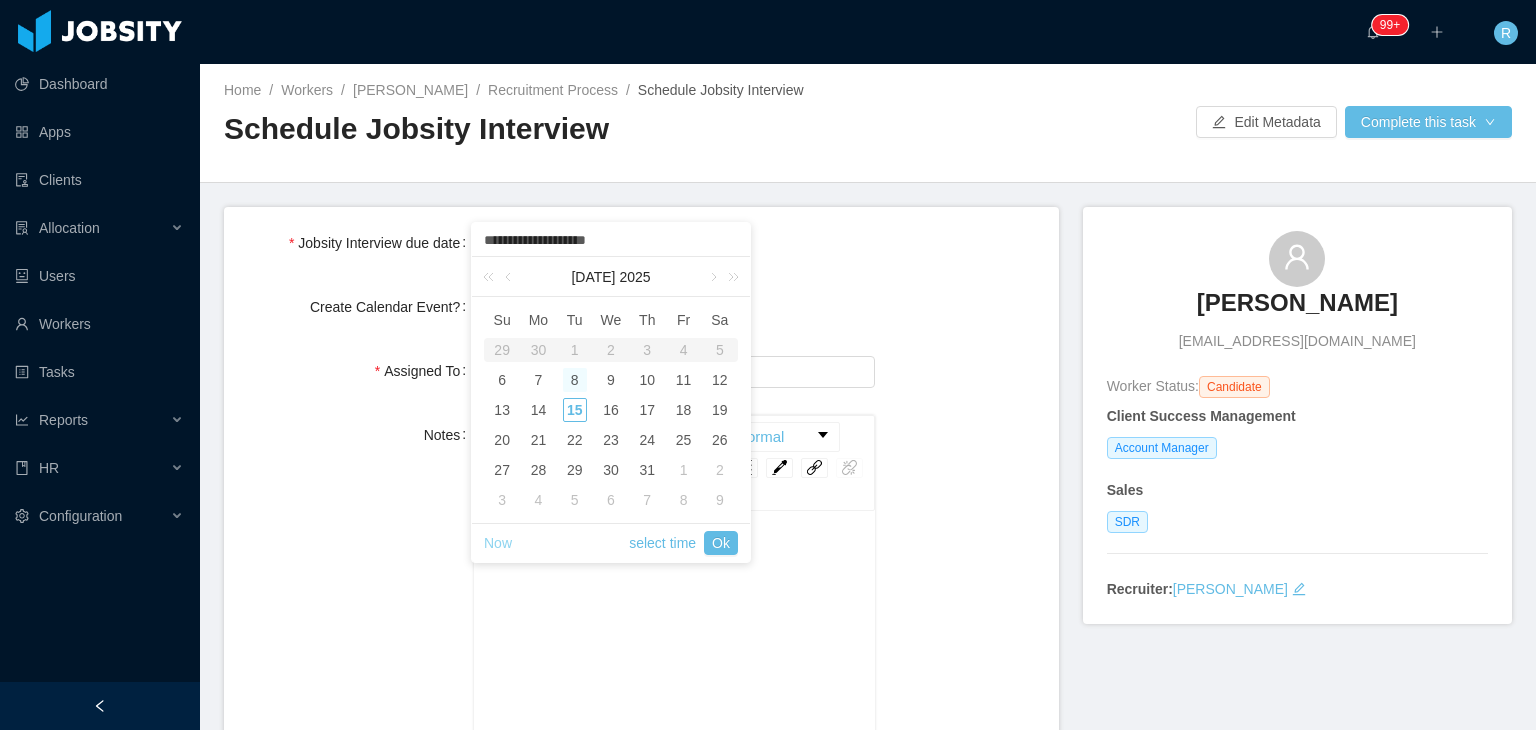 click on "Now" at bounding box center (498, 543) 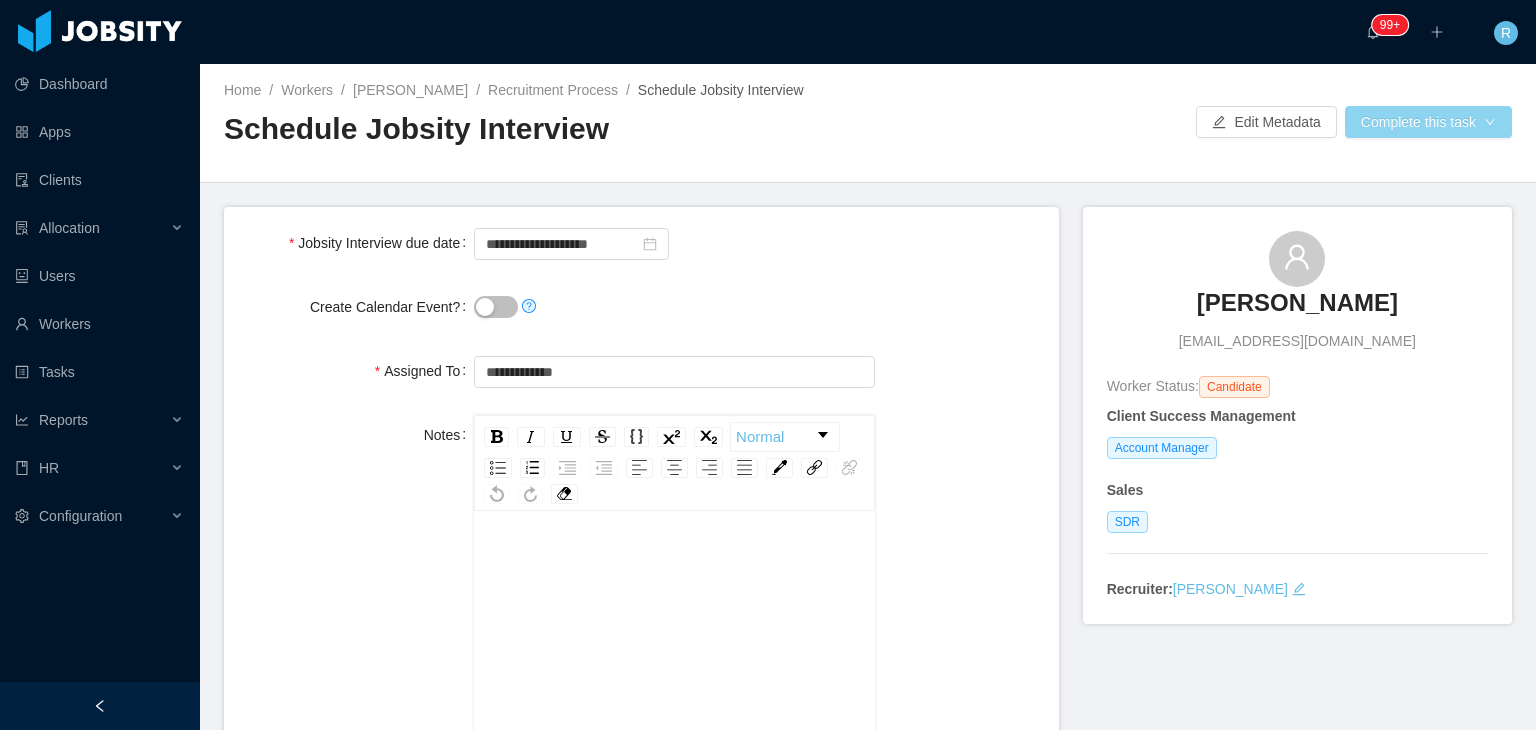 click on "Complete this task" at bounding box center [1428, 122] 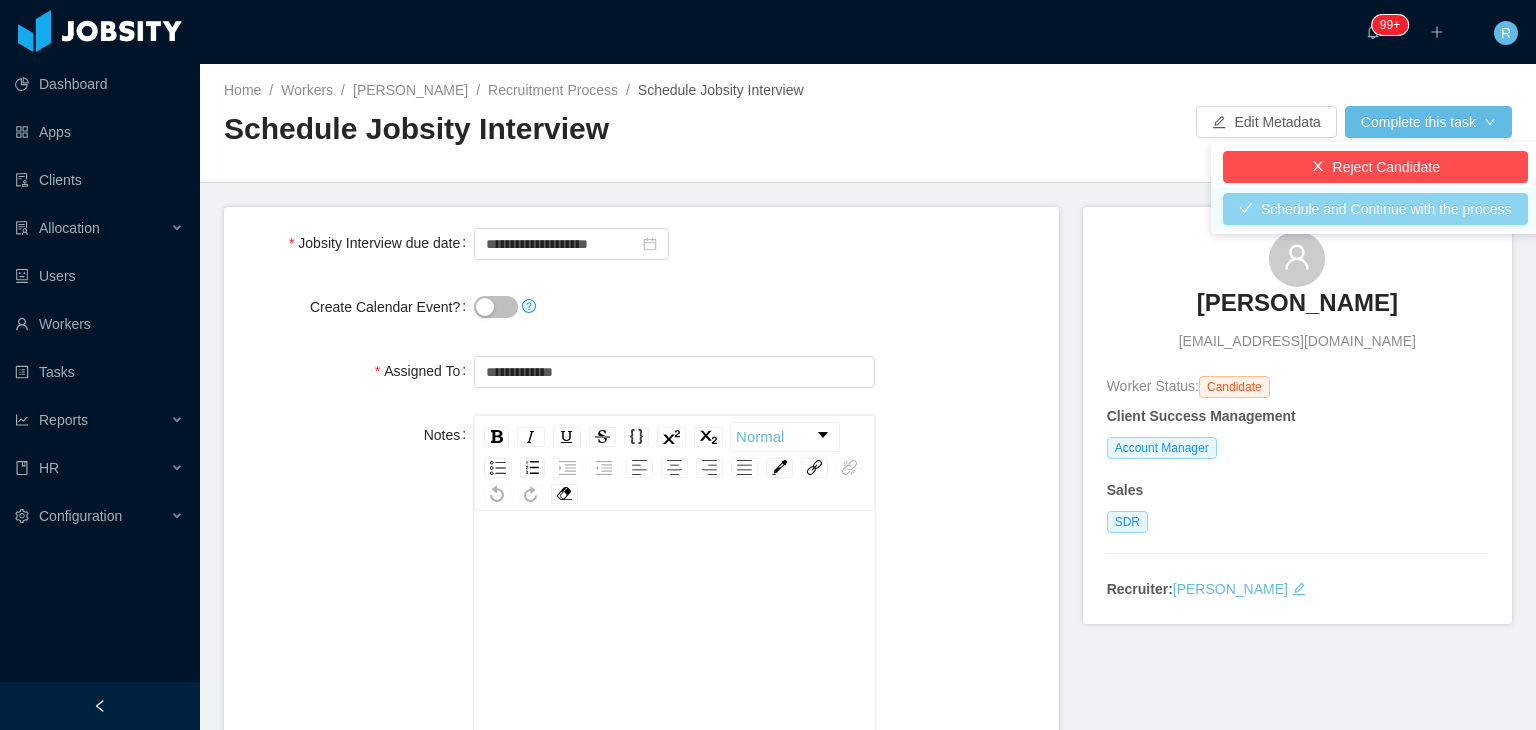 click on "Schedule and Continue with the process" at bounding box center [1375, 209] 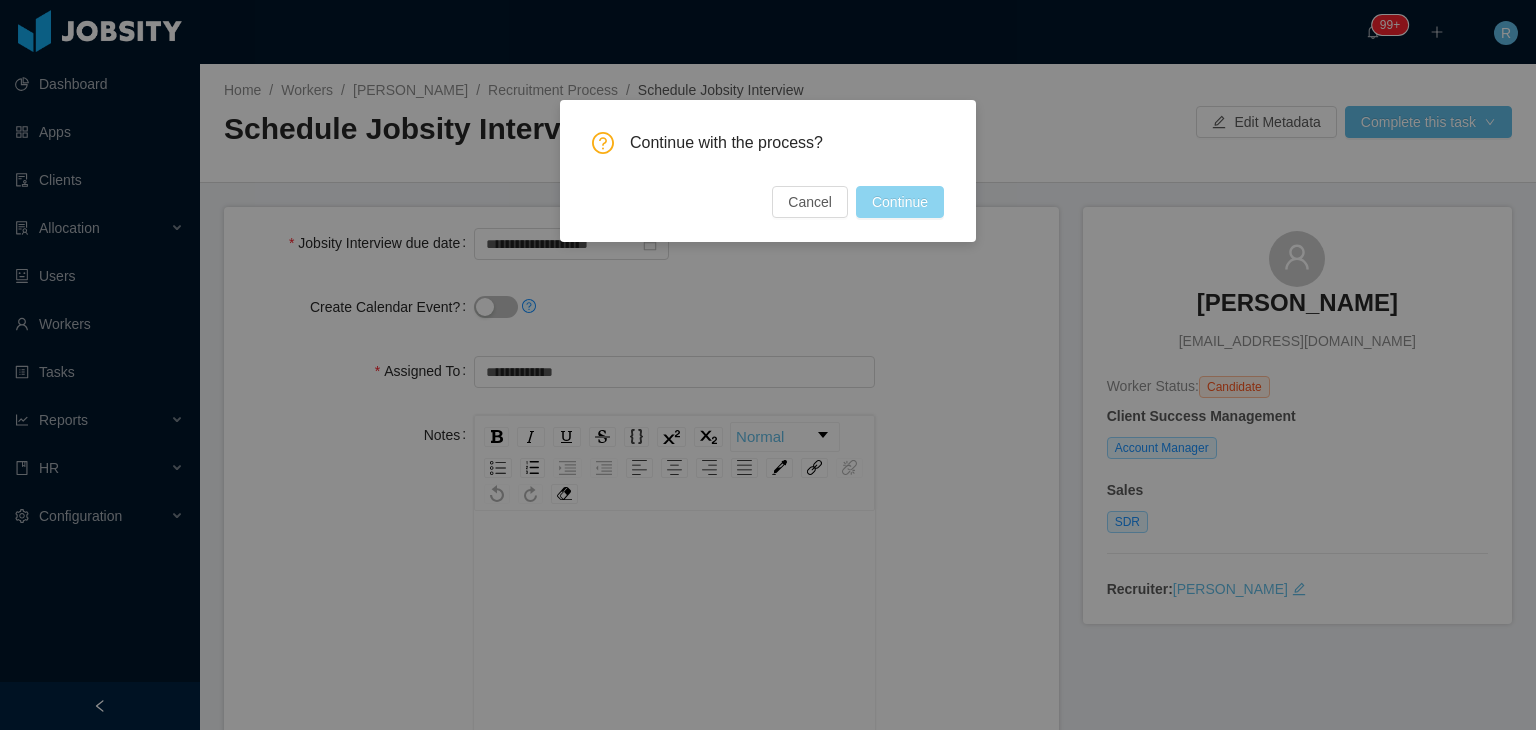 click on "Continue" at bounding box center [900, 202] 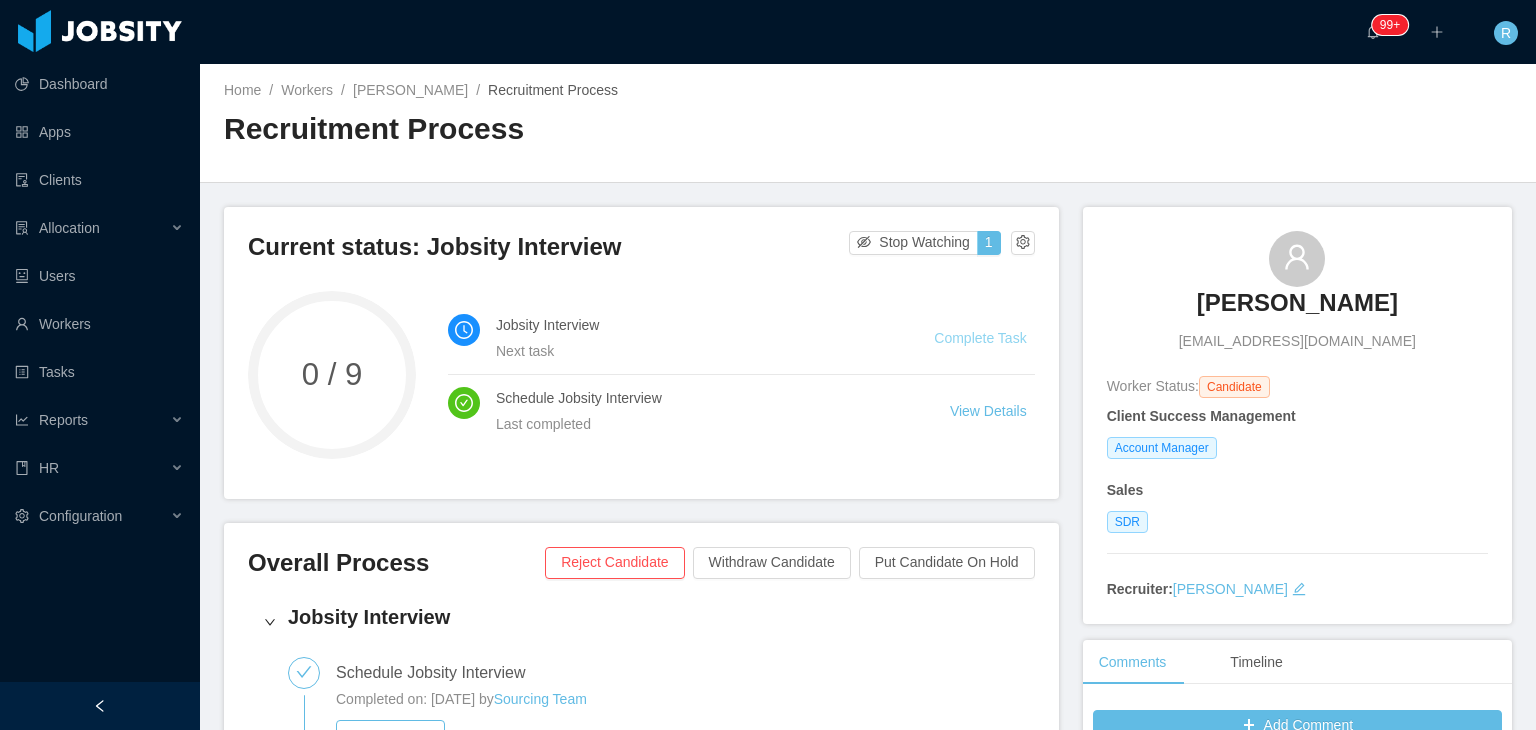 click on "Complete Task" at bounding box center (980, 338) 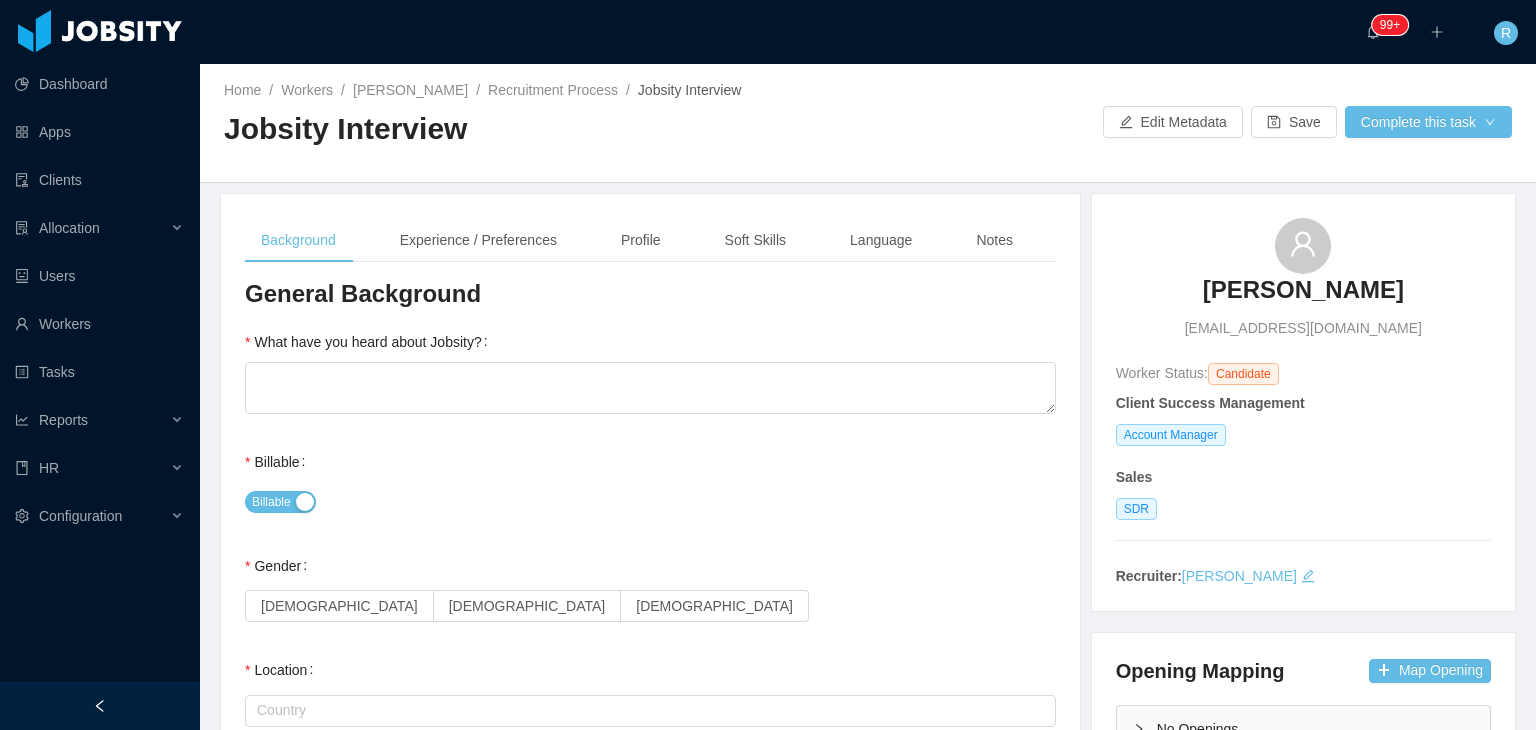type 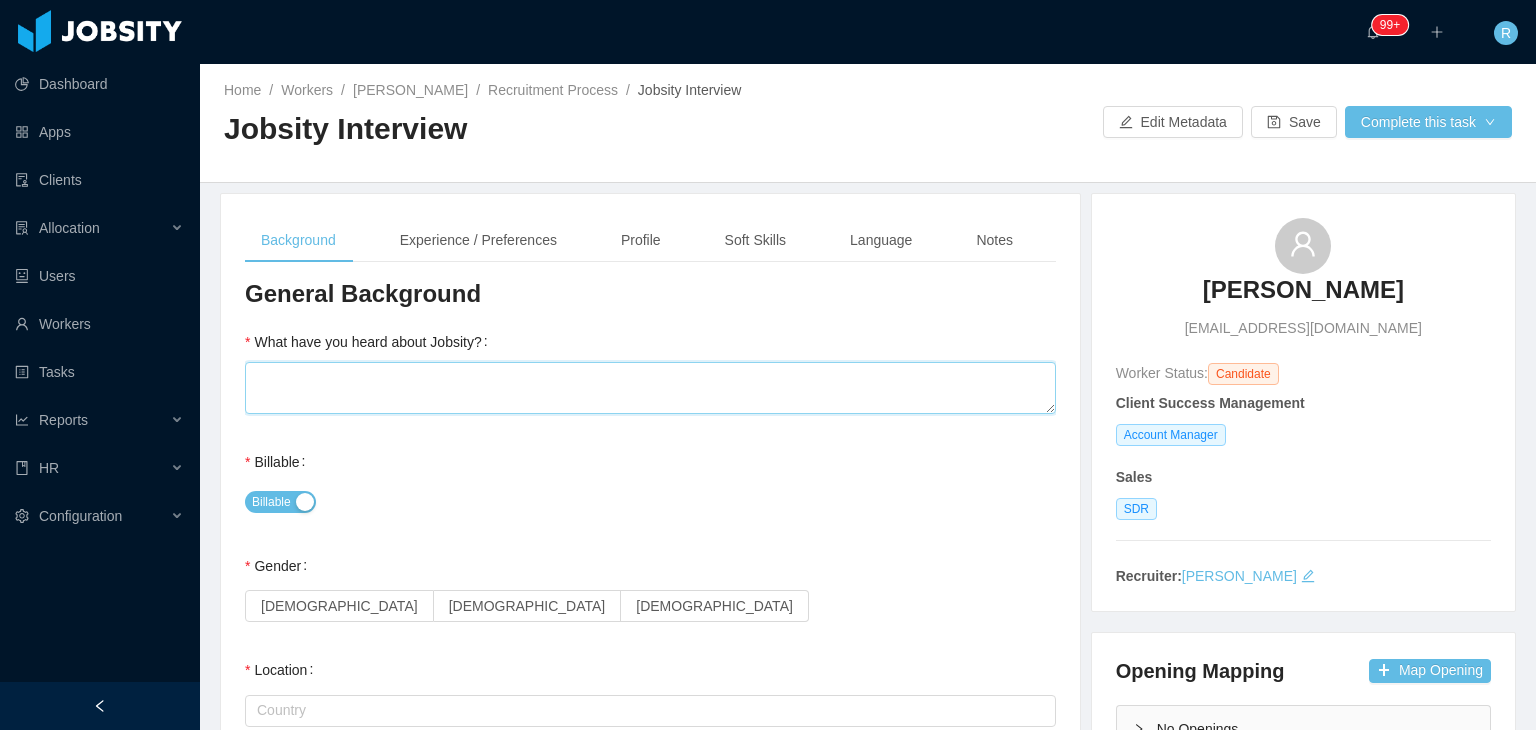 click on "What have you heard about Jobsity?" at bounding box center (650, 388) 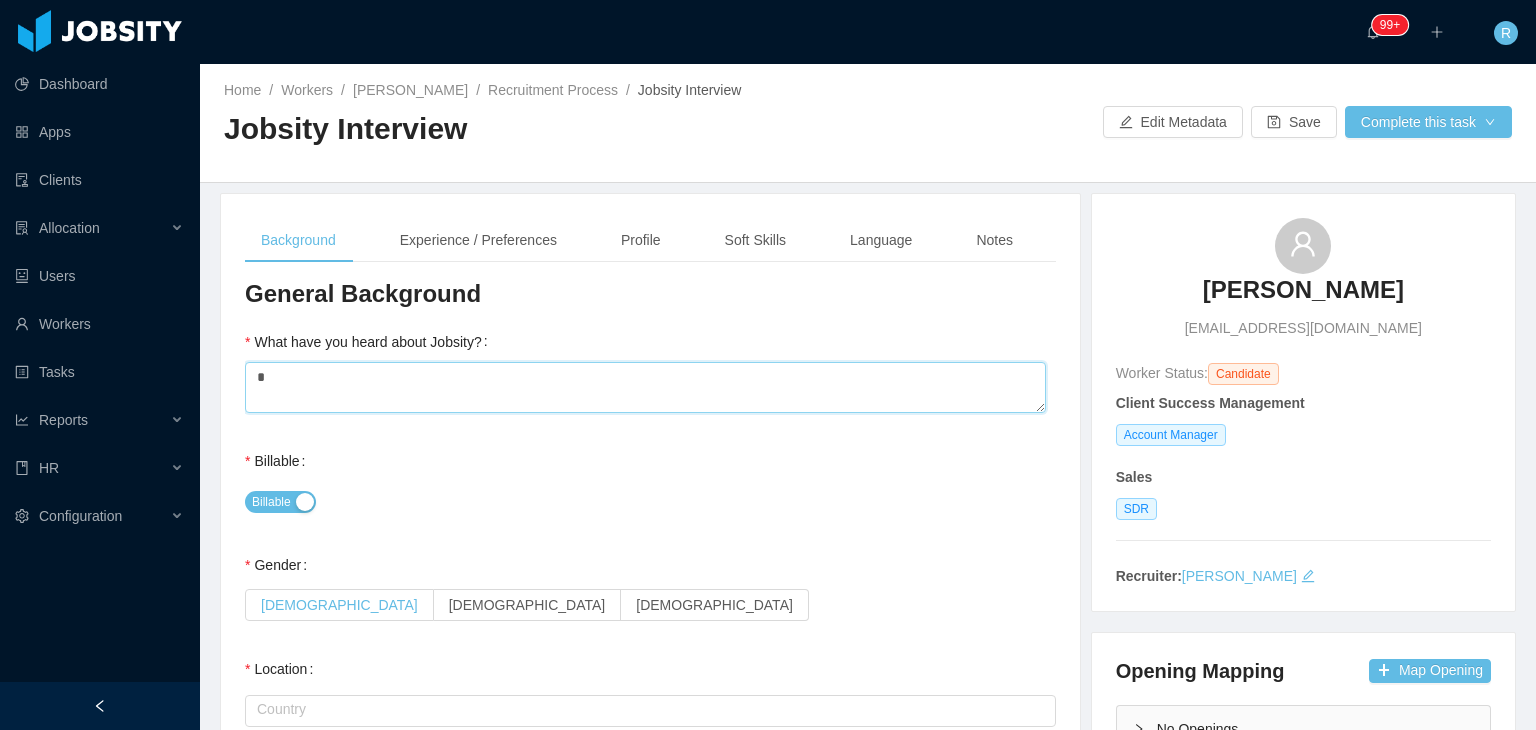 type on "*" 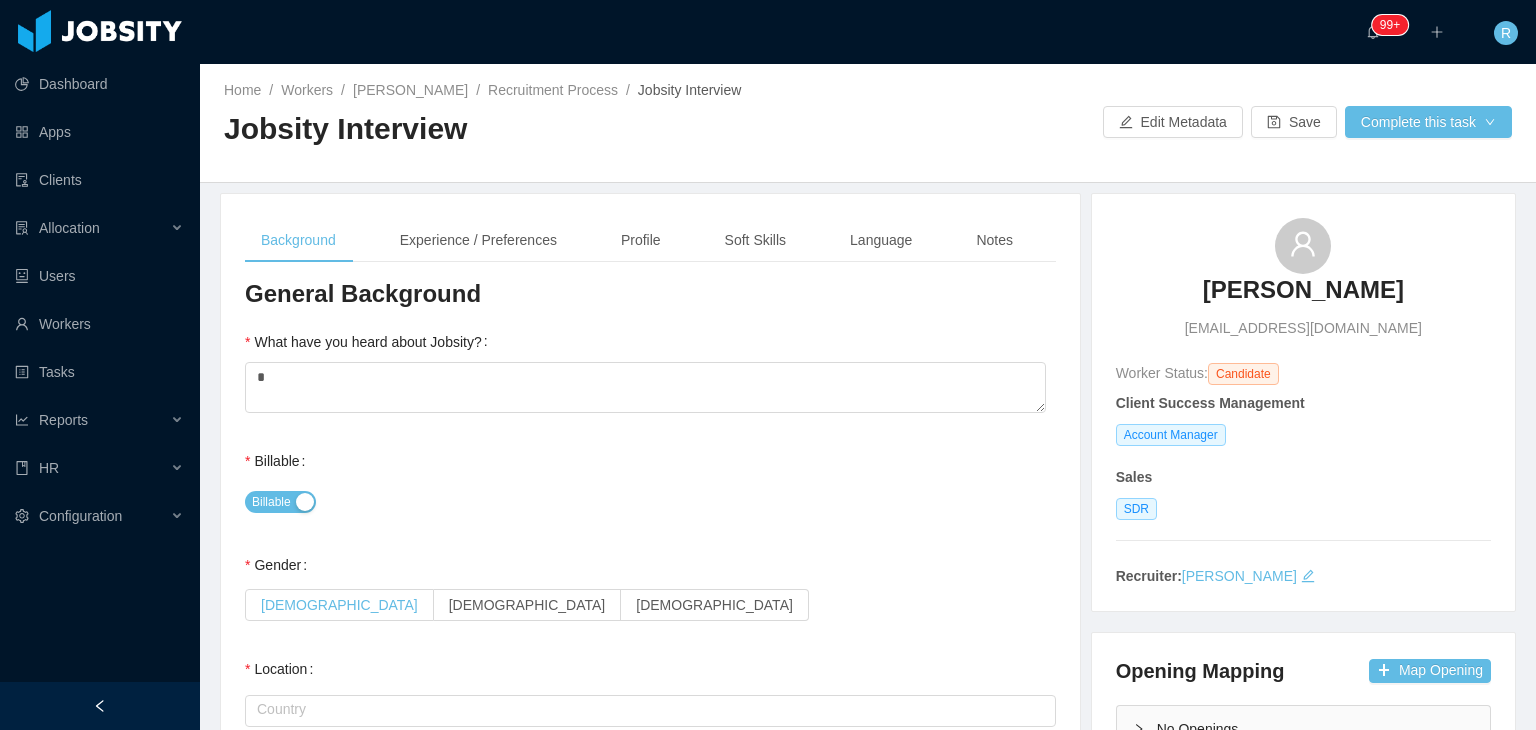 click on "[DEMOGRAPHIC_DATA]" at bounding box center (339, 605) 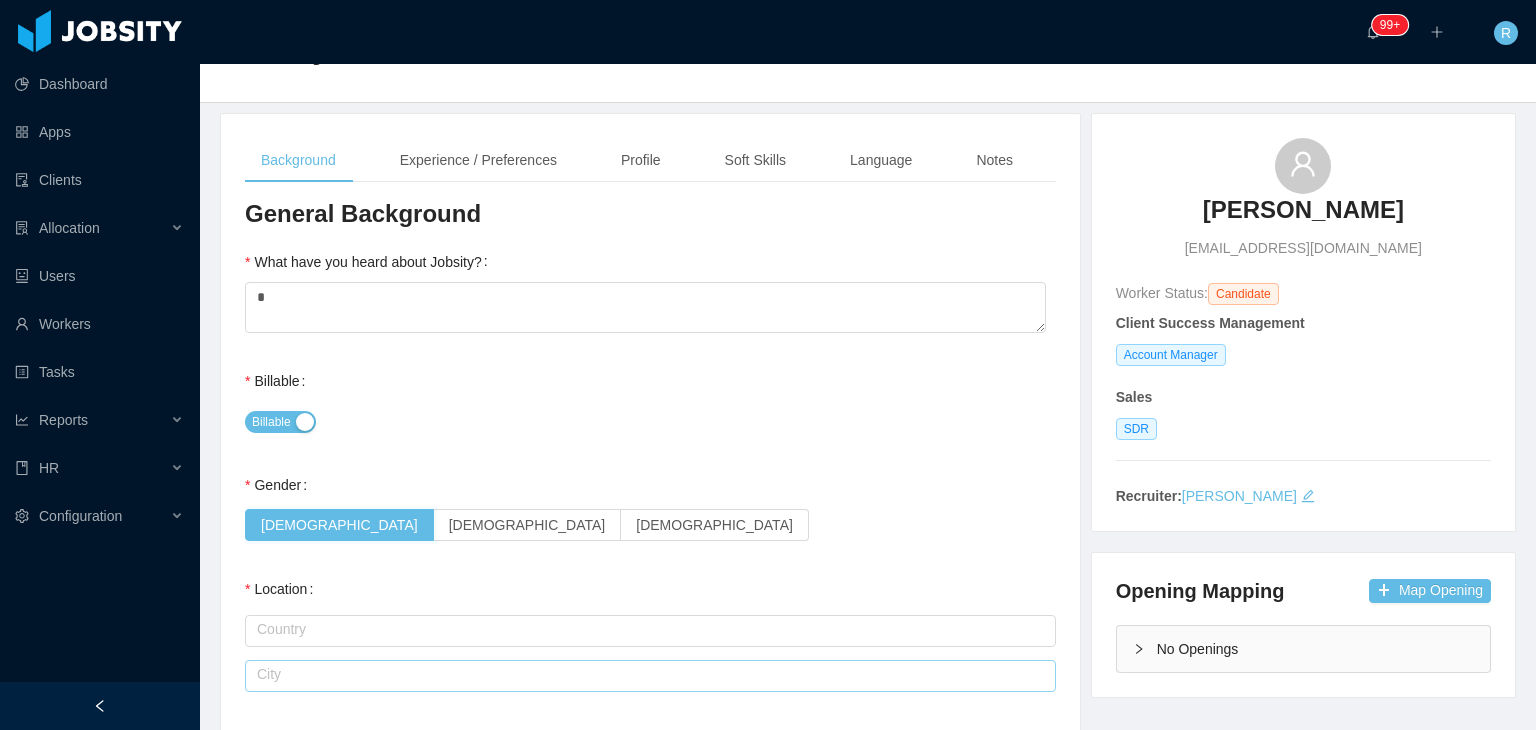 scroll, scrollTop: 200, scrollLeft: 0, axis: vertical 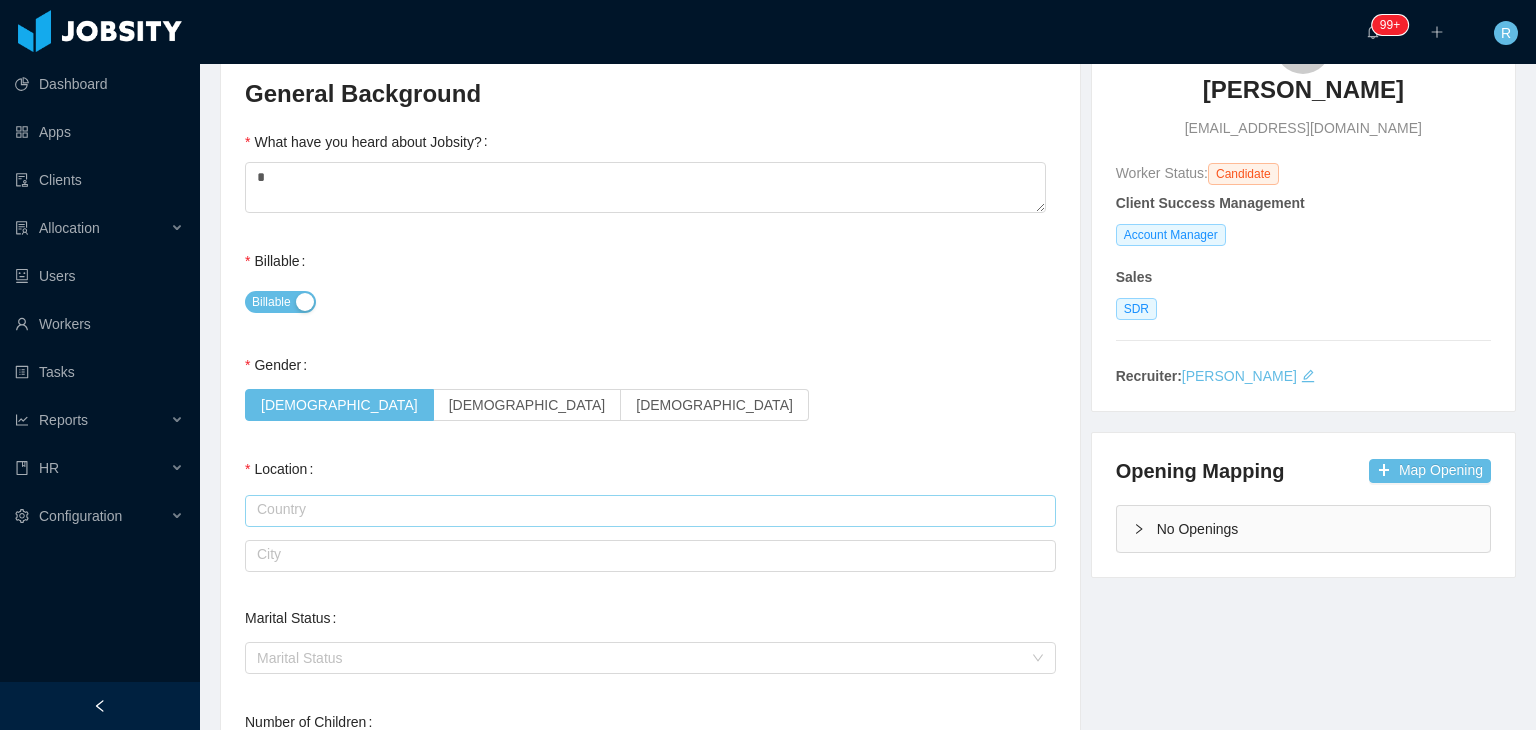 click at bounding box center [650, 511] 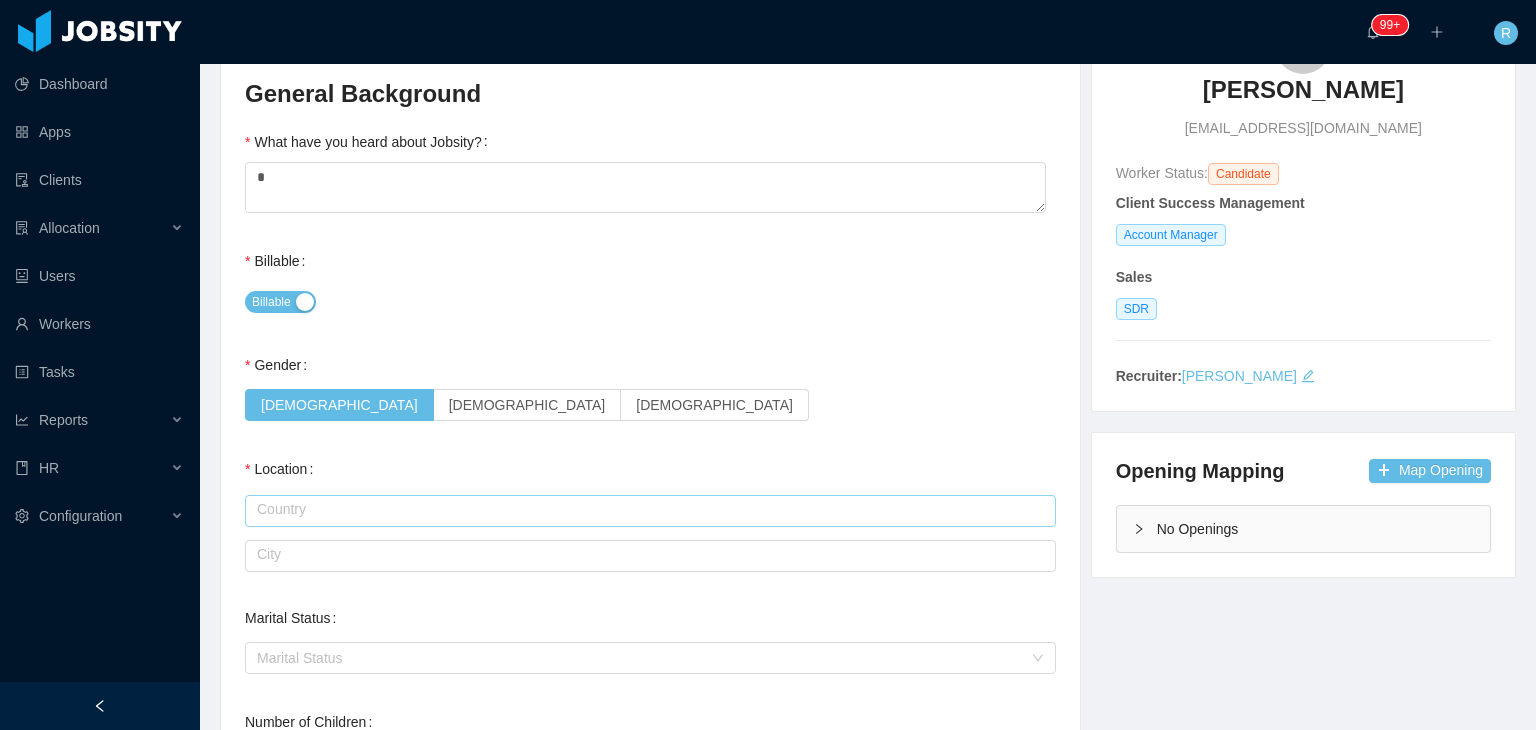 type on "*" 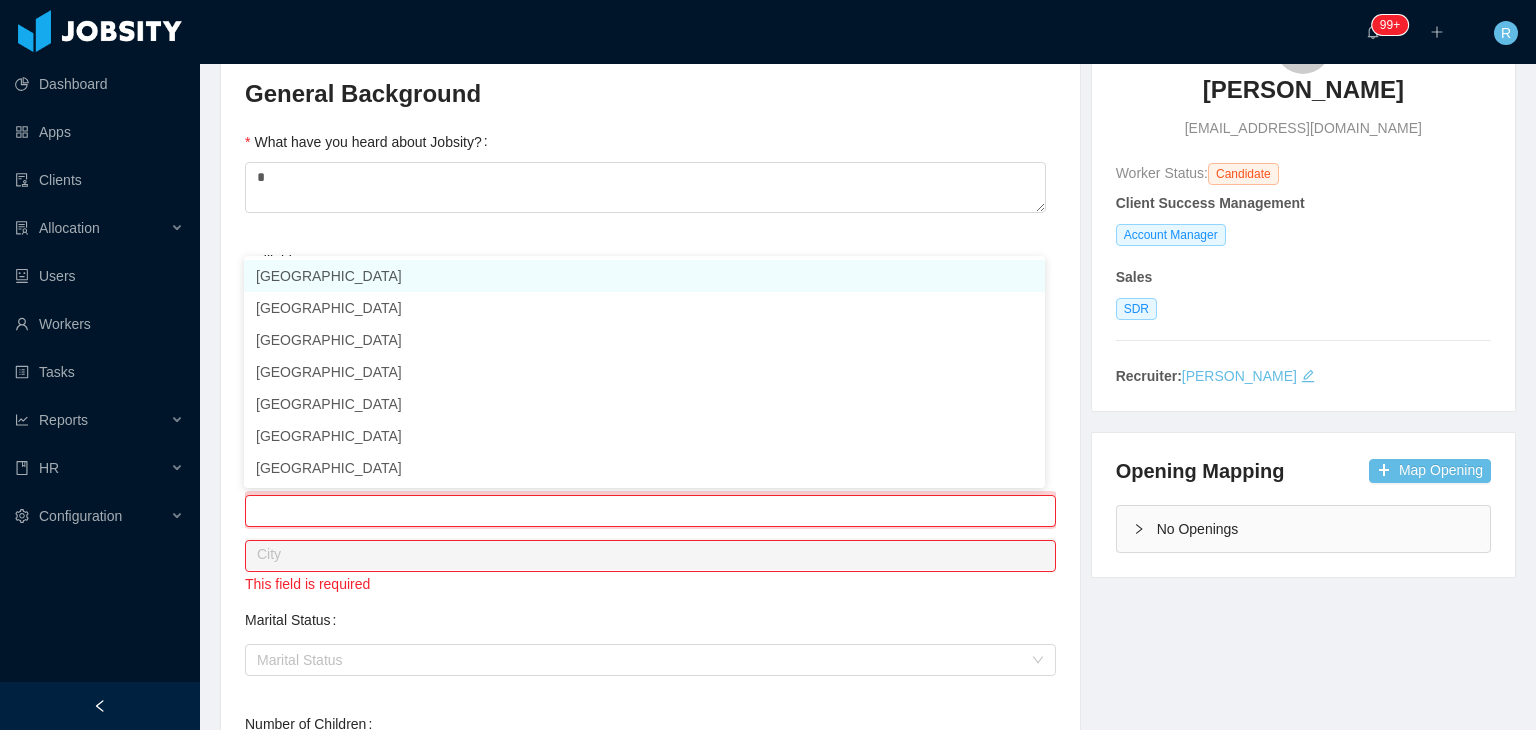 type on "*" 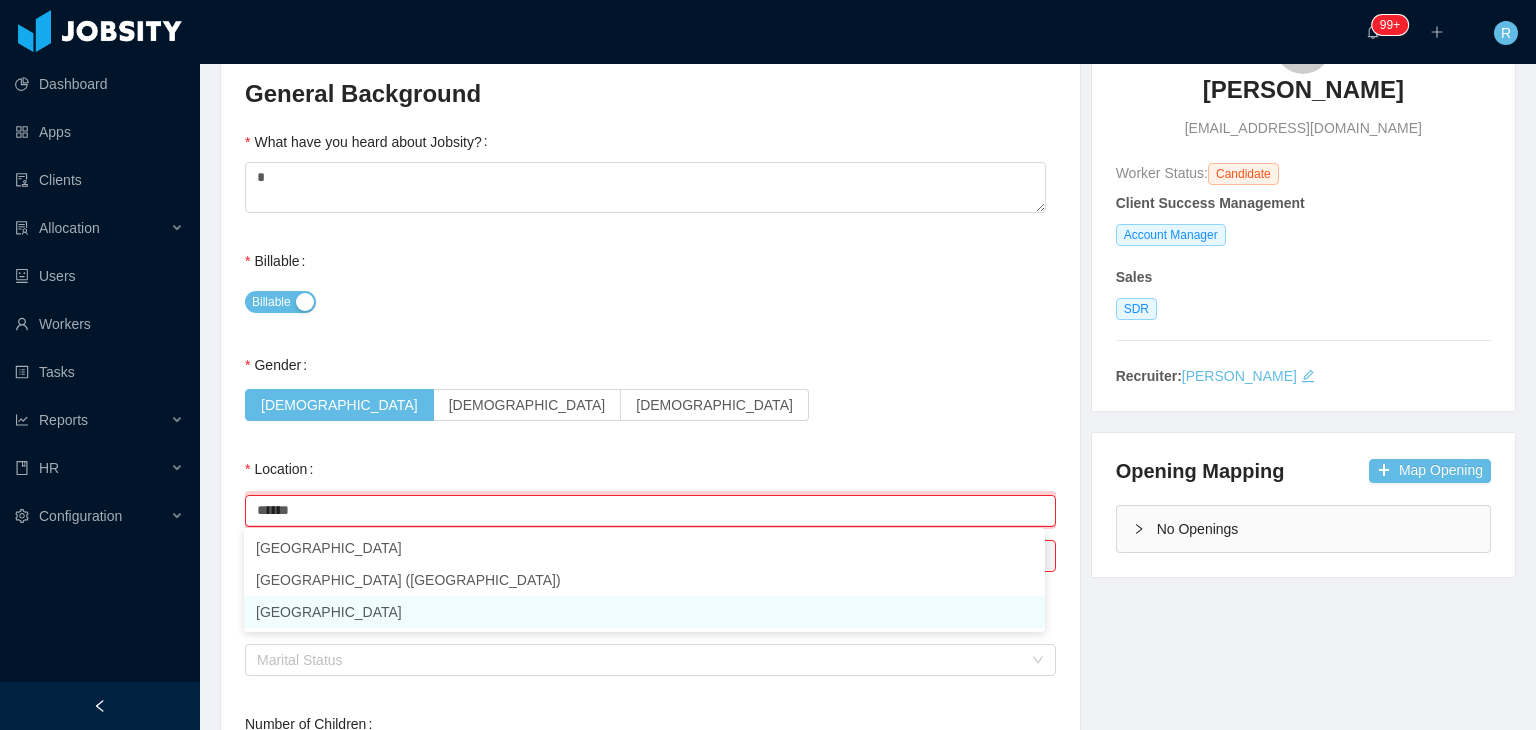 click on "[GEOGRAPHIC_DATA]" at bounding box center [644, 612] 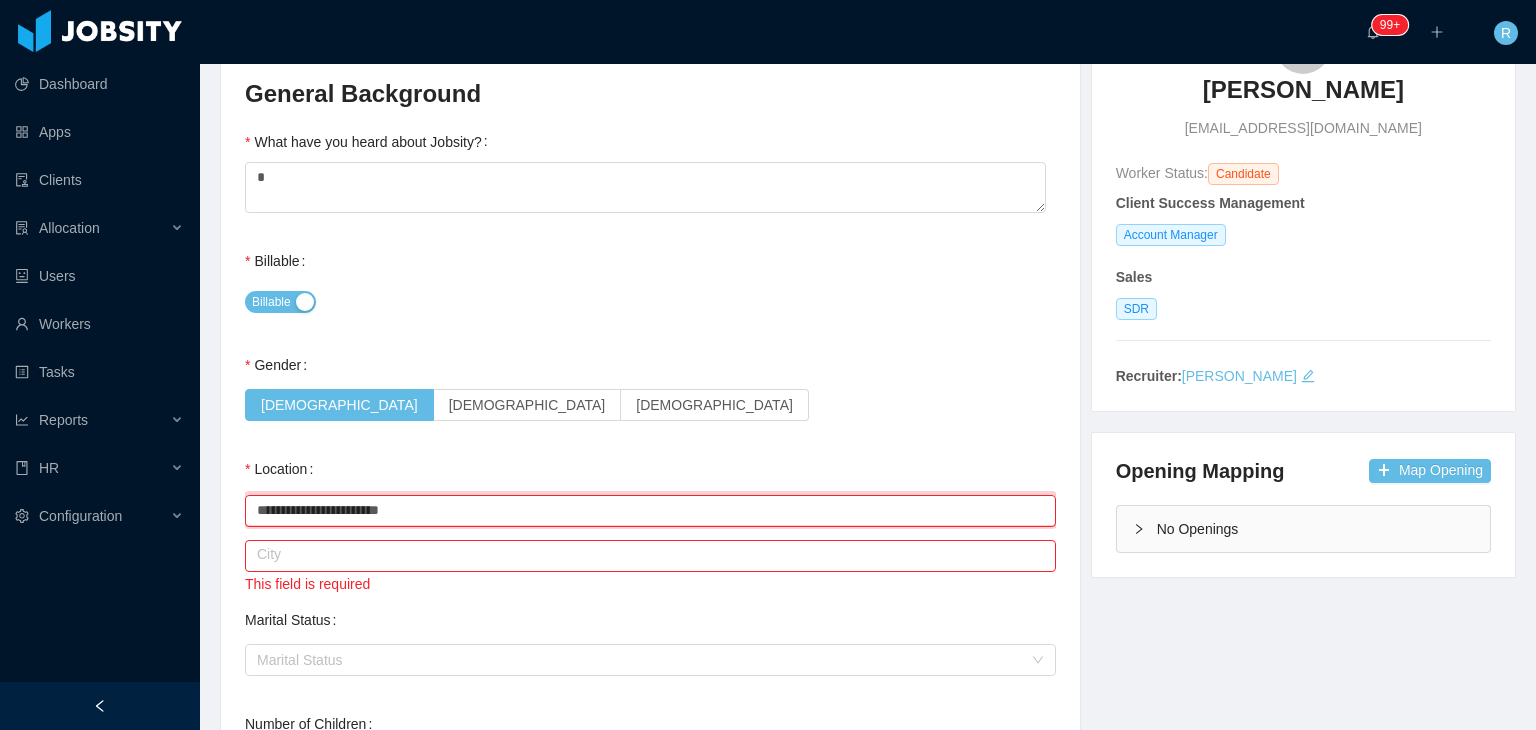 type on "**********" 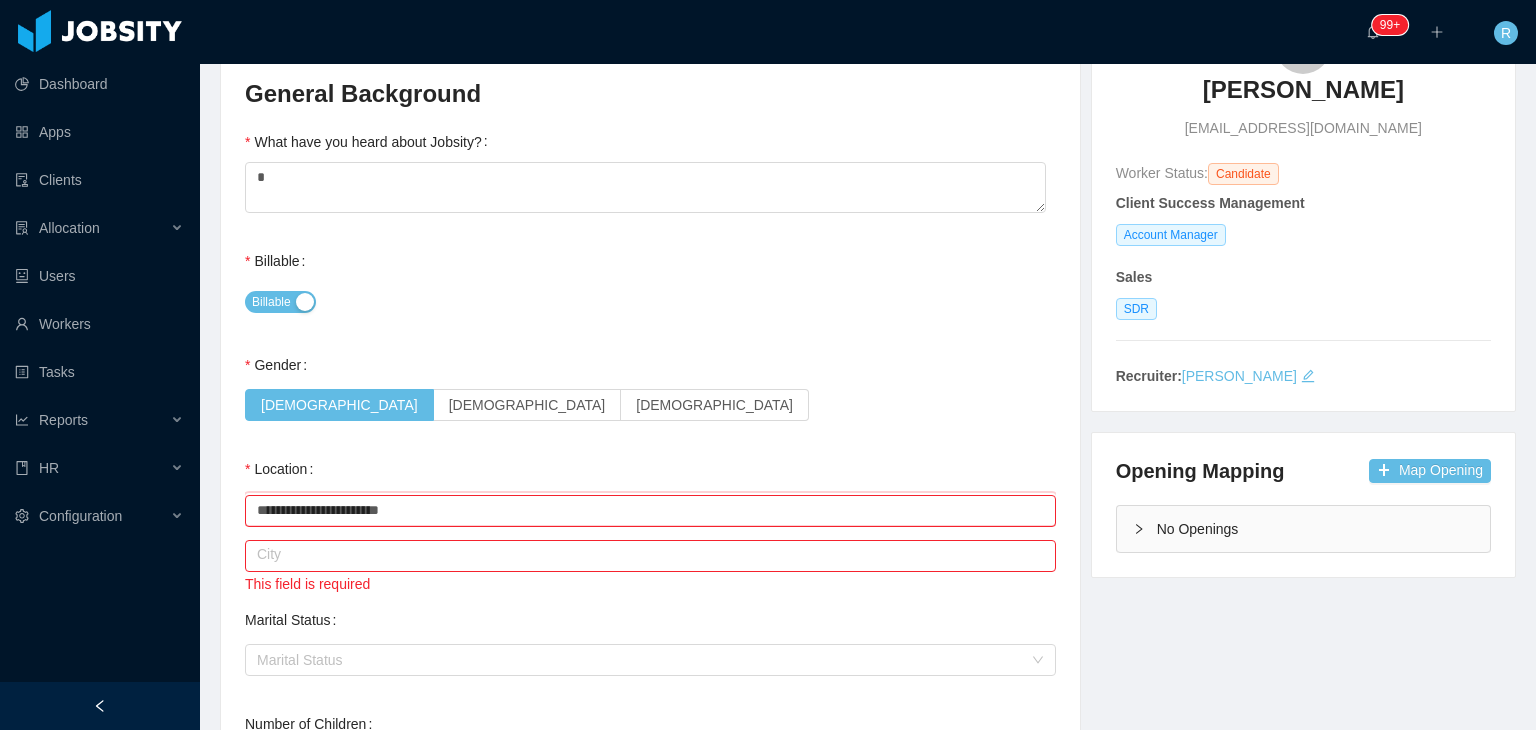 click on "City" at bounding box center [650, 554] 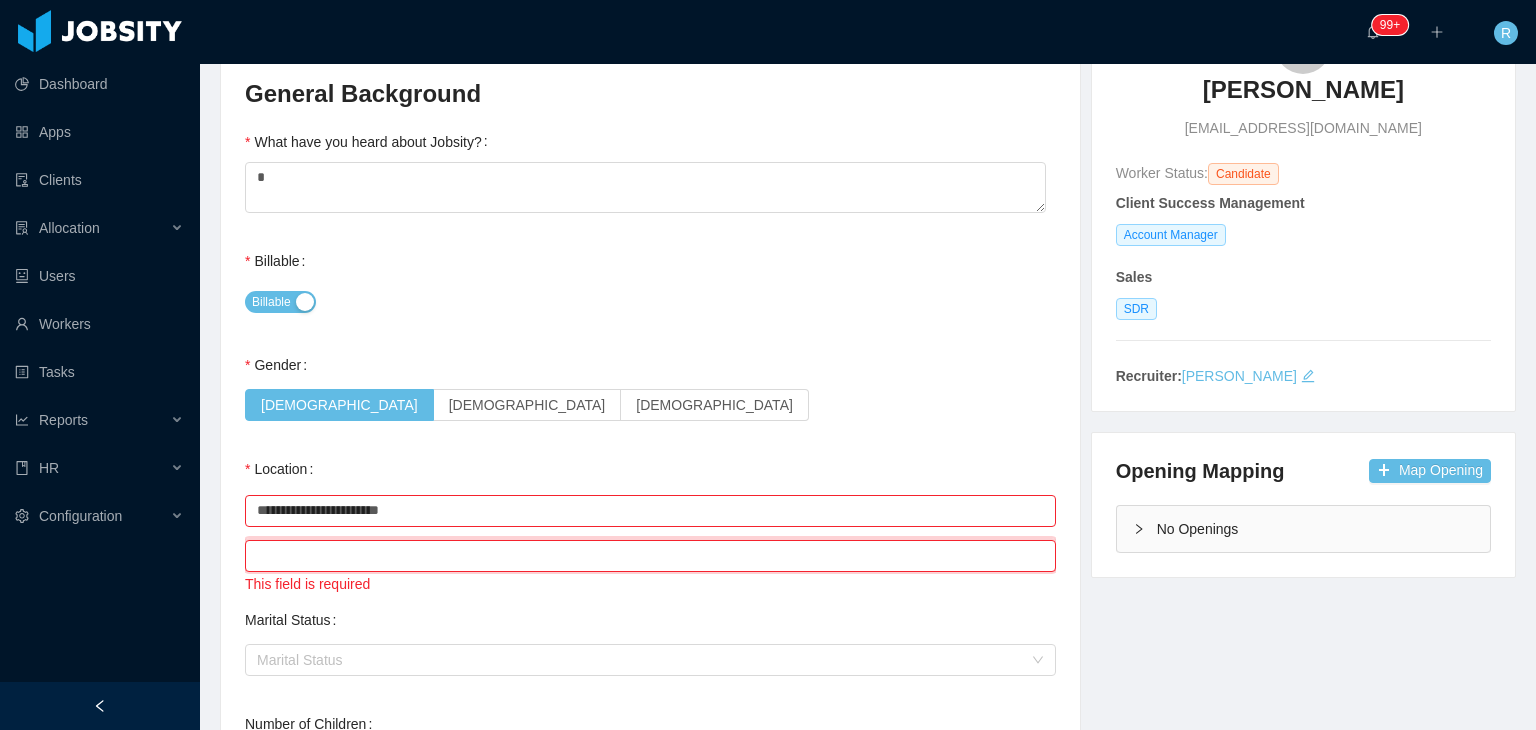 click at bounding box center [650, 556] 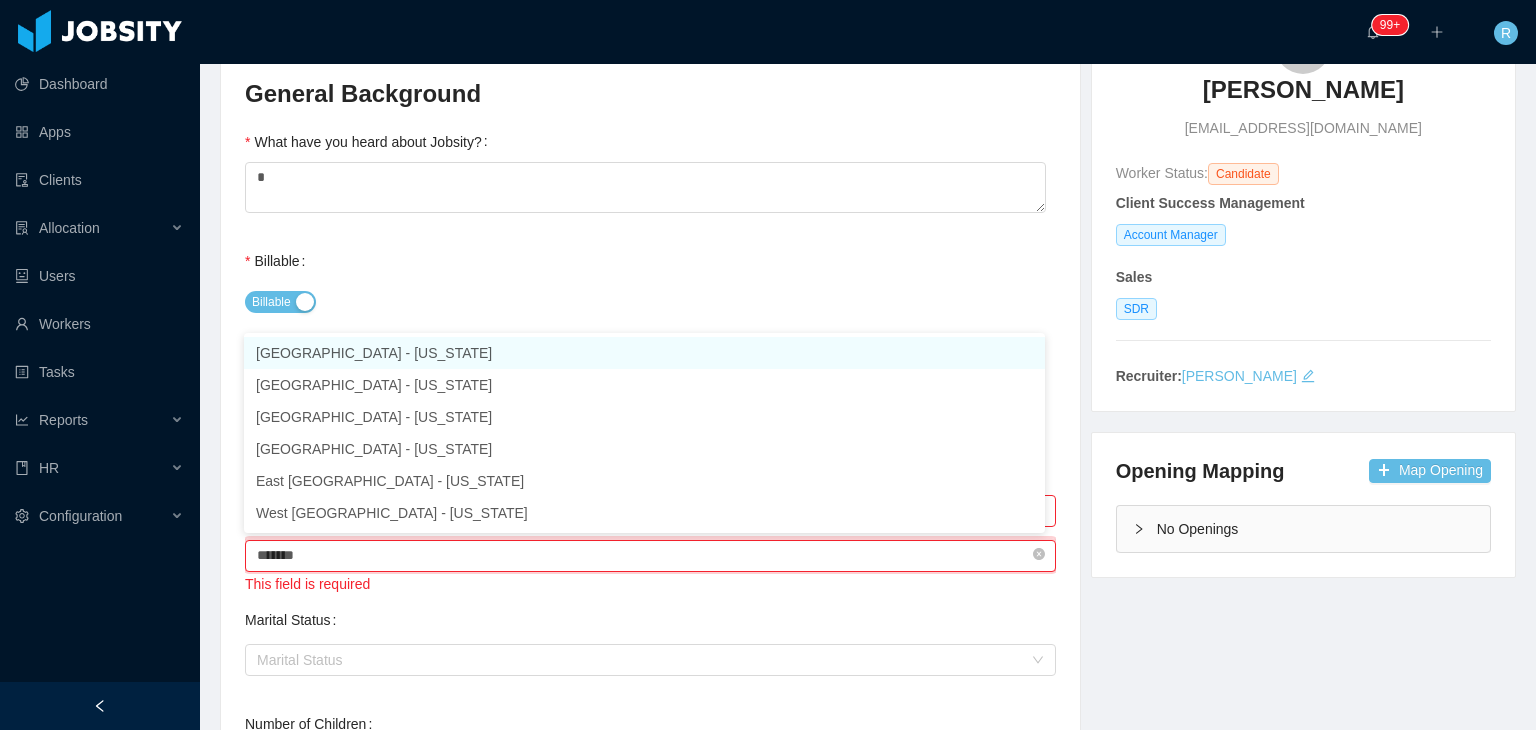 click on "*******" at bounding box center [650, 556] 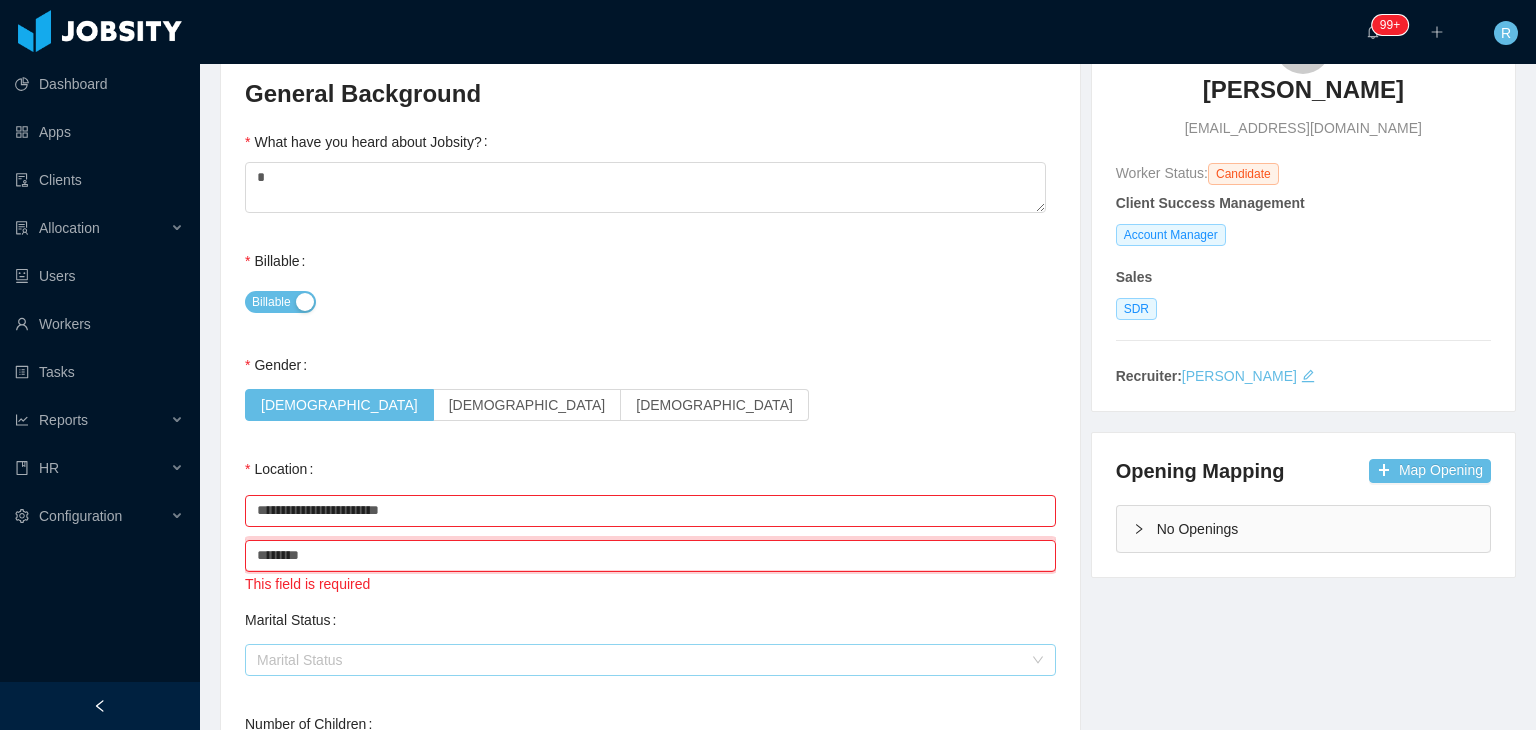 scroll, scrollTop: 348, scrollLeft: 0, axis: vertical 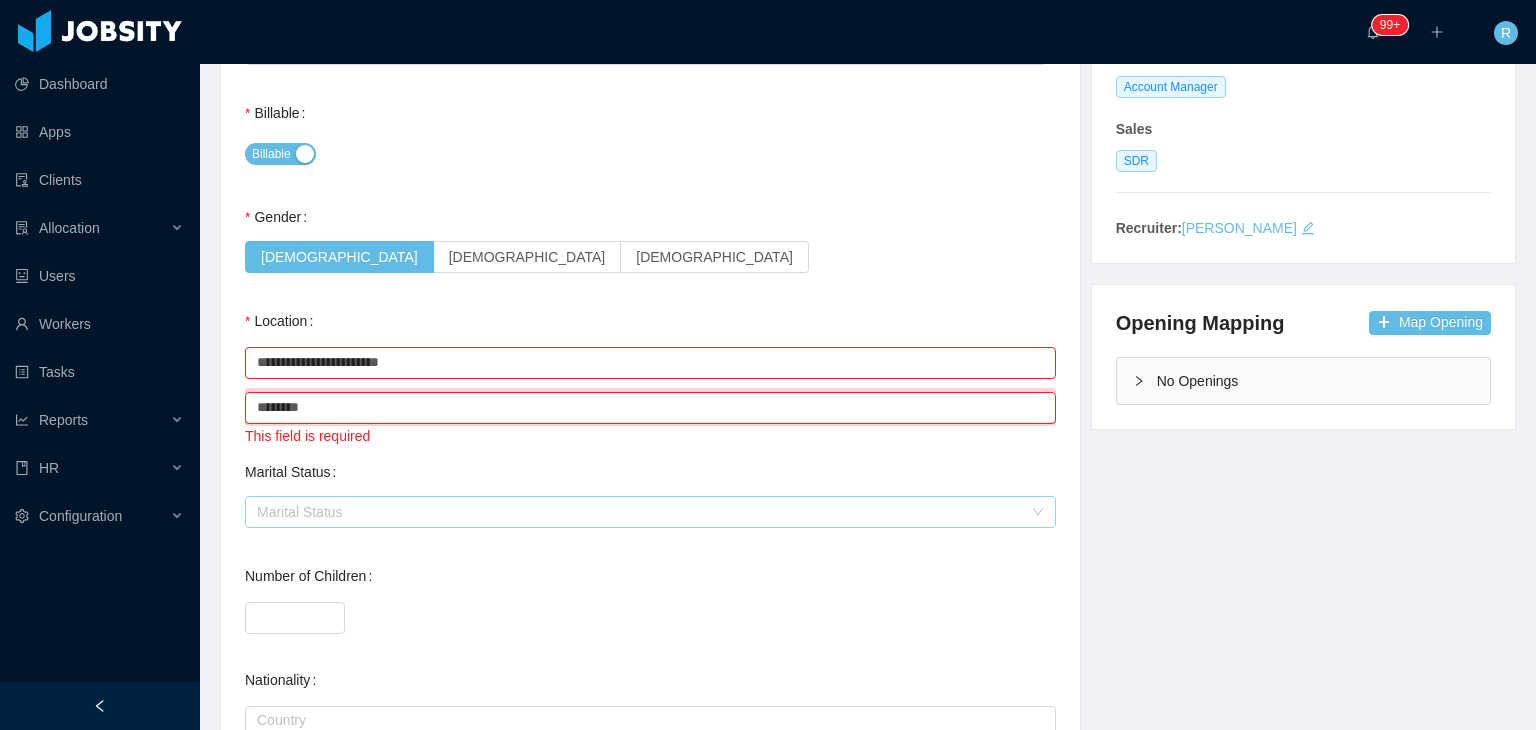 click on "Marital Status" at bounding box center (639, 512) 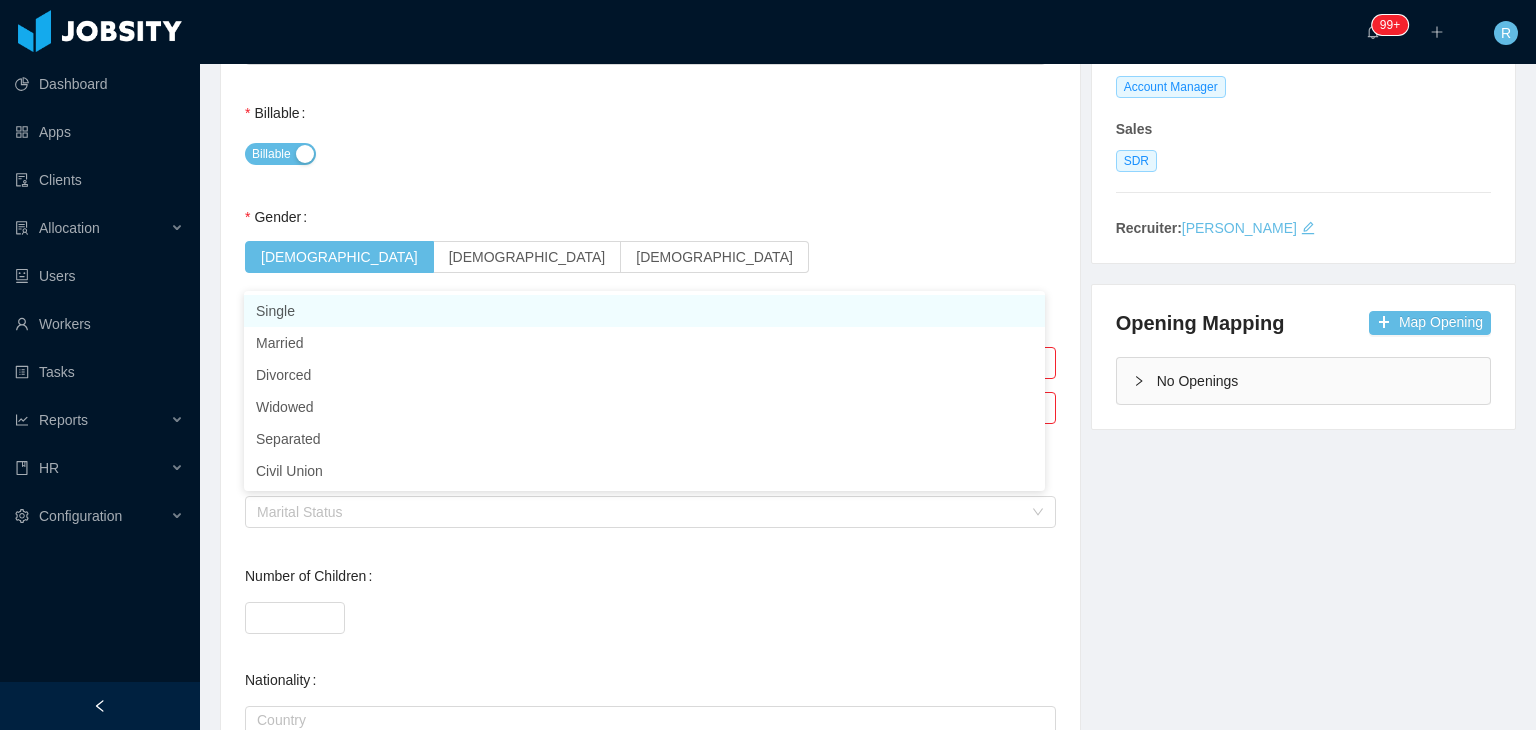 click on "[DEMOGRAPHIC_DATA] [DEMOGRAPHIC_DATA] [DEMOGRAPHIC_DATA]" at bounding box center [650, 257] 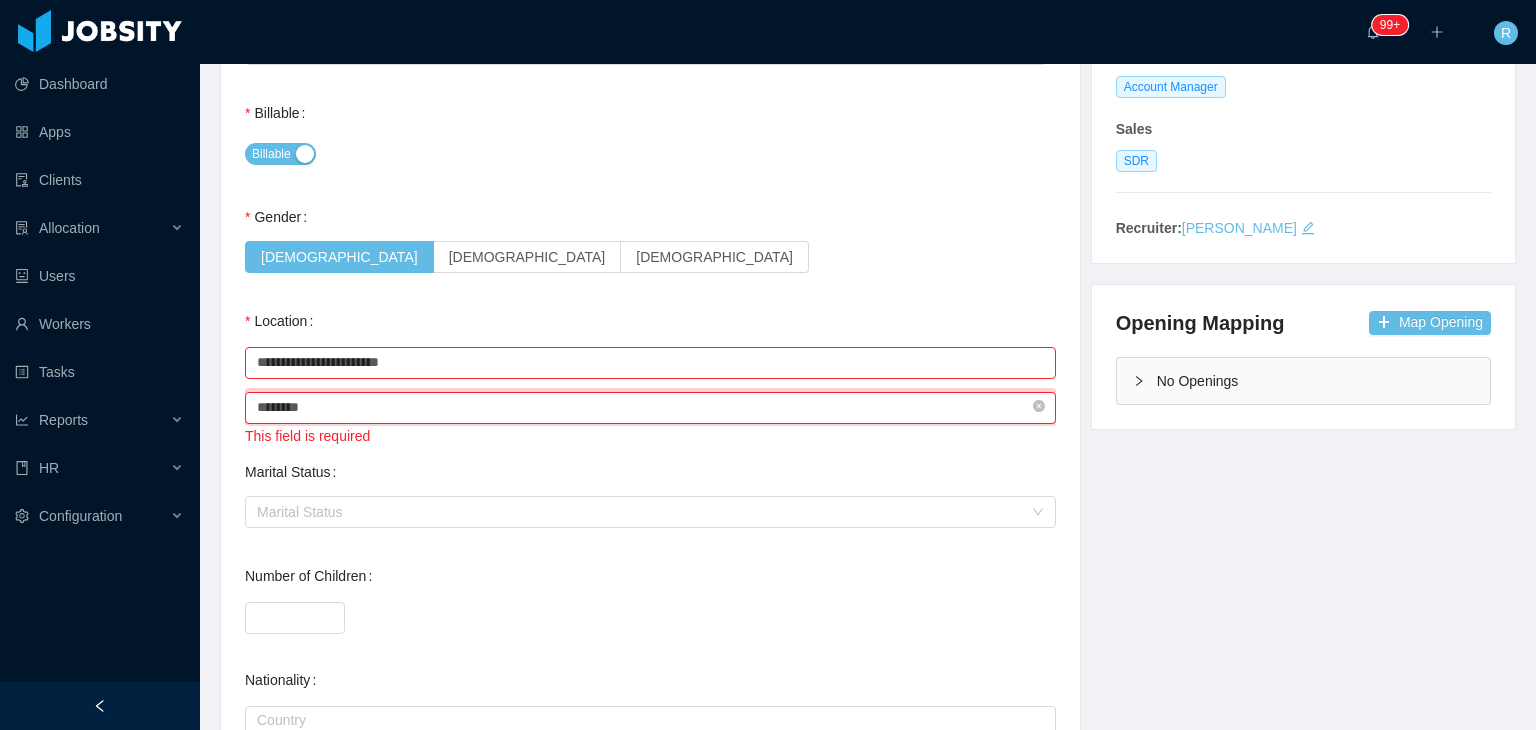 click on "********" at bounding box center [650, 408] 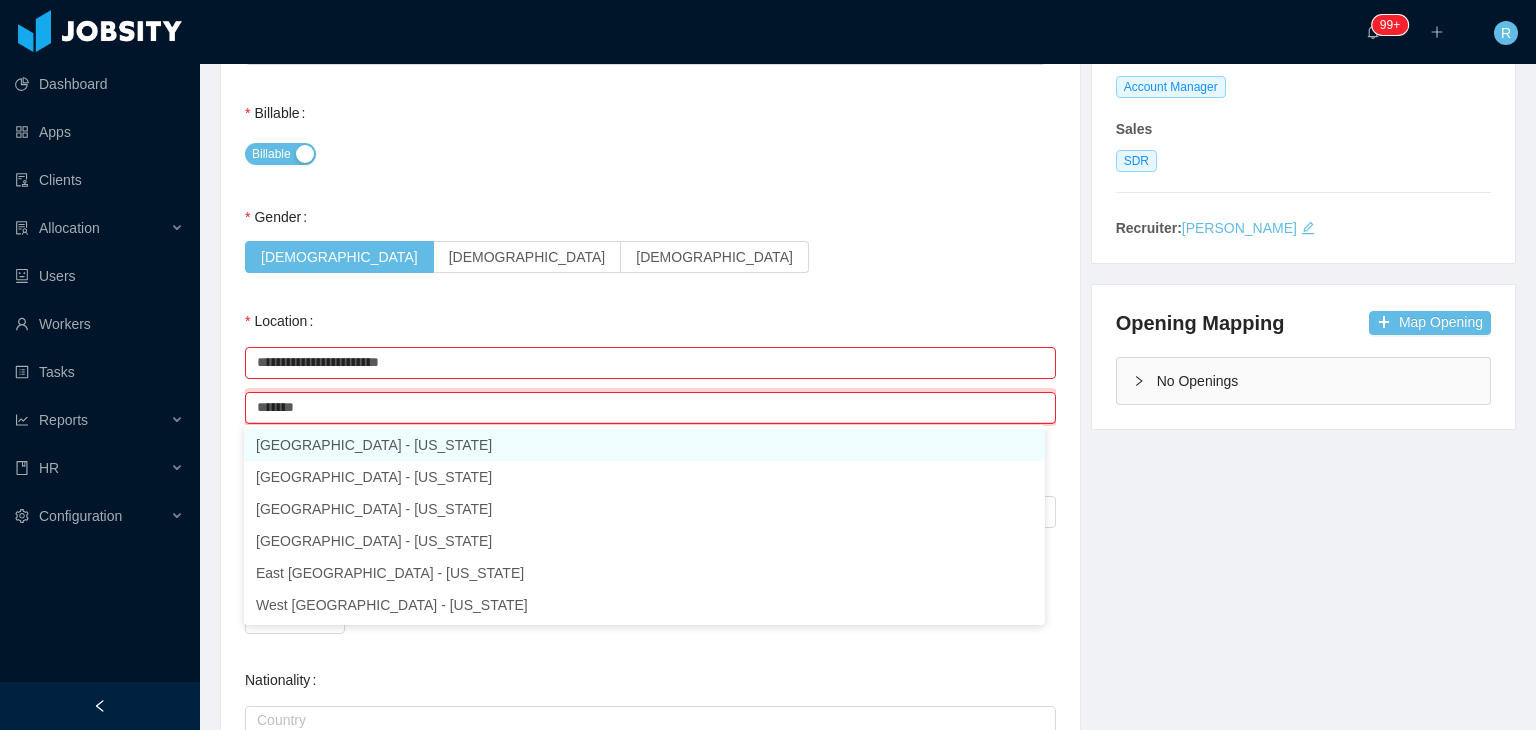 click on "[GEOGRAPHIC_DATA] - [US_STATE]" at bounding box center [644, 445] 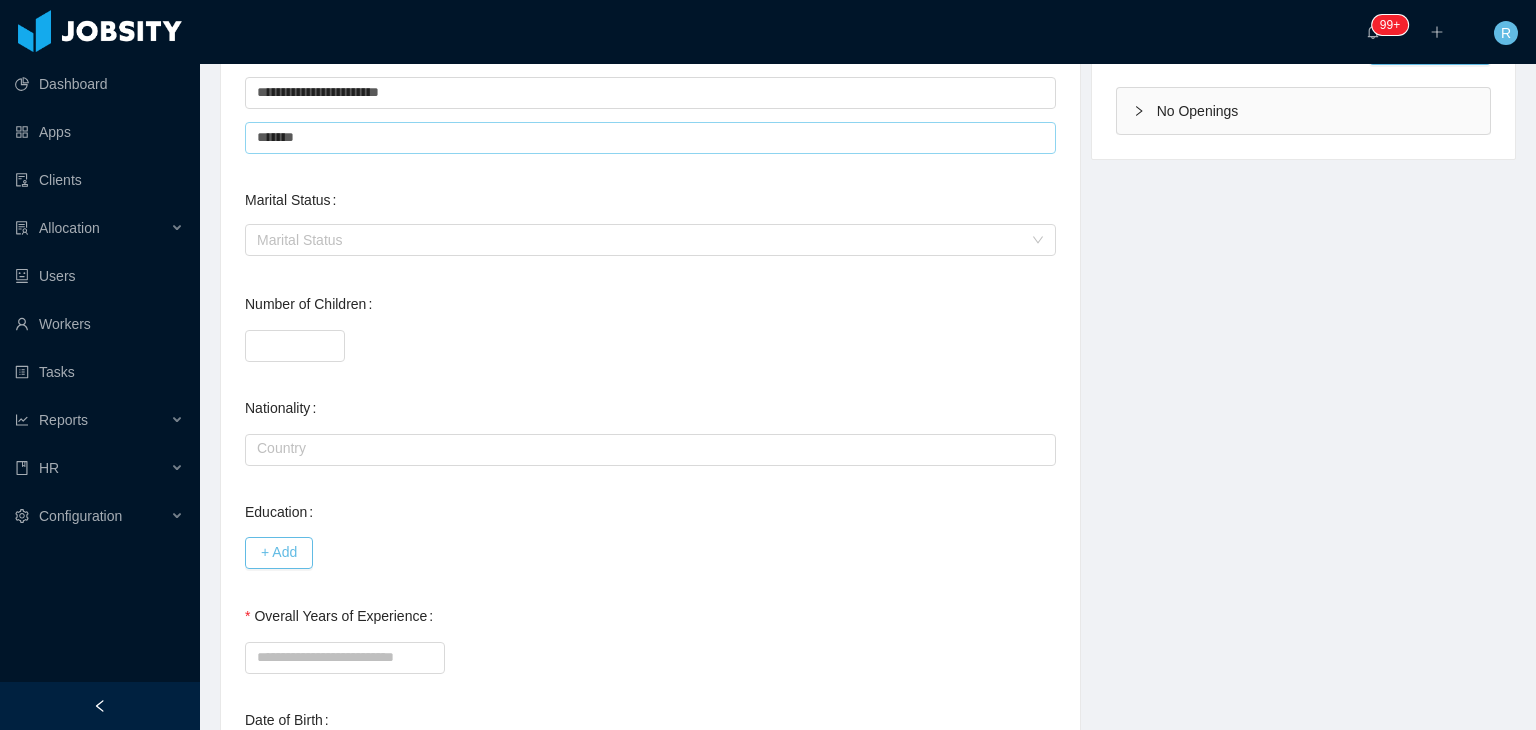 scroll, scrollTop: 654, scrollLeft: 0, axis: vertical 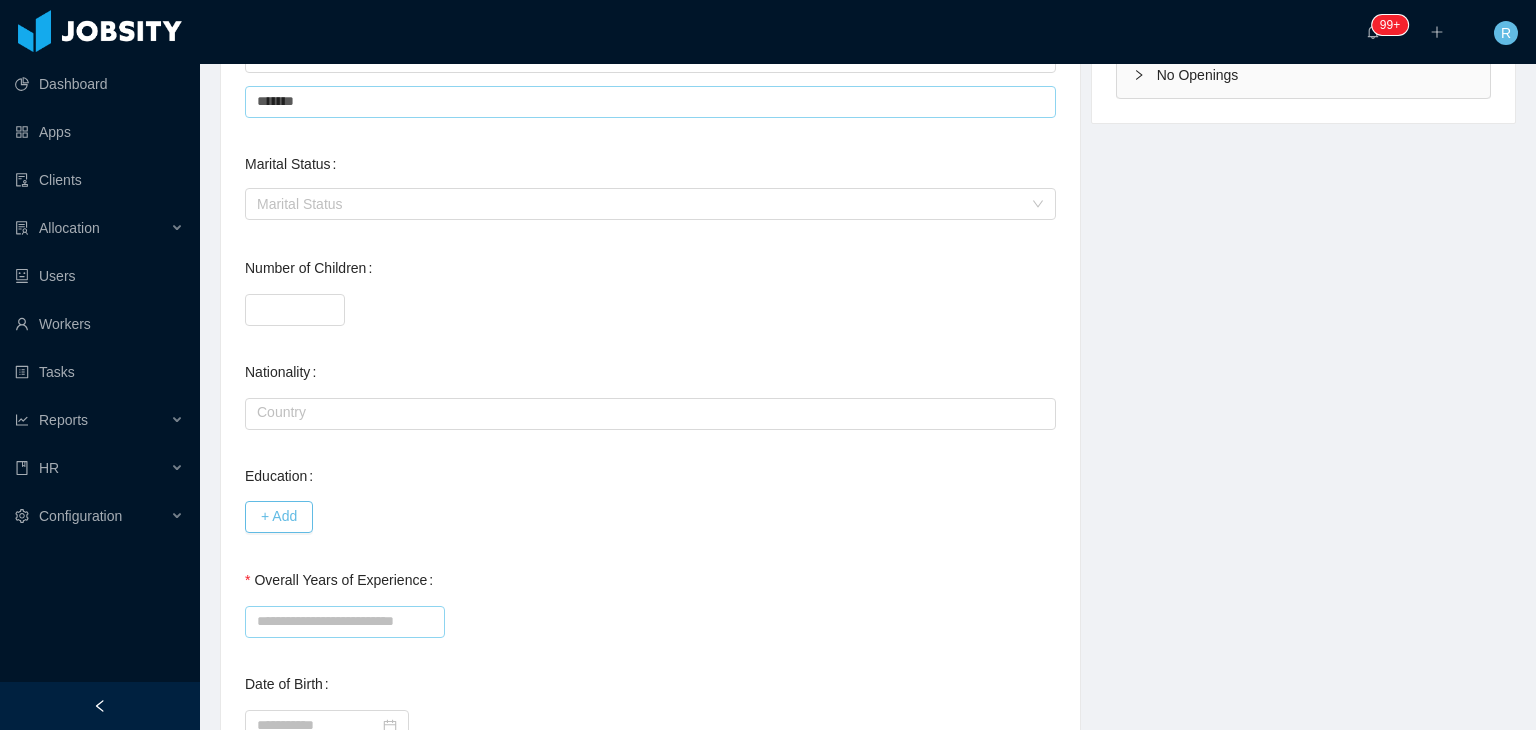 type on "*******" 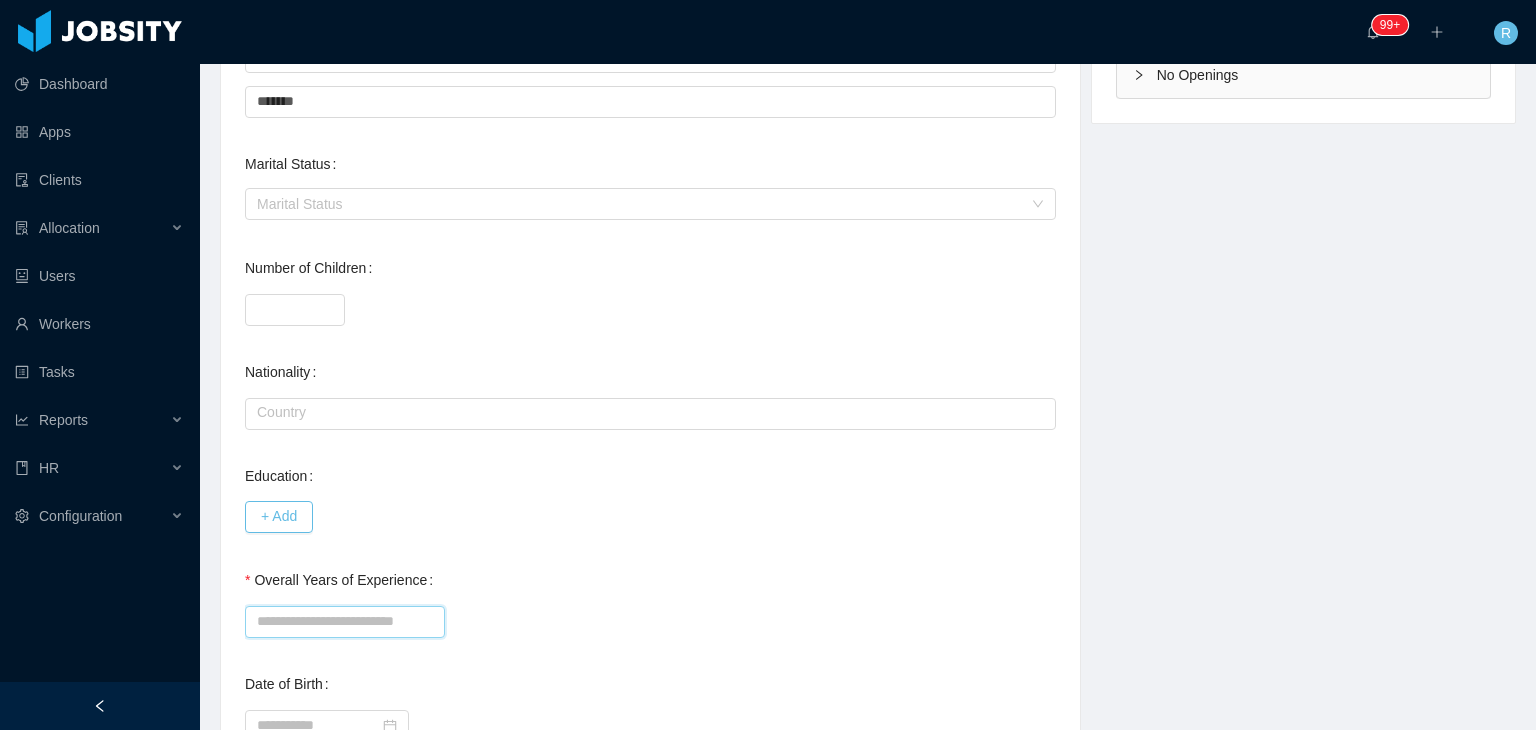 click on "Overall Years of Experience" at bounding box center (345, 622) 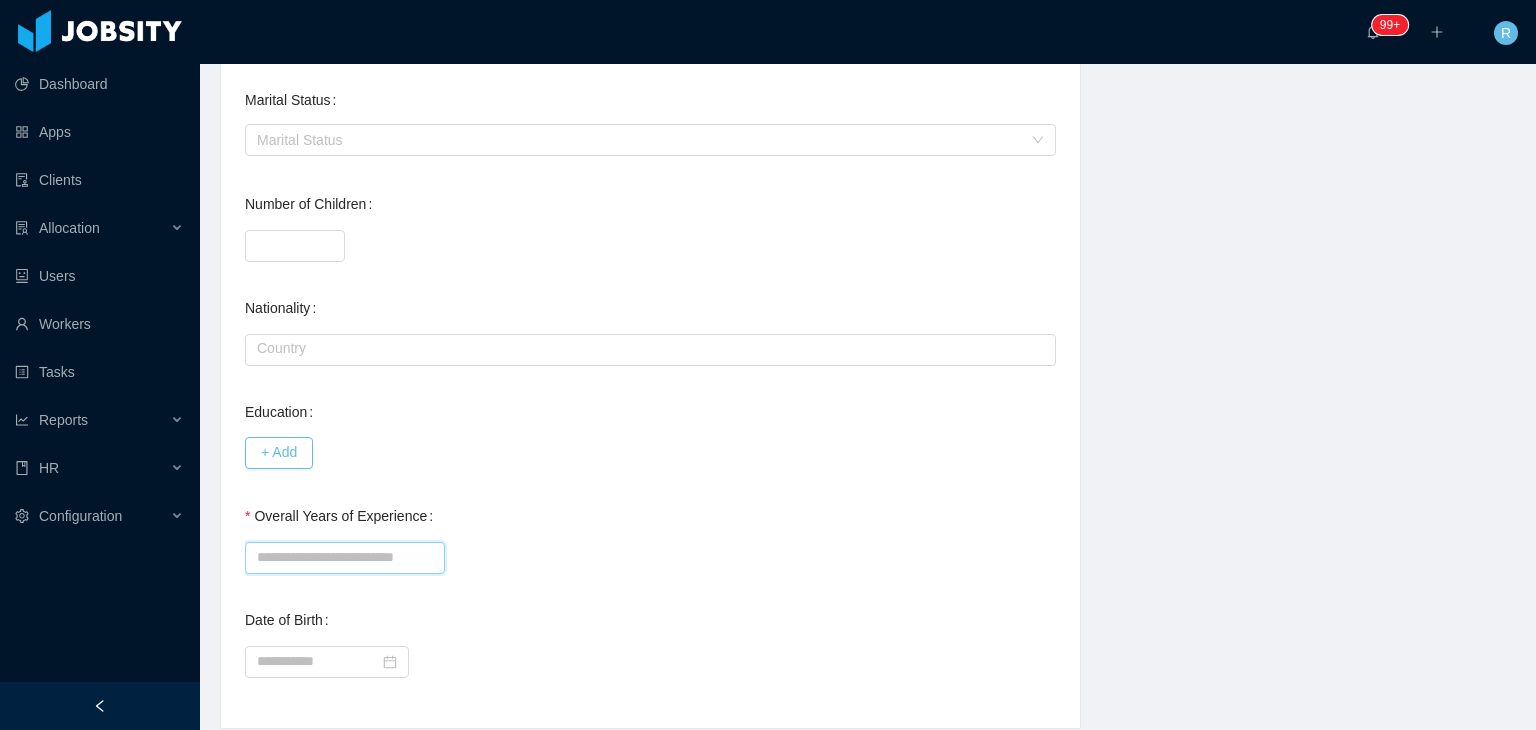 scroll, scrollTop: 720, scrollLeft: 0, axis: vertical 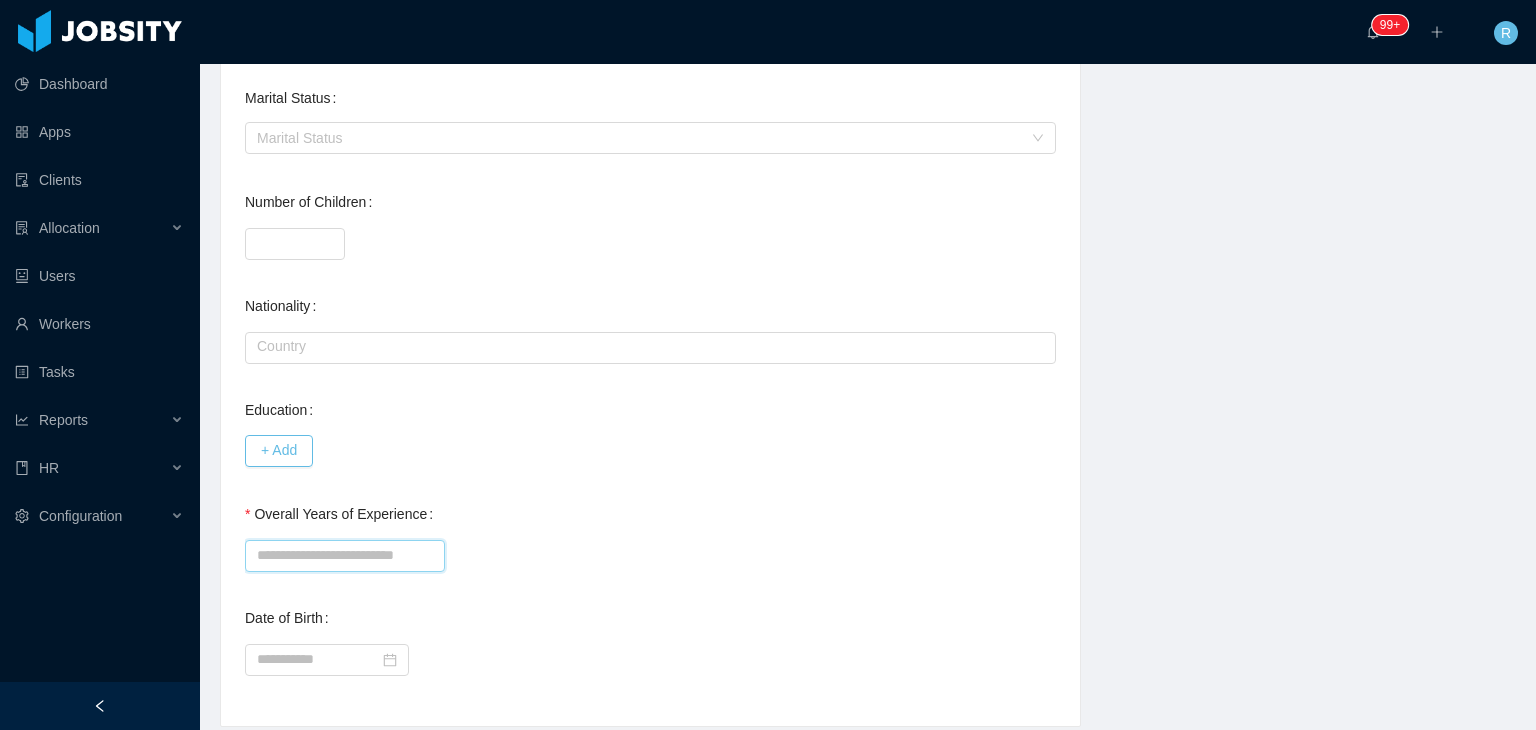 click on "Overall Years of Experience" at bounding box center (345, 556) 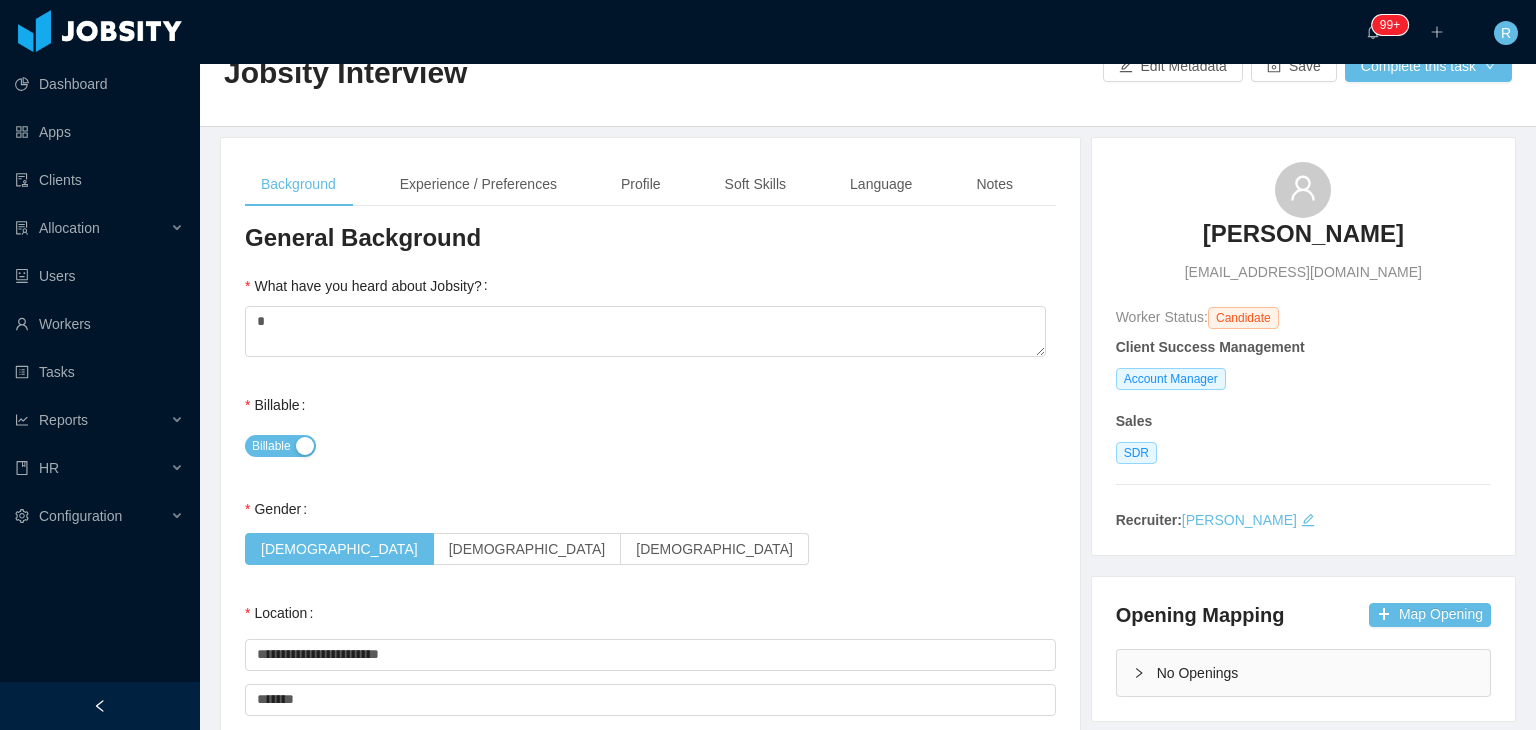 scroll, scrollTop: 0, scrollLeft: 0, axis: both 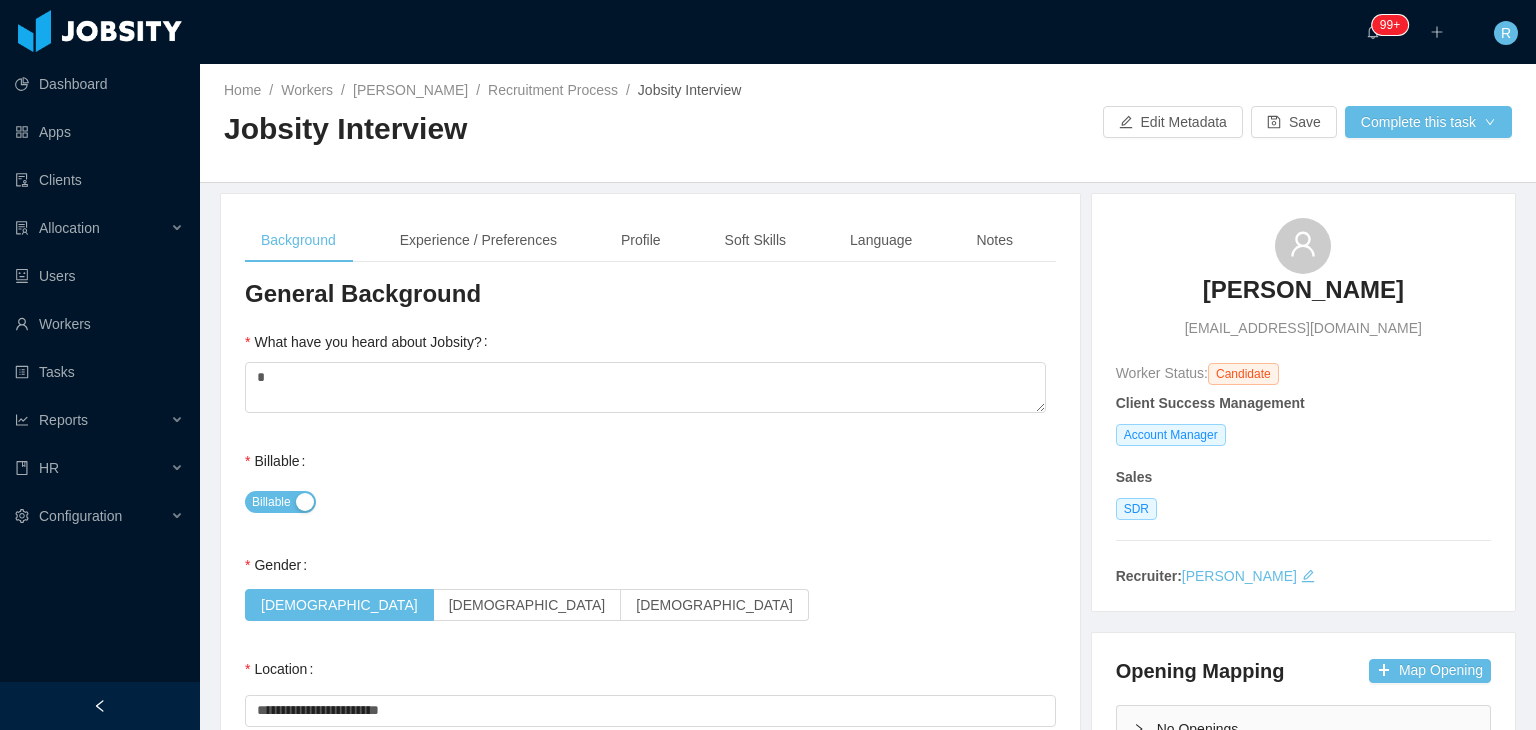type on "*" 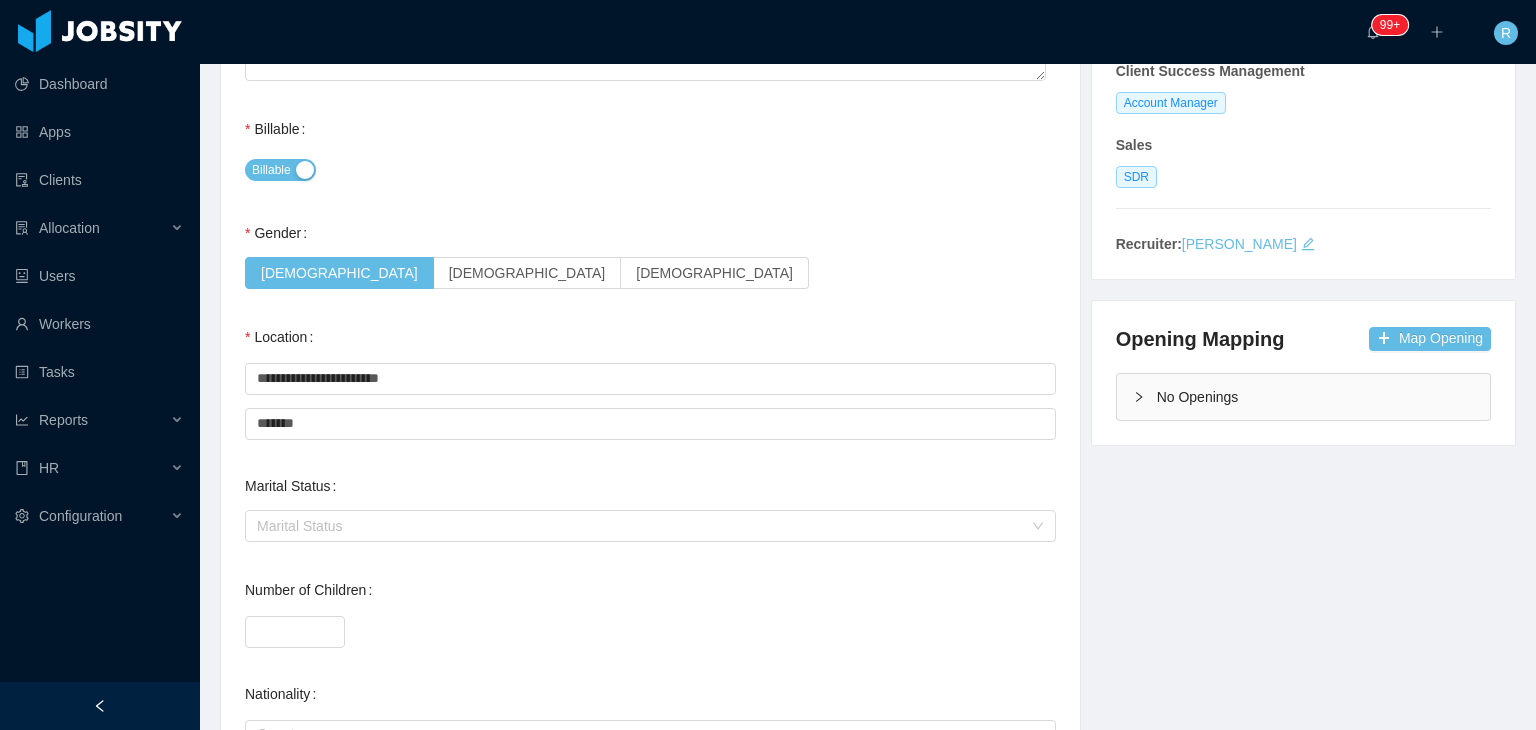 scroll, scrollTop: 332, scrollLeft: 0, axis: vertical 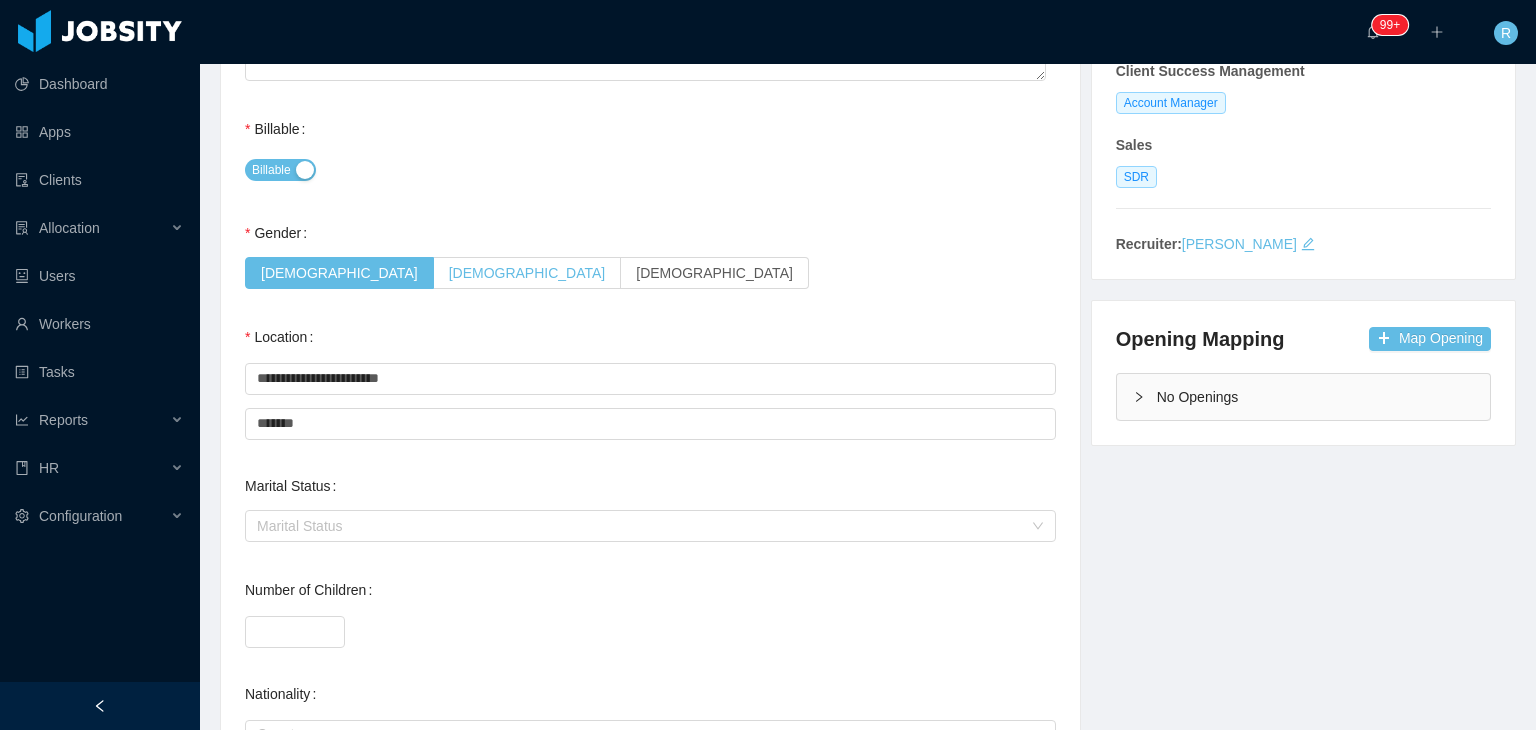 click on "[DEMOGRAPHIC_DATA]" at bounding box center (528, 273) 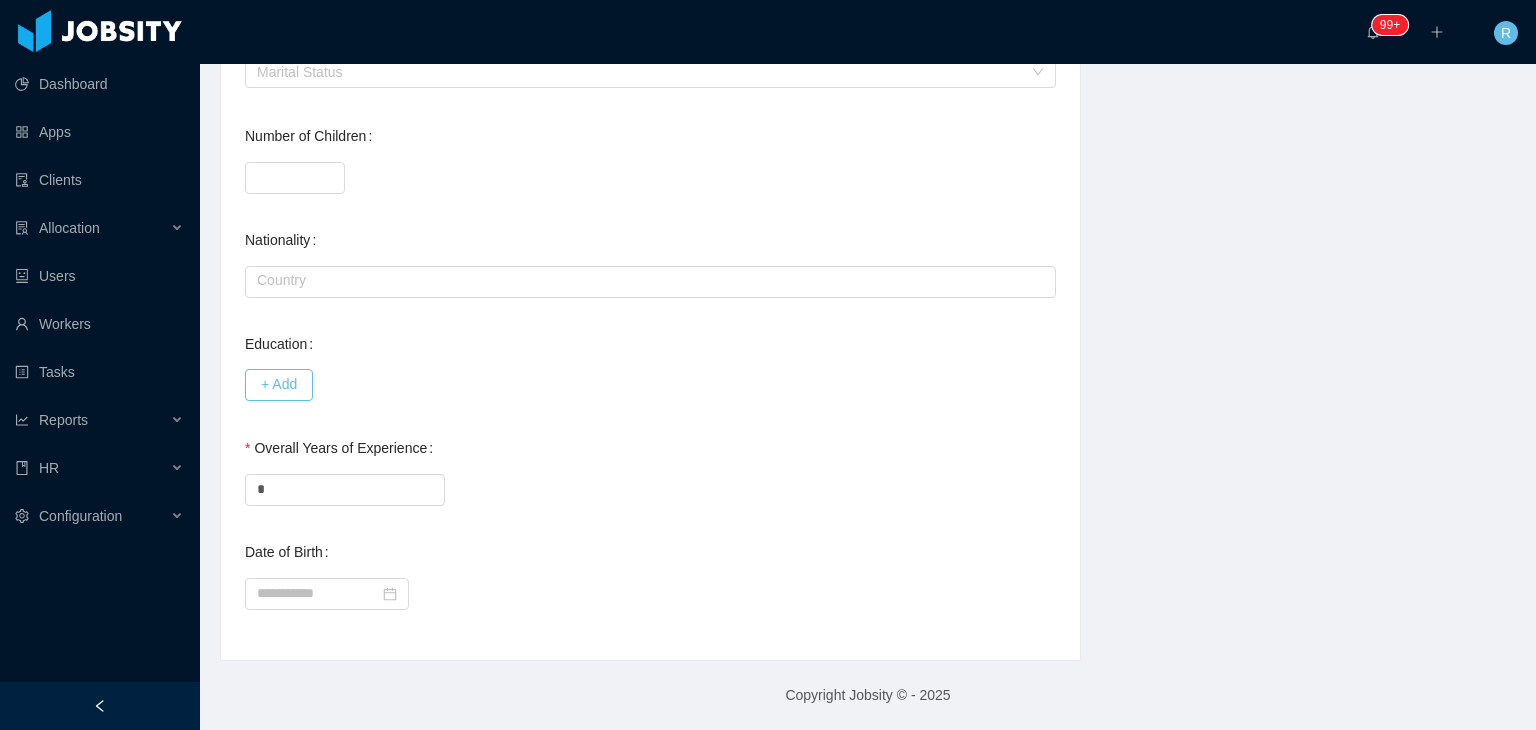 scroll, scrollTop: 0, scrollLeft: 0, axis: both 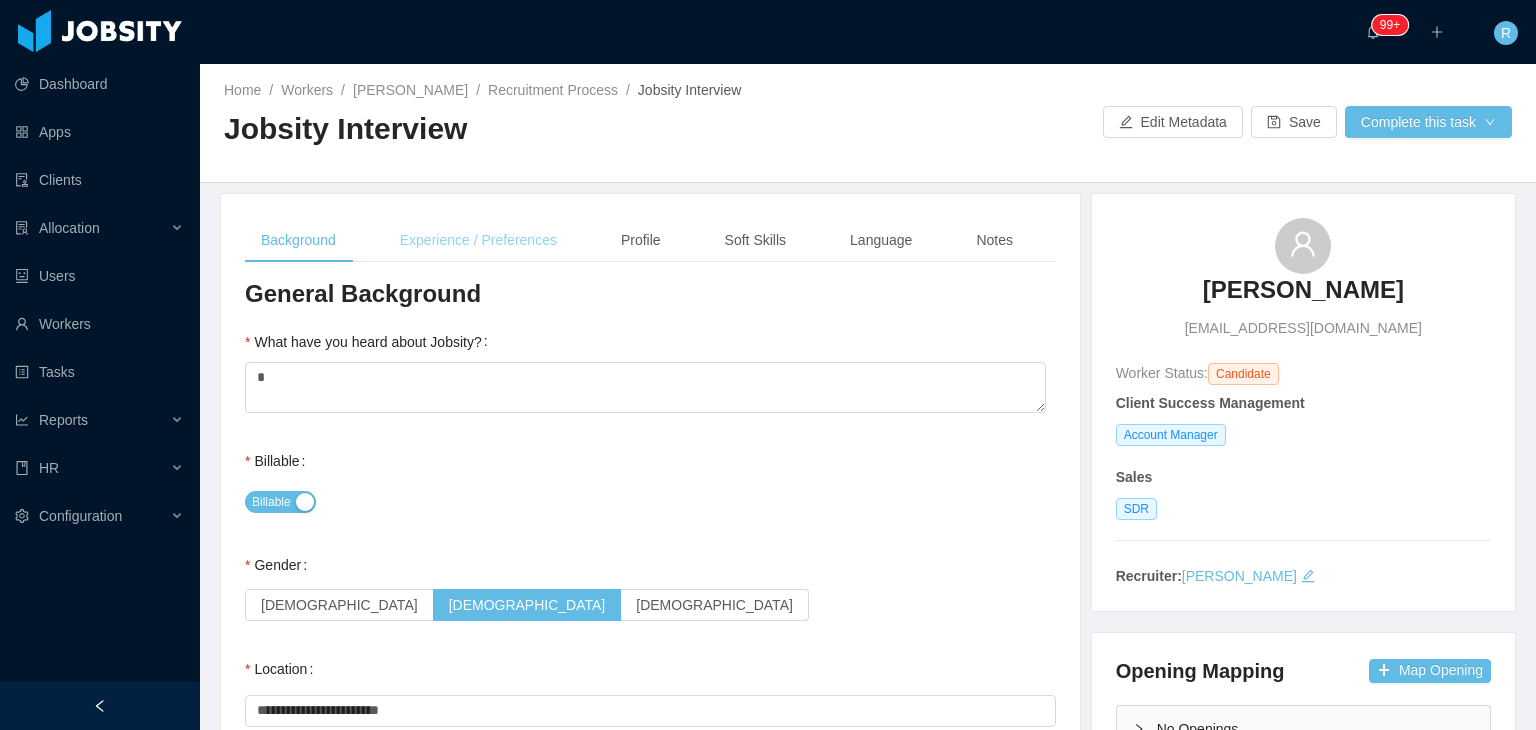 click on "Experience / Preferences" at bounding box center [478, 240] 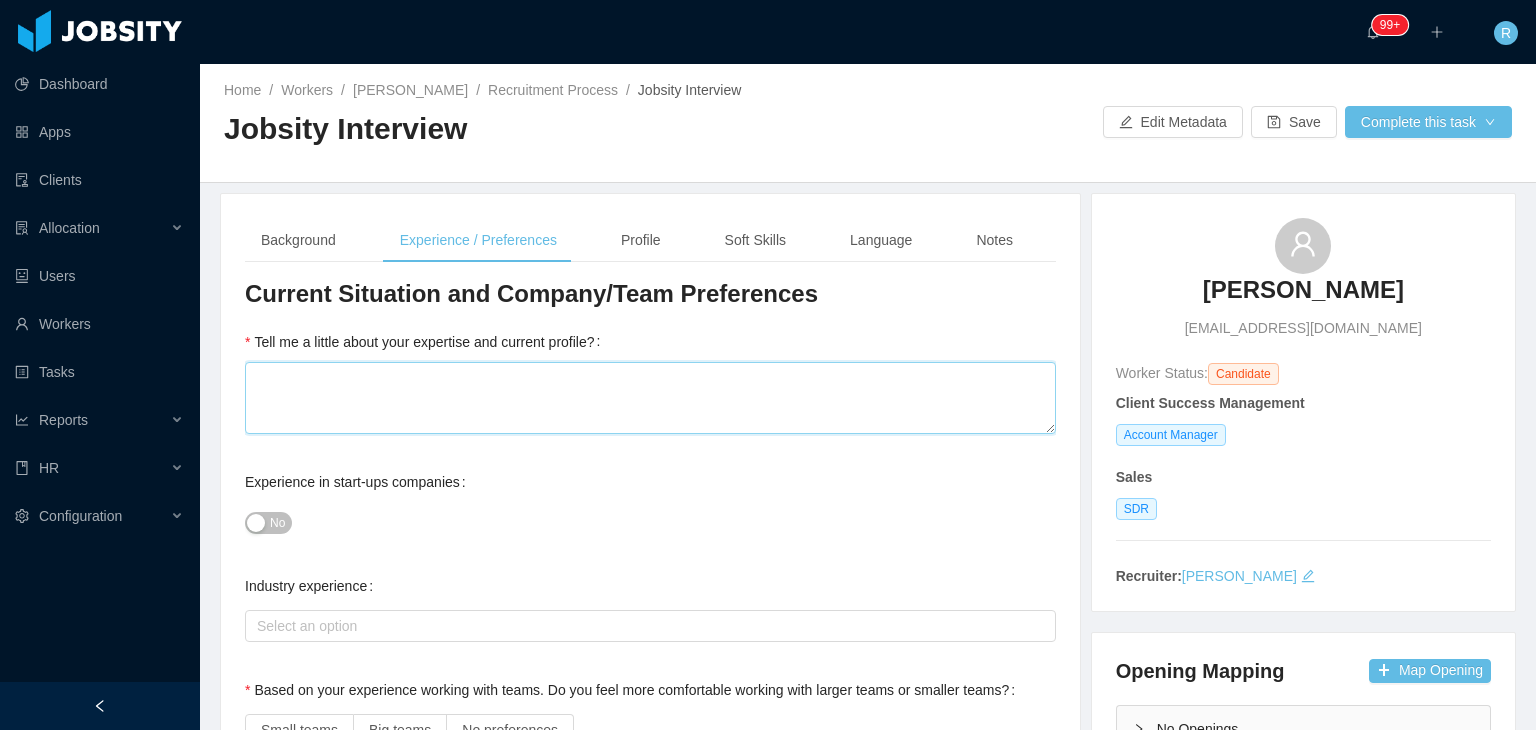 click on "Tell me a little about your expertise and current profile?" at bounding box center (650, 398) 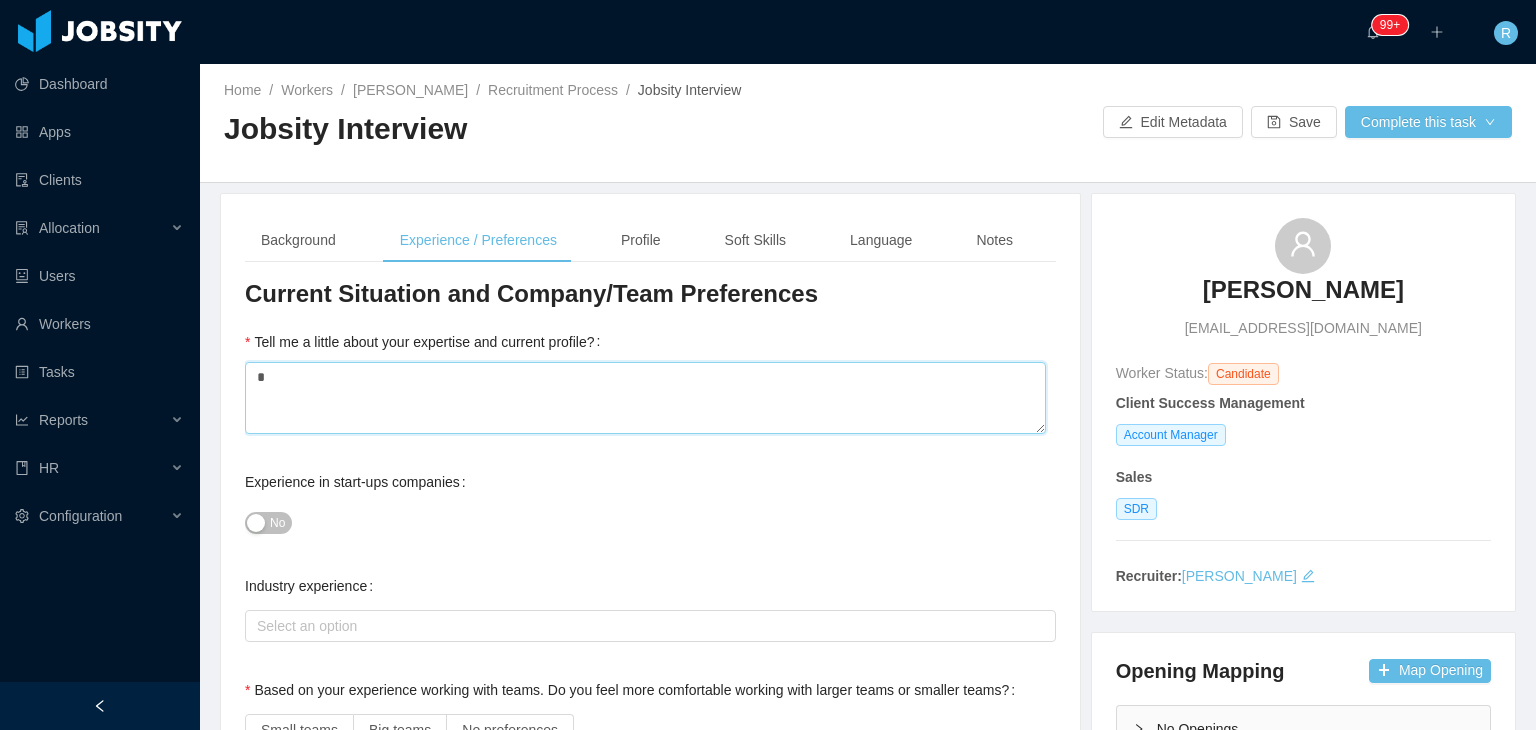 type 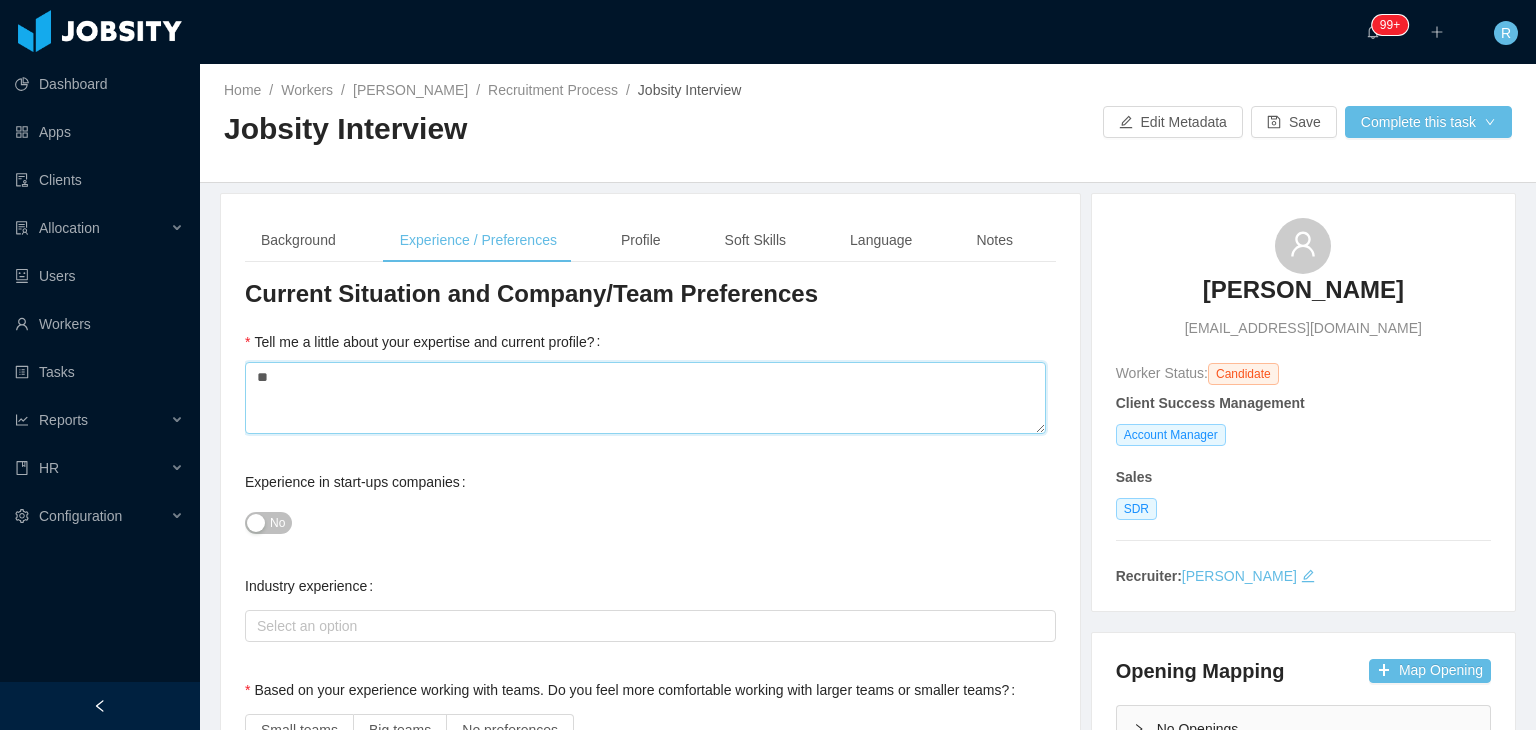 type 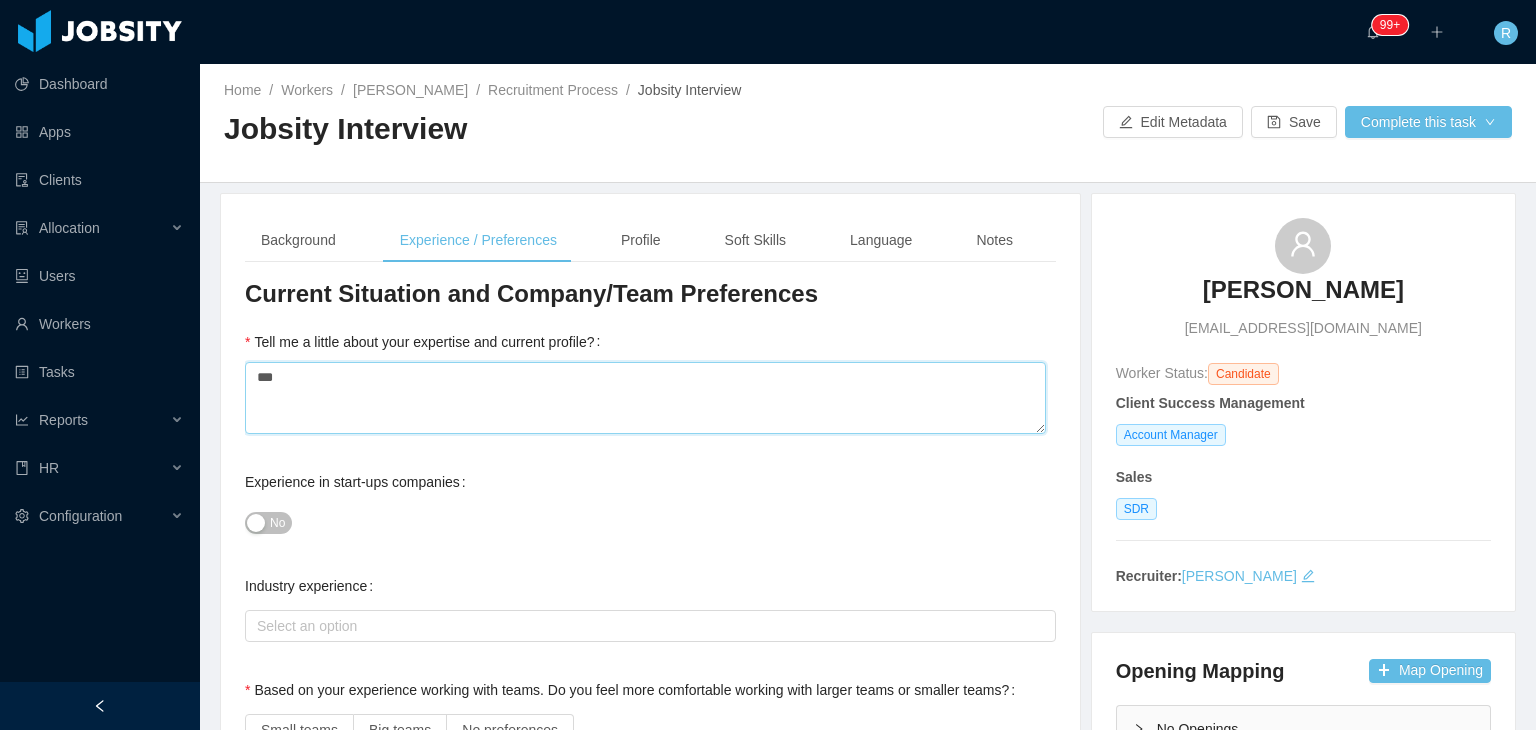 type 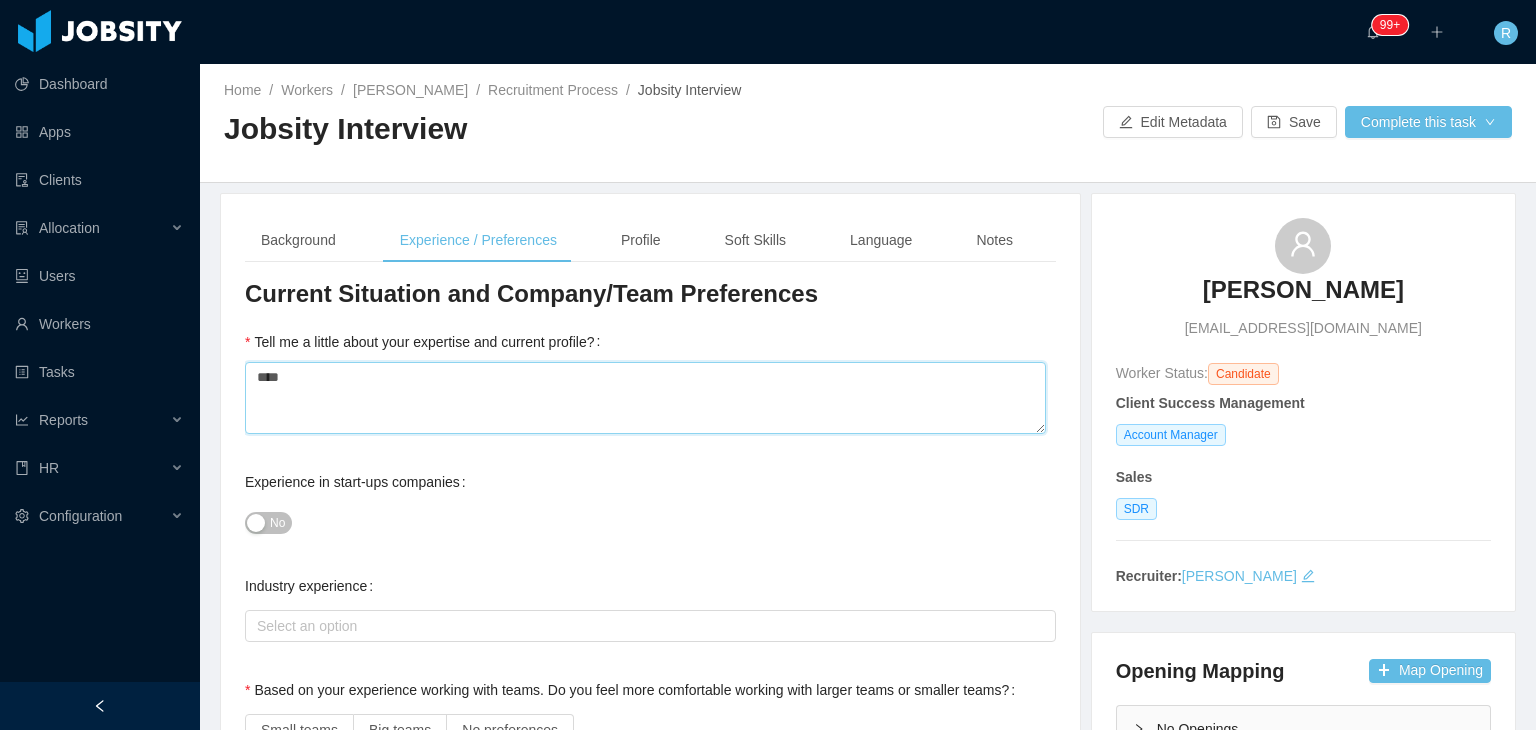 type 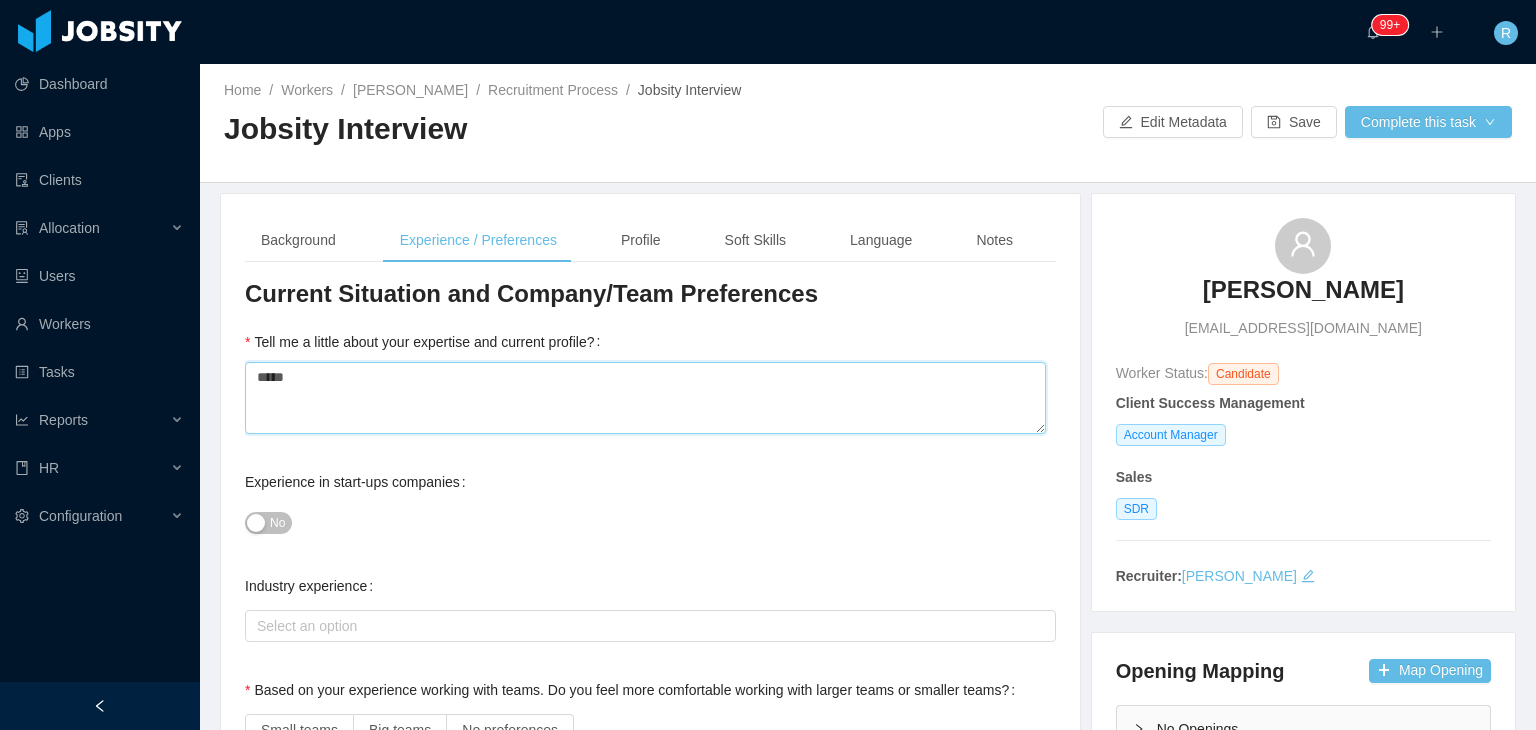 type 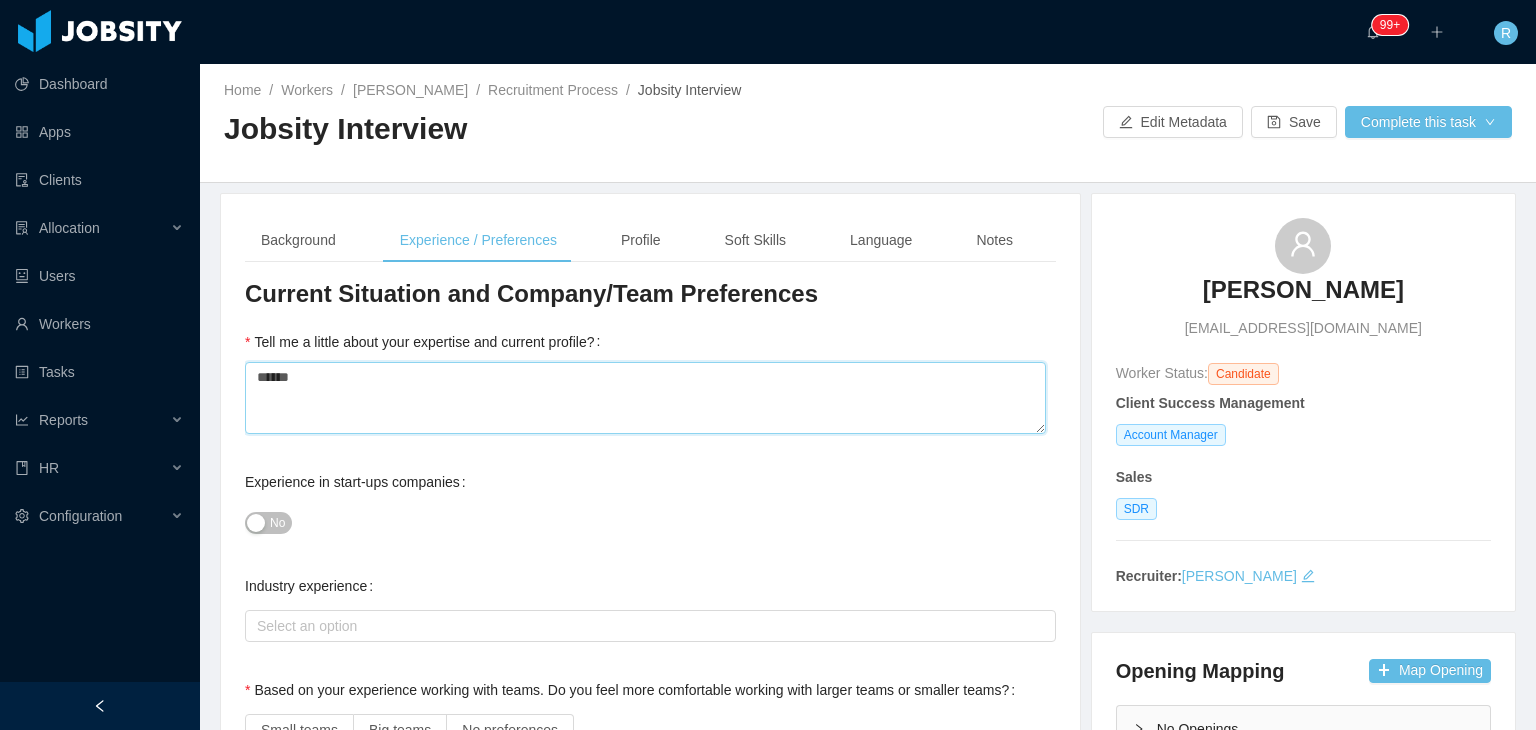 type 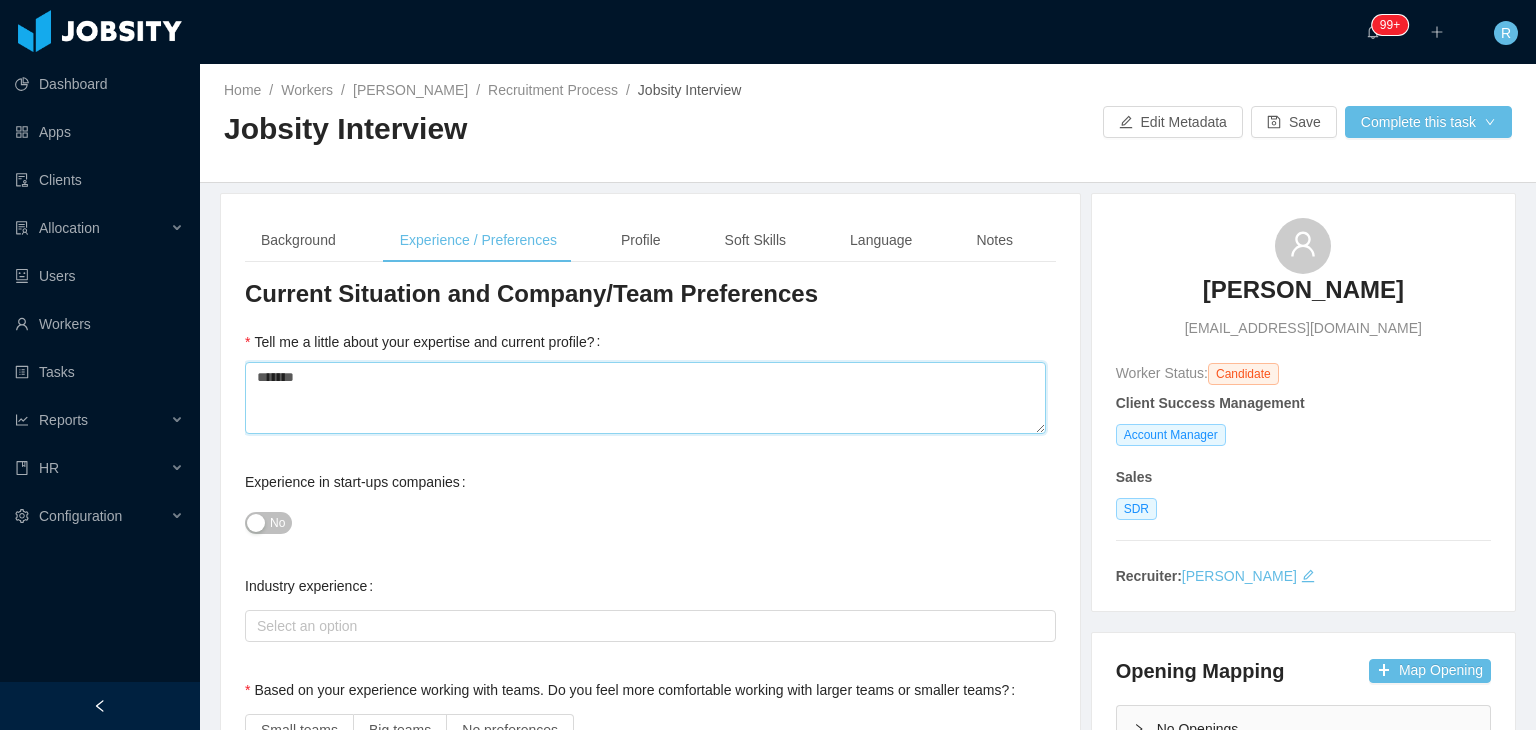 type 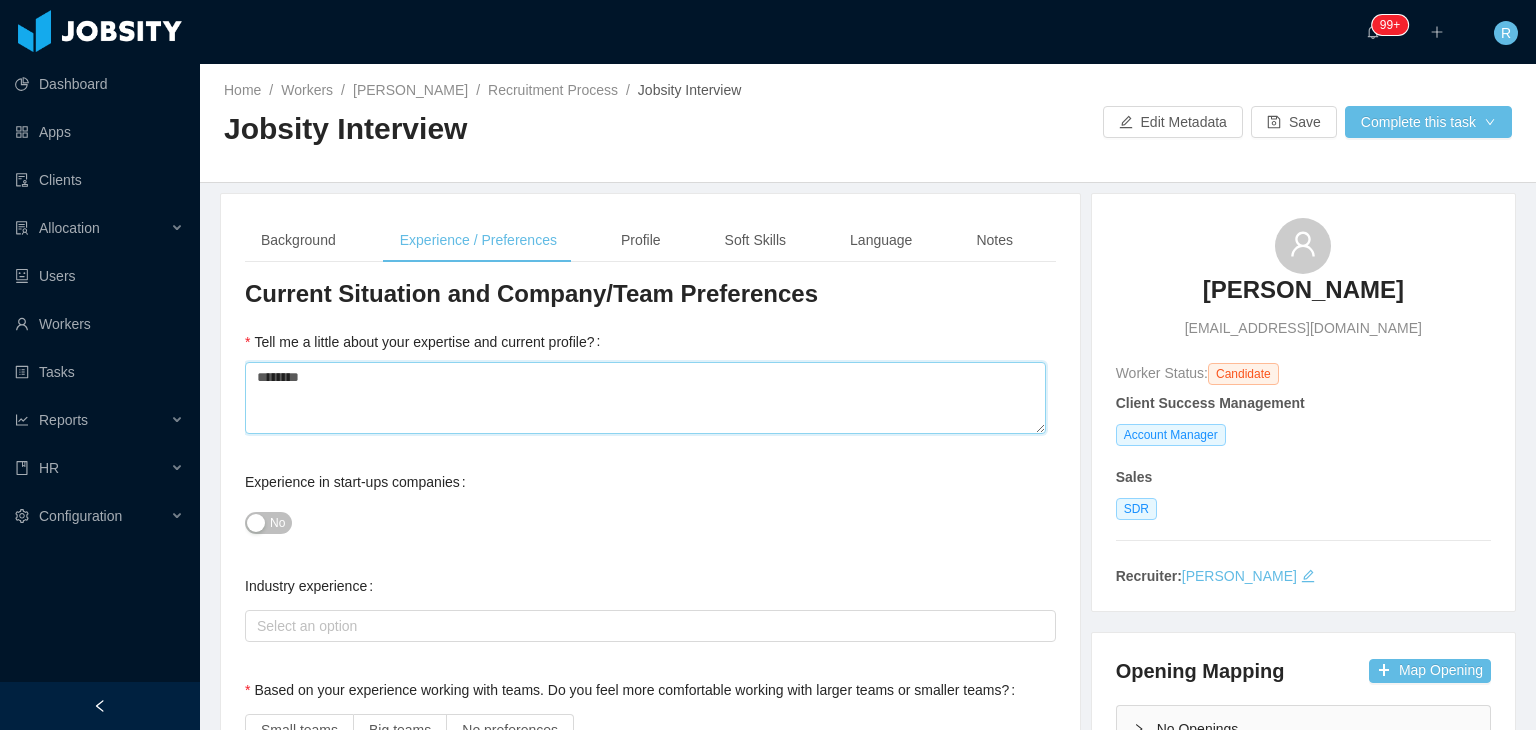 type 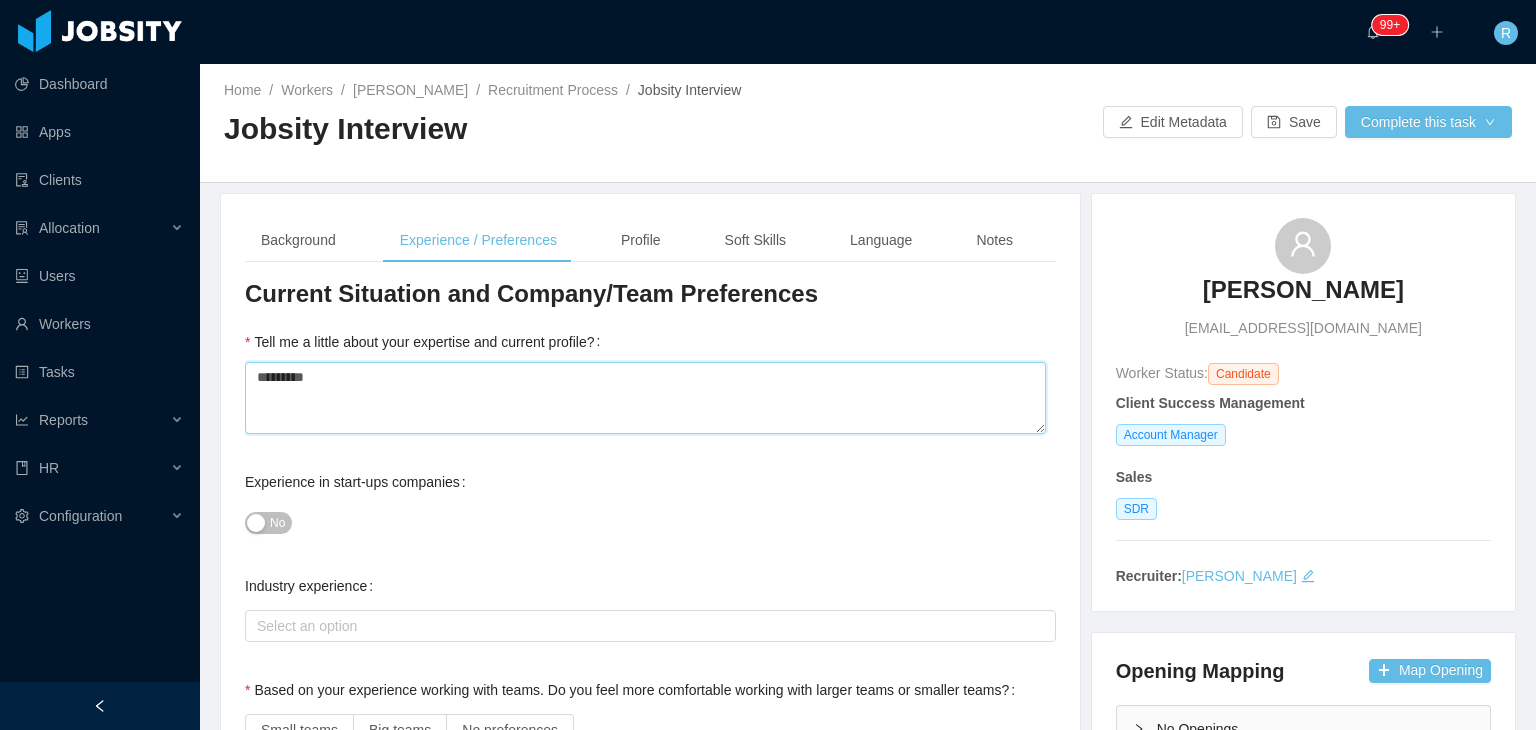 type 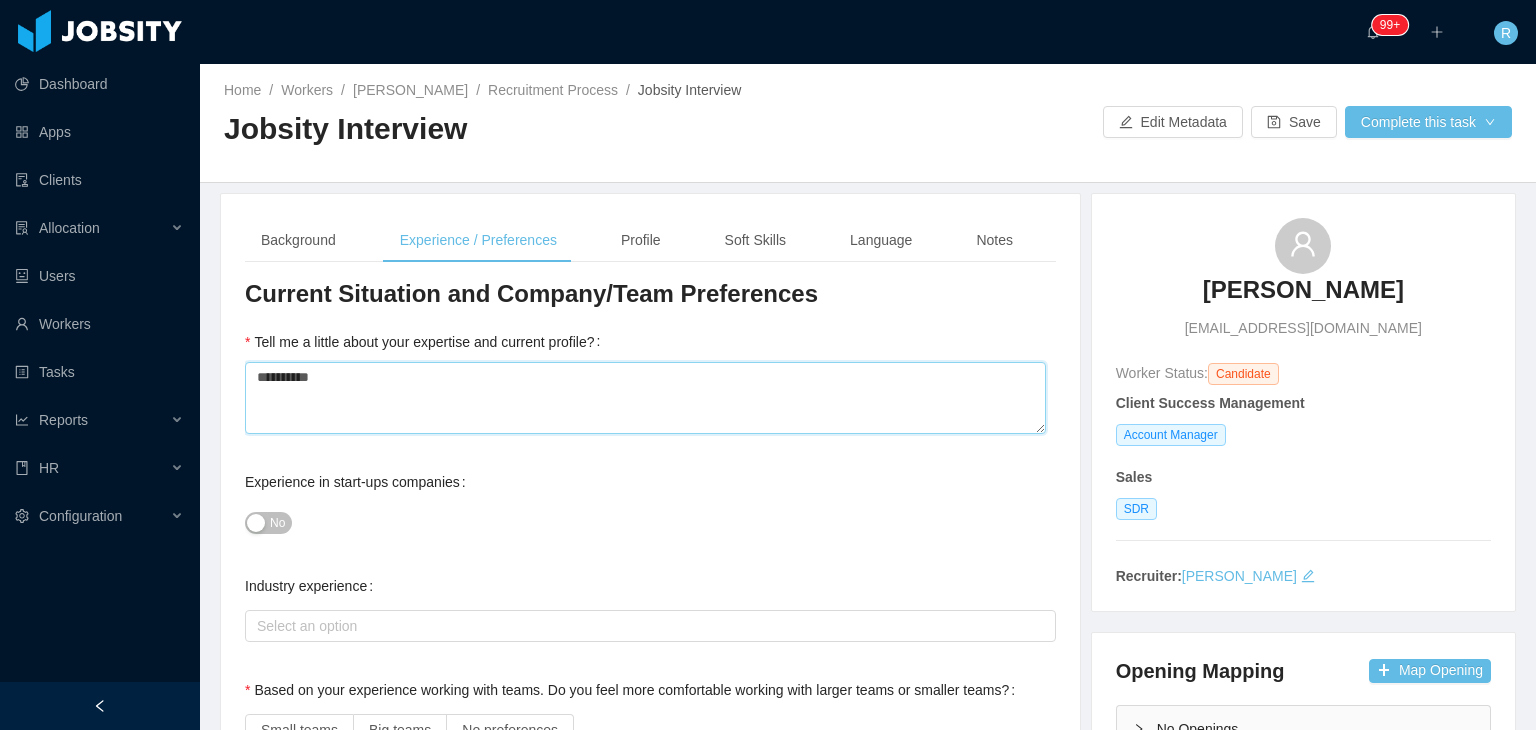 type 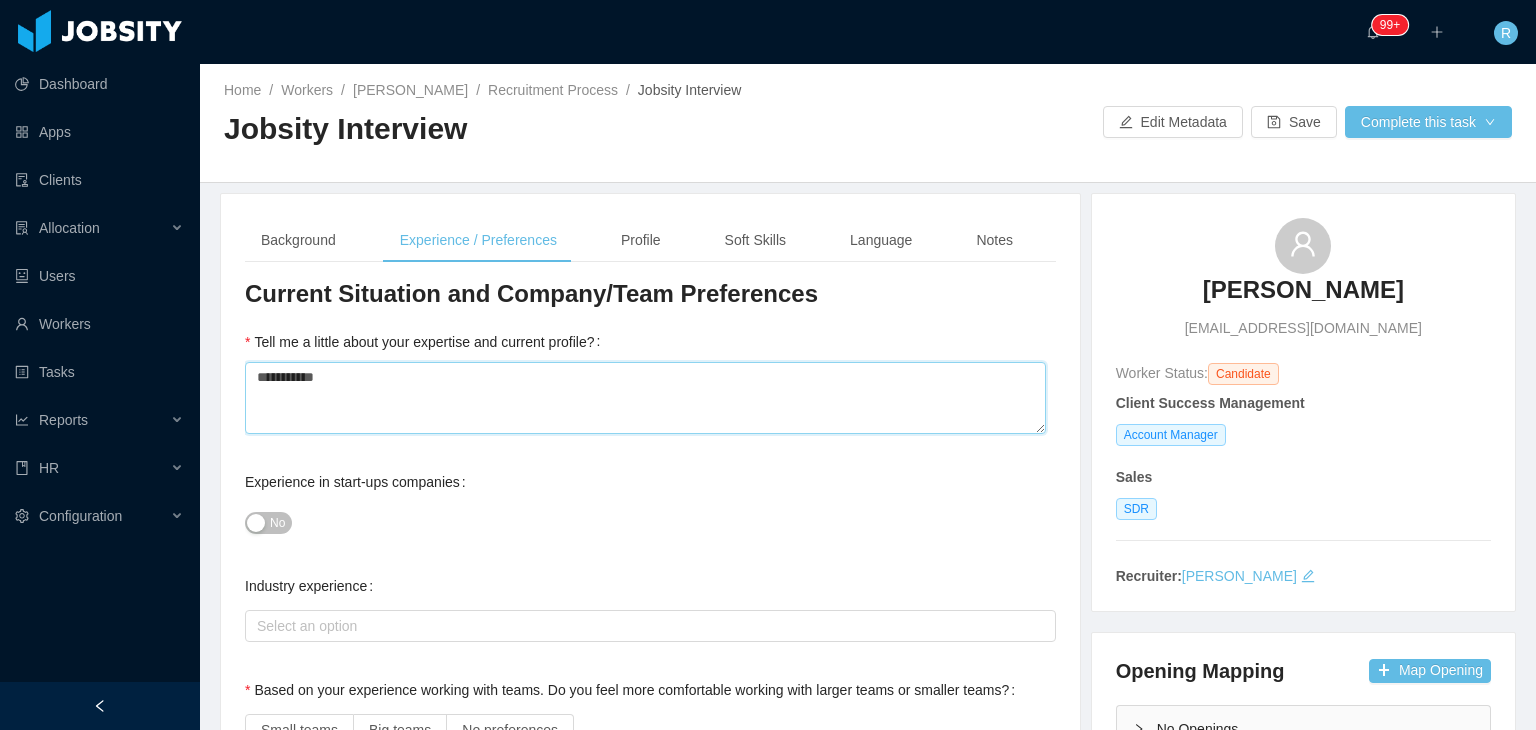 type 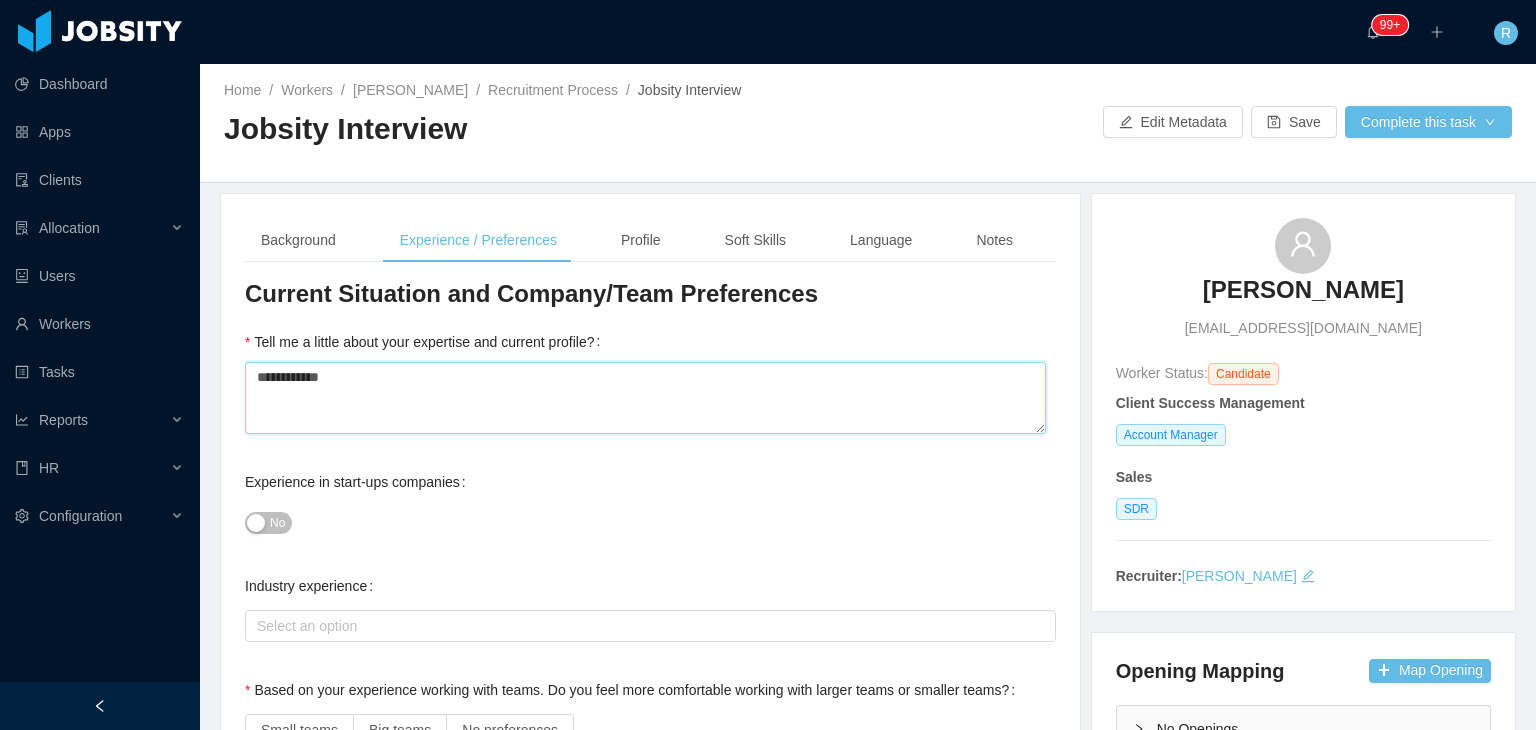 type 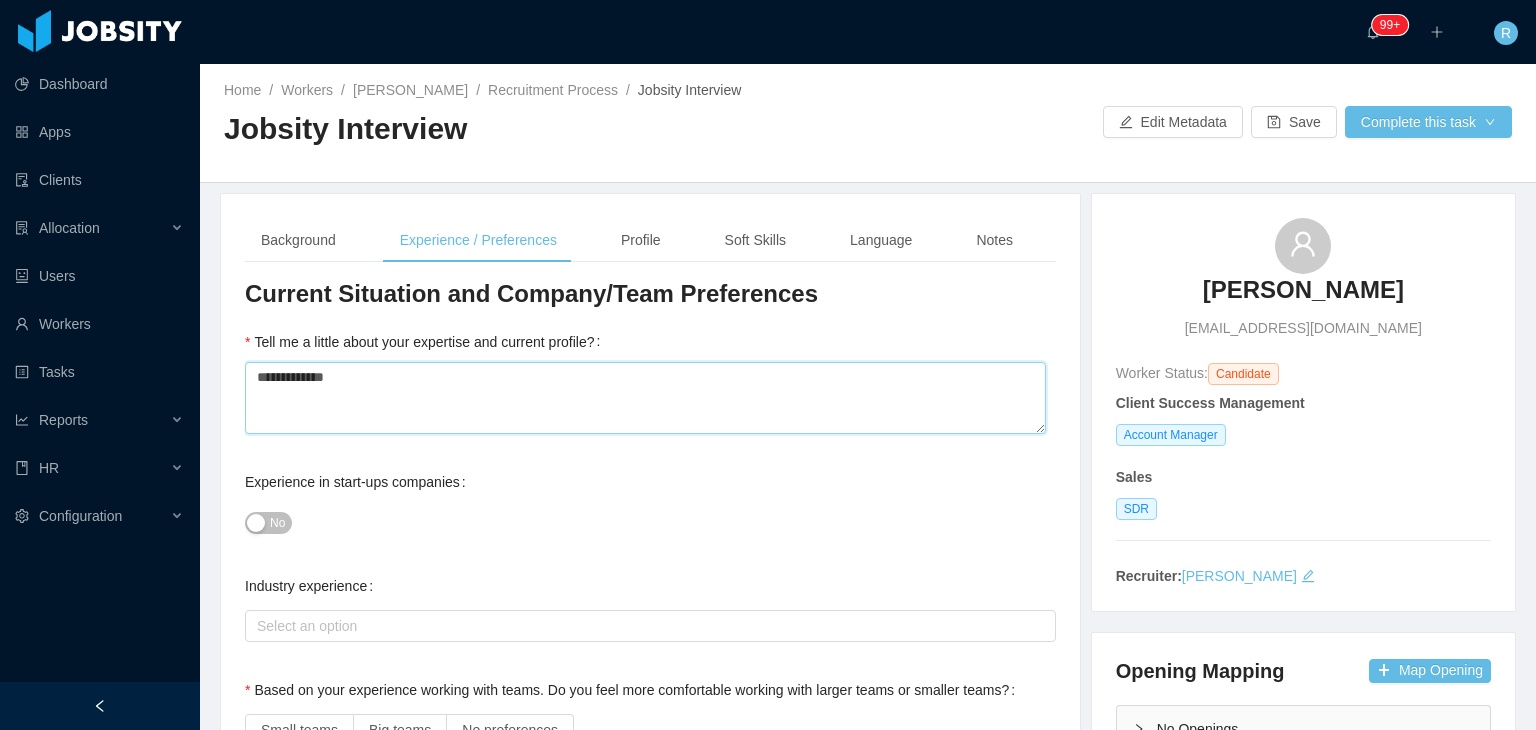 type on "**********" 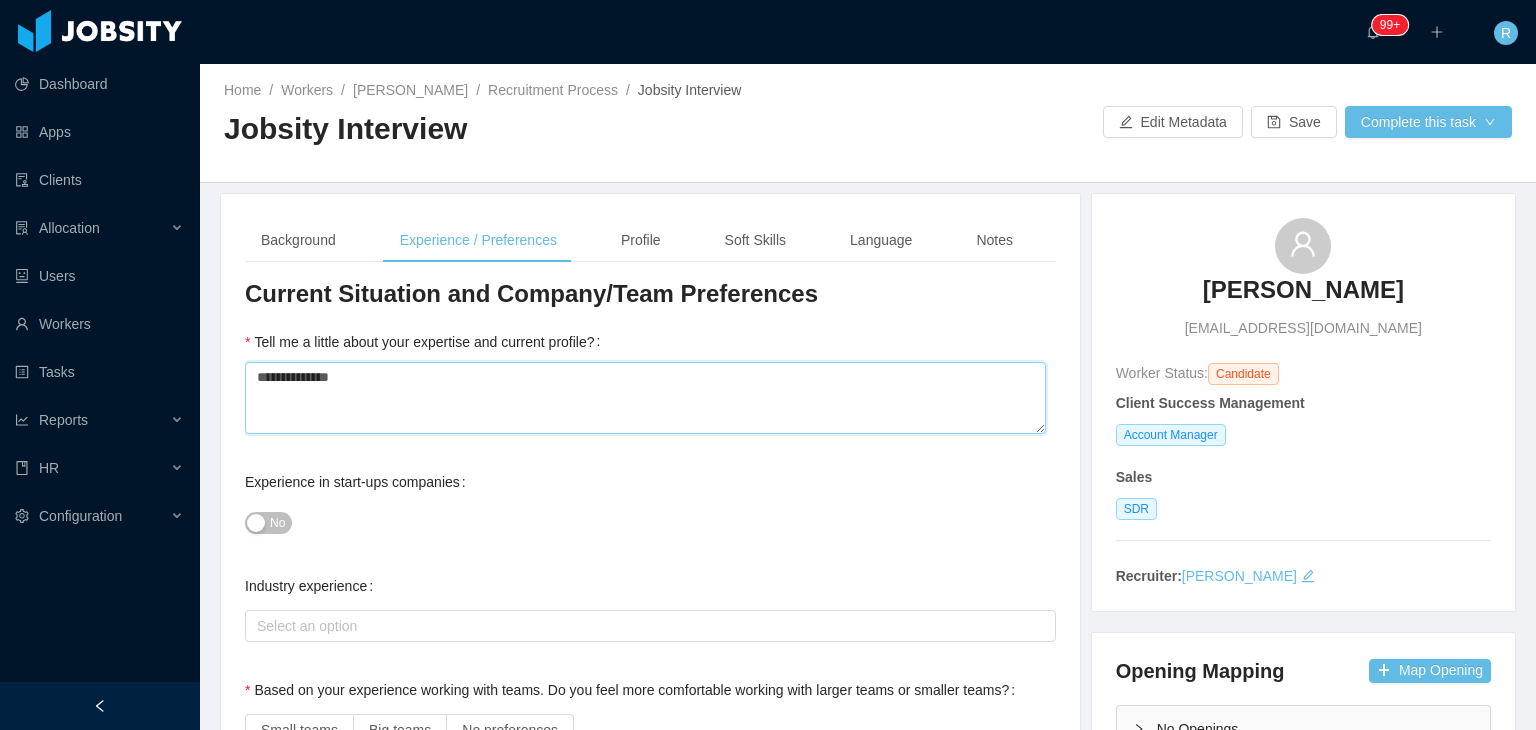 type 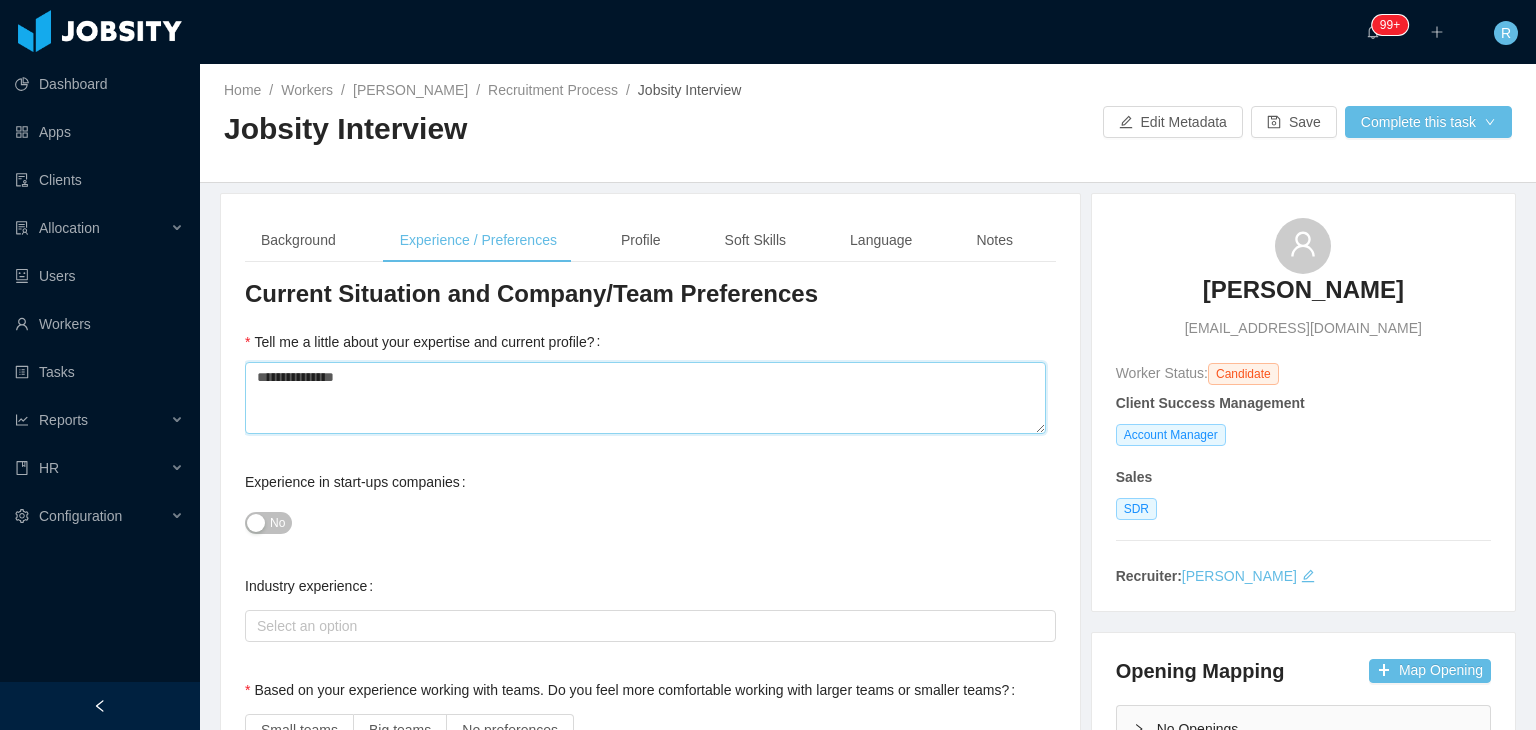 type 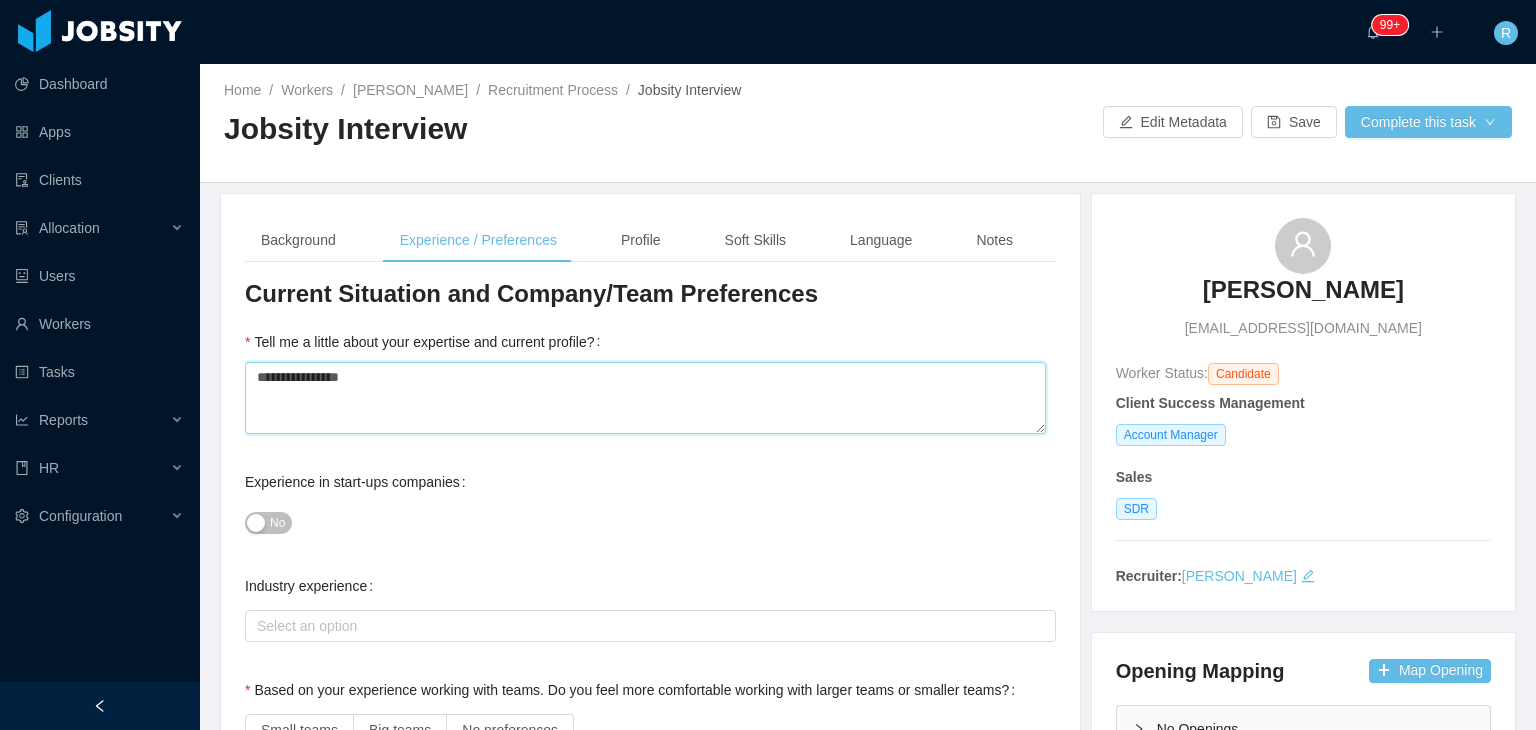 type 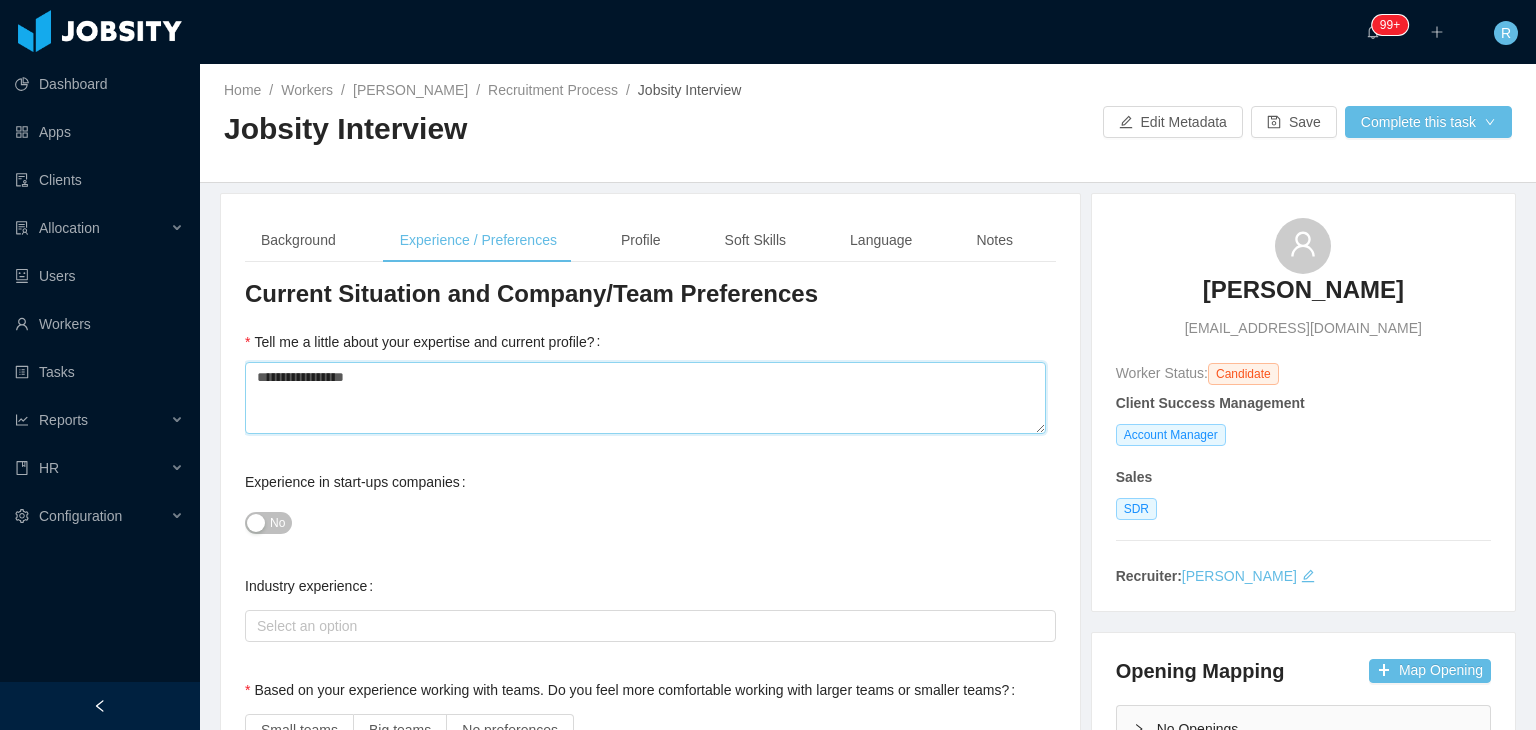type 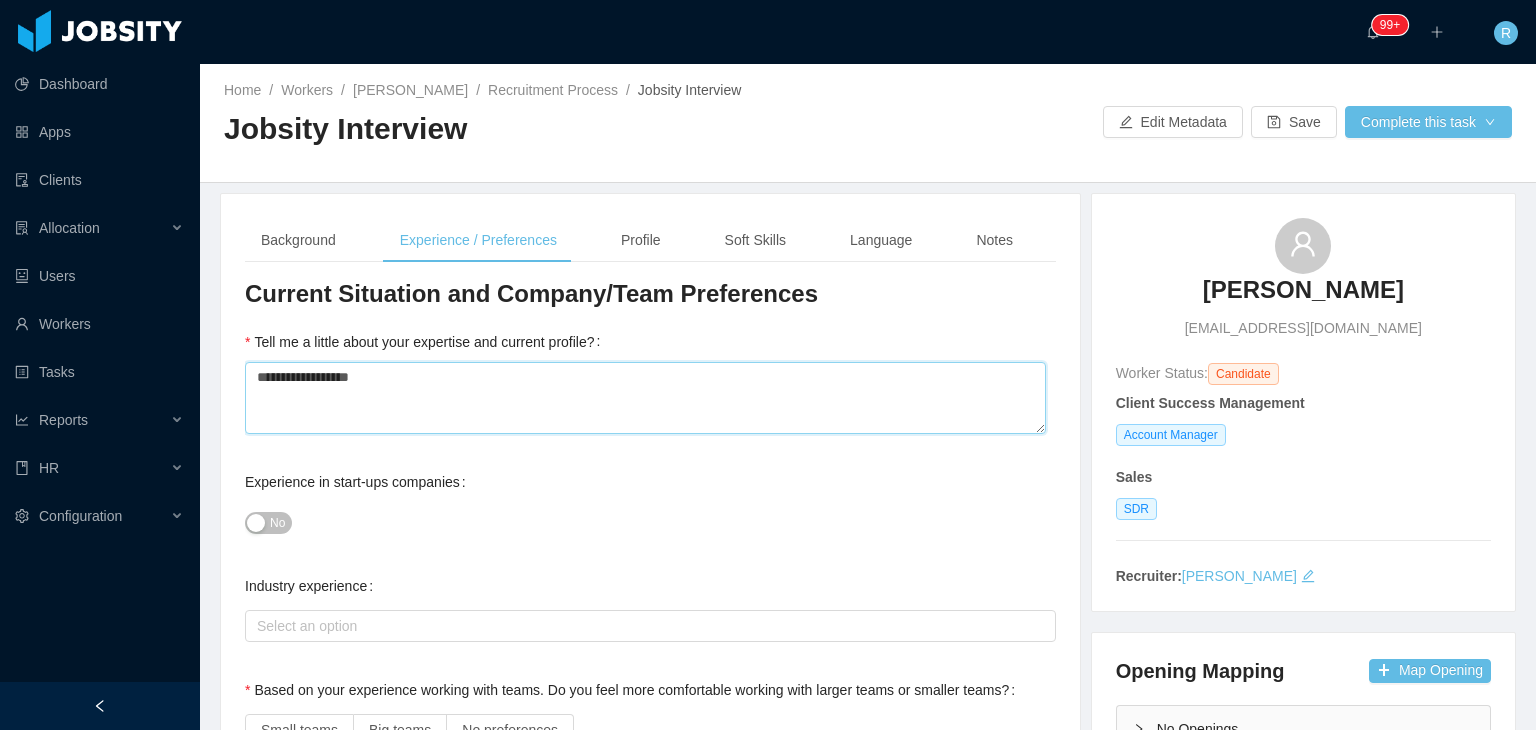 type 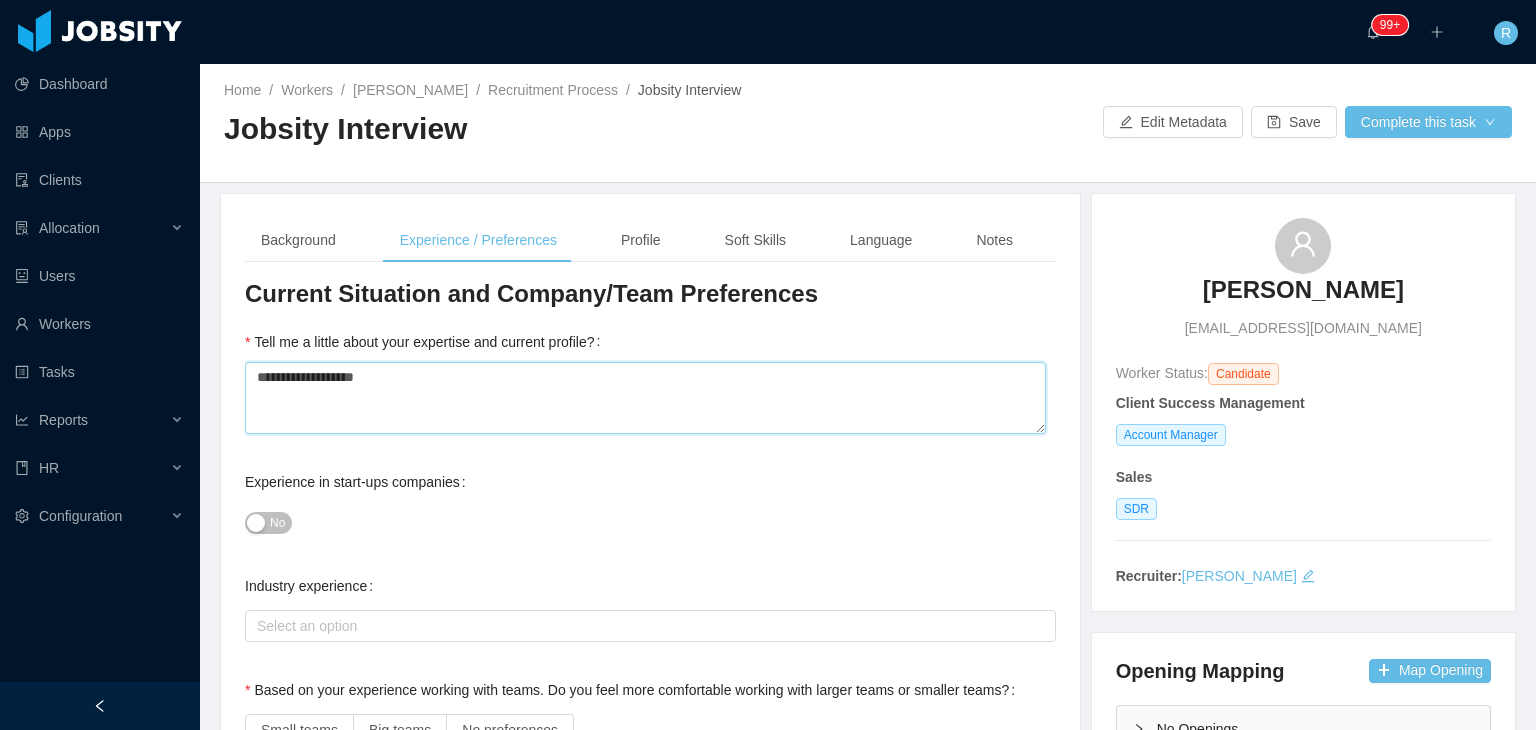 type 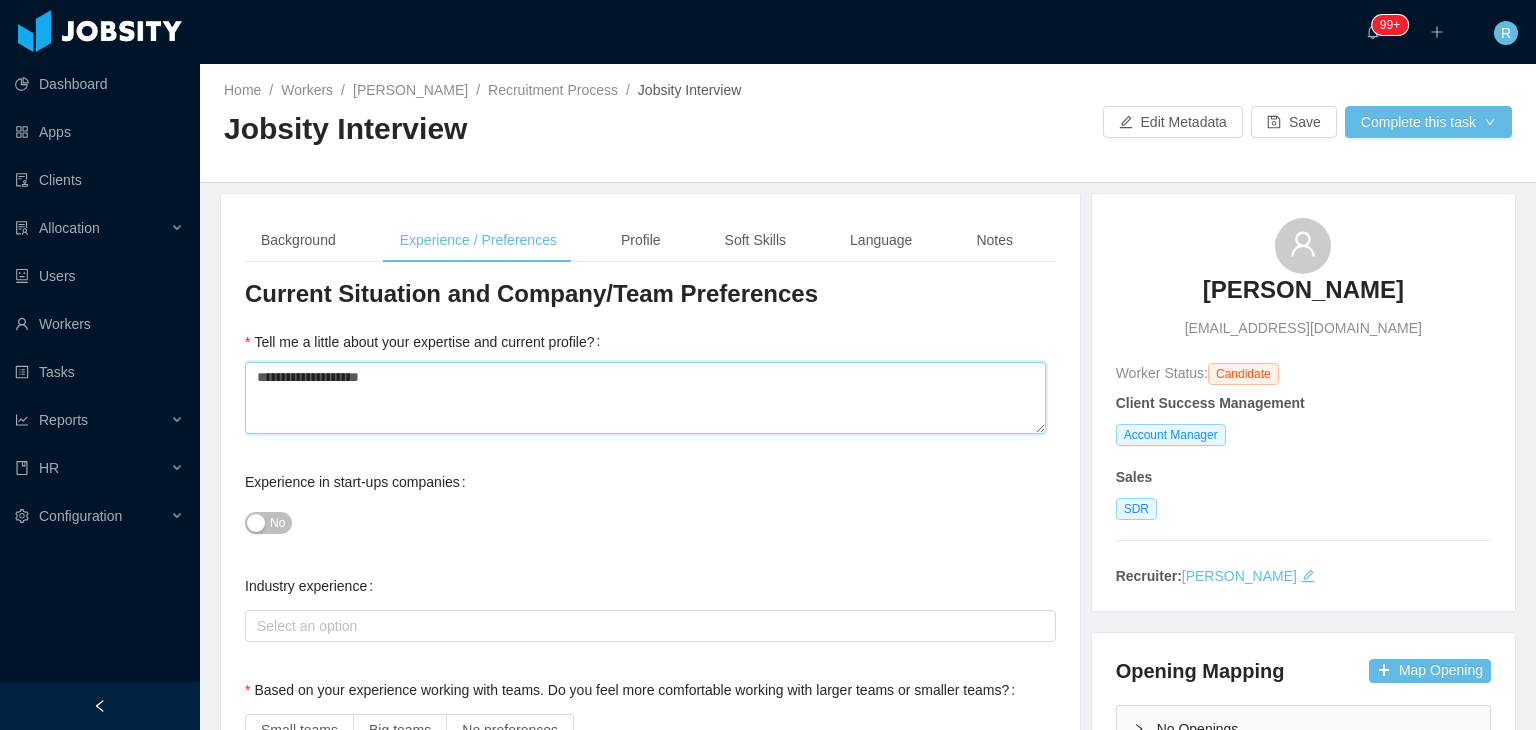 type 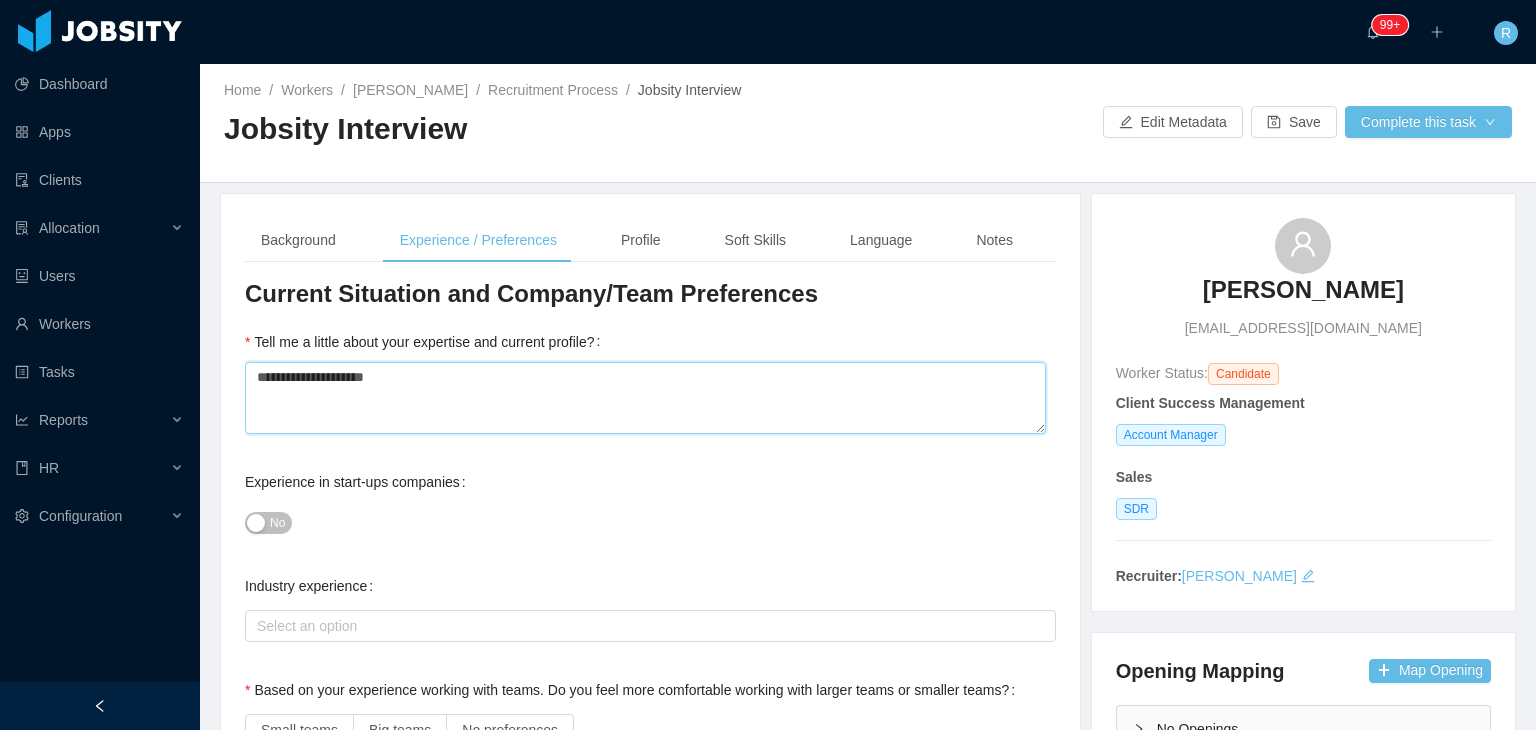 type 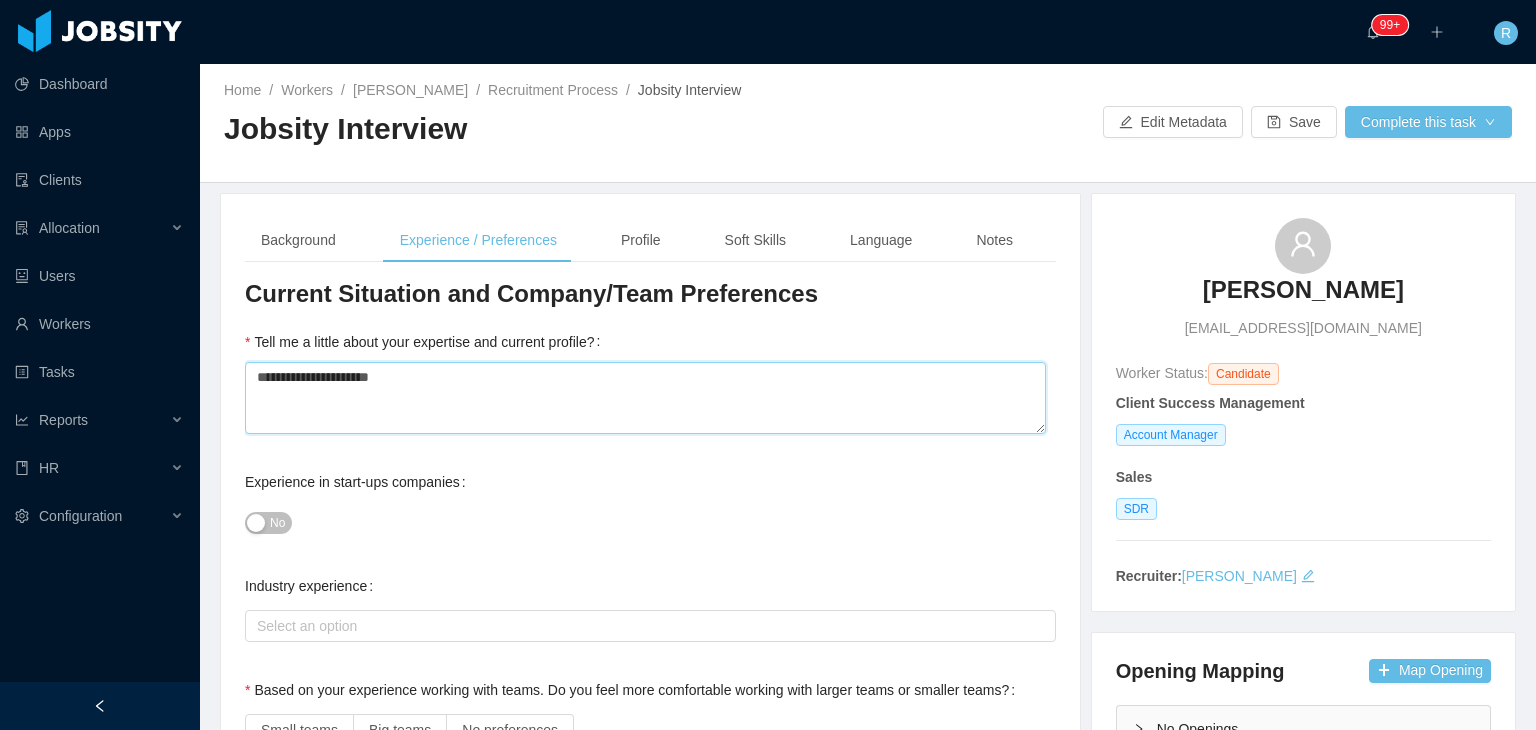 type 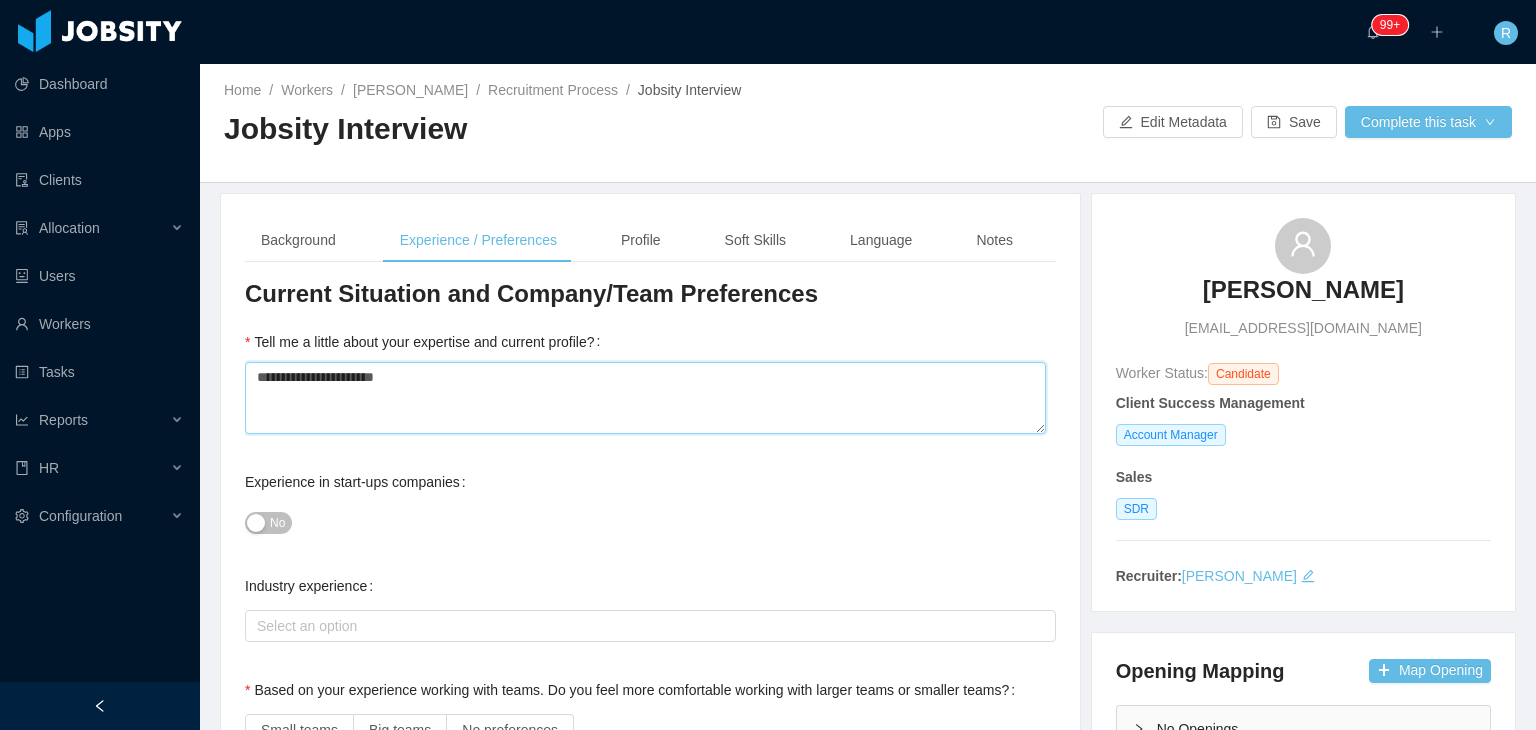 type 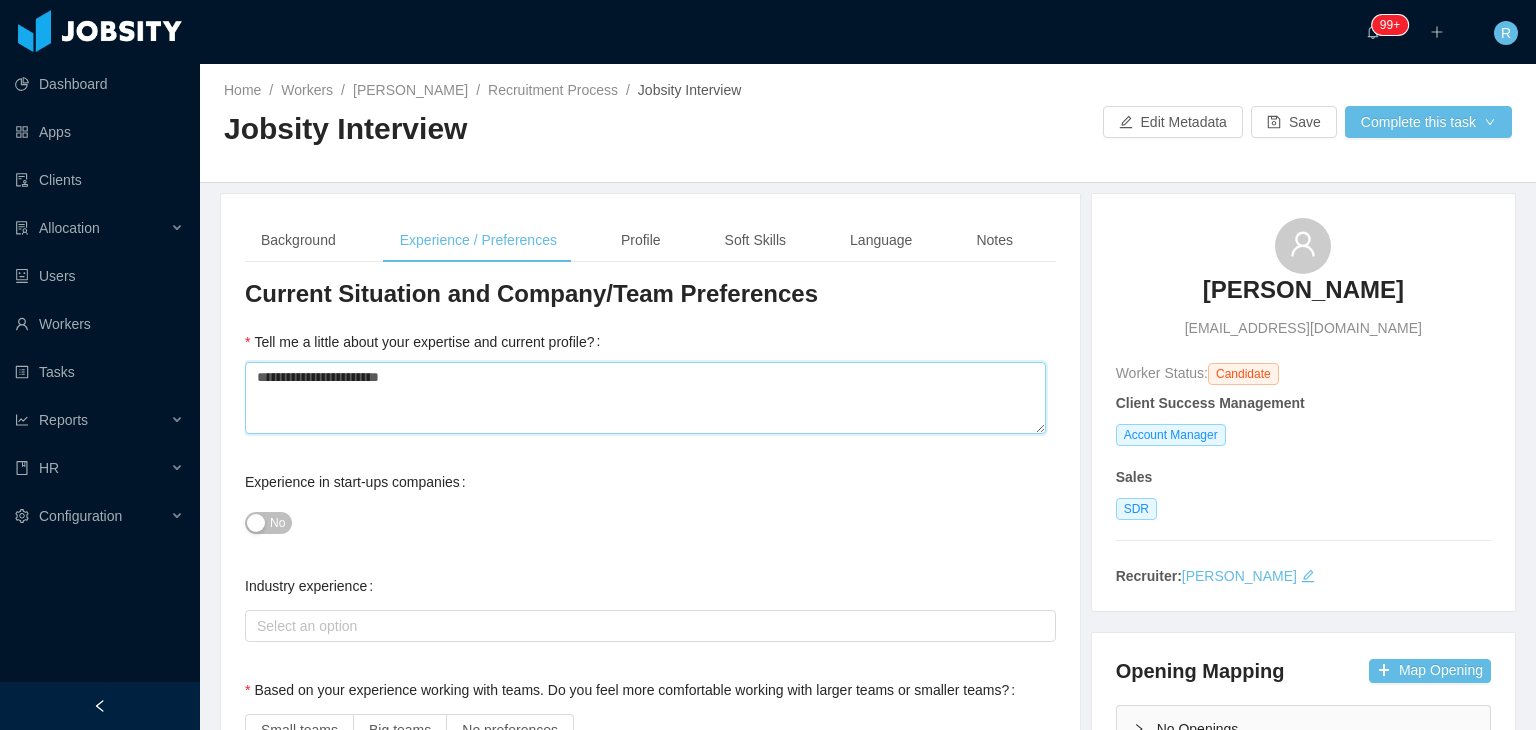 type 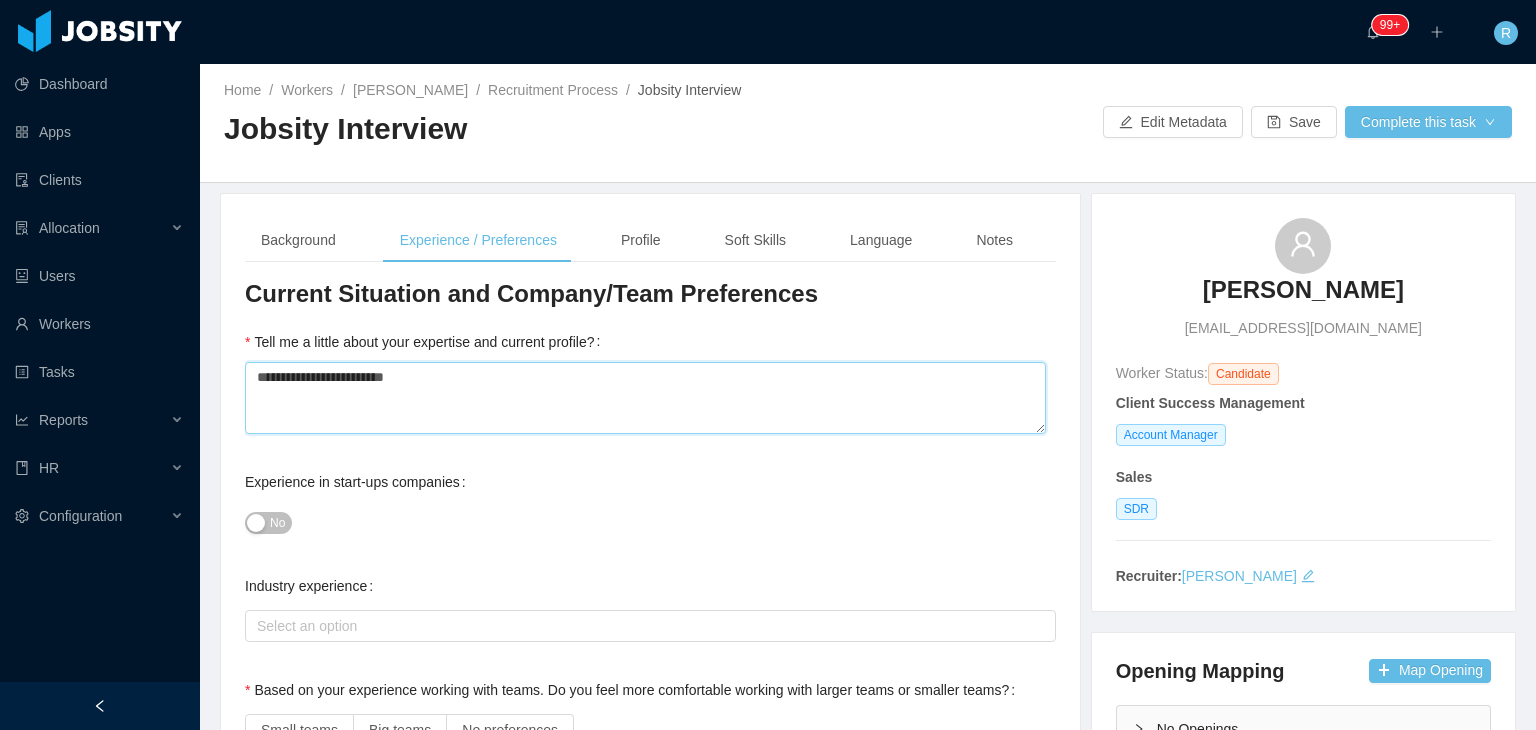 type 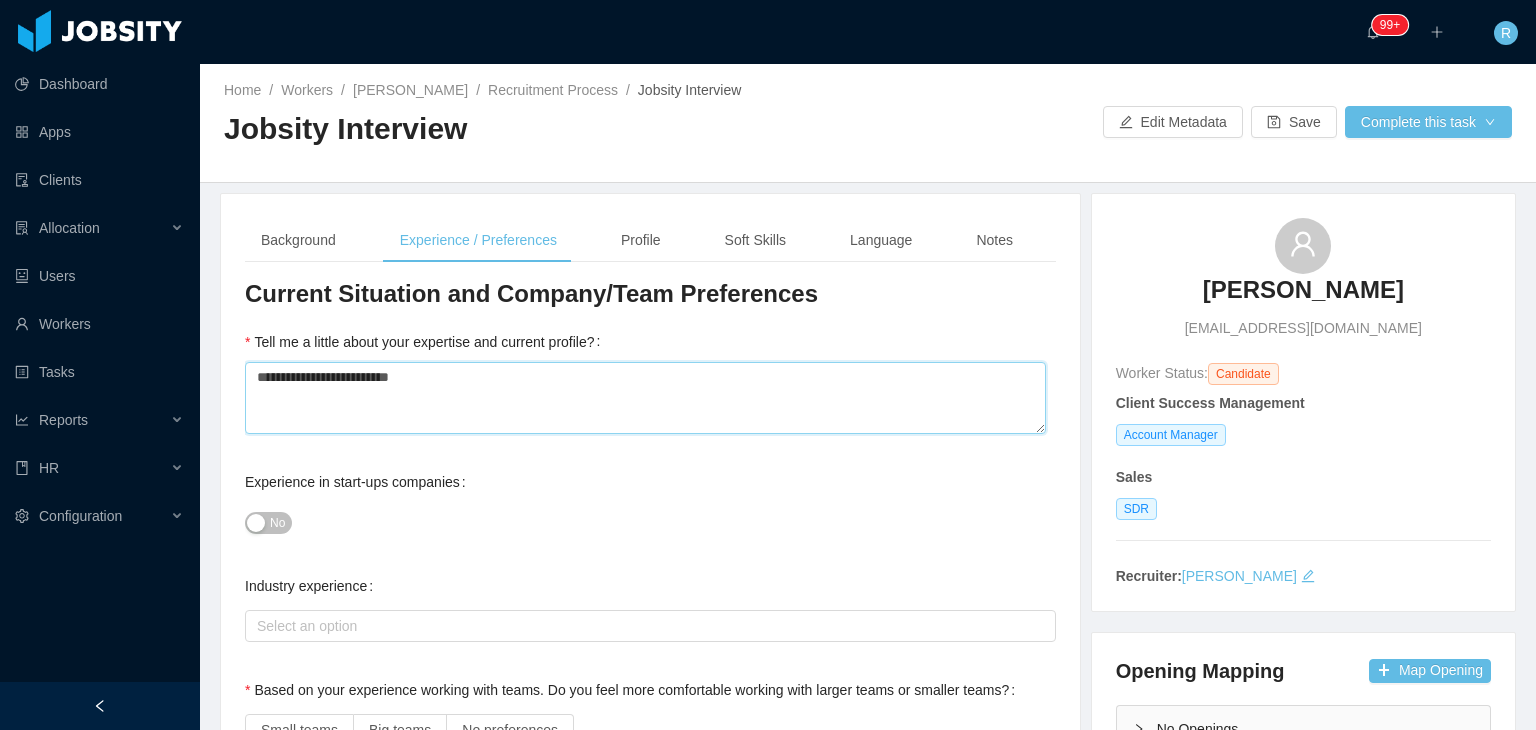 type 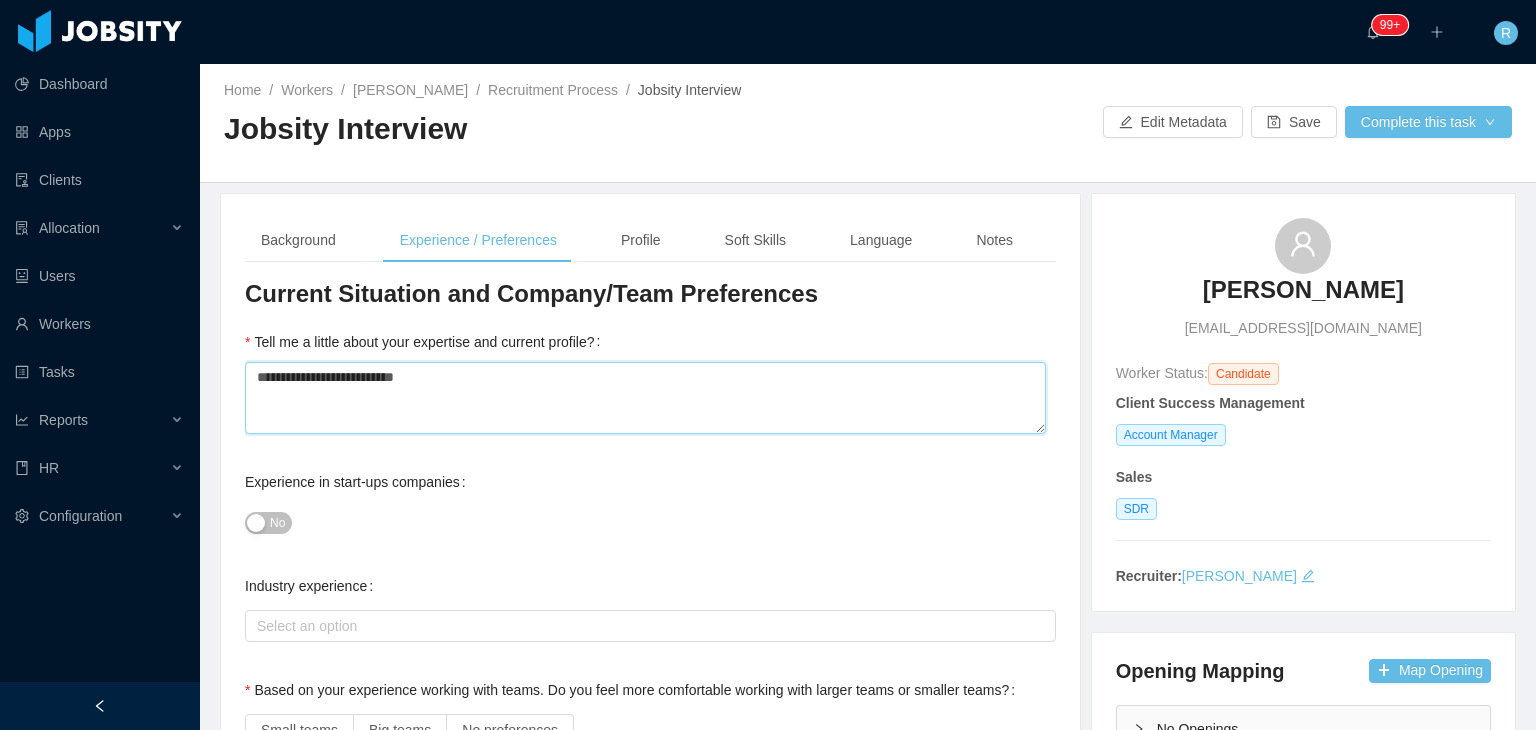 type on "**********" 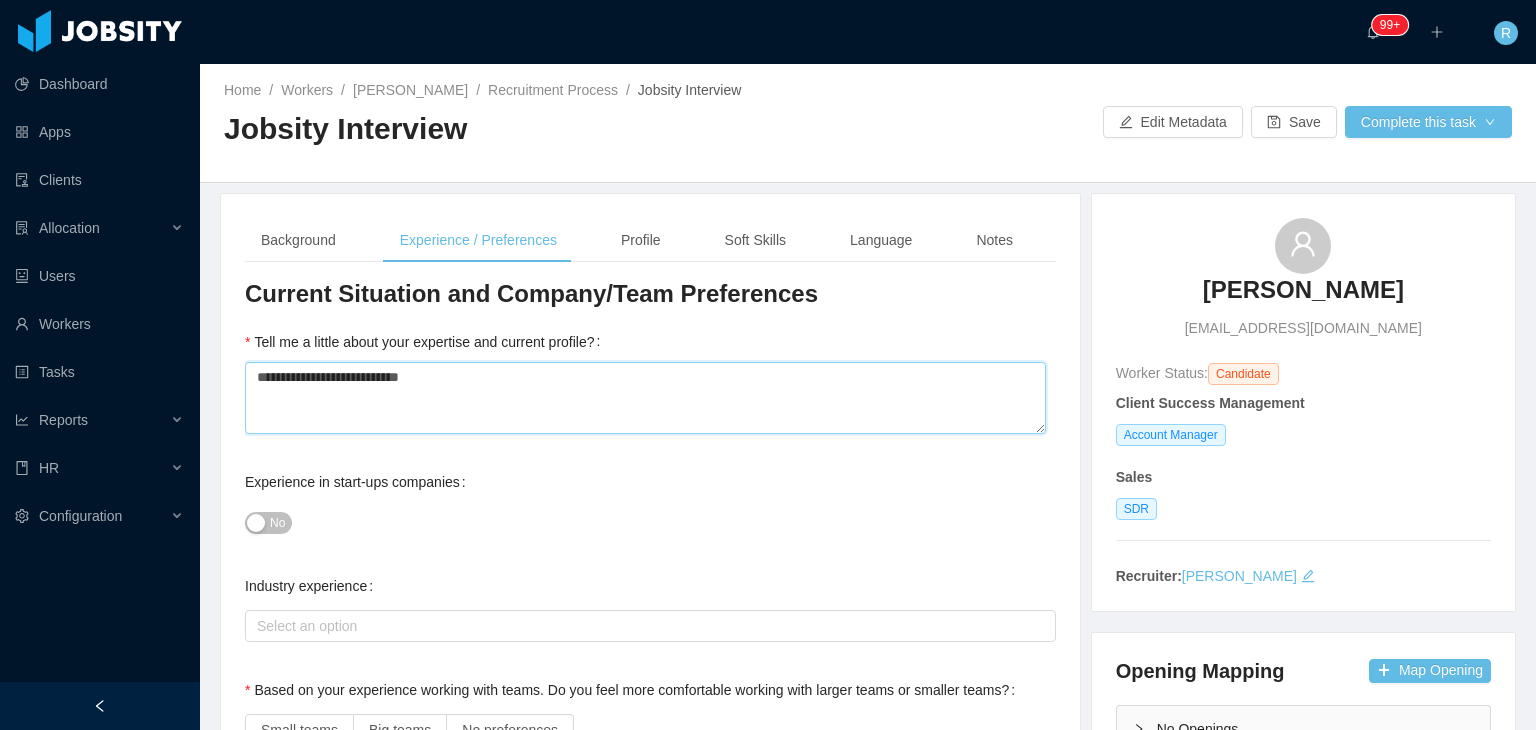 type 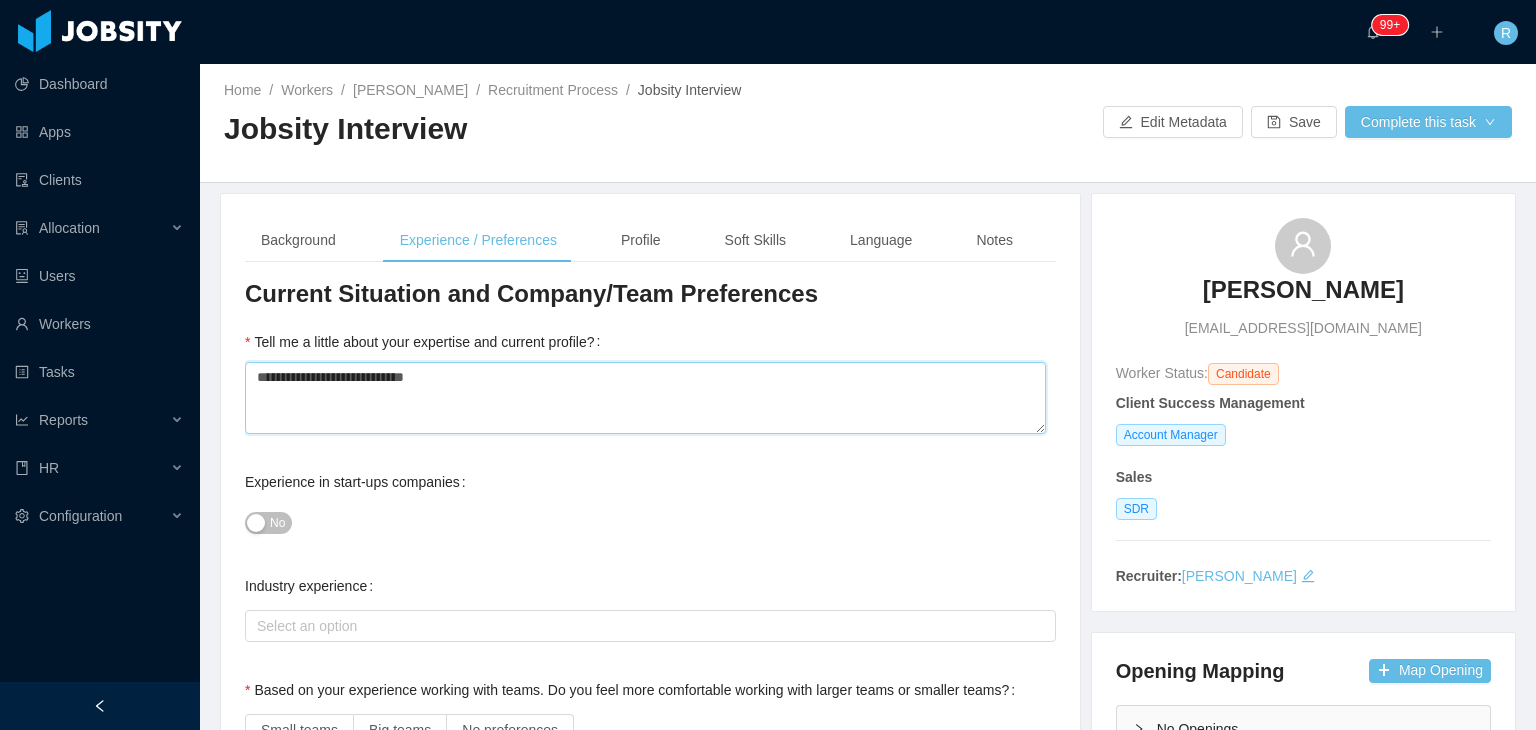 type 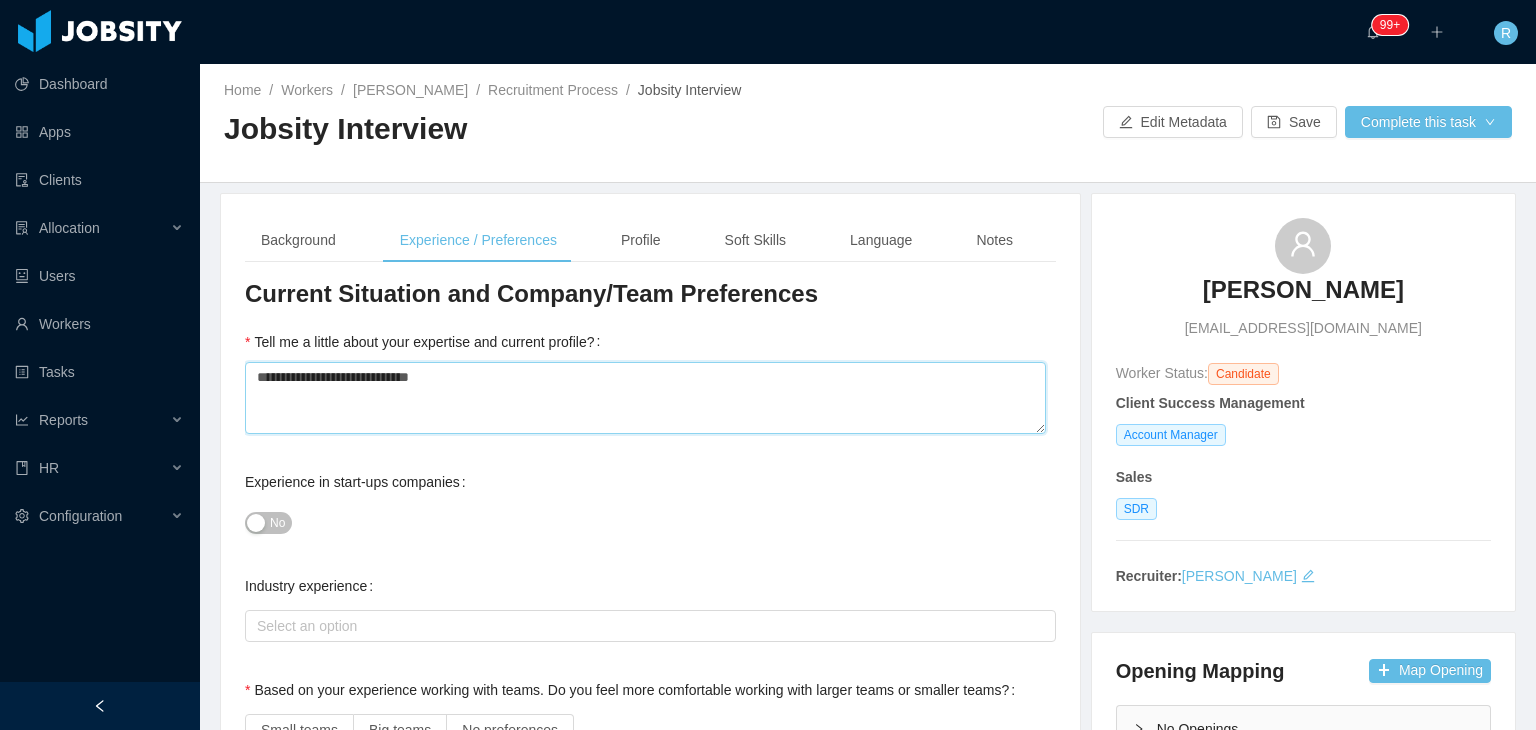 type on "**********" 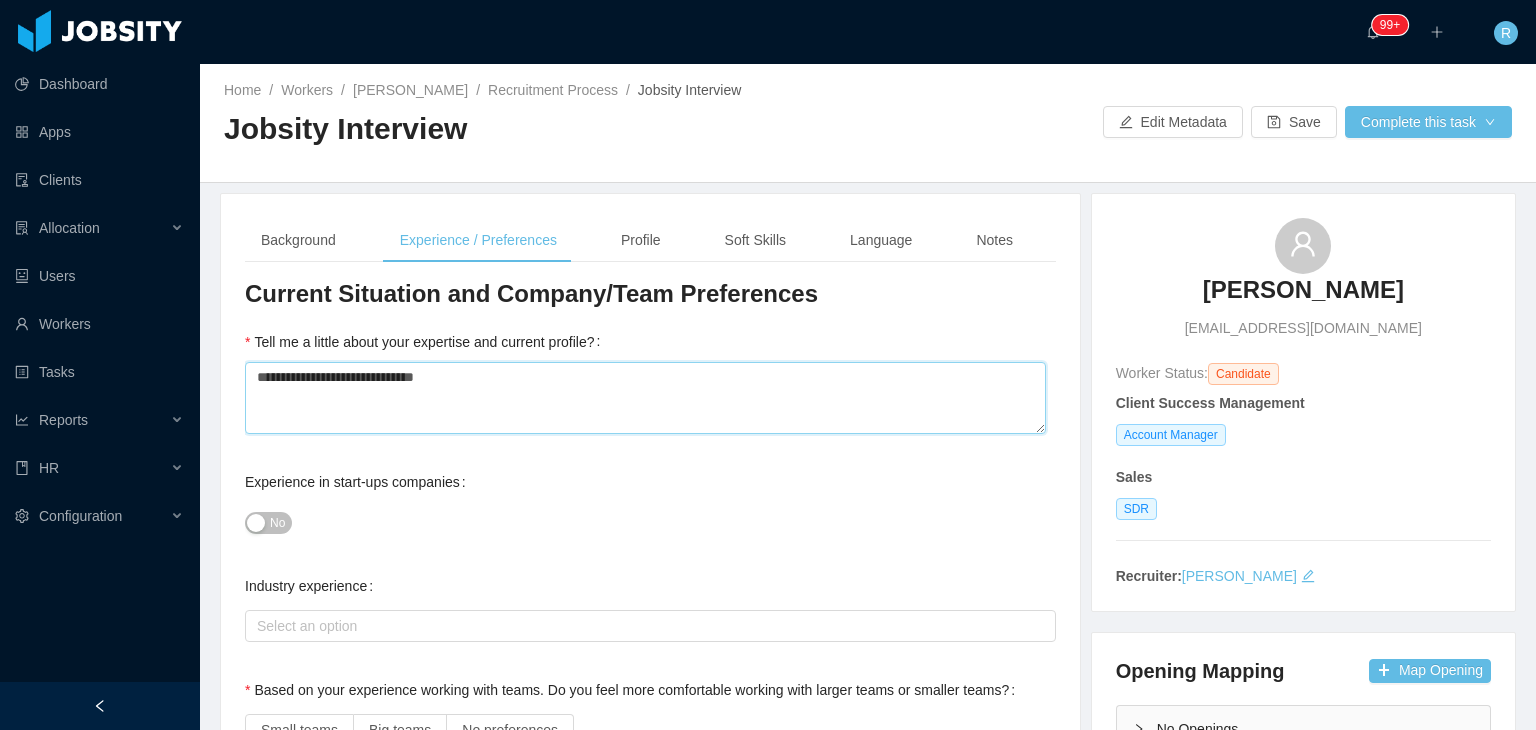 type 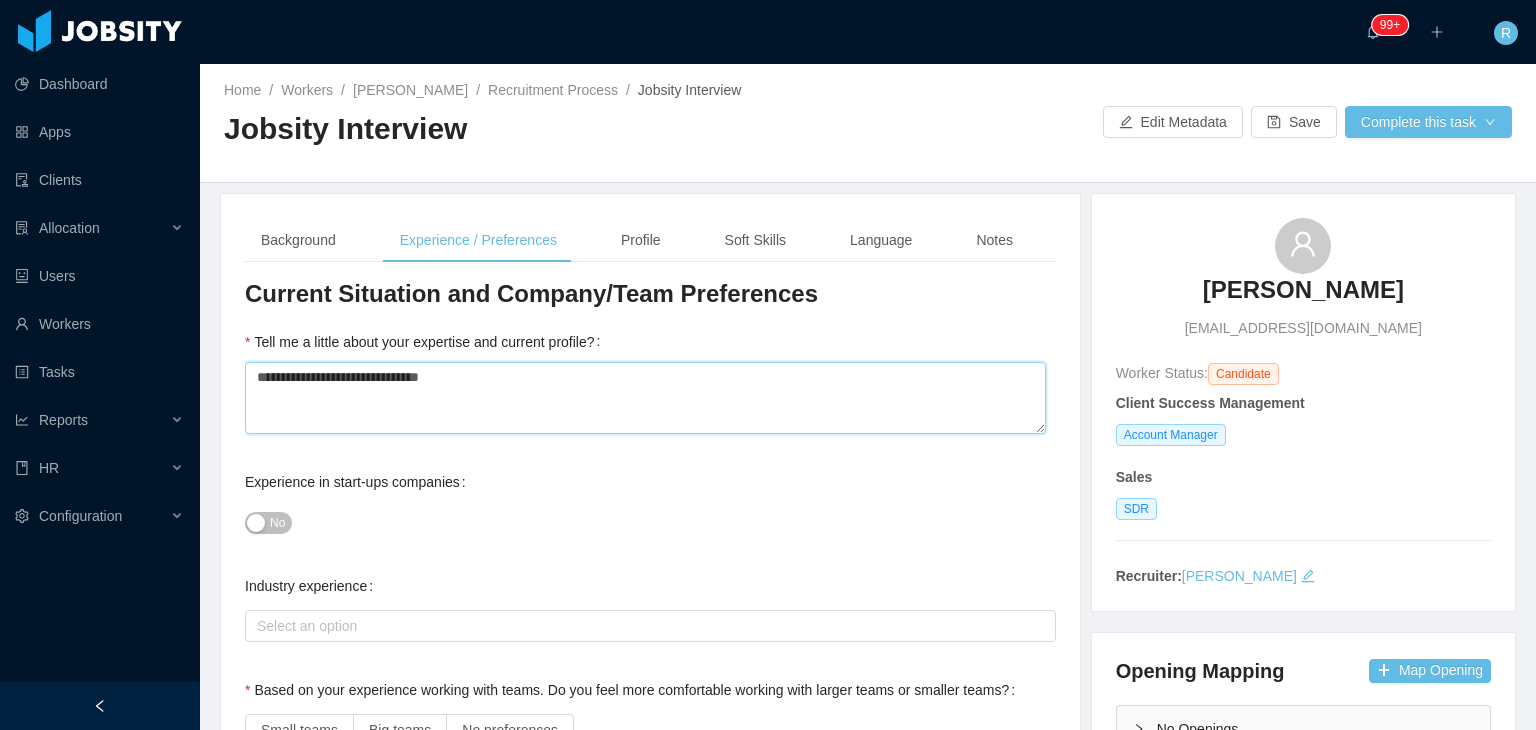 type 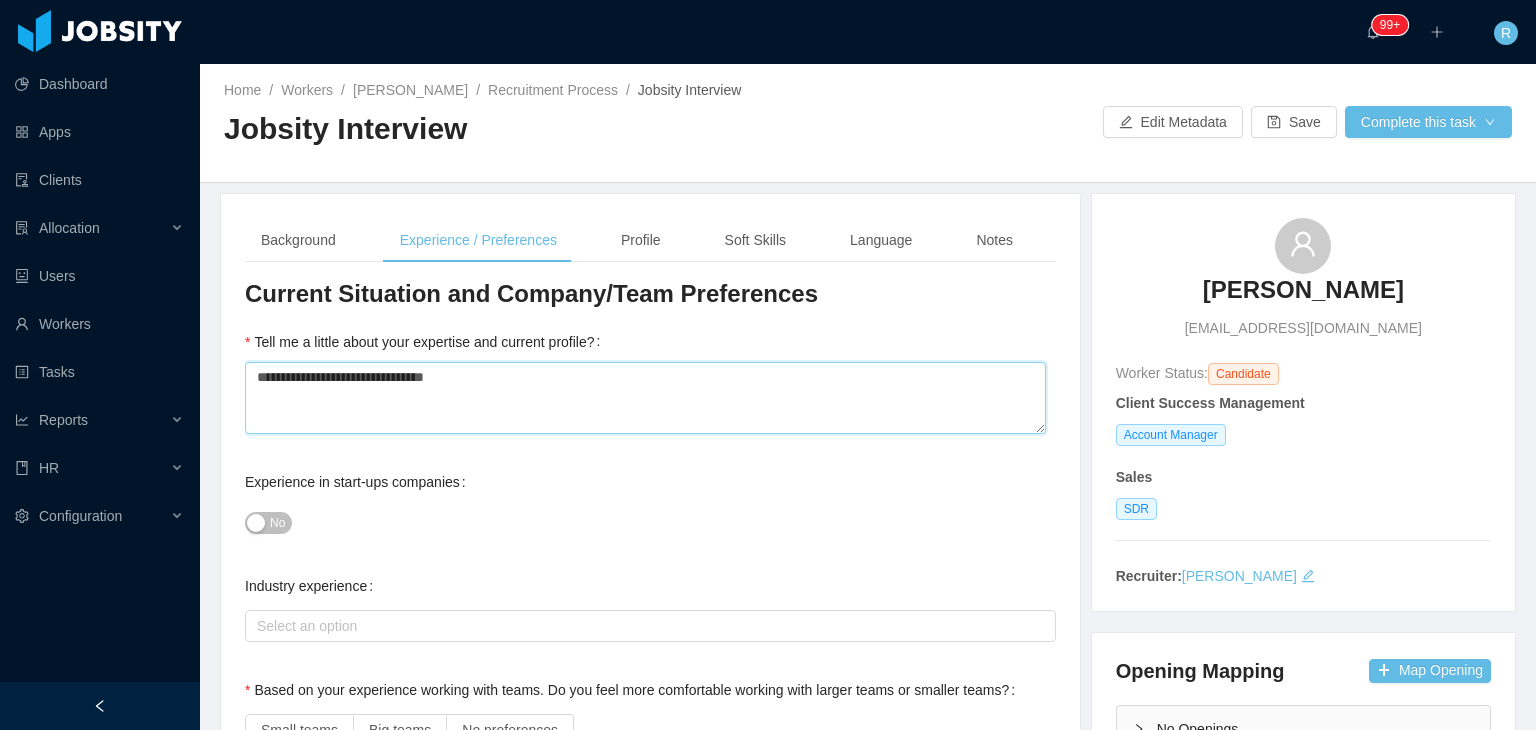 type 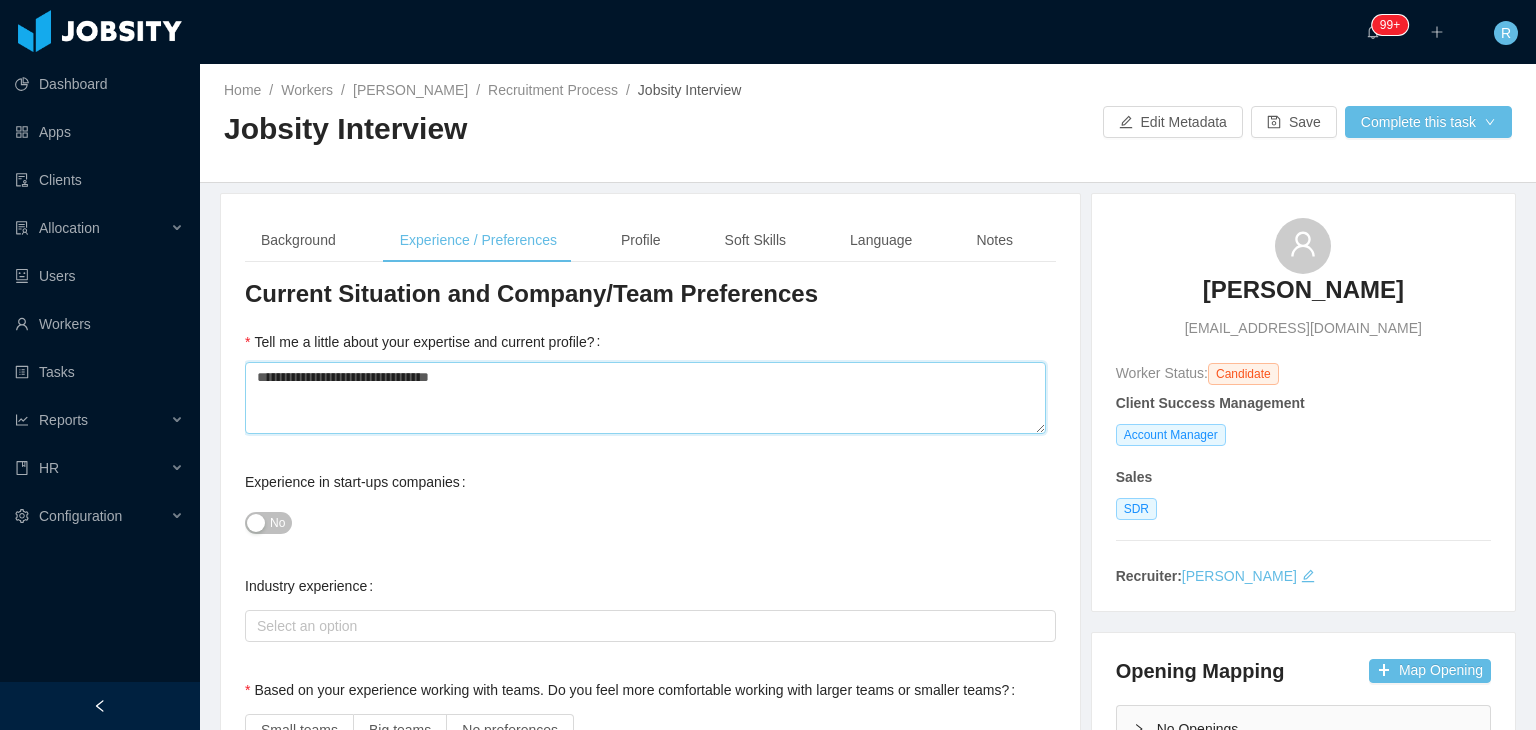 type 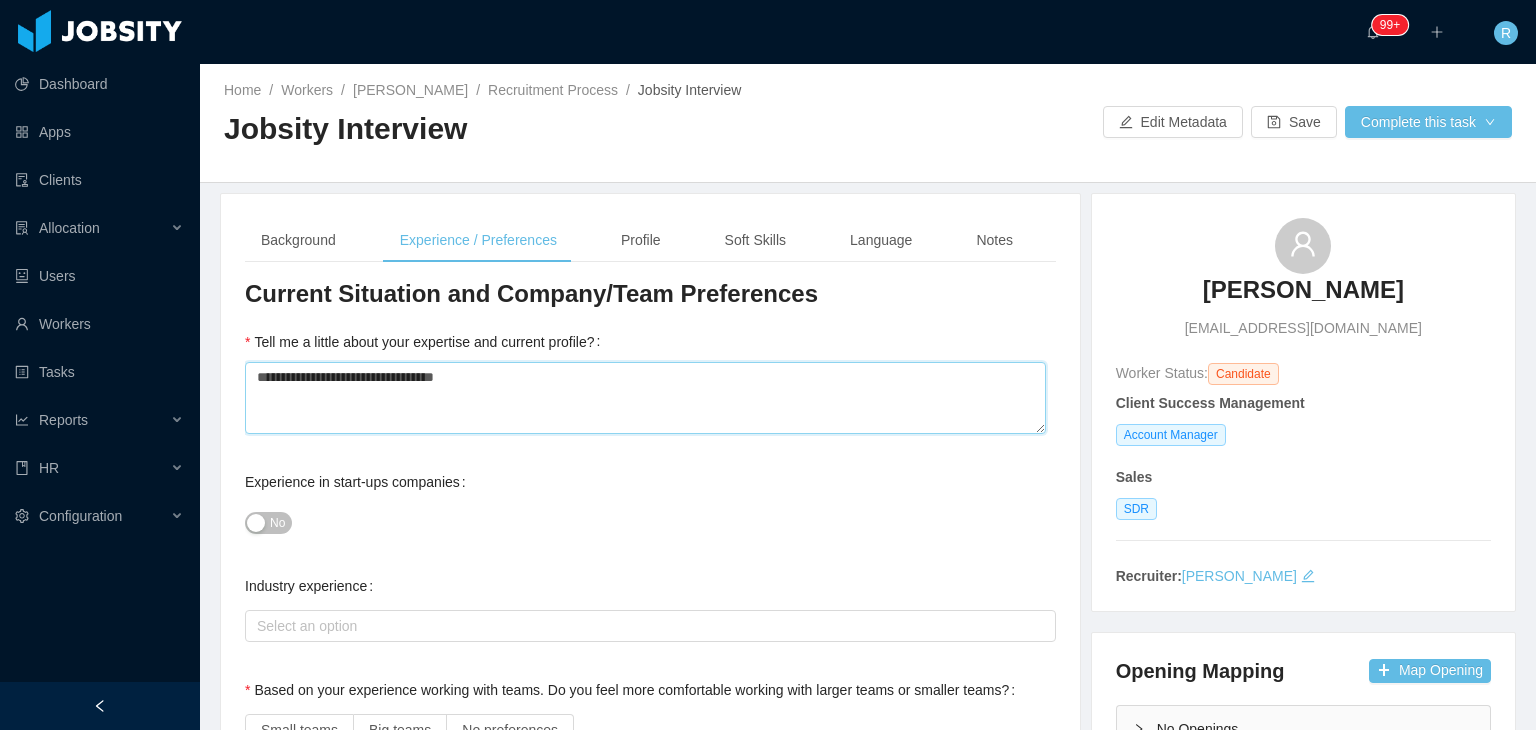 type 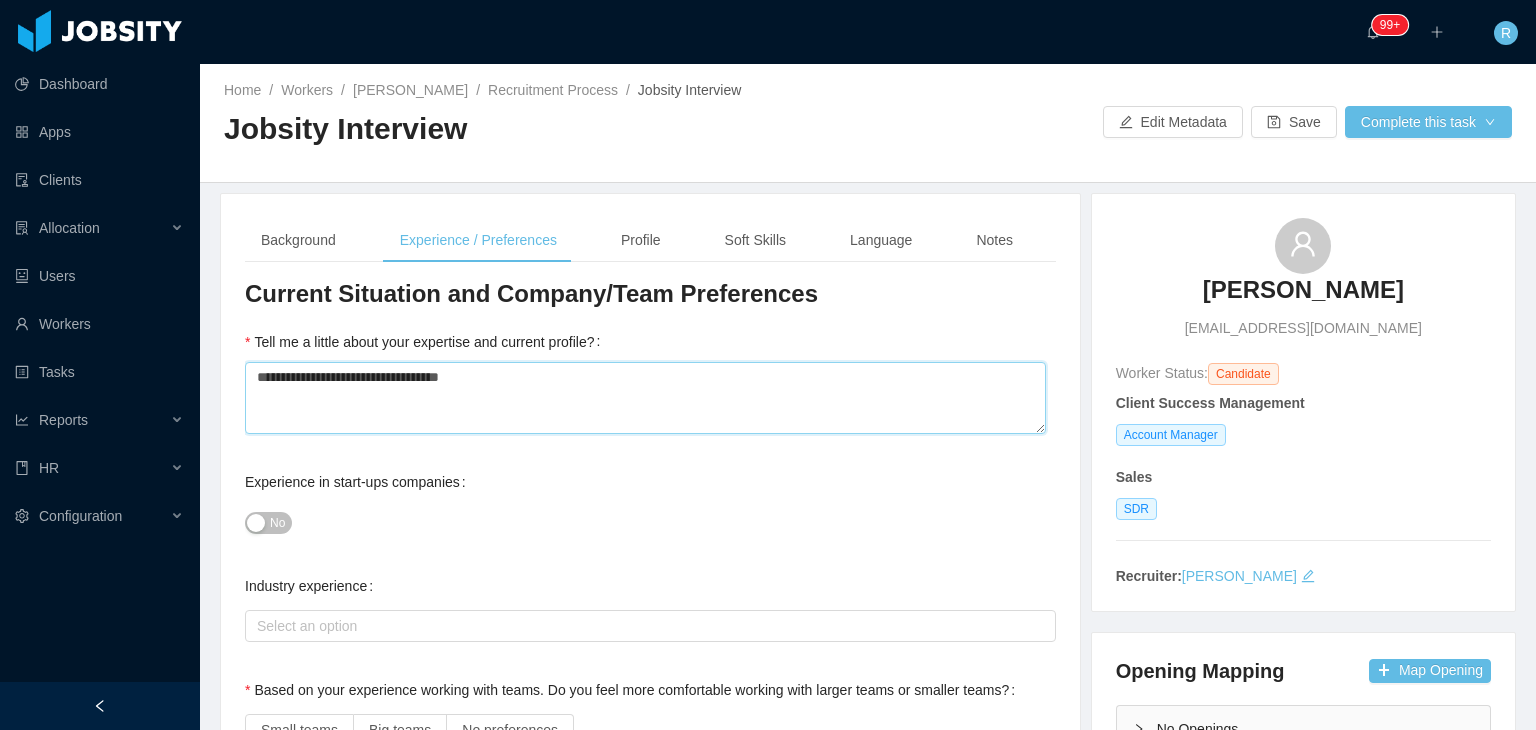 type 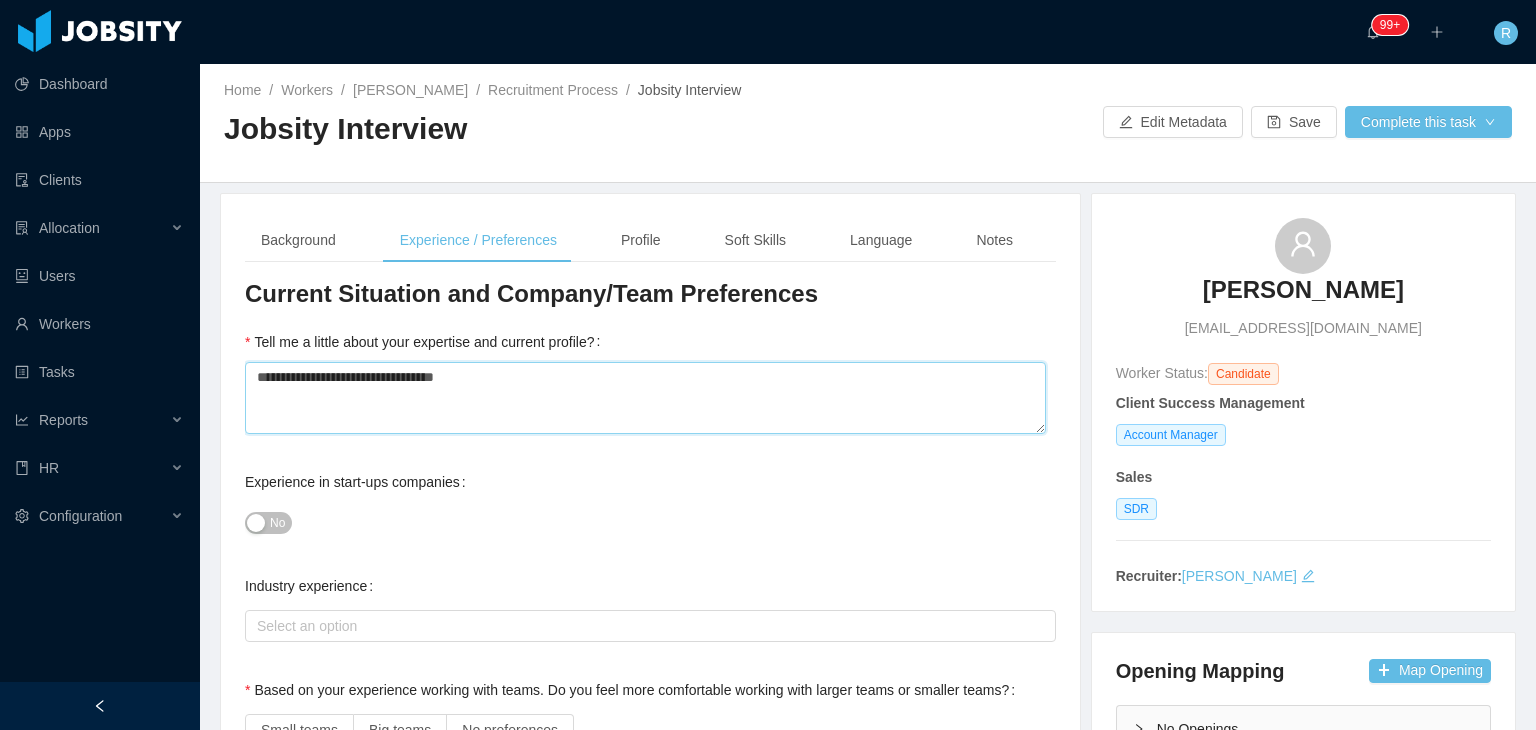 type 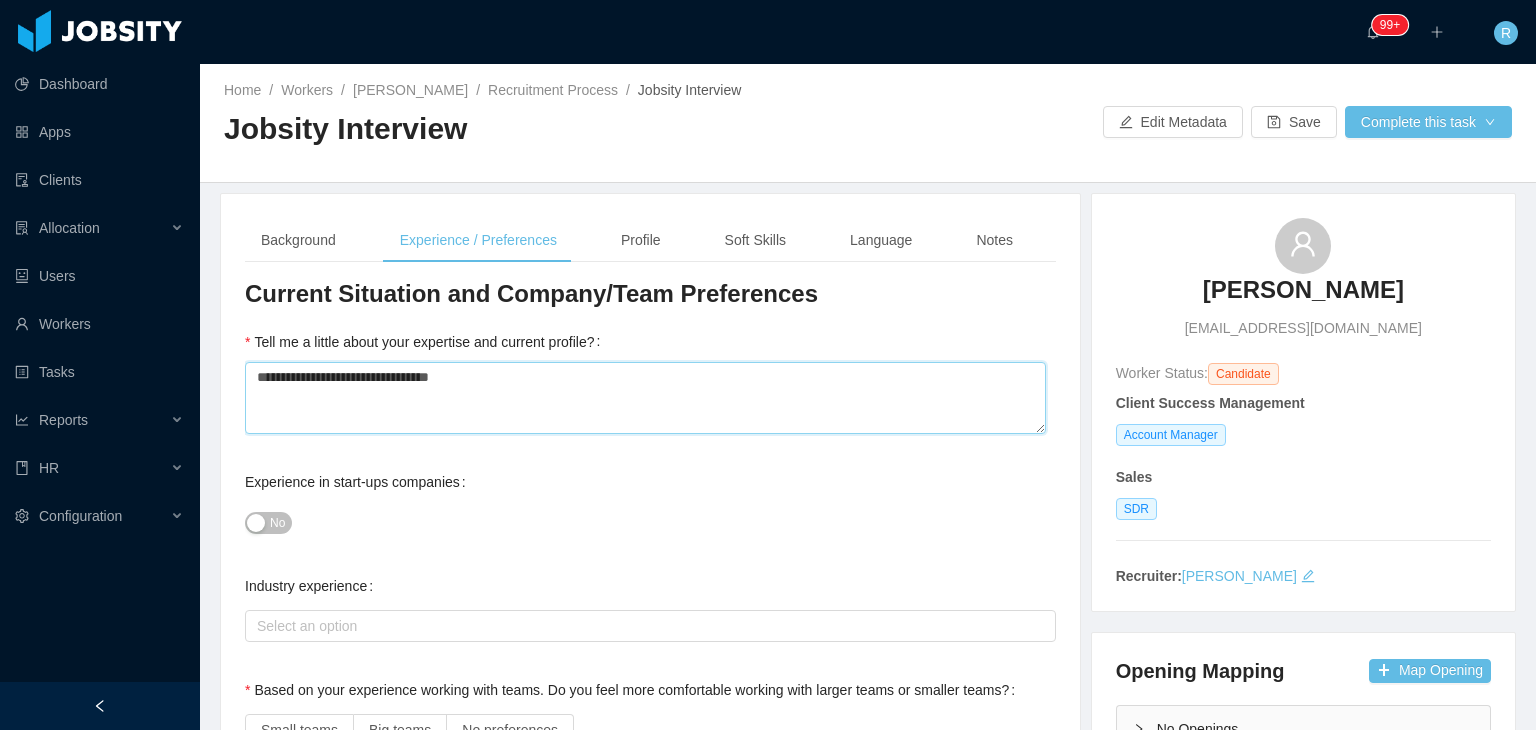 type 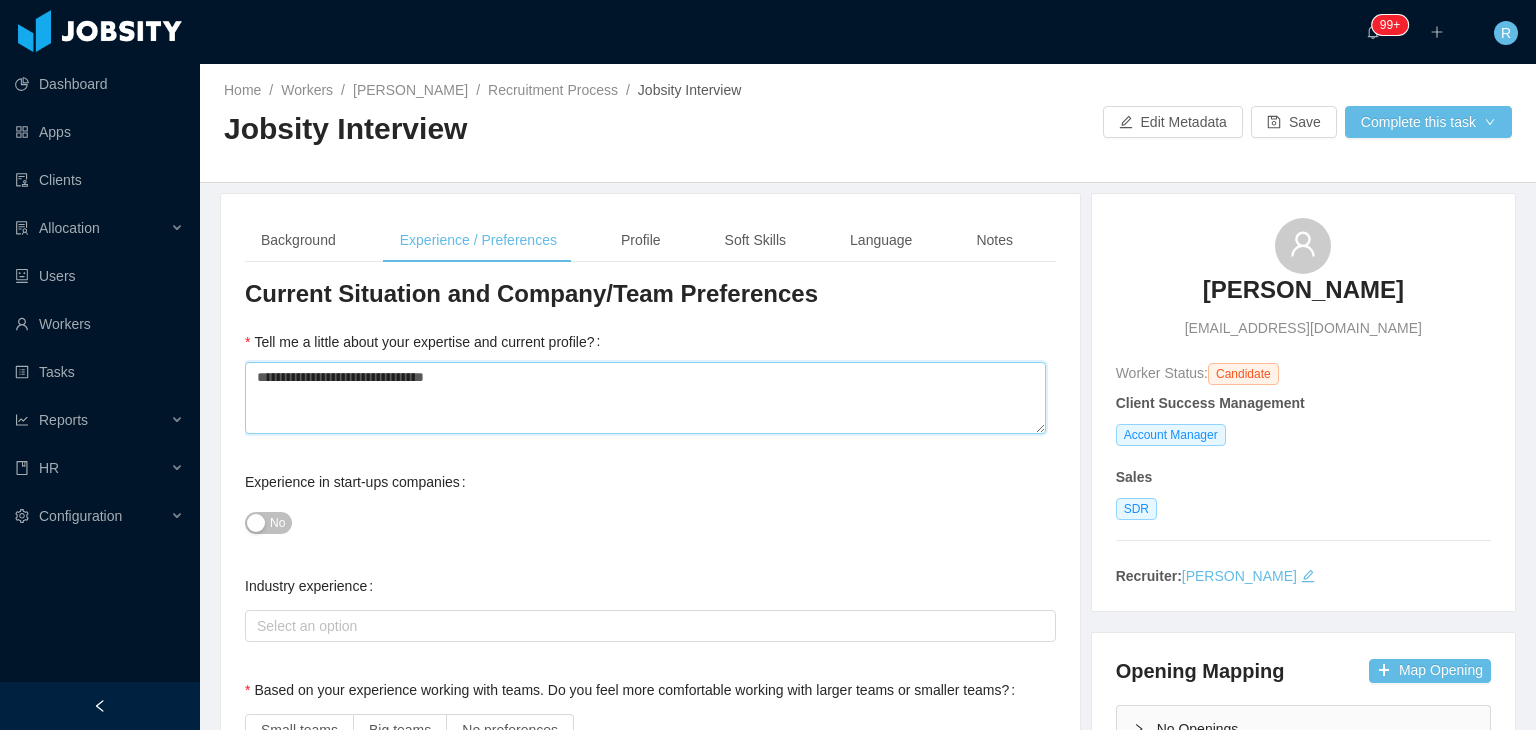 type 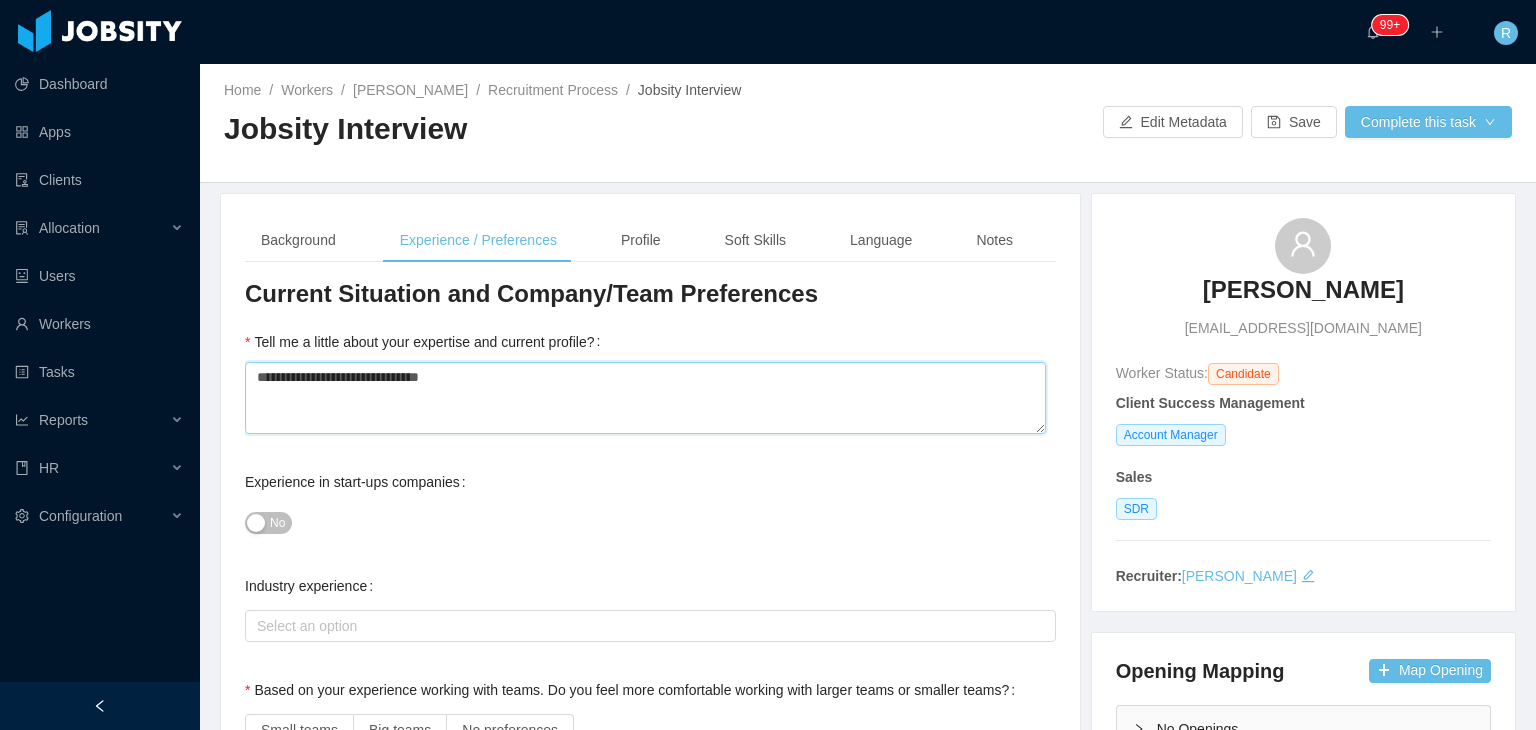 type 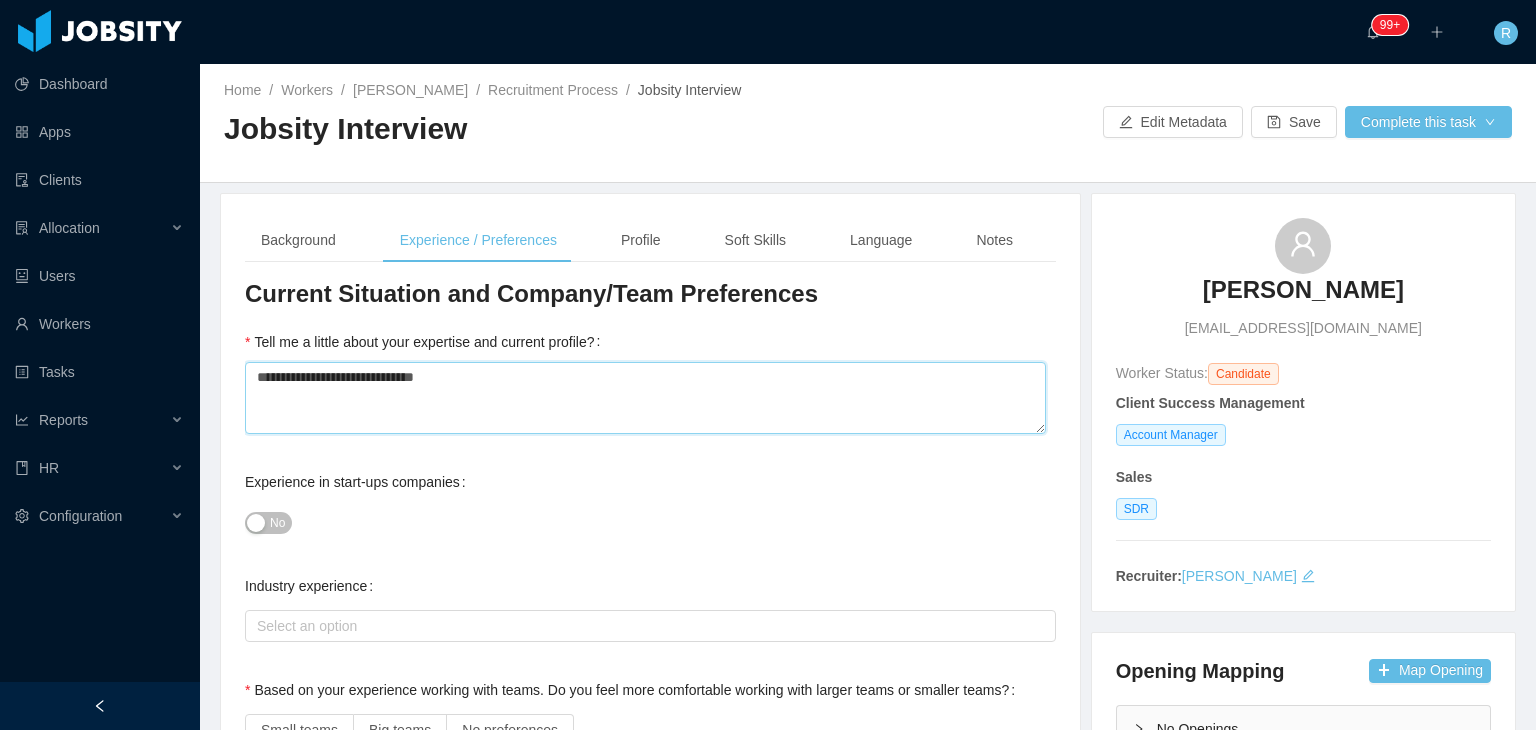 type 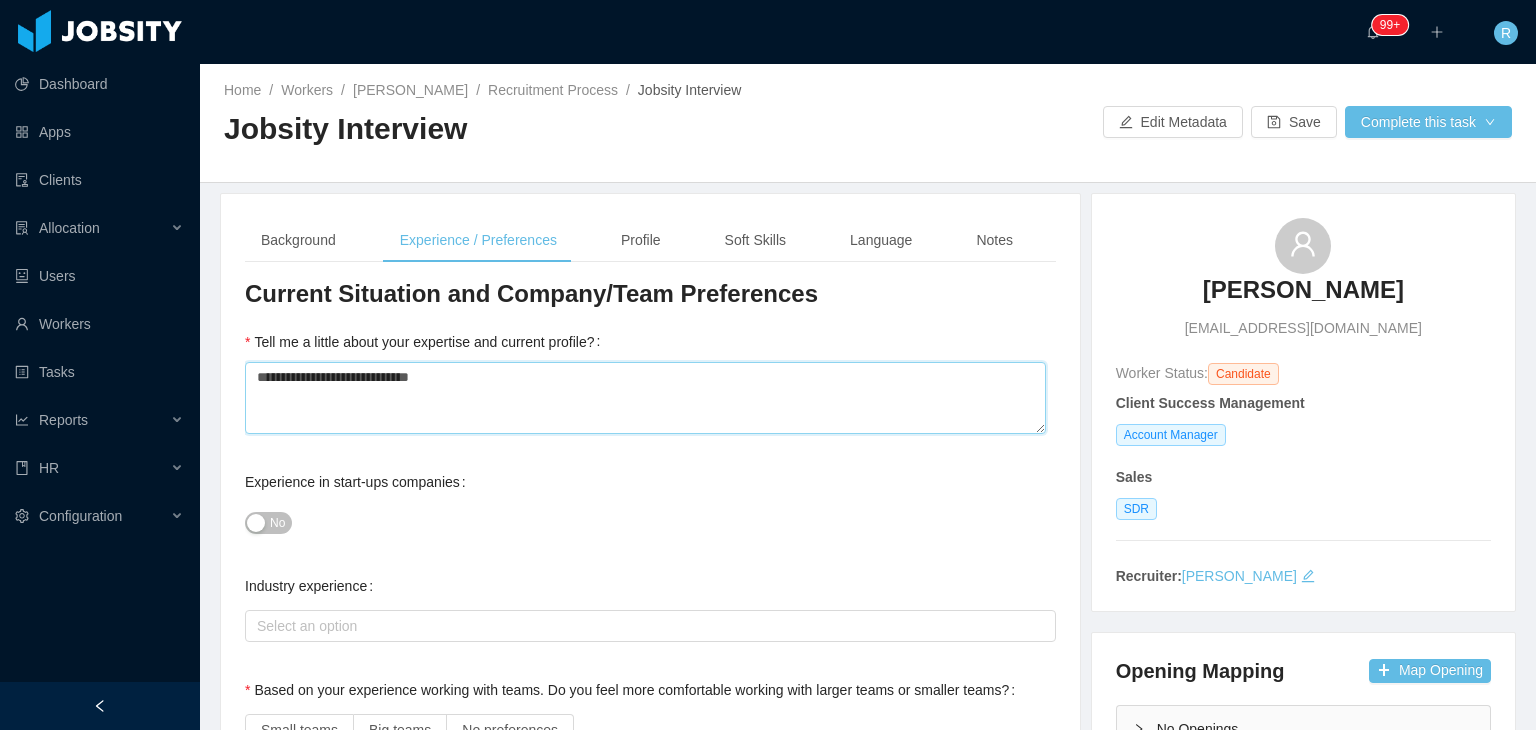 type 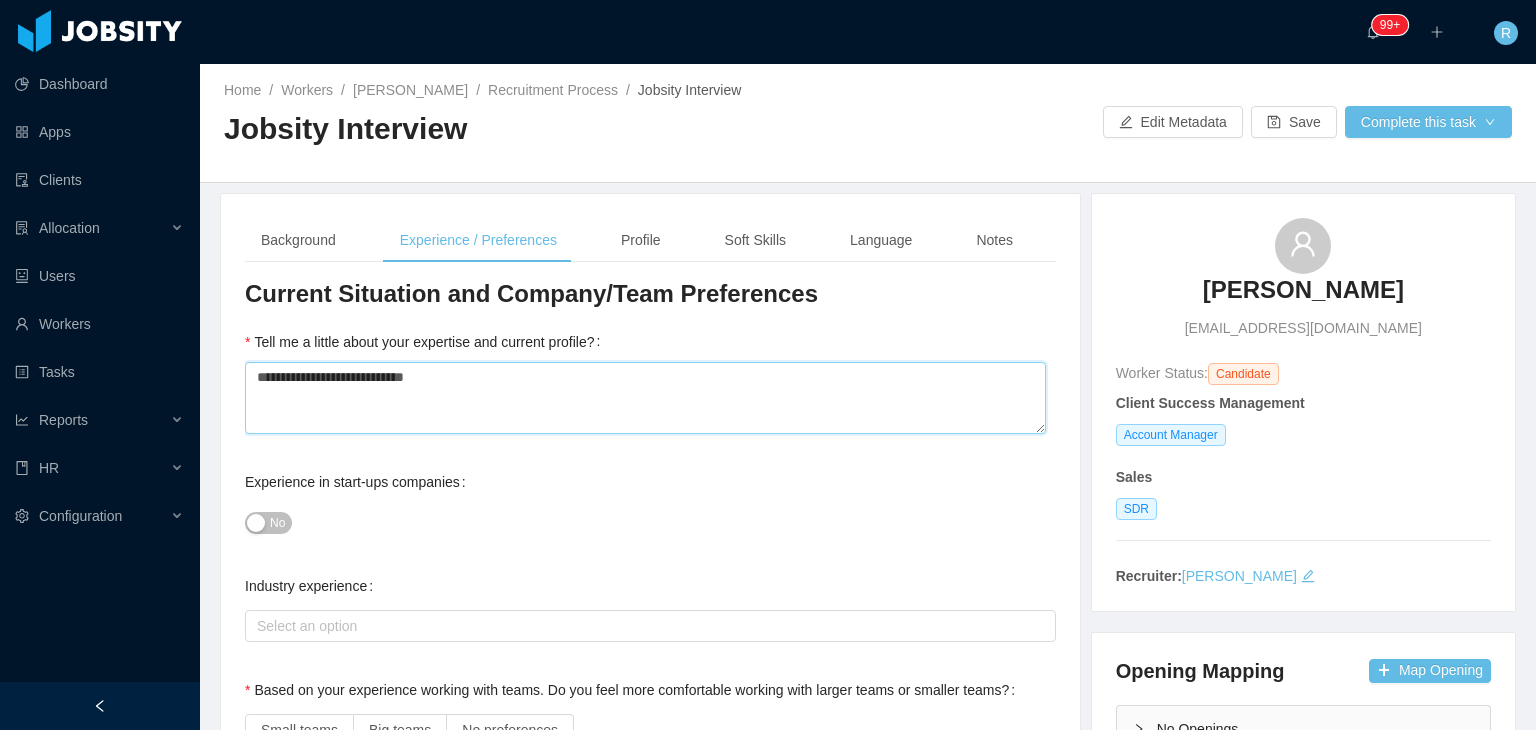 type 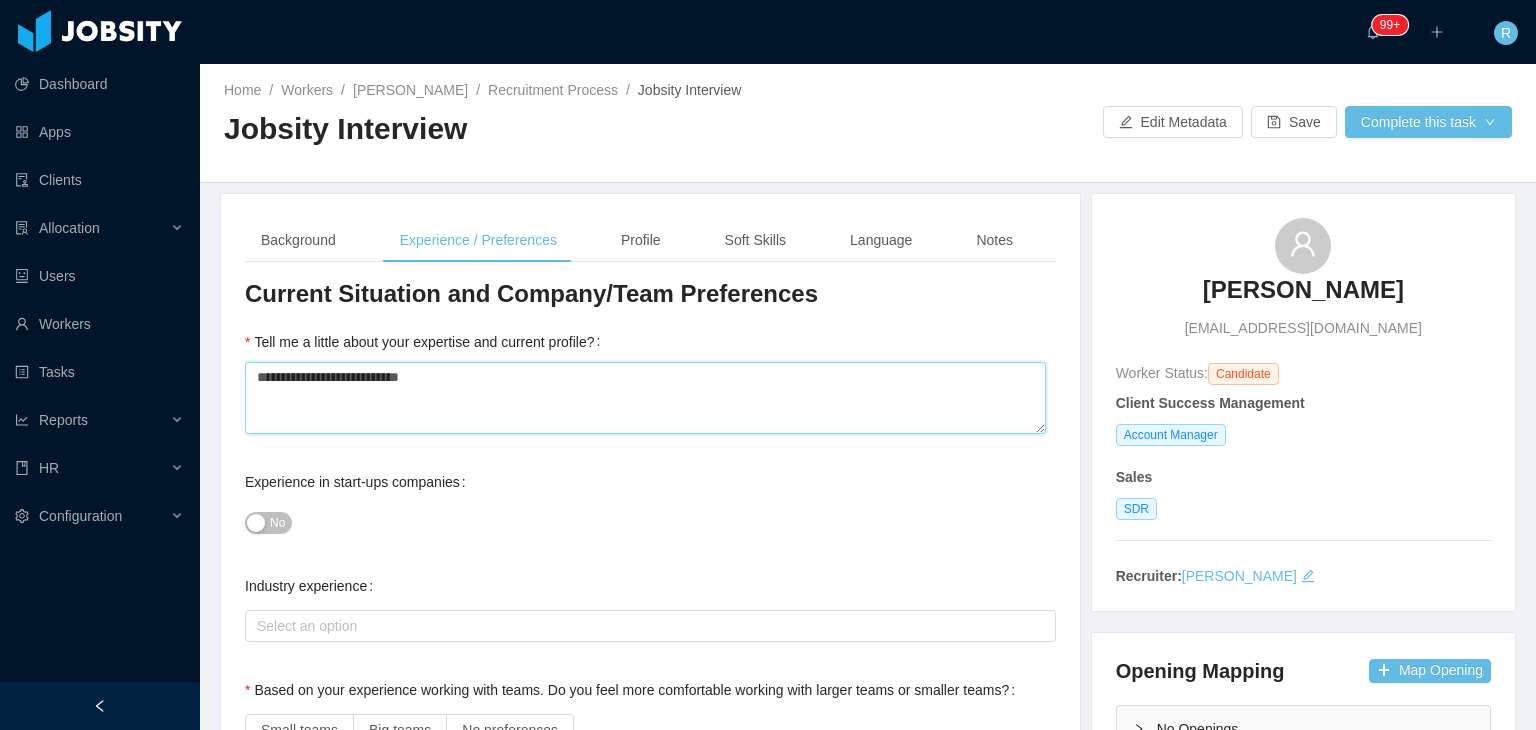 type 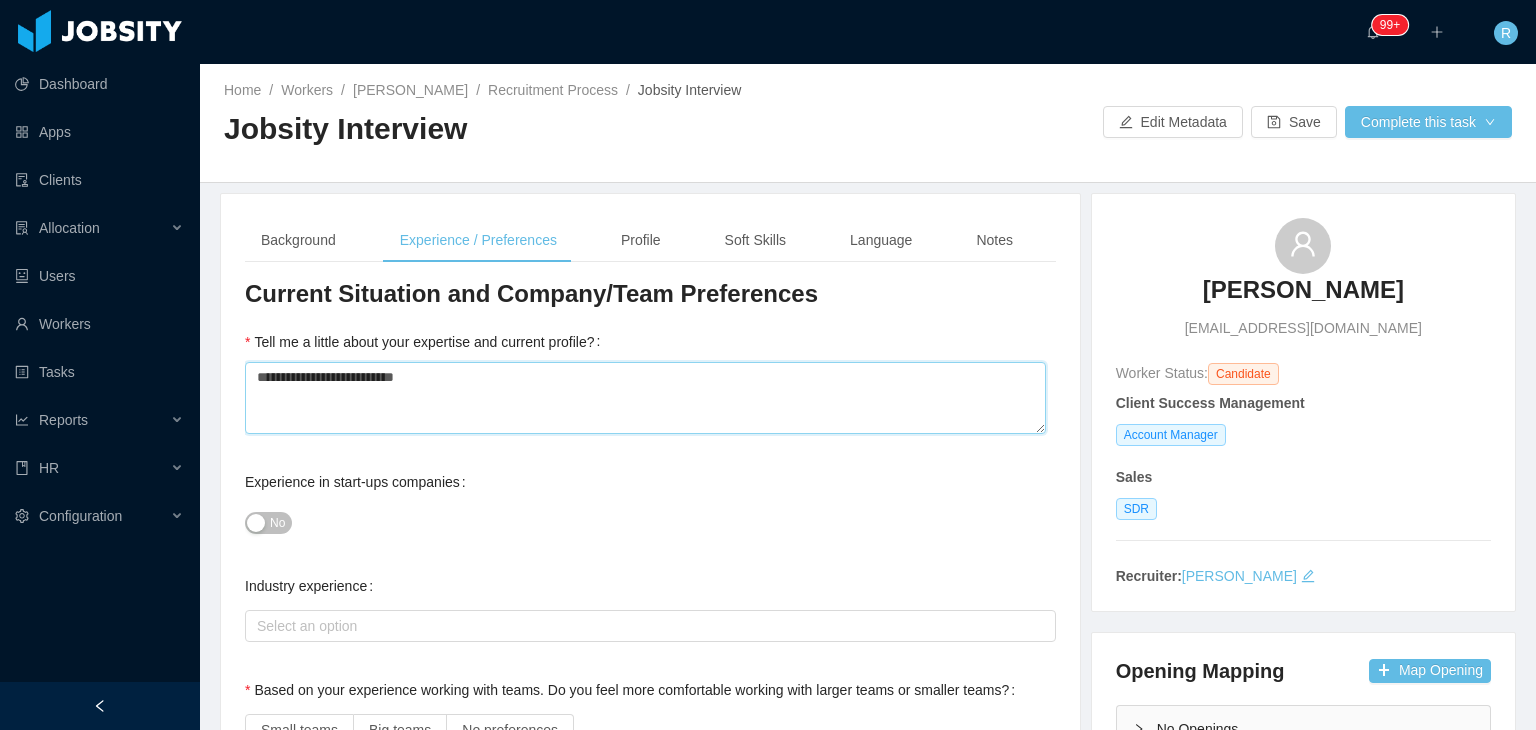 type 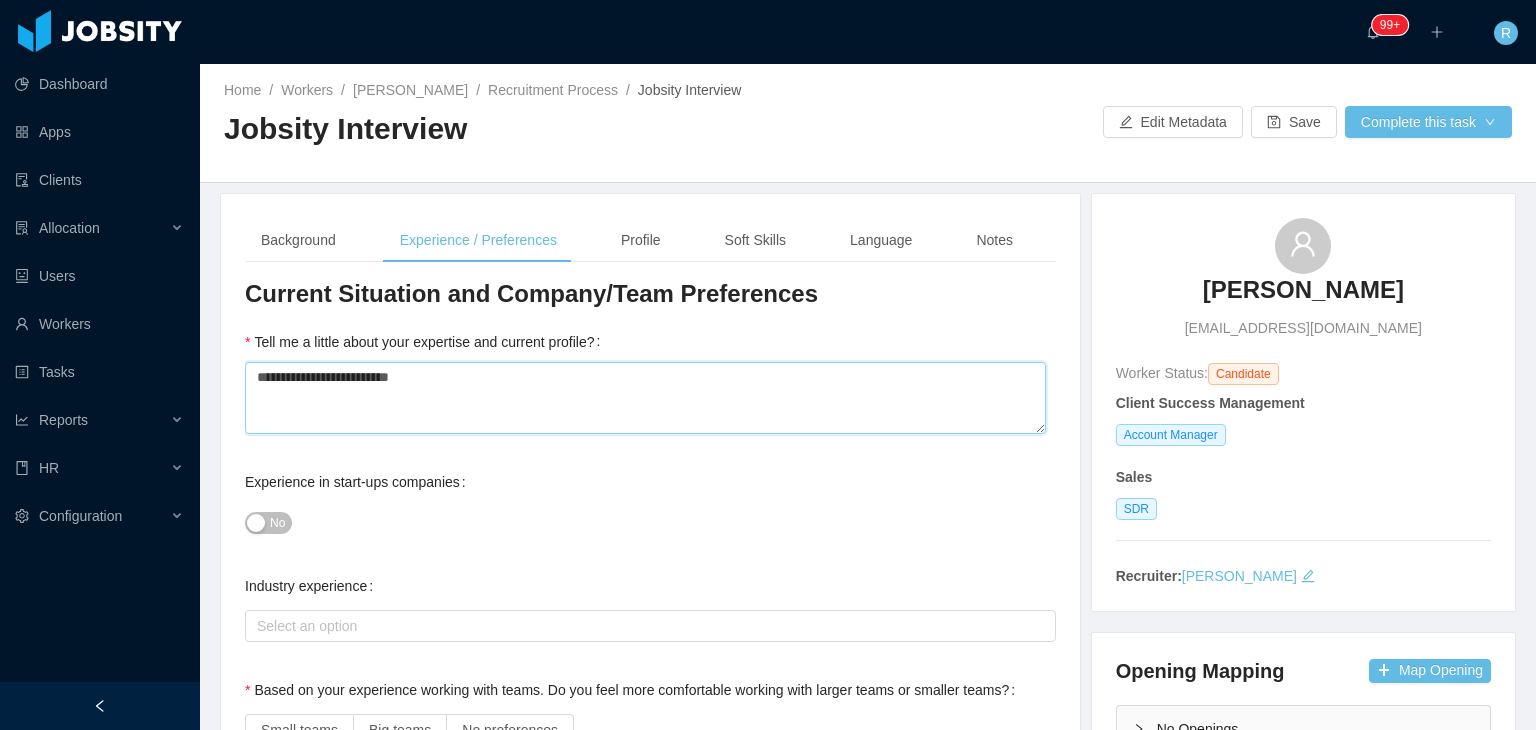 type 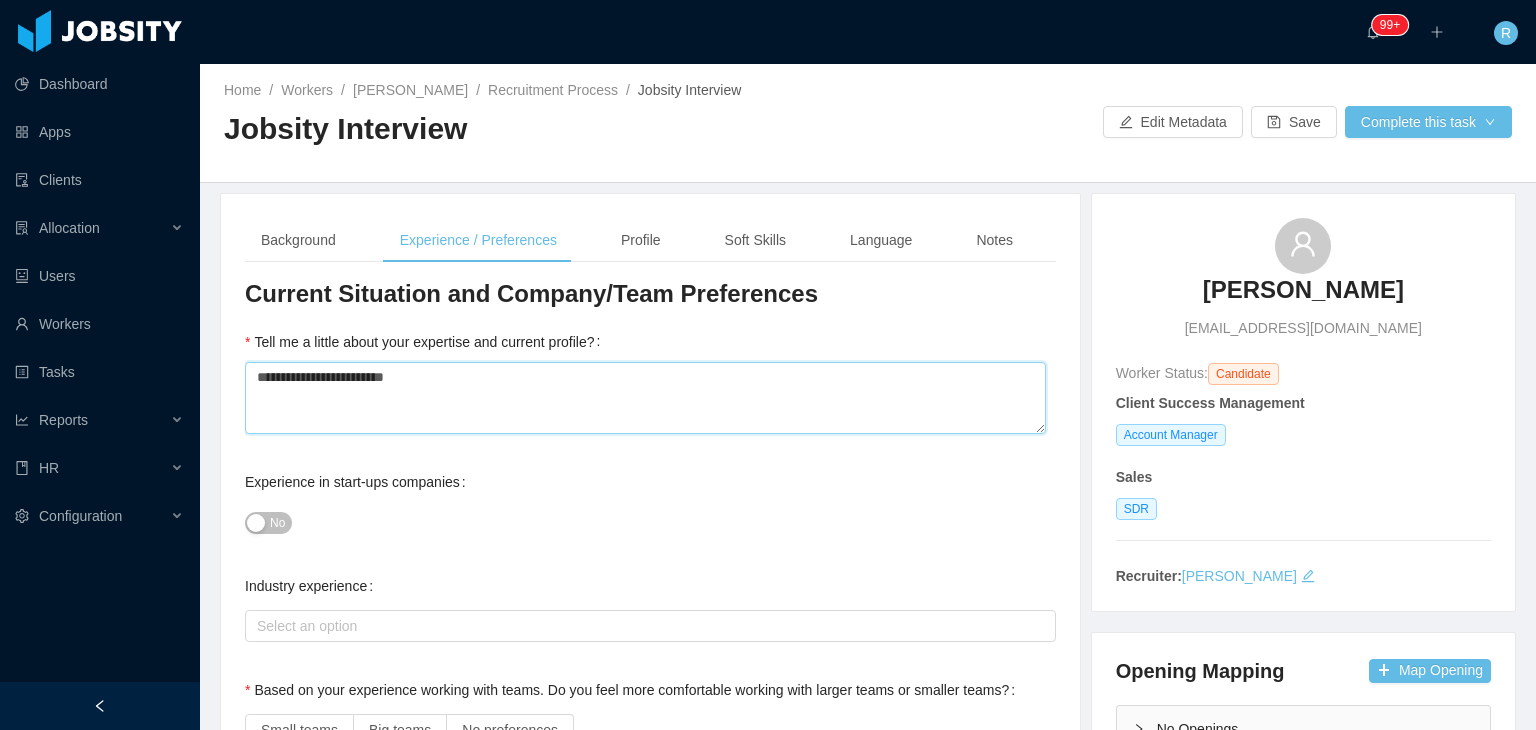 type 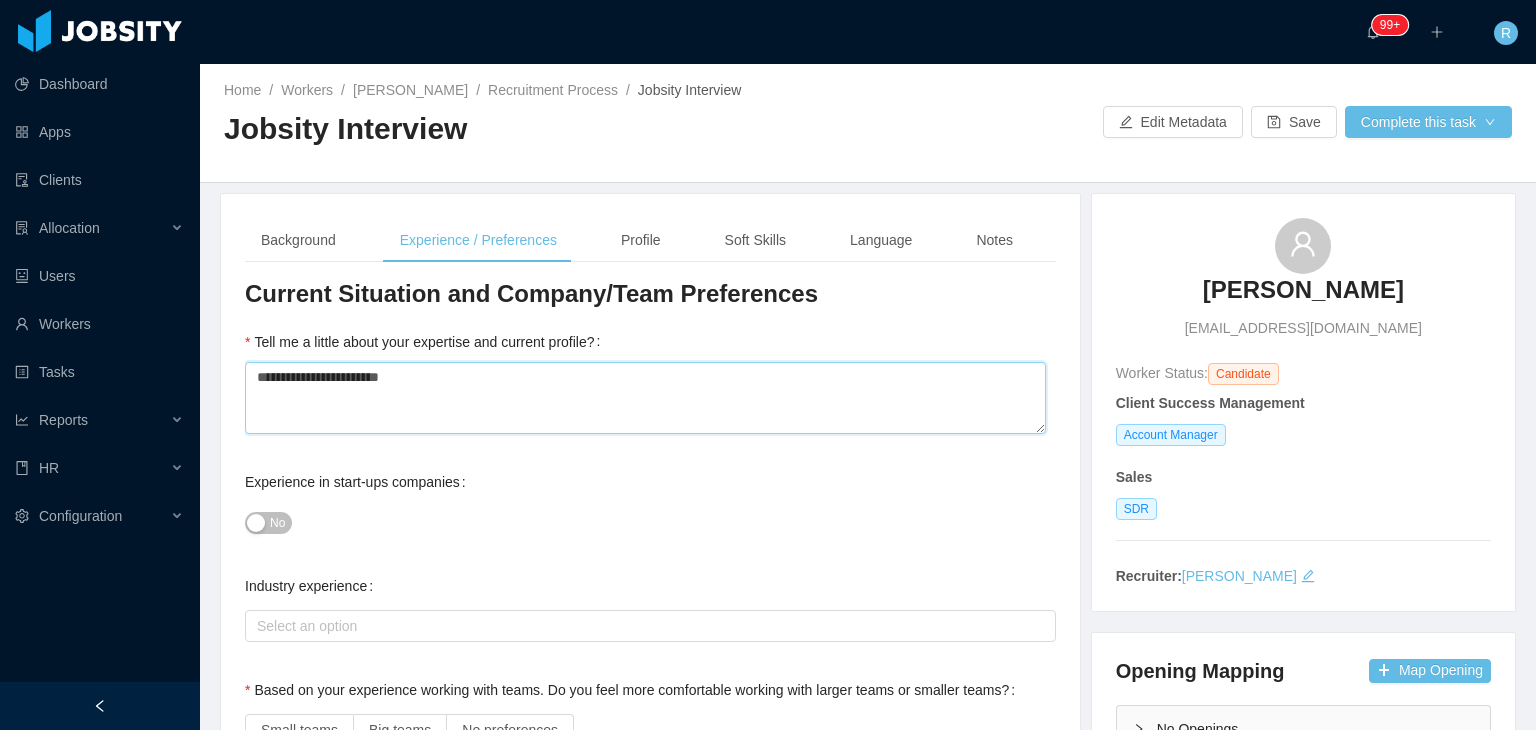 type 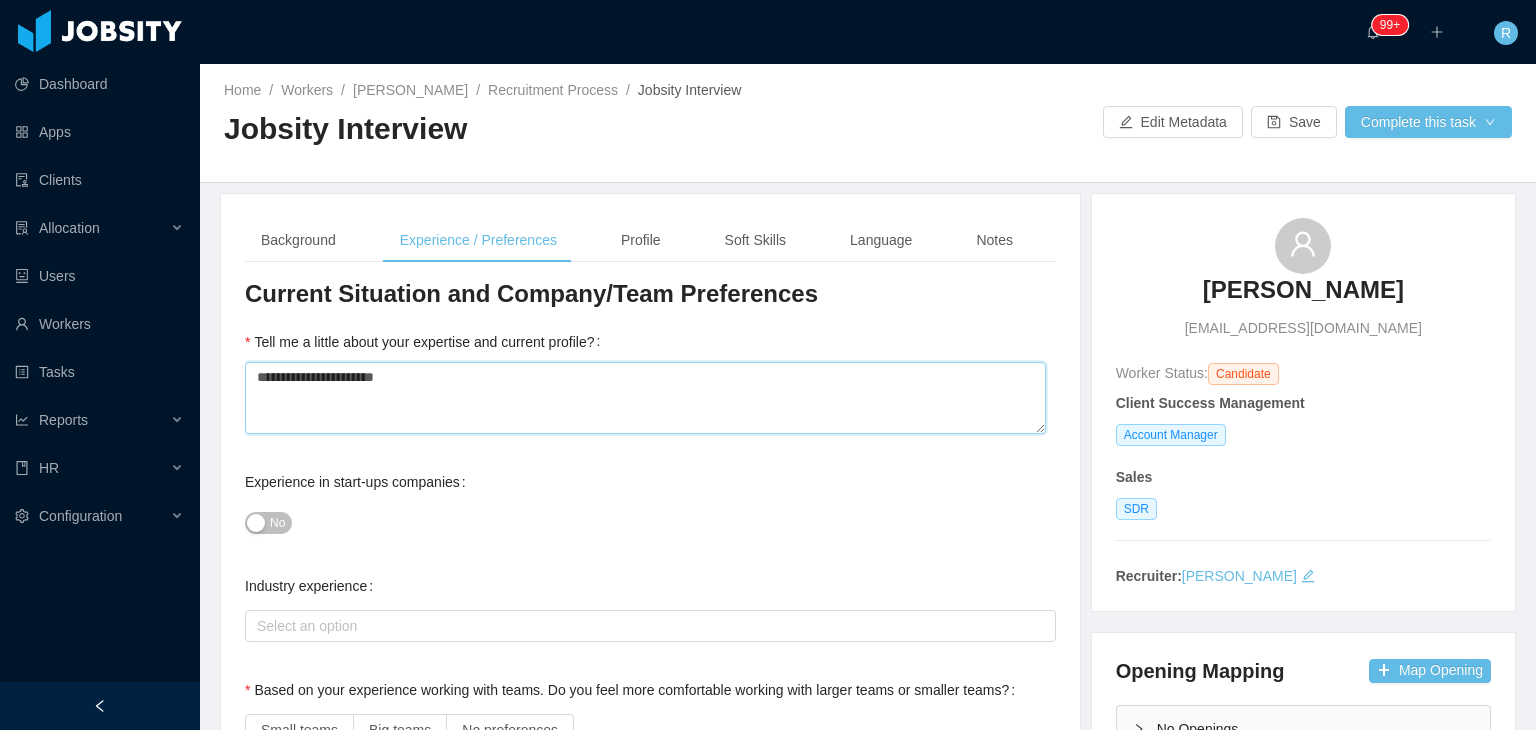type 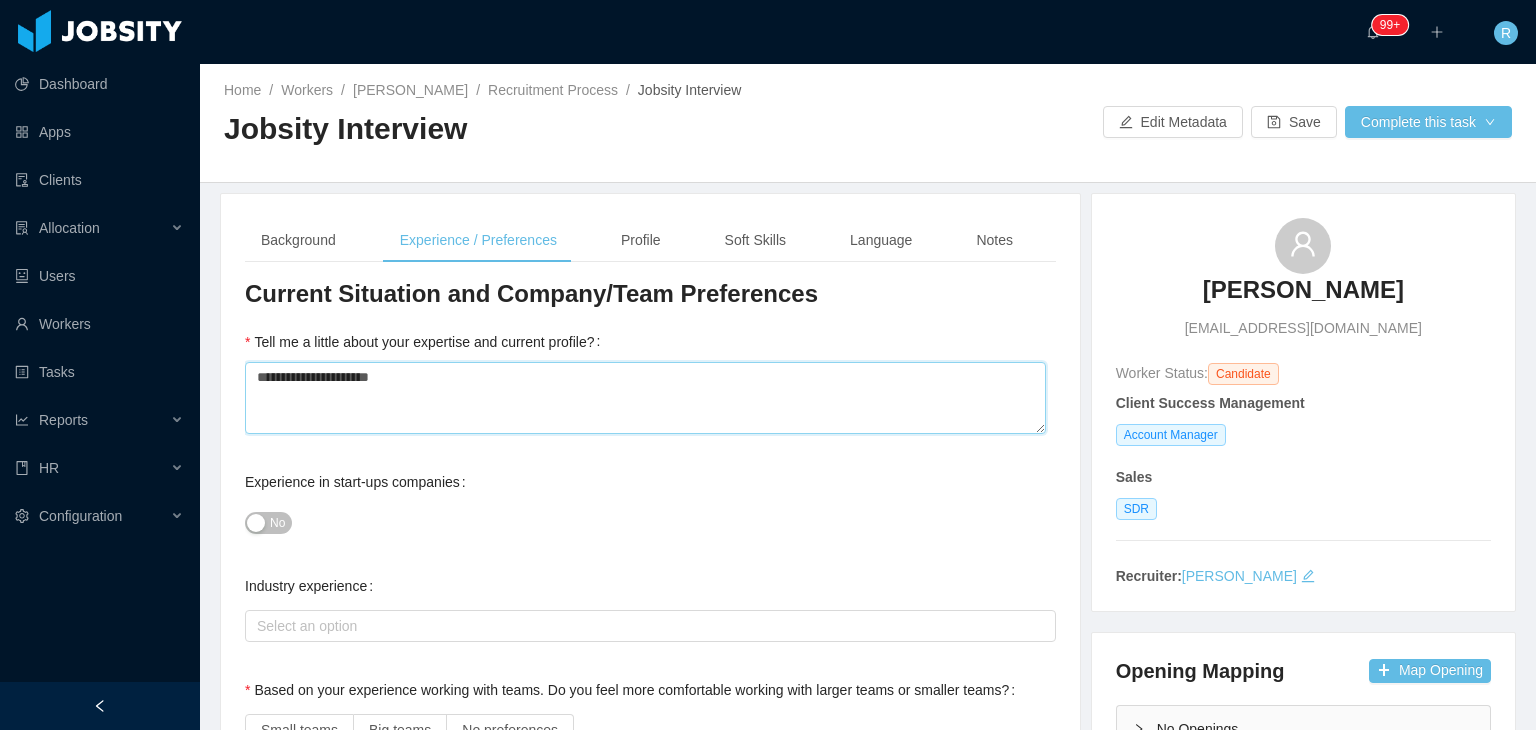 type 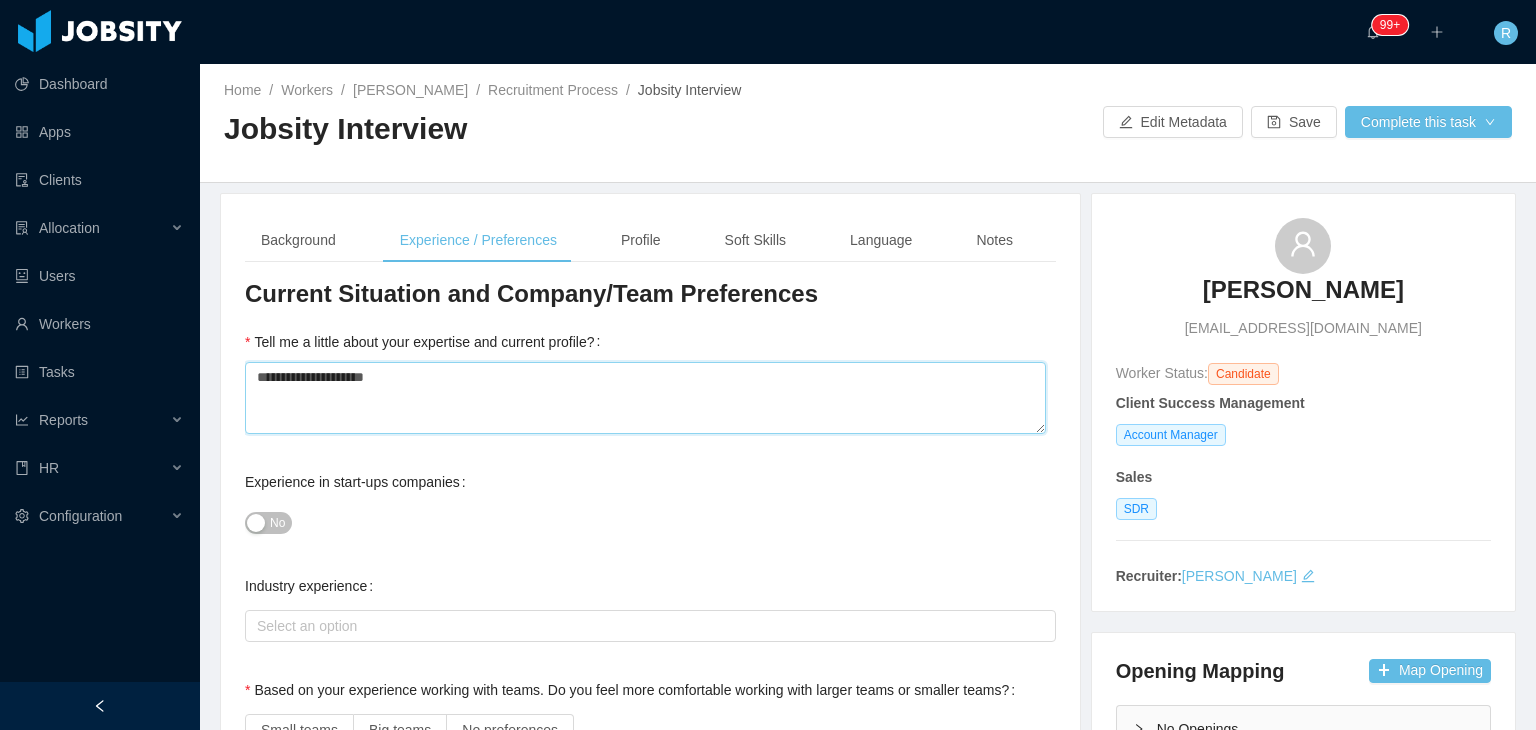 type 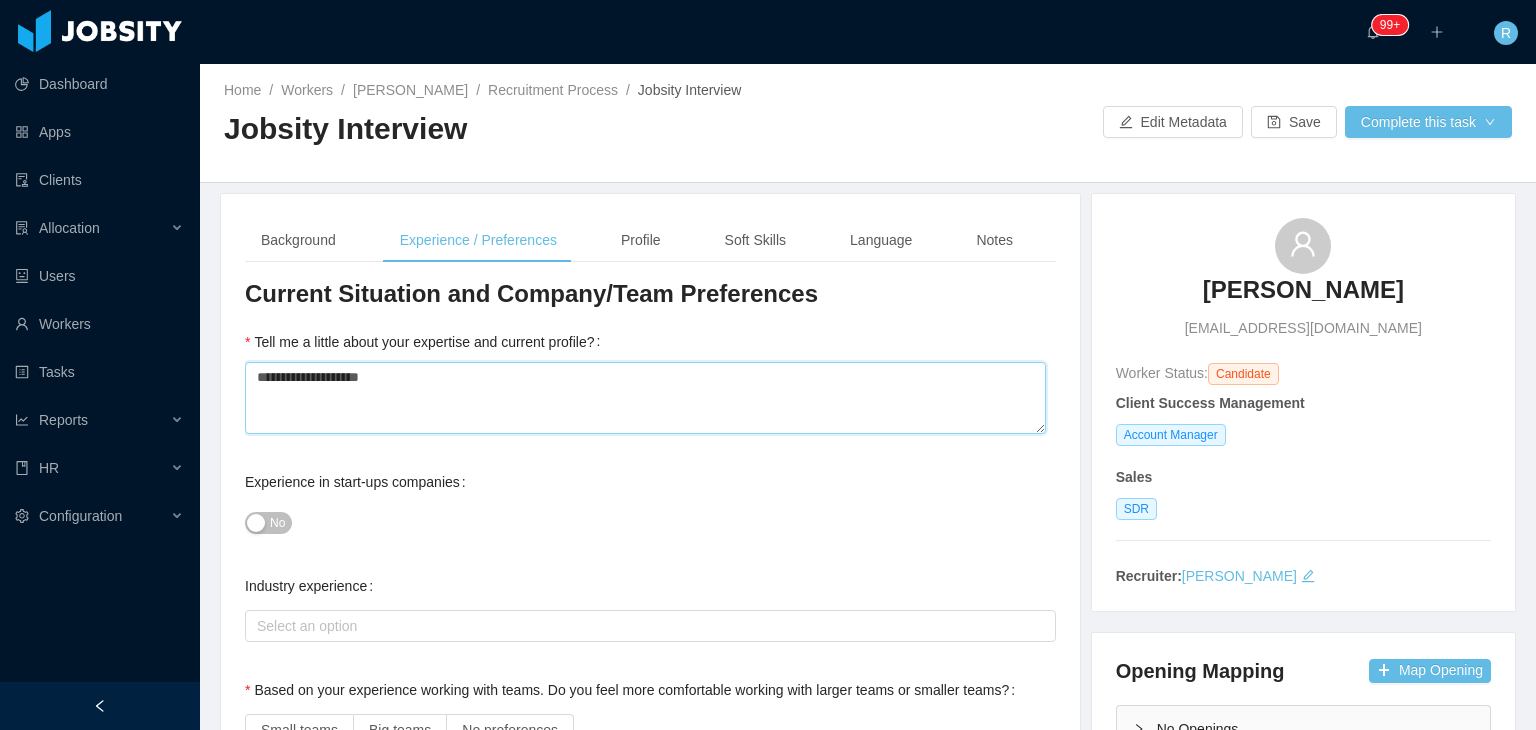 type 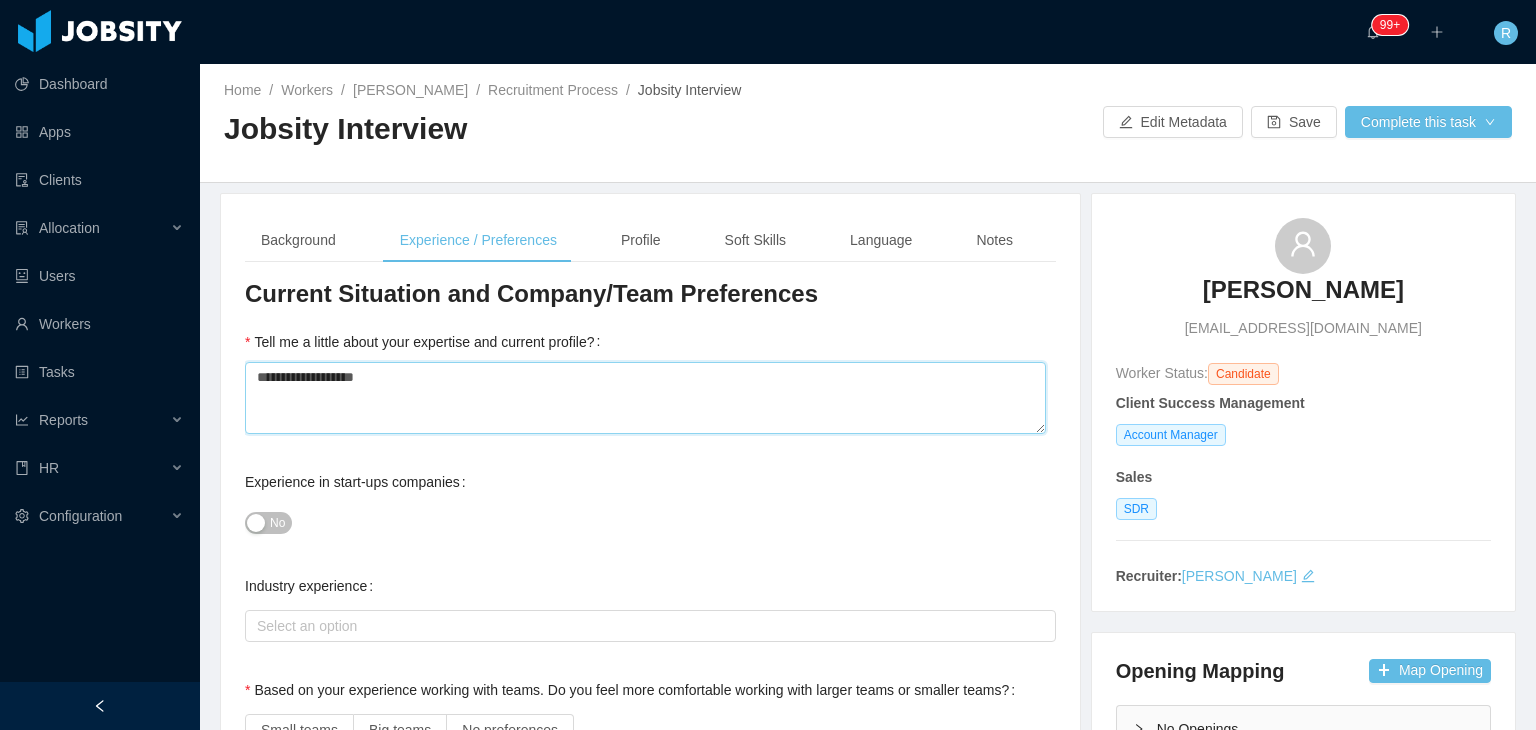 type 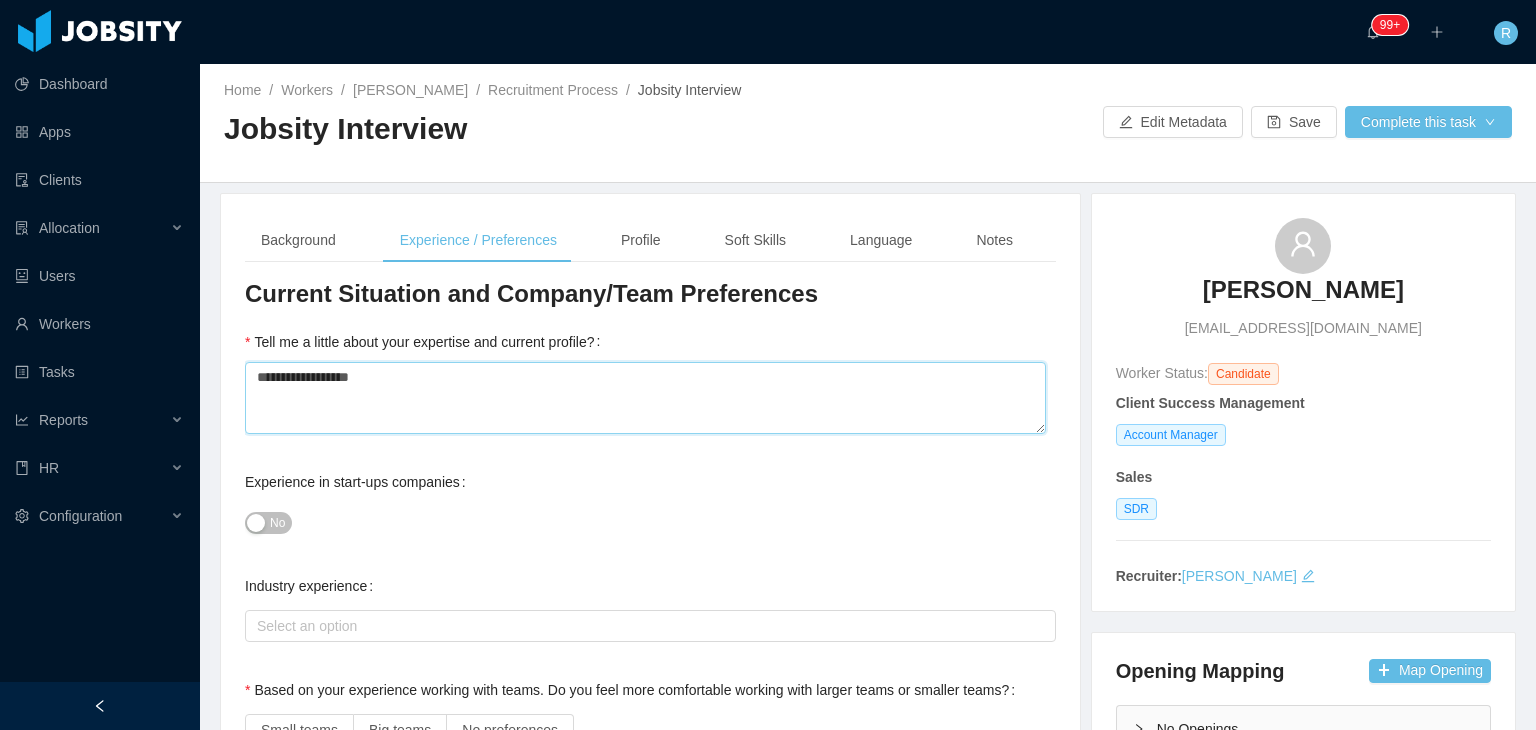 type 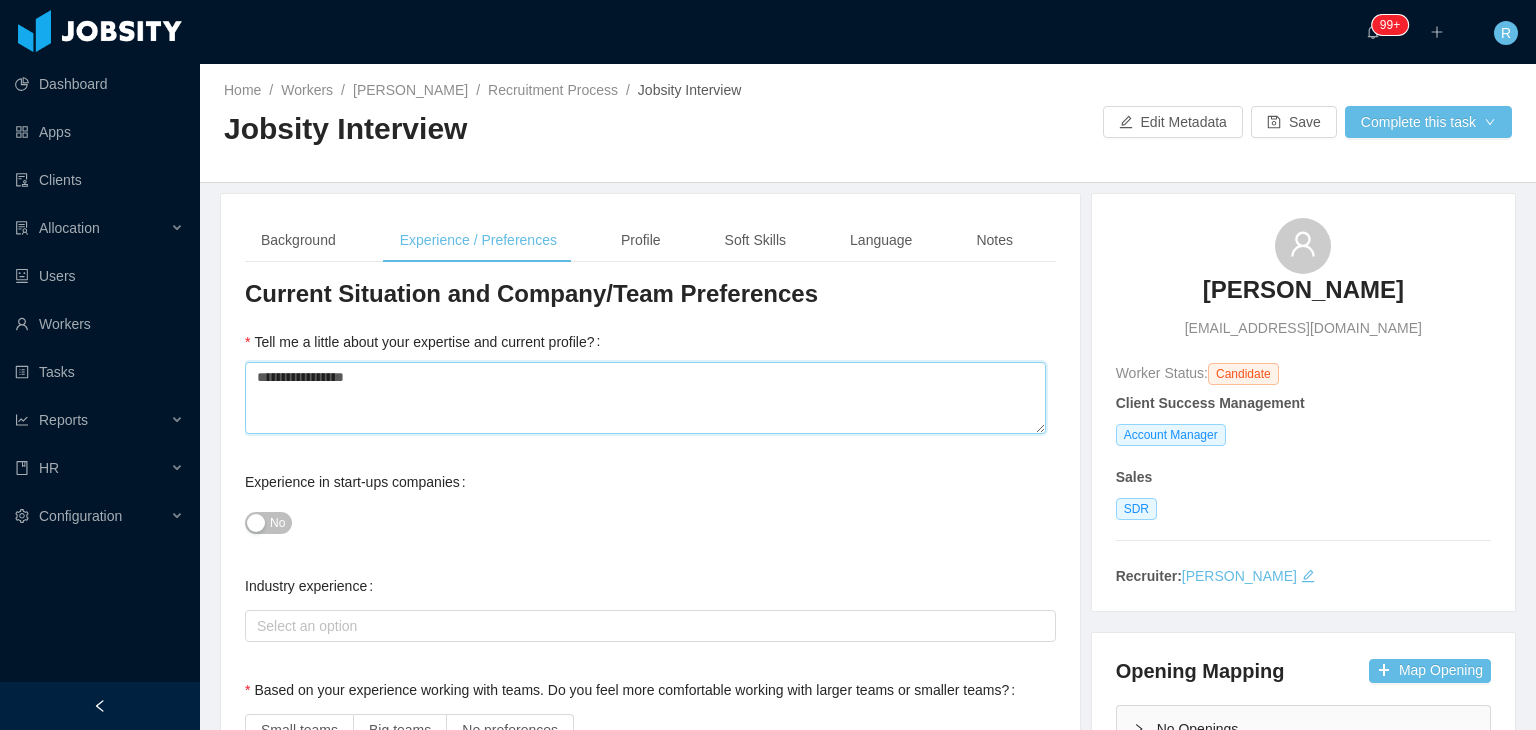 type 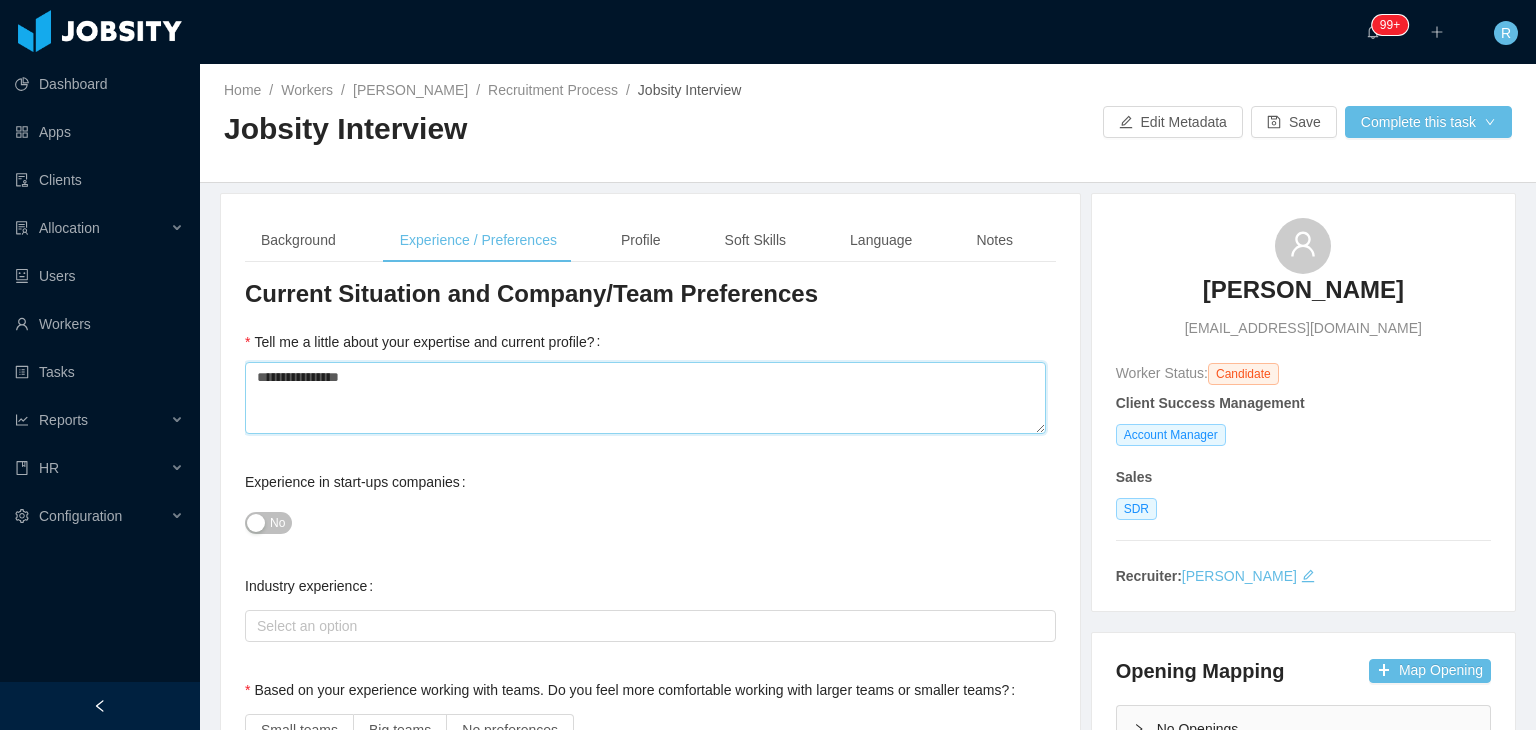 type 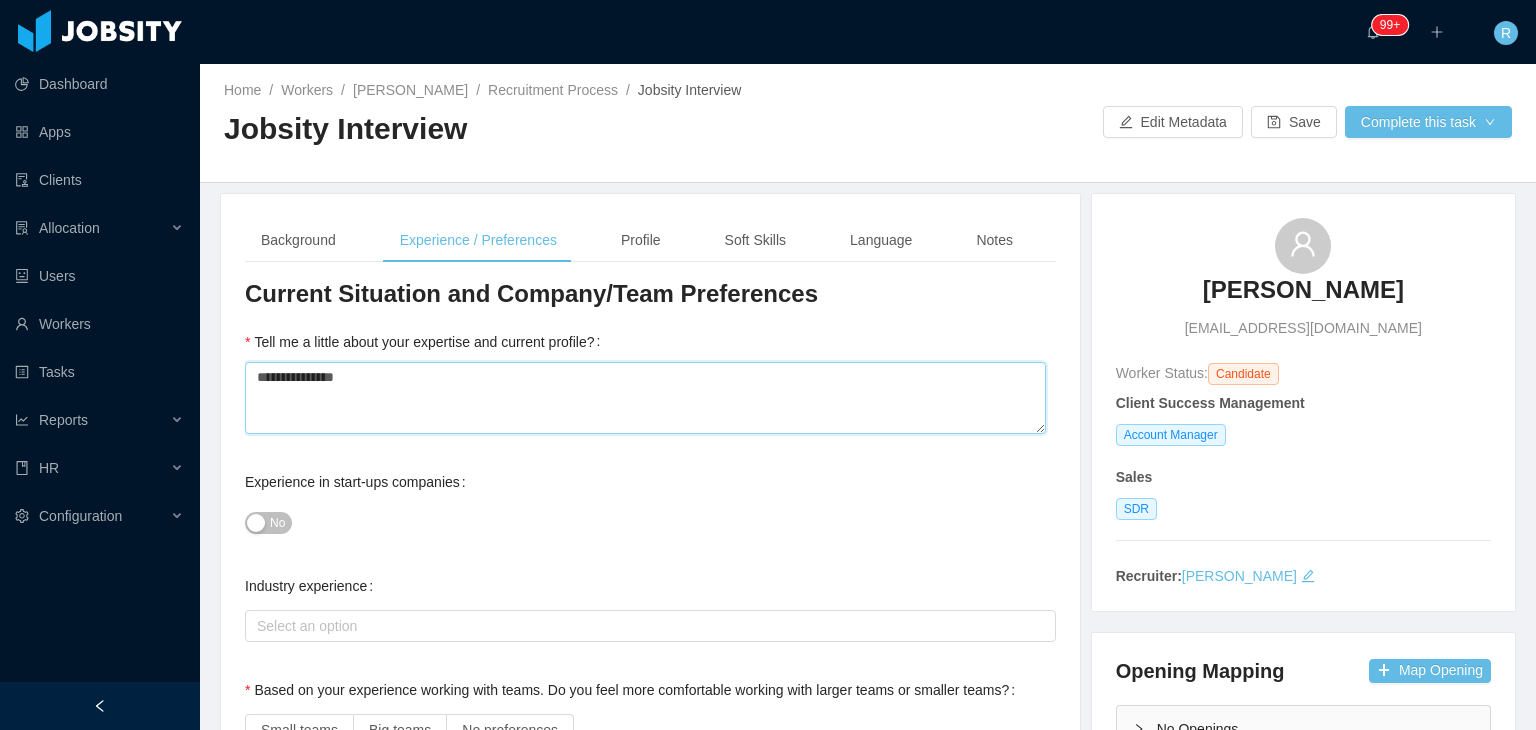 type 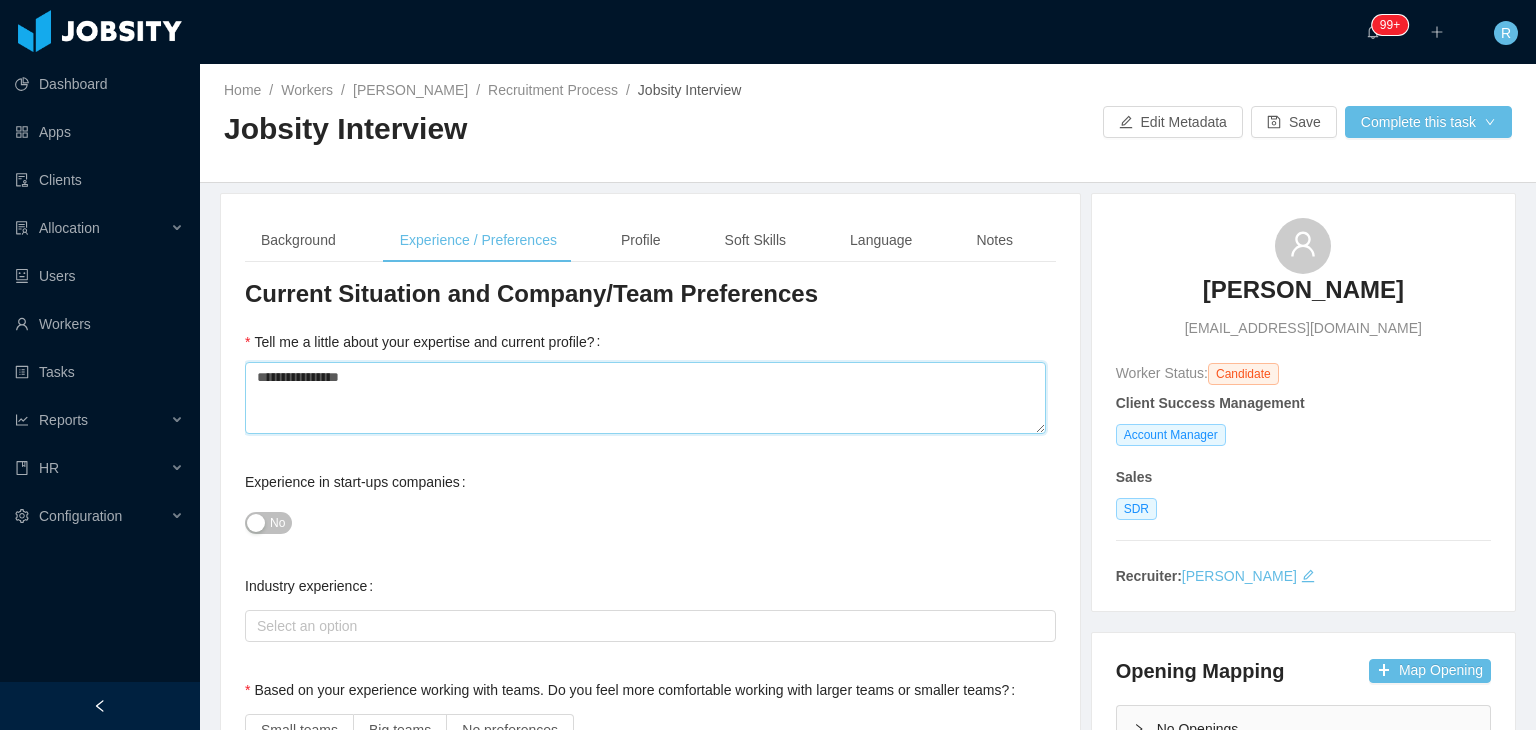 type 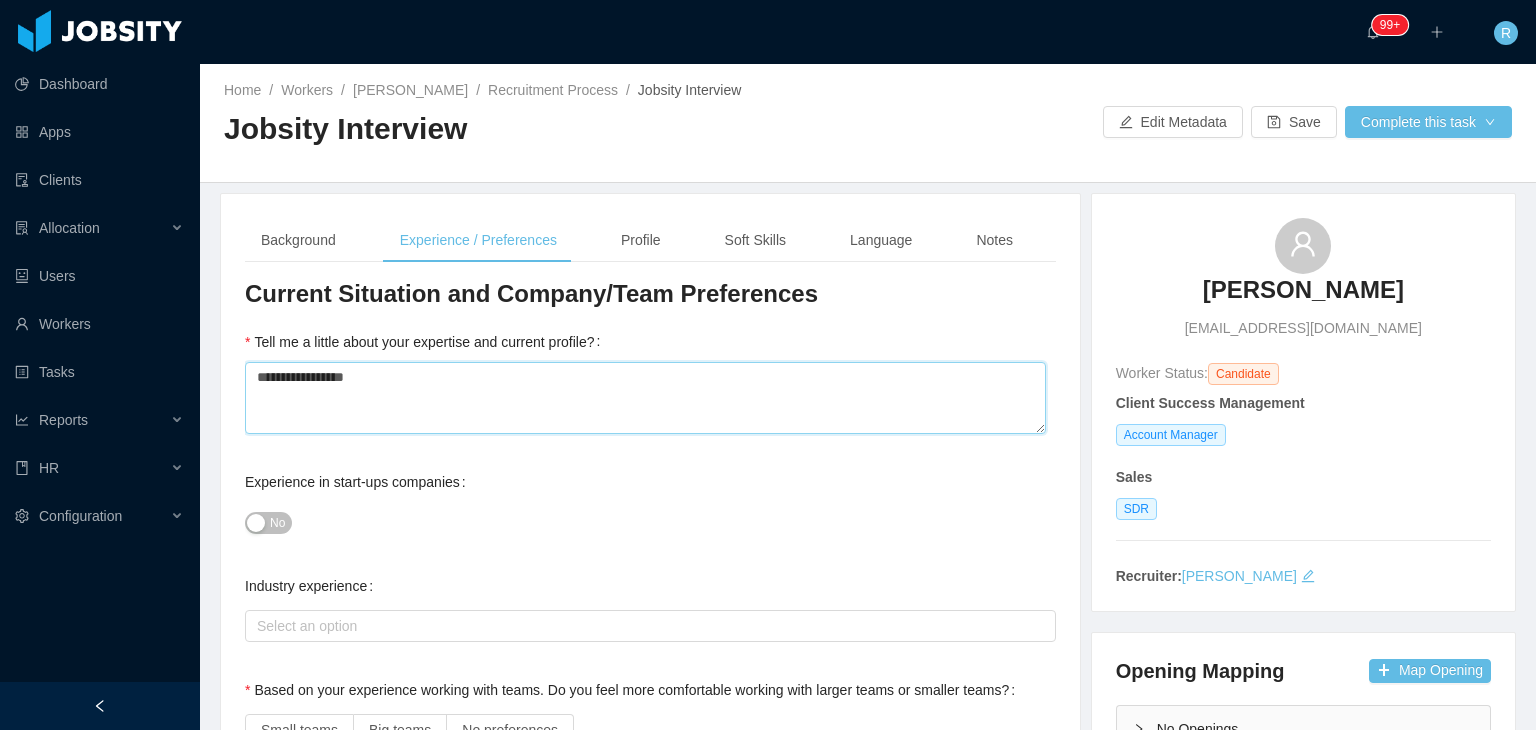 type 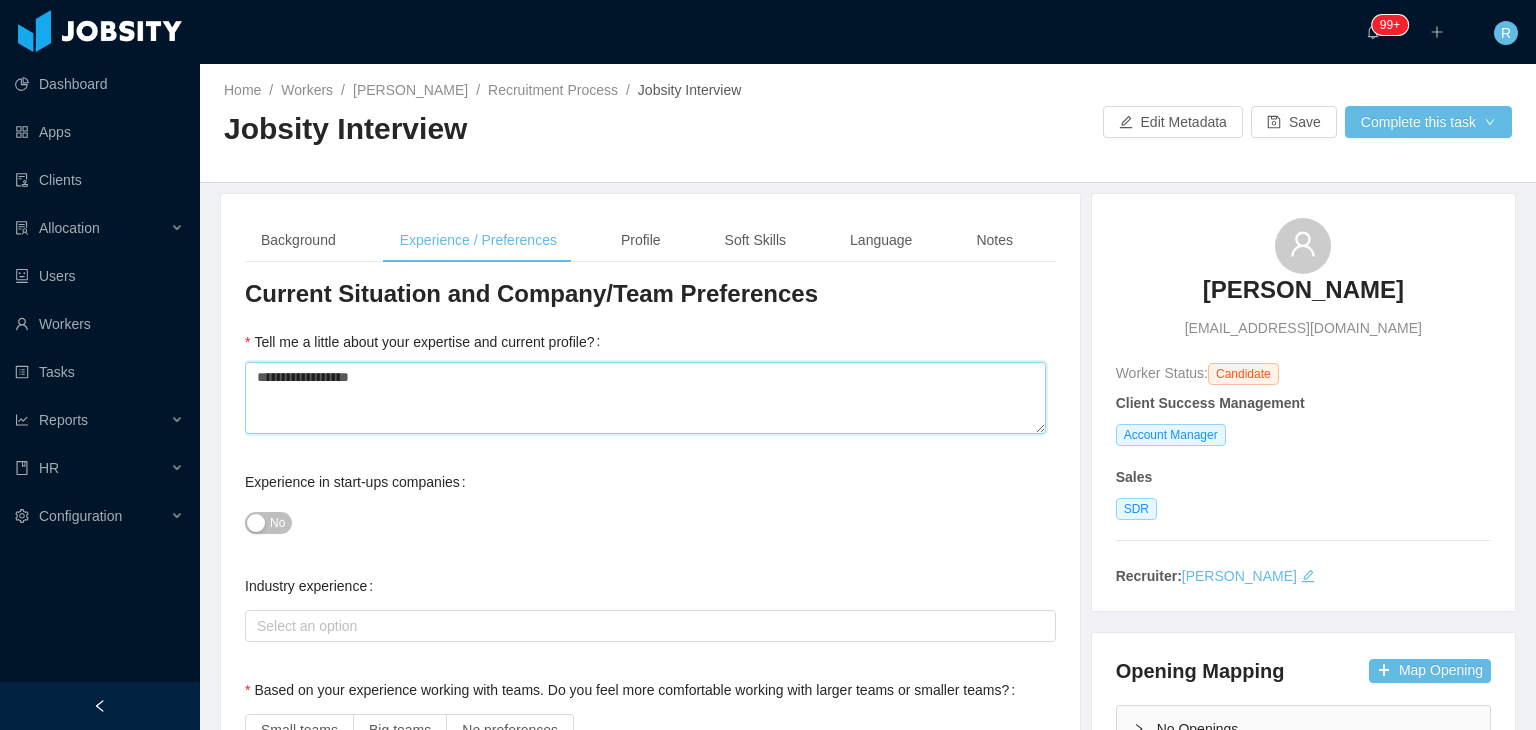 type 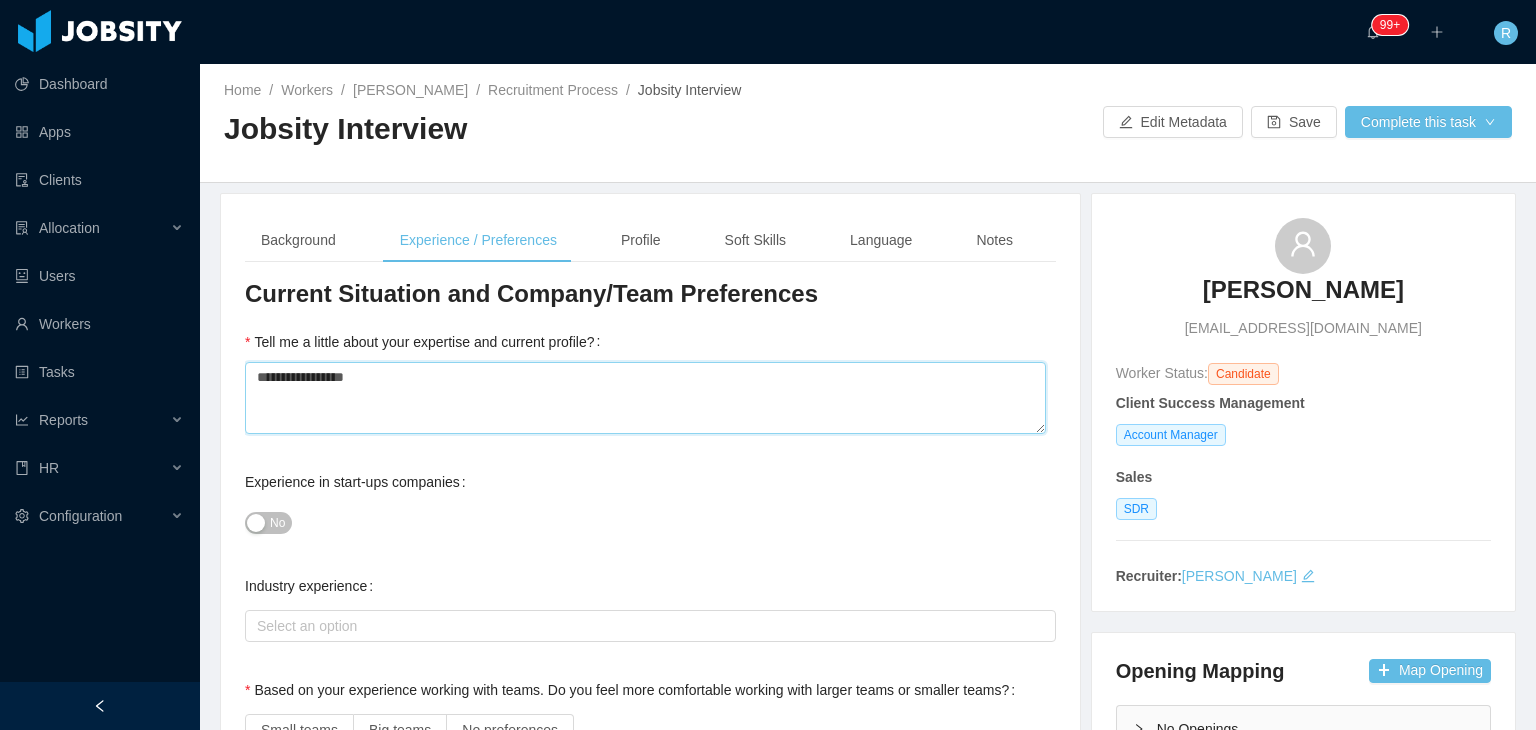 type 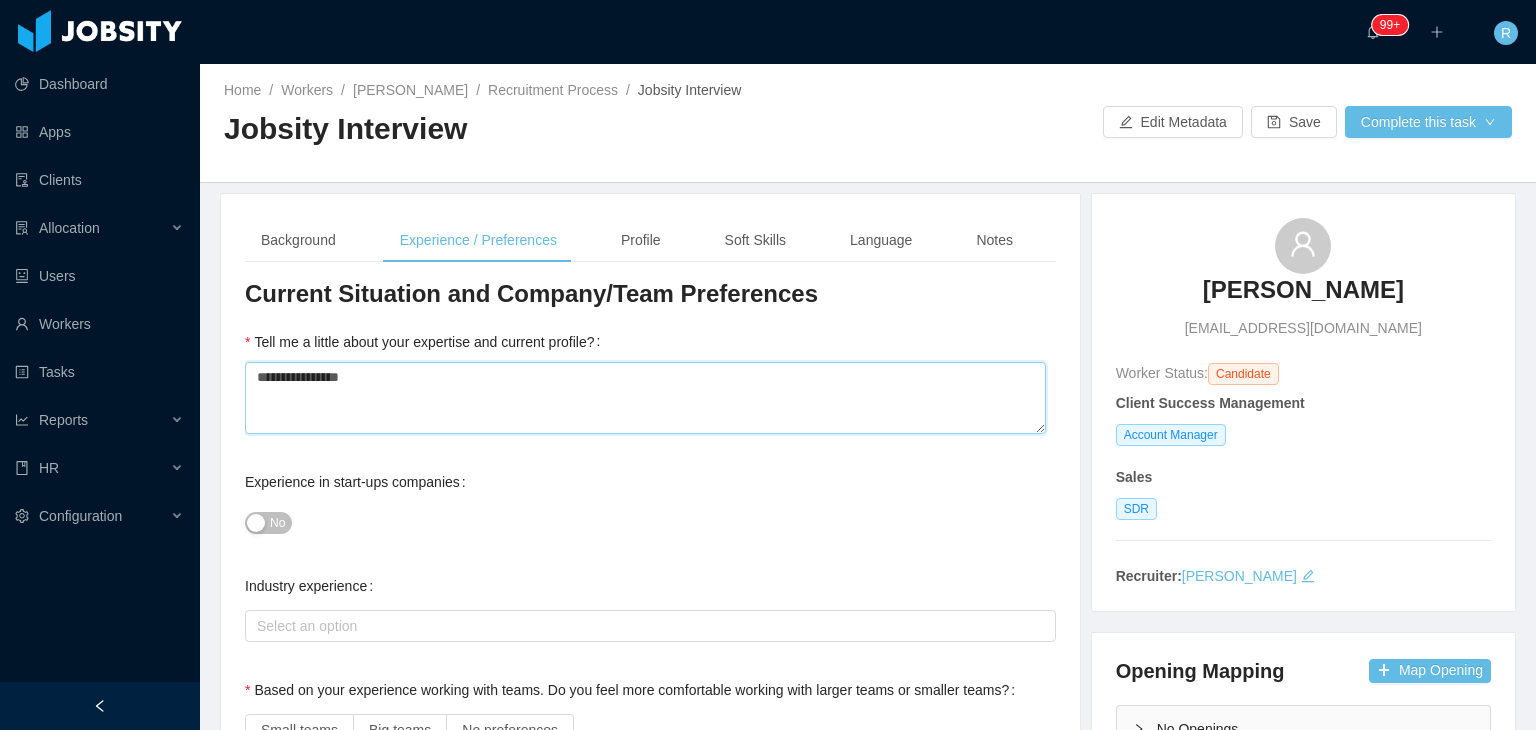 type 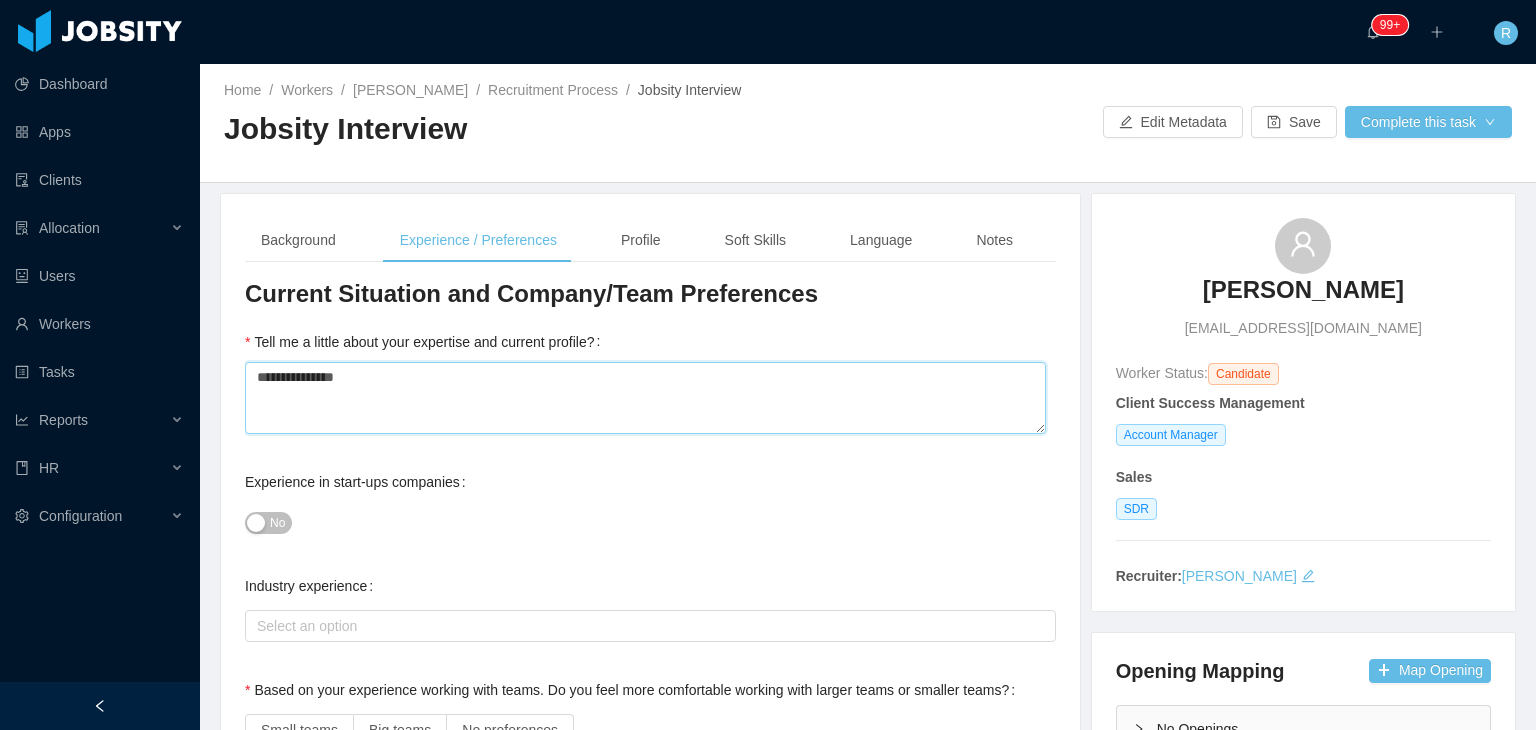 type 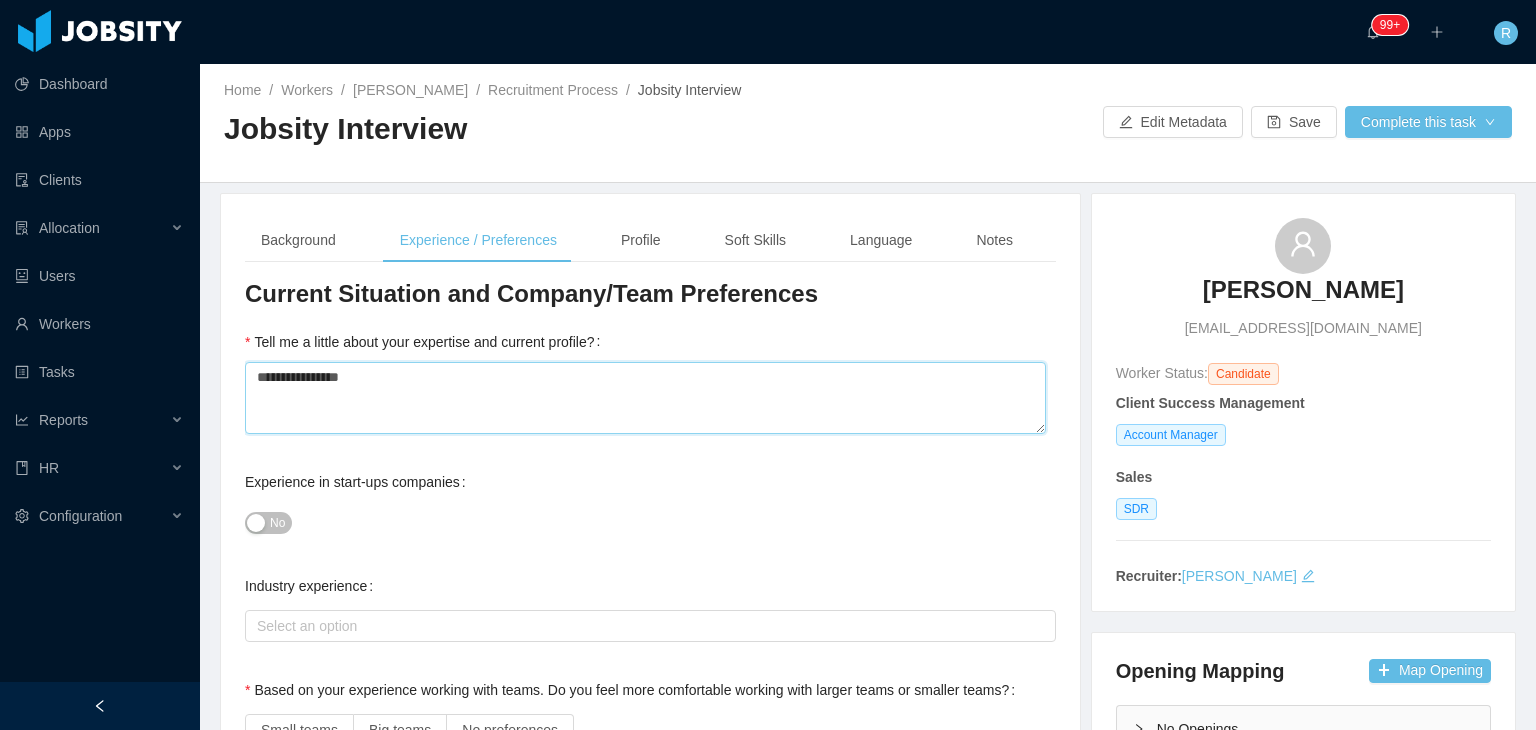 type 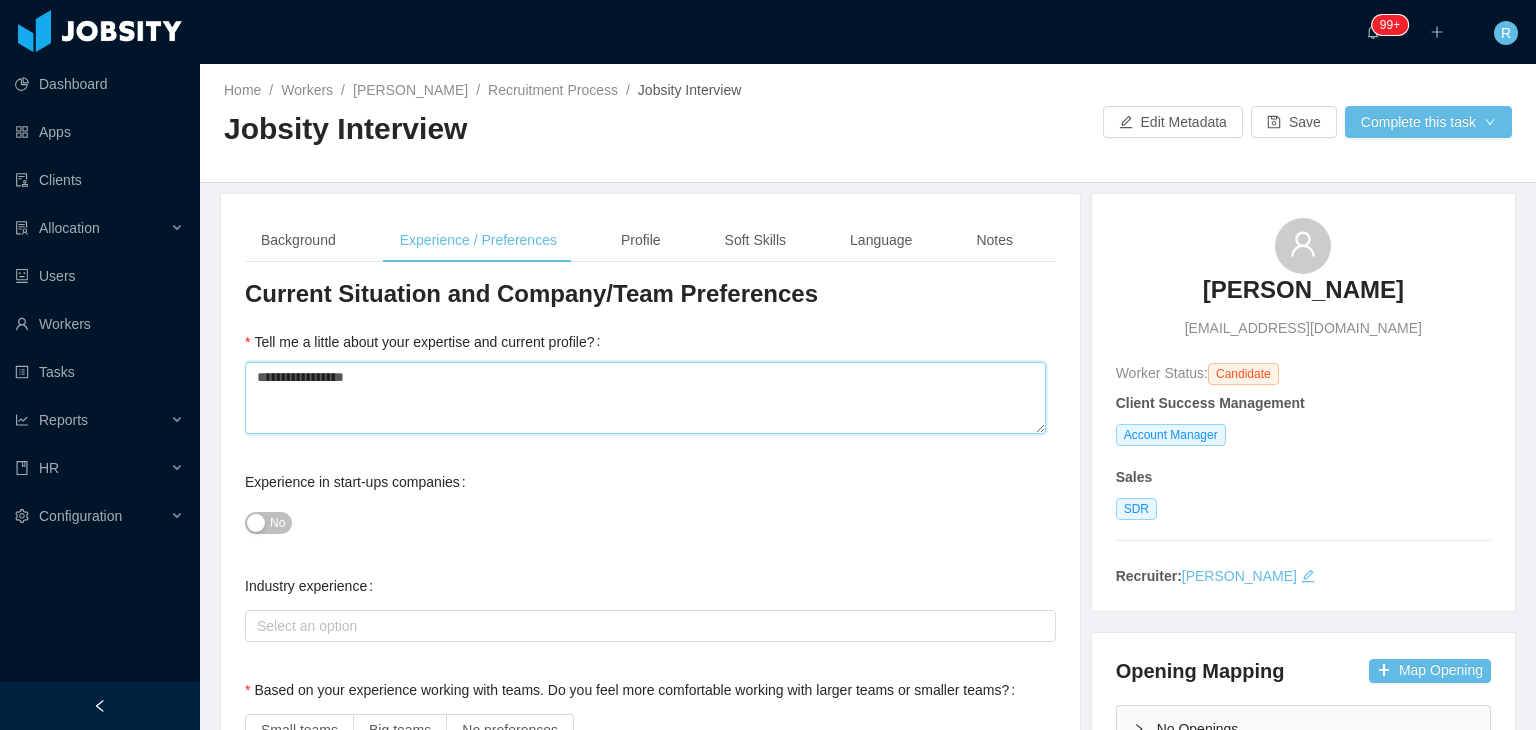 type 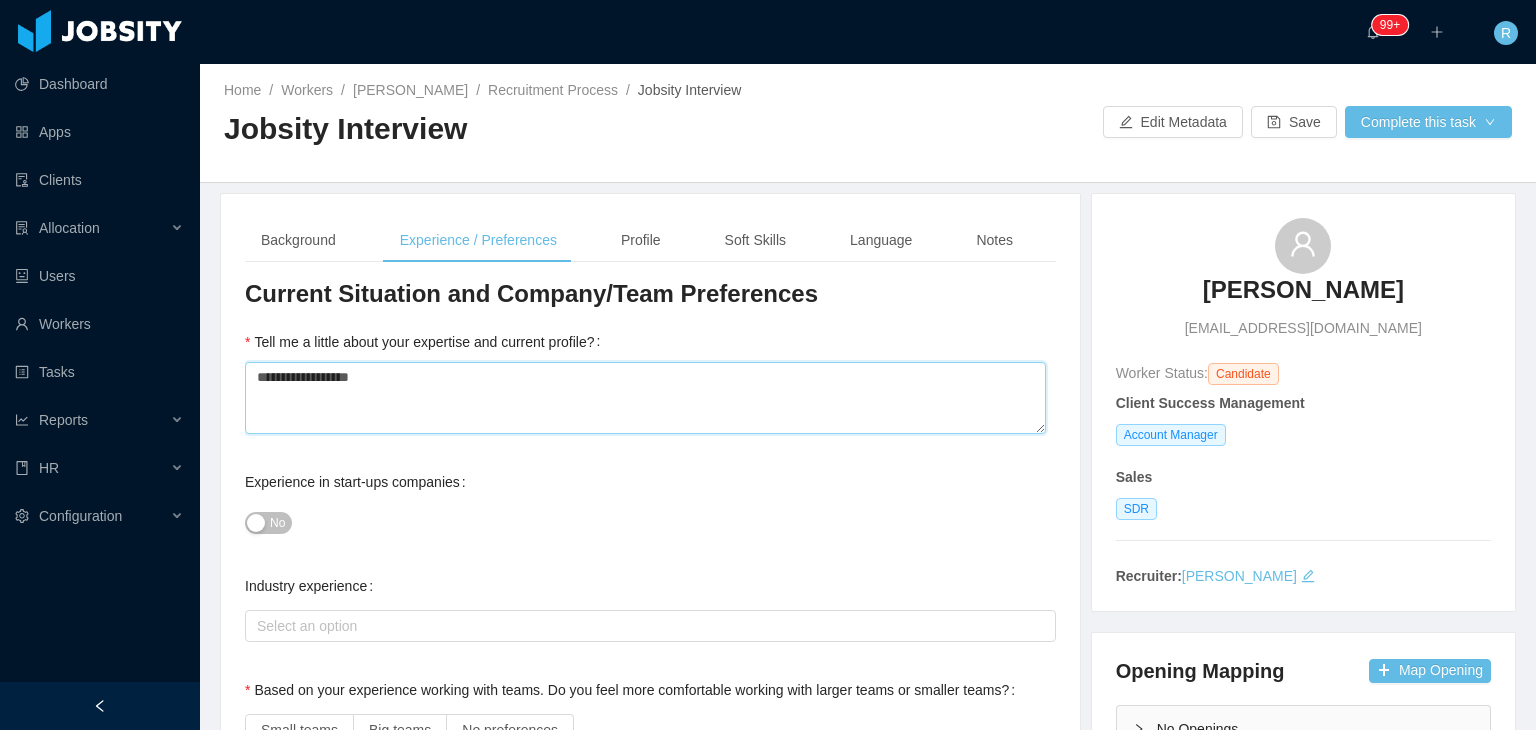 type 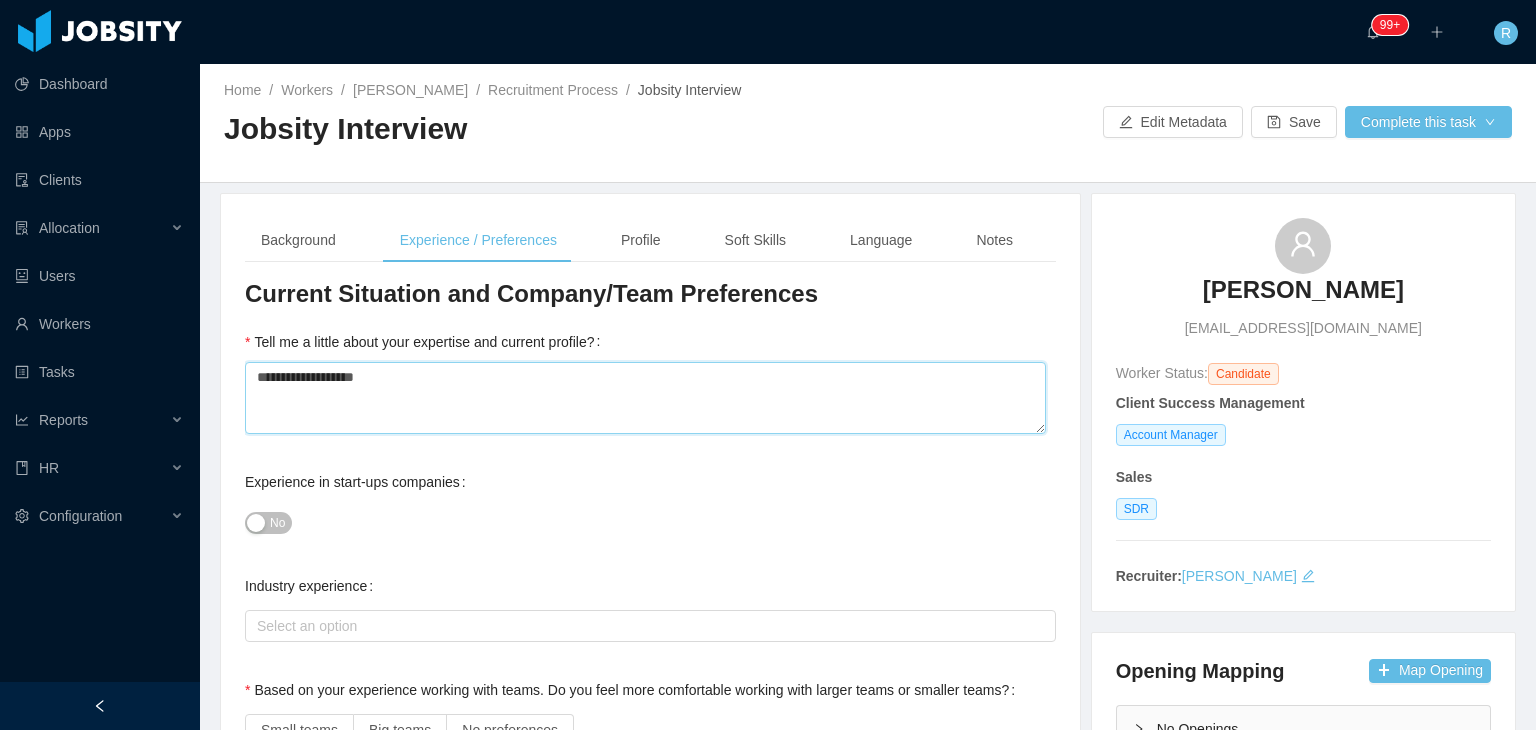 type 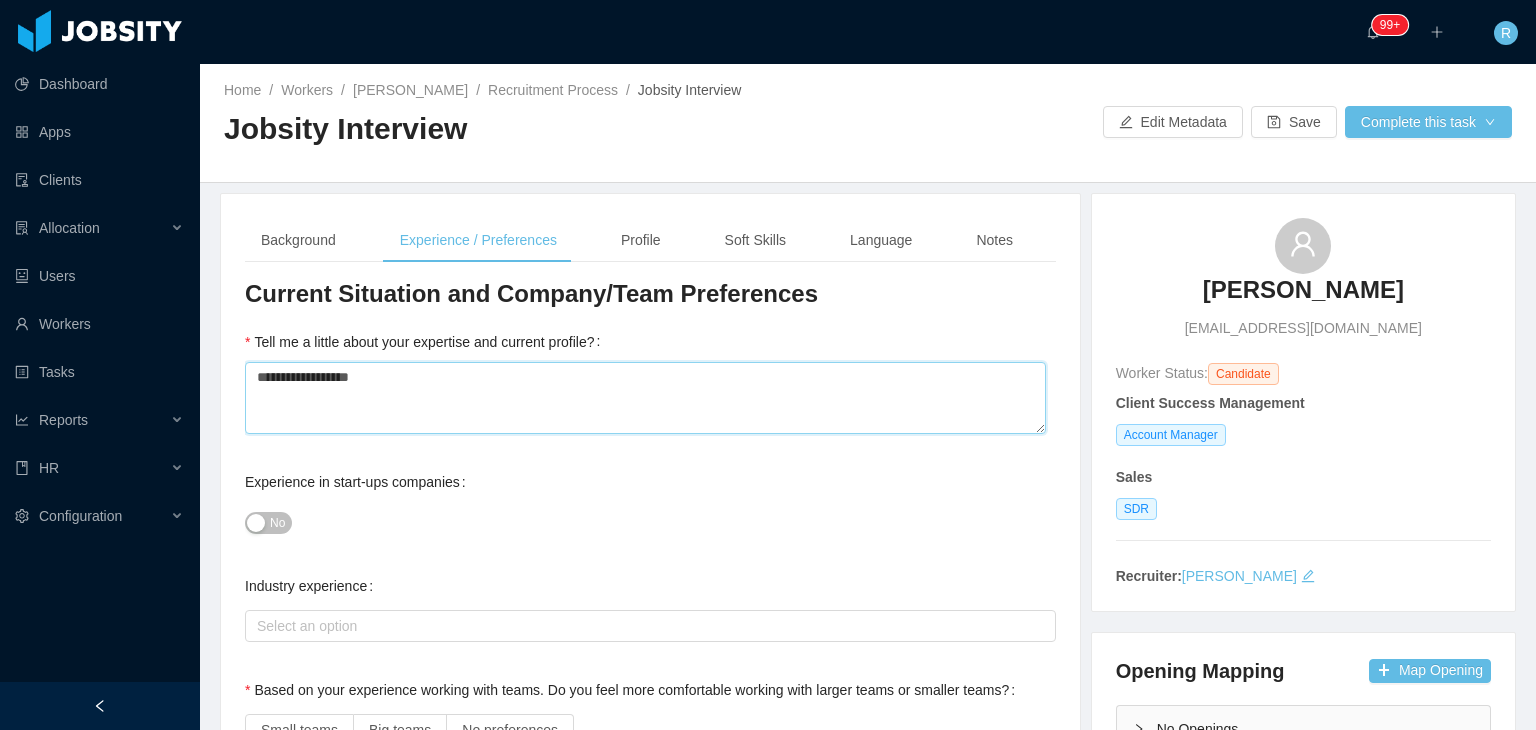 type 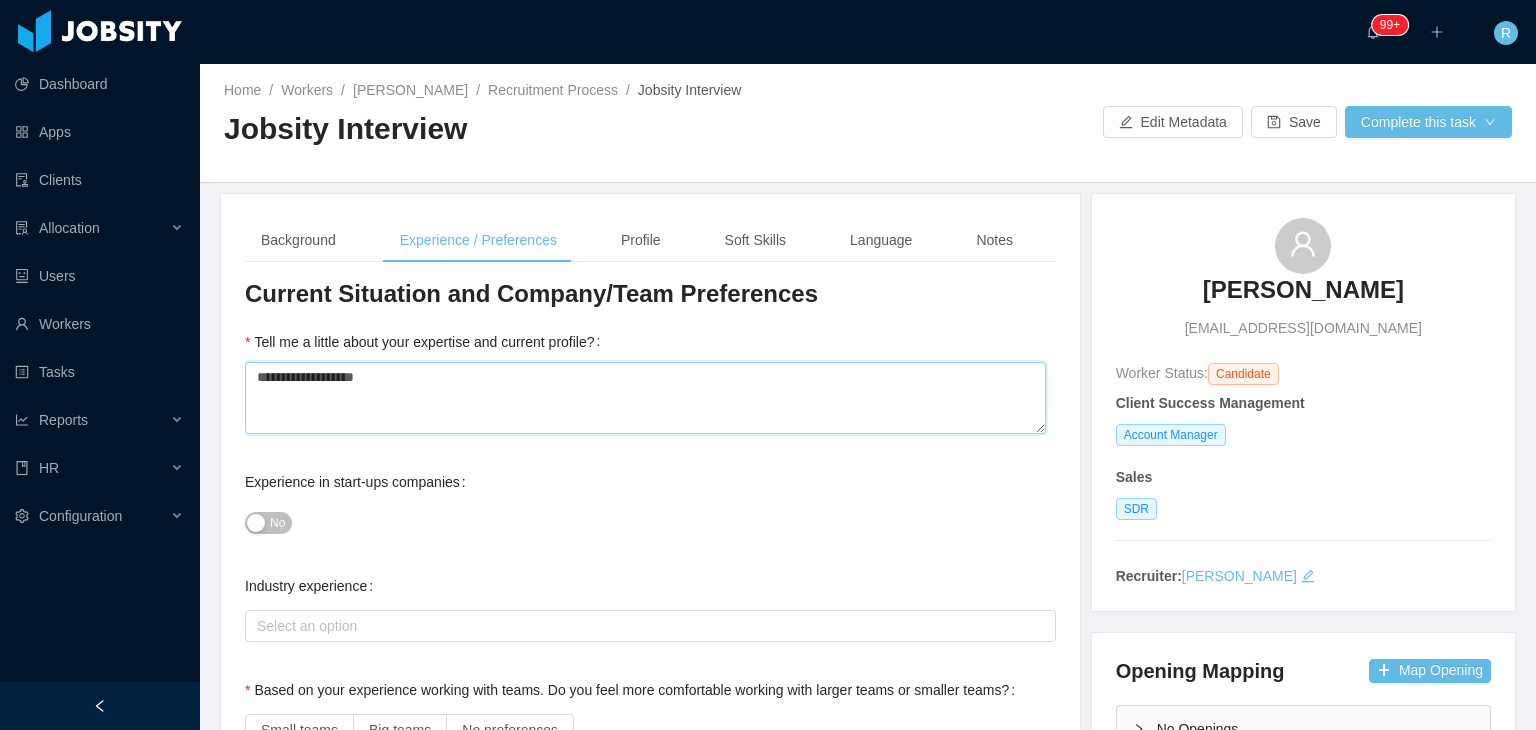 type 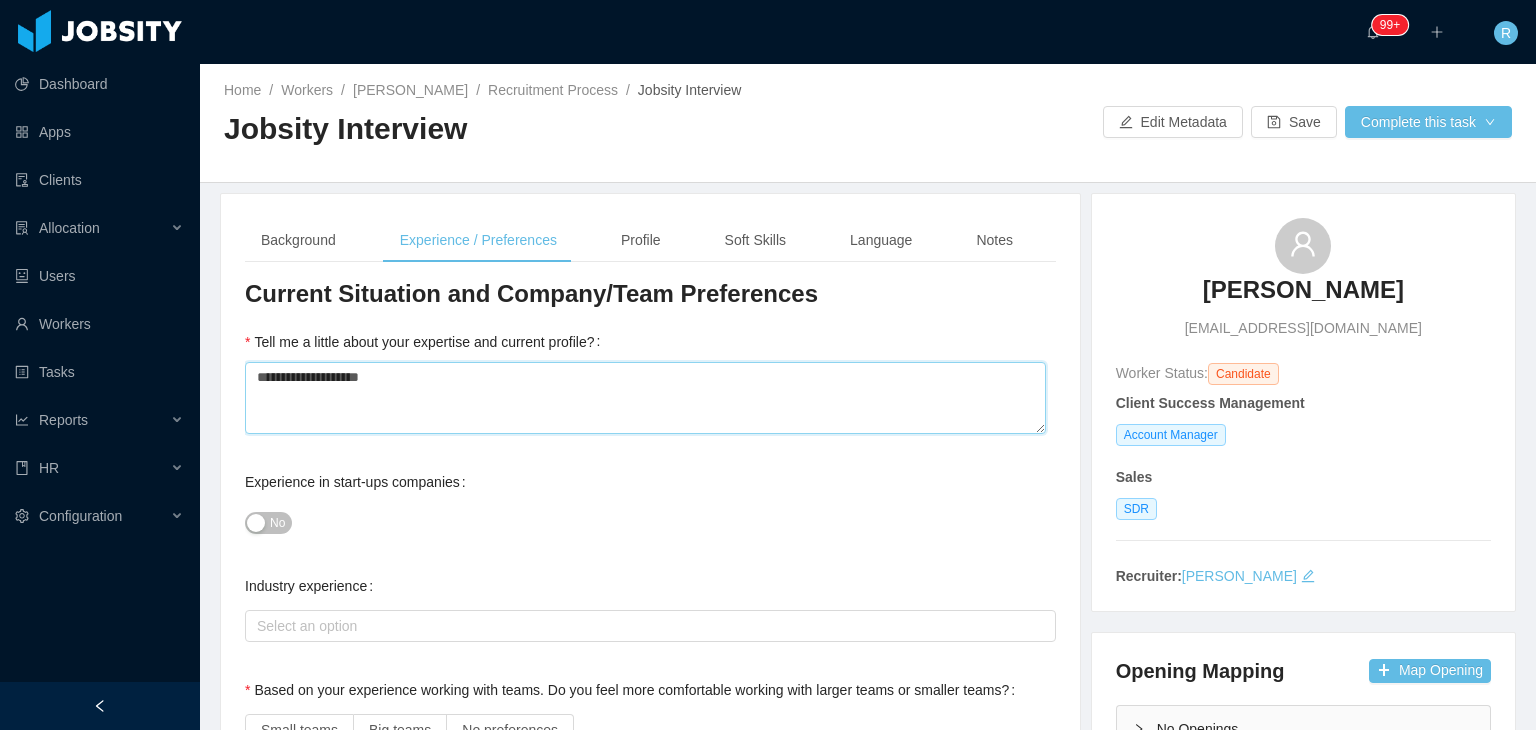 type 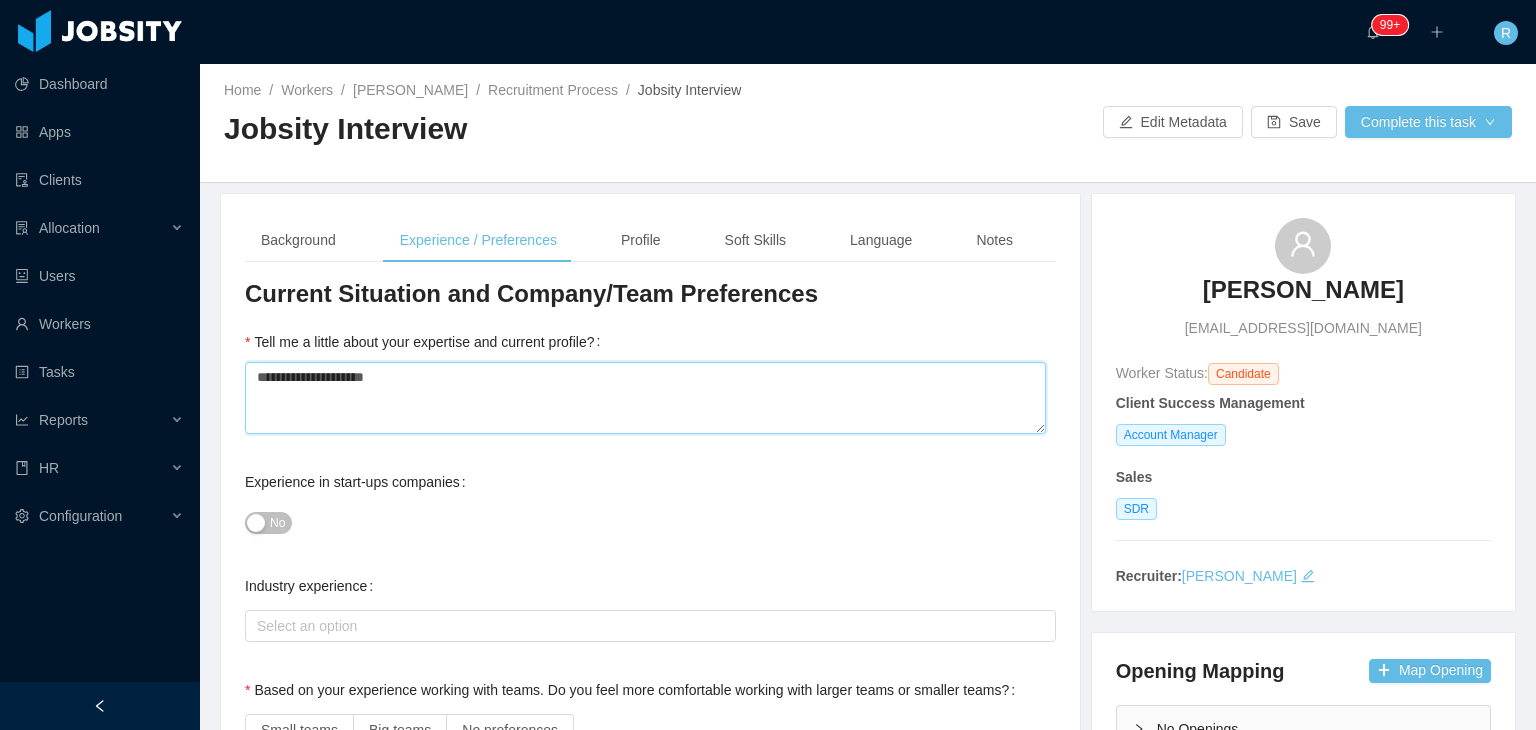 type 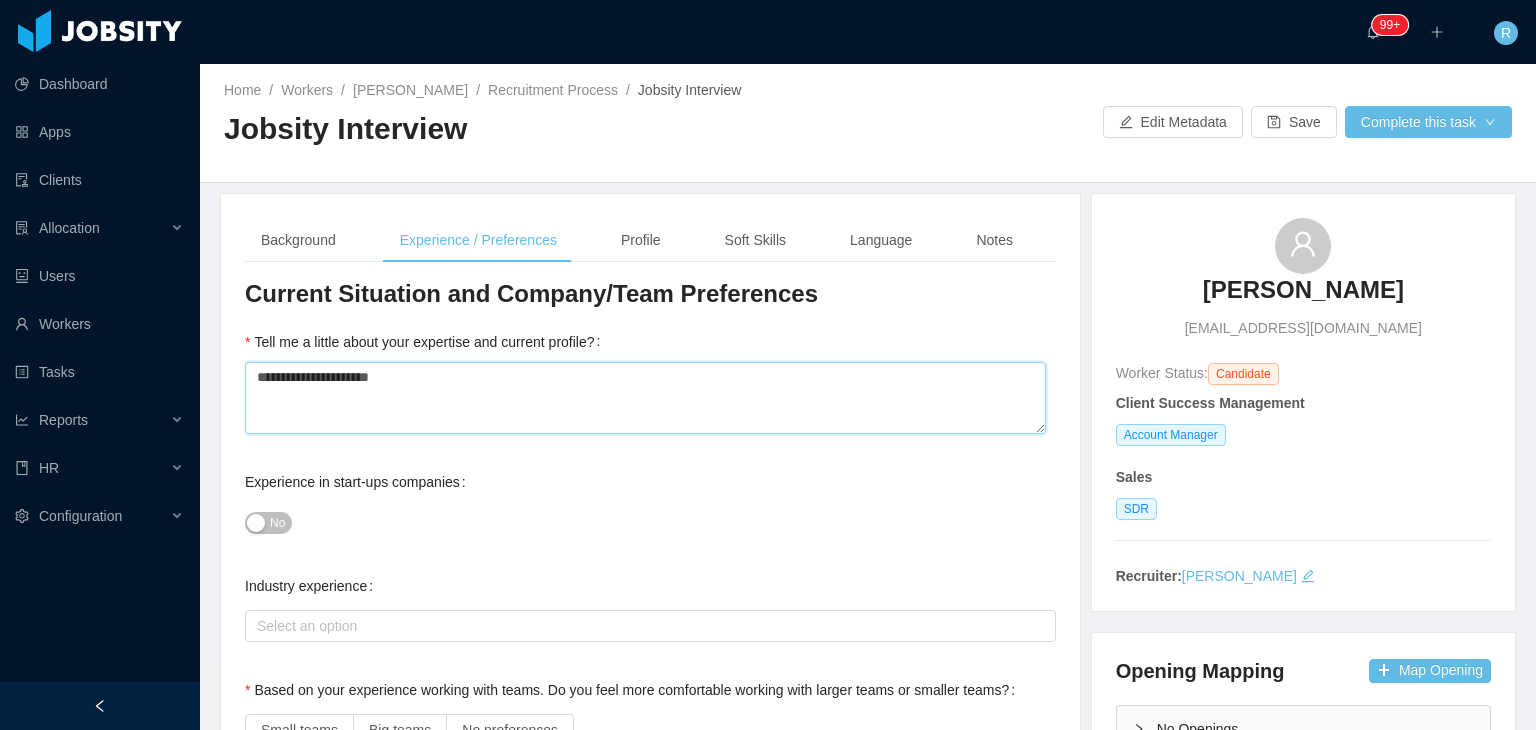 type 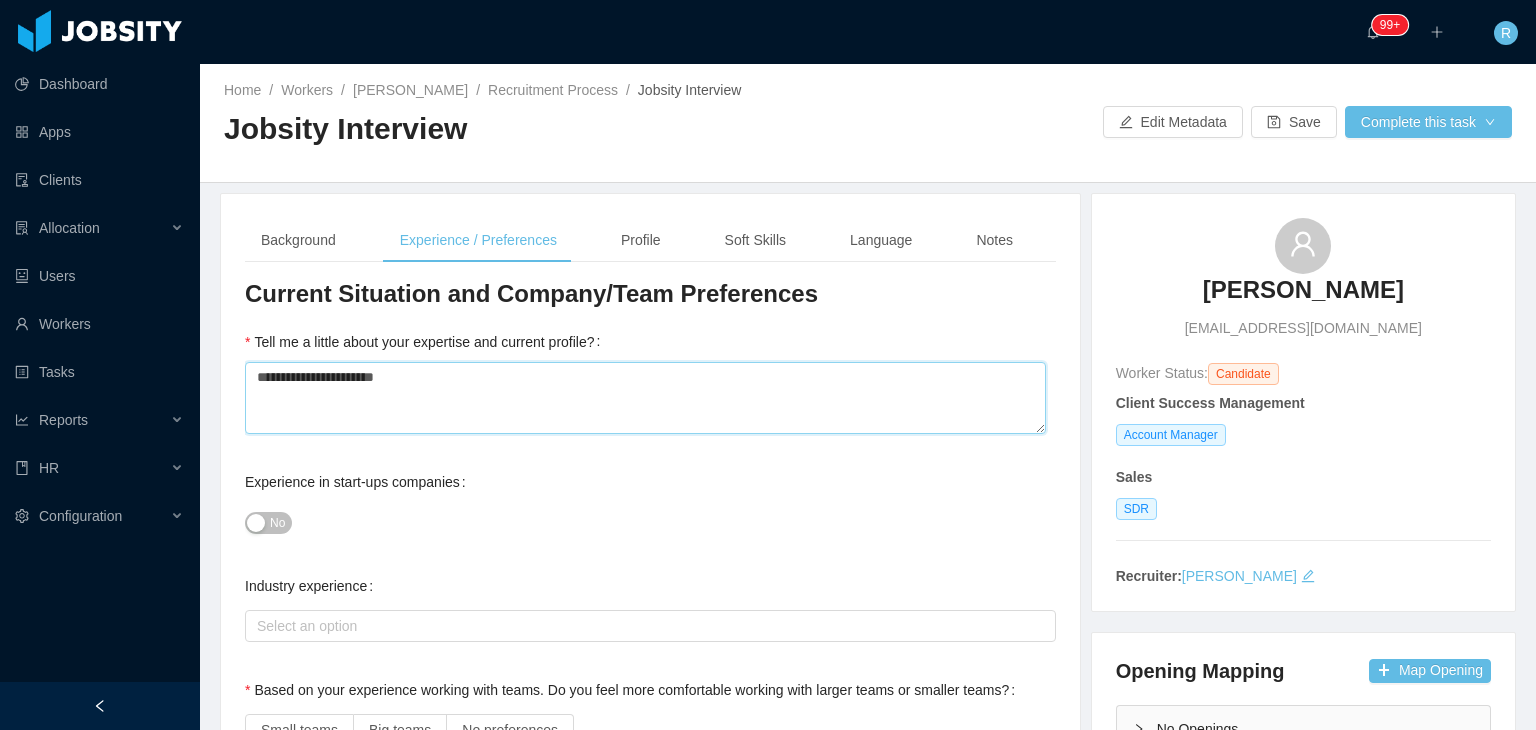 type 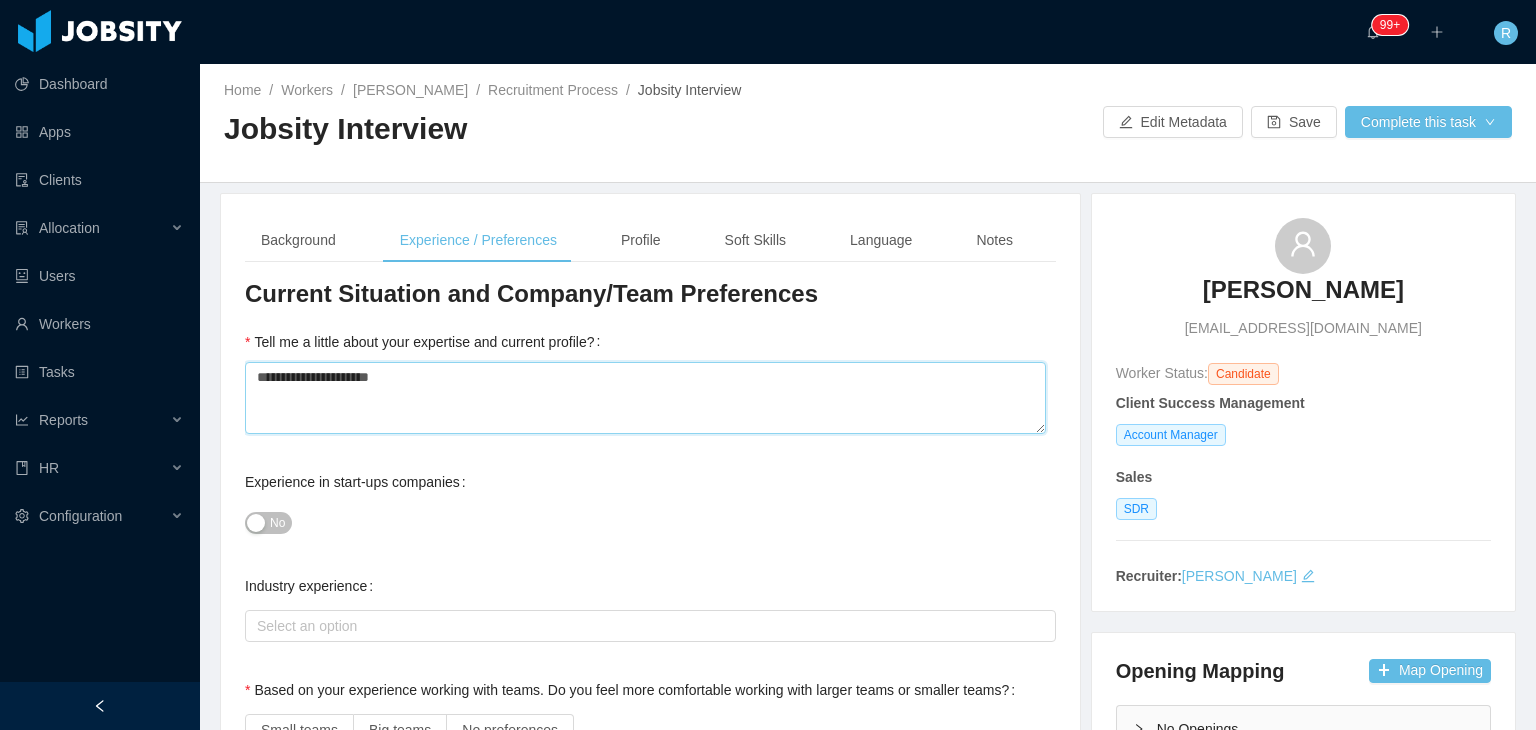 type 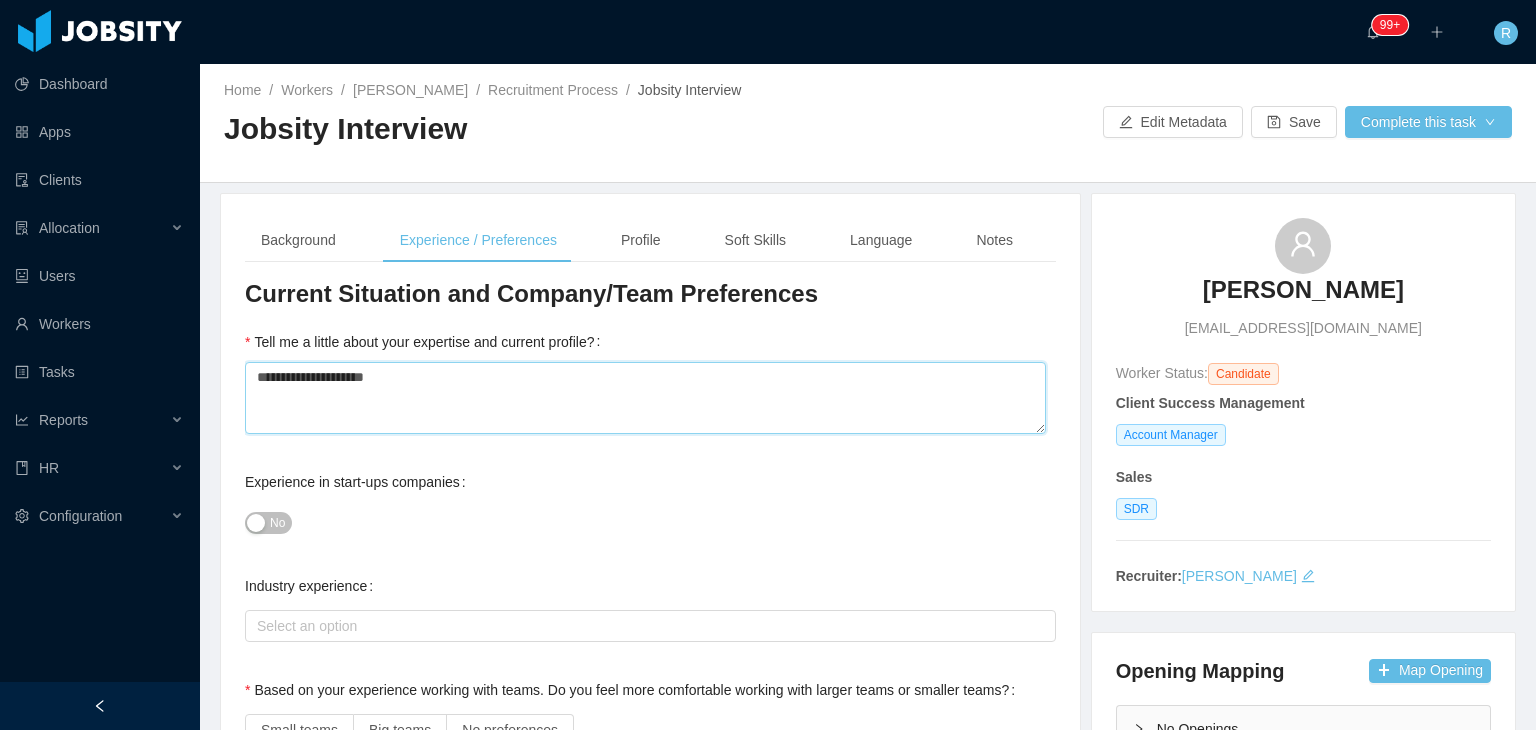 type 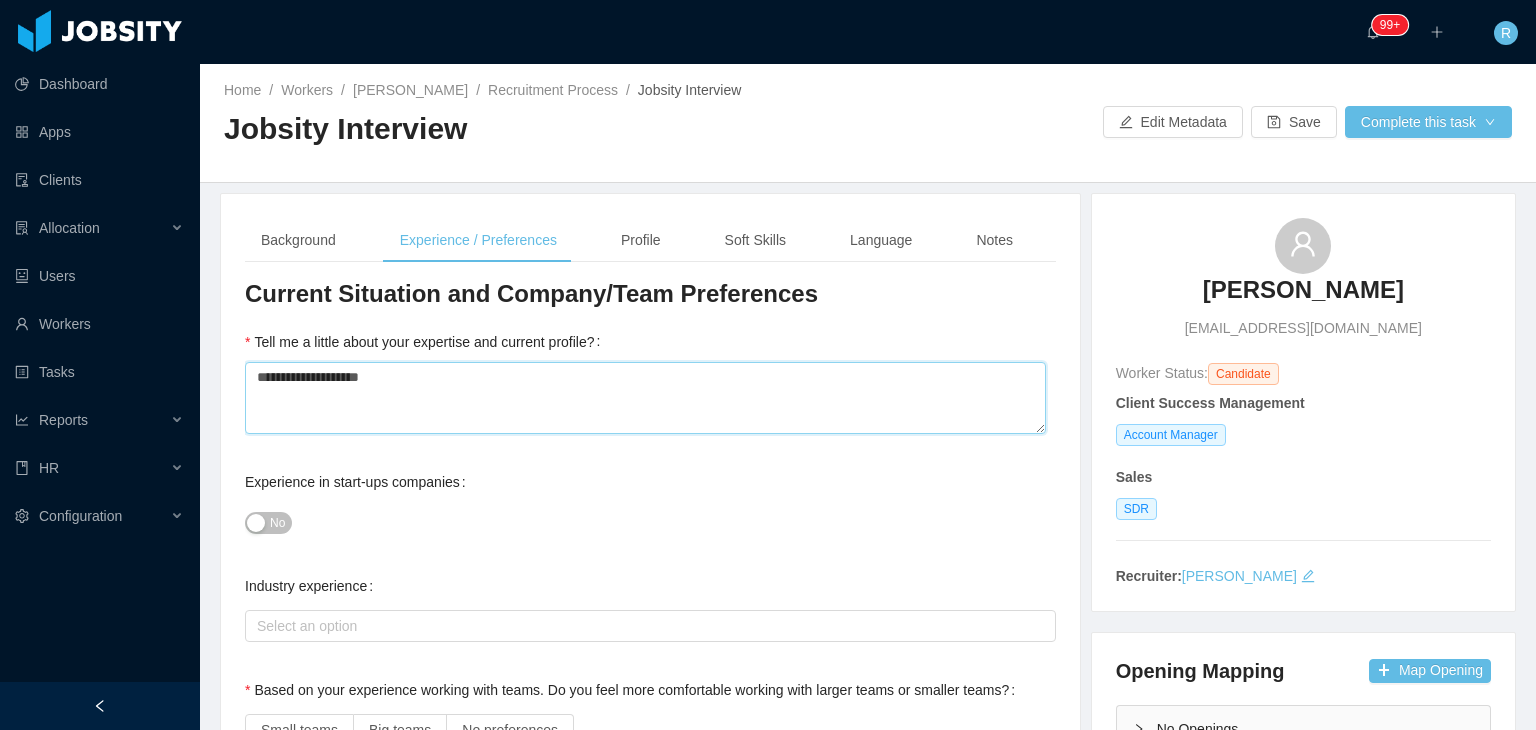 type 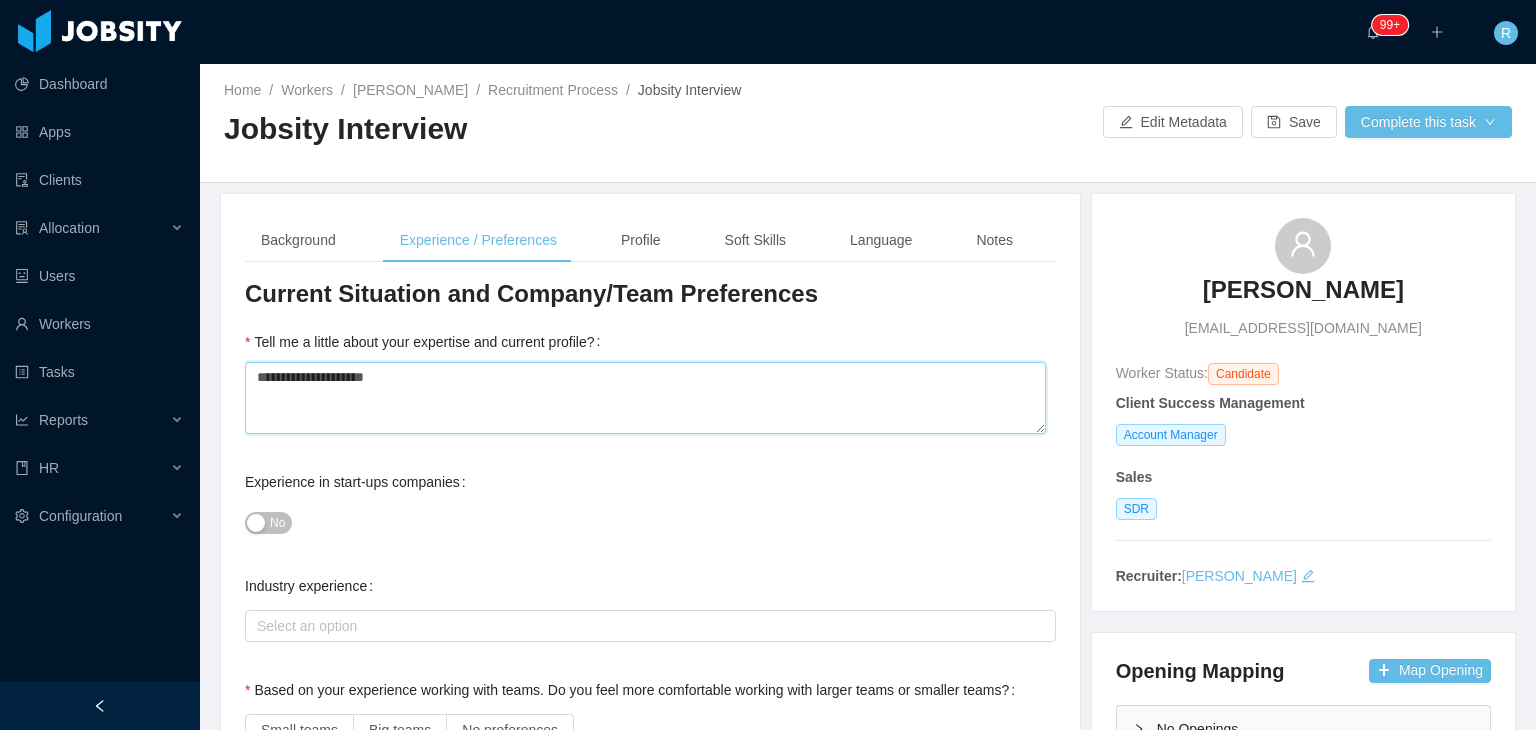type 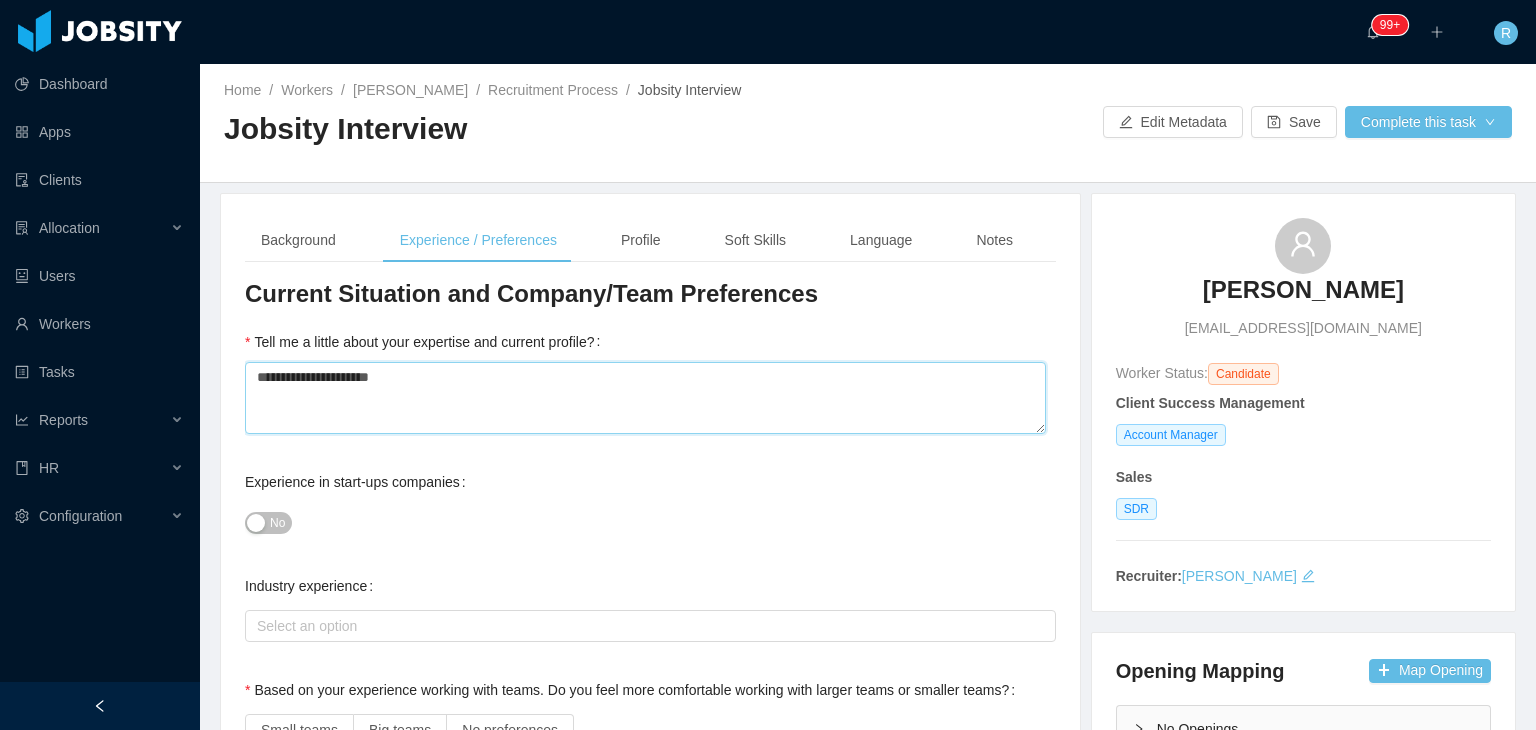 type 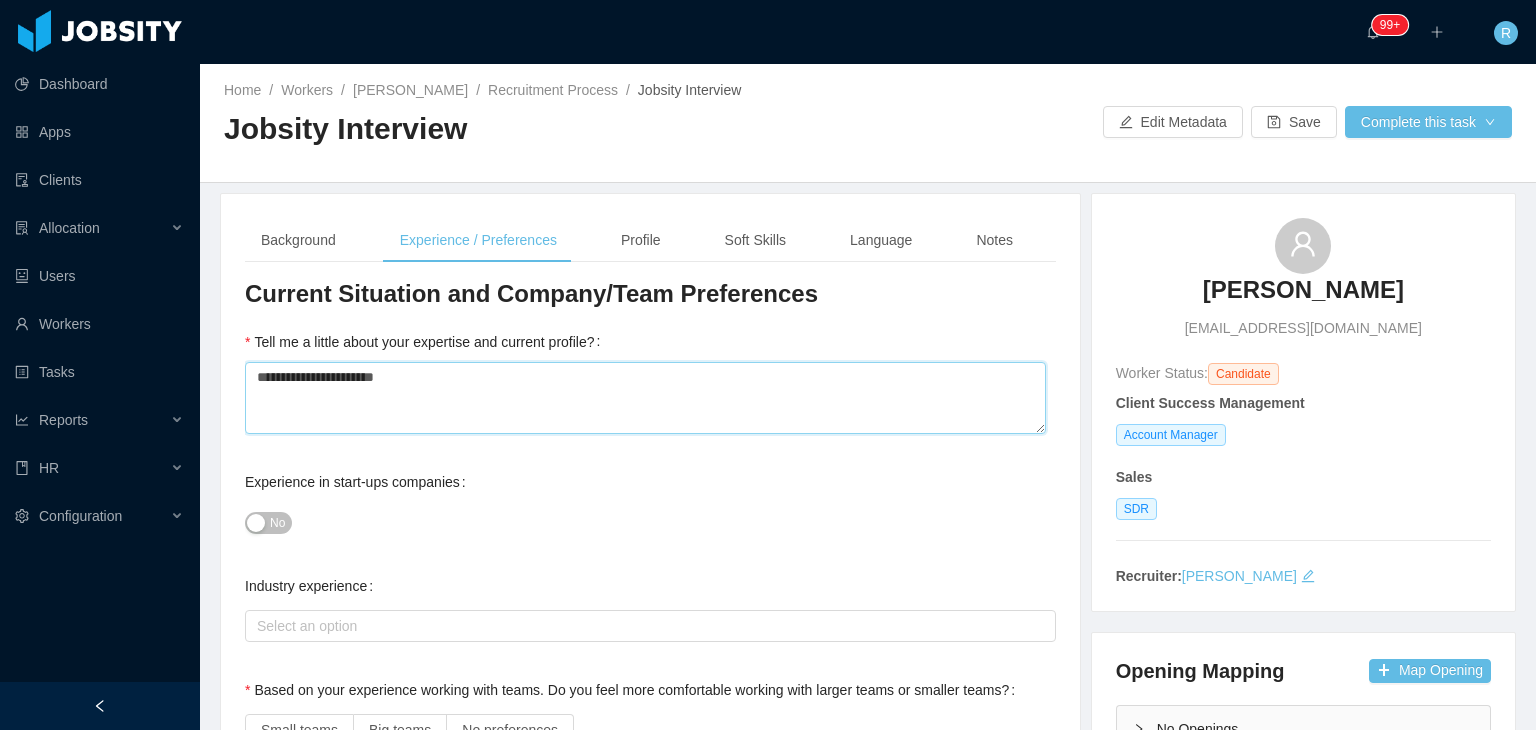 type 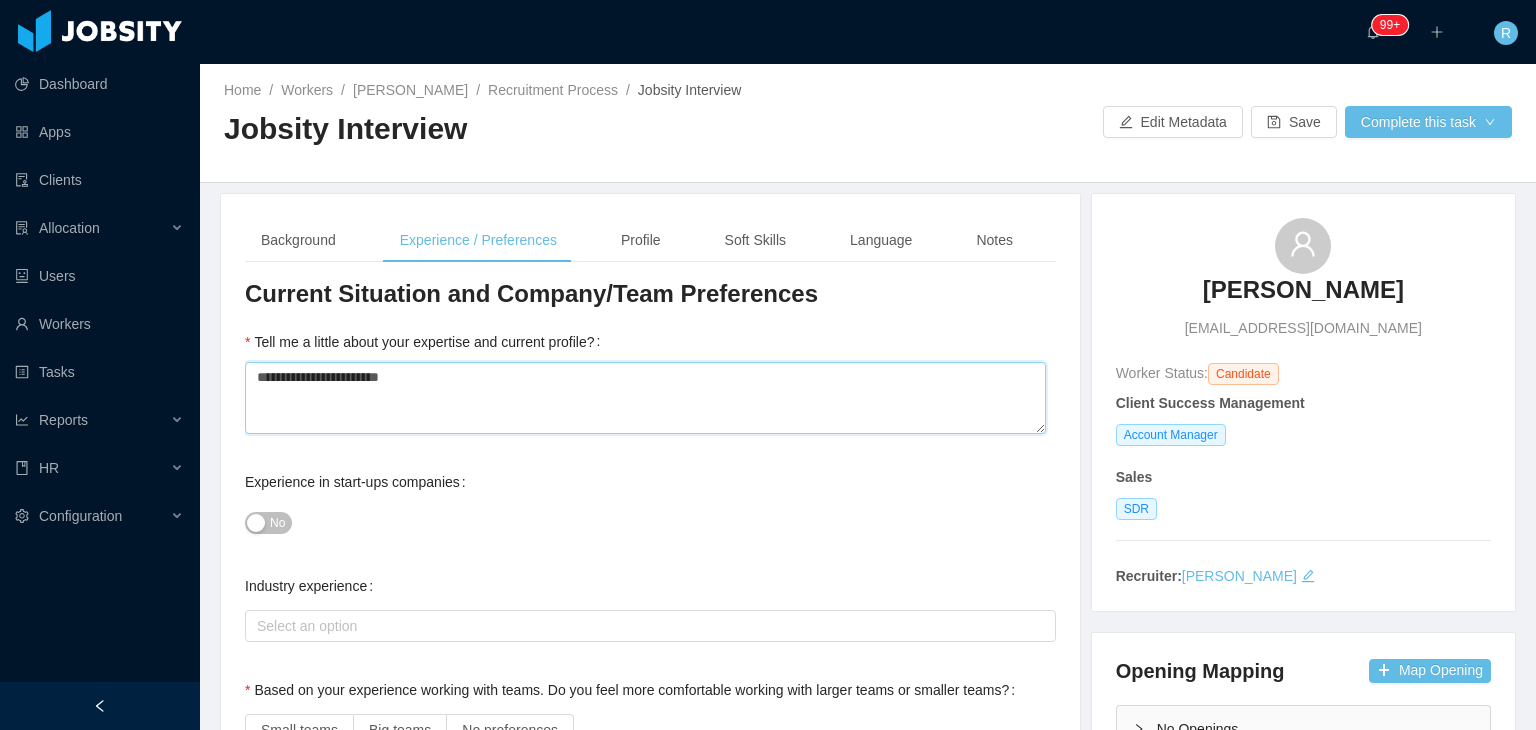 type on "**********" 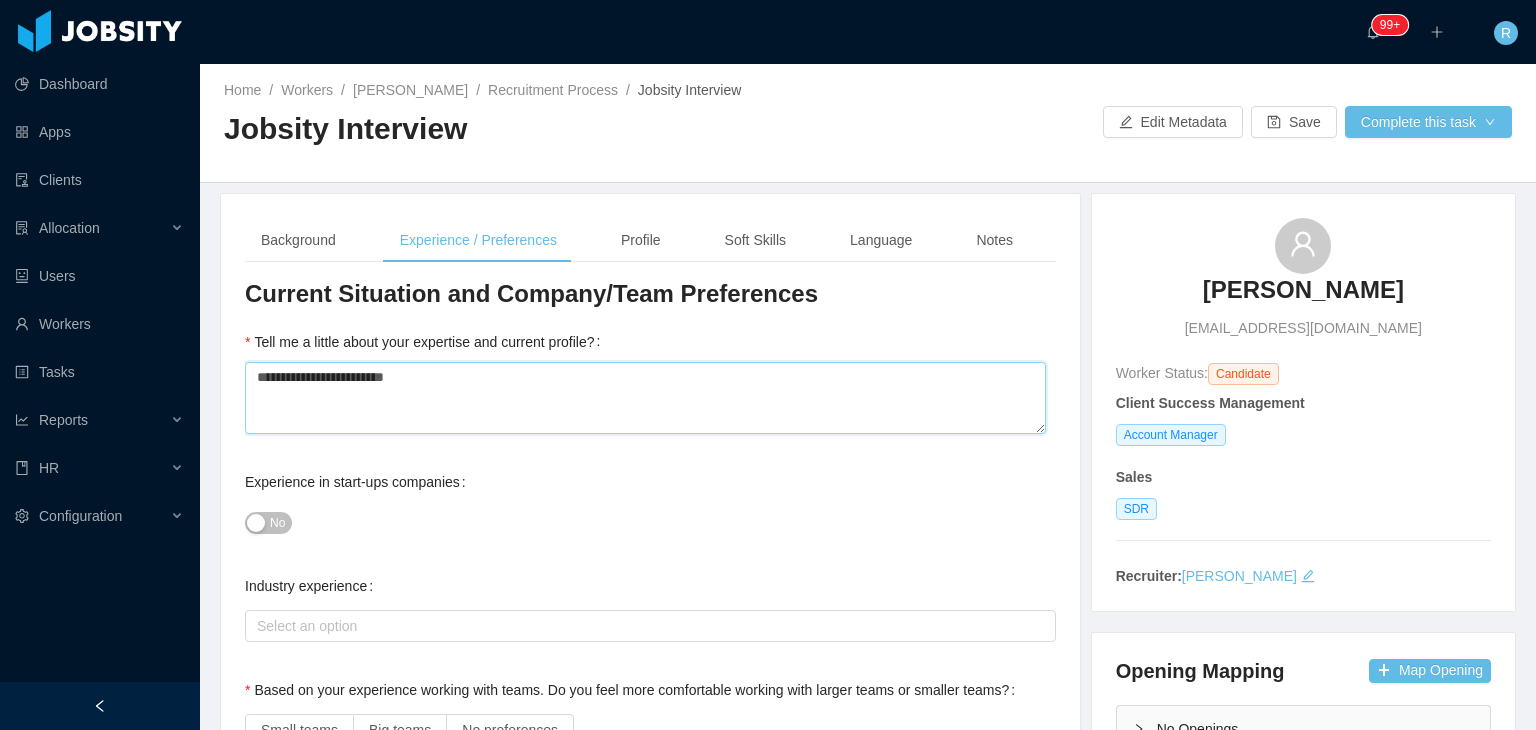 type 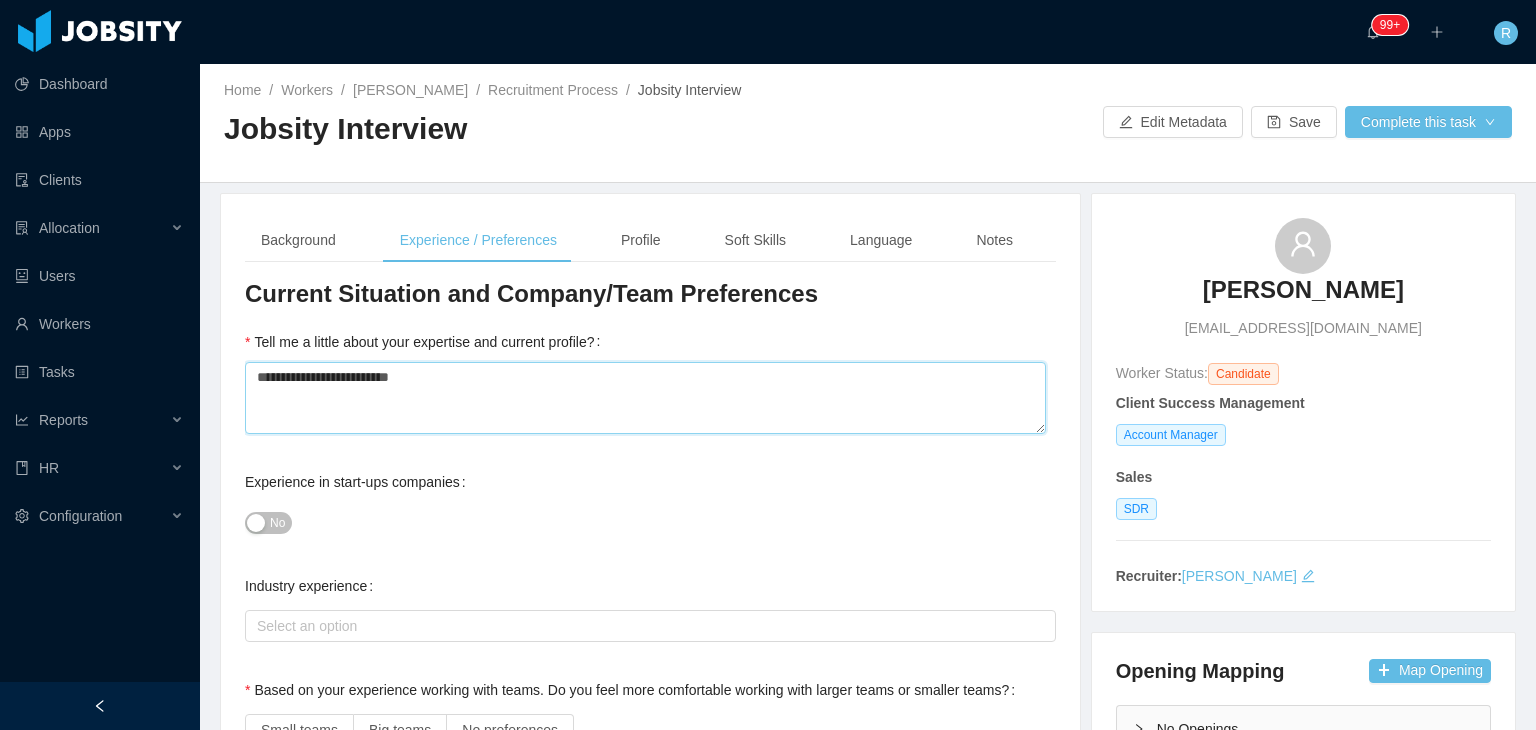 type 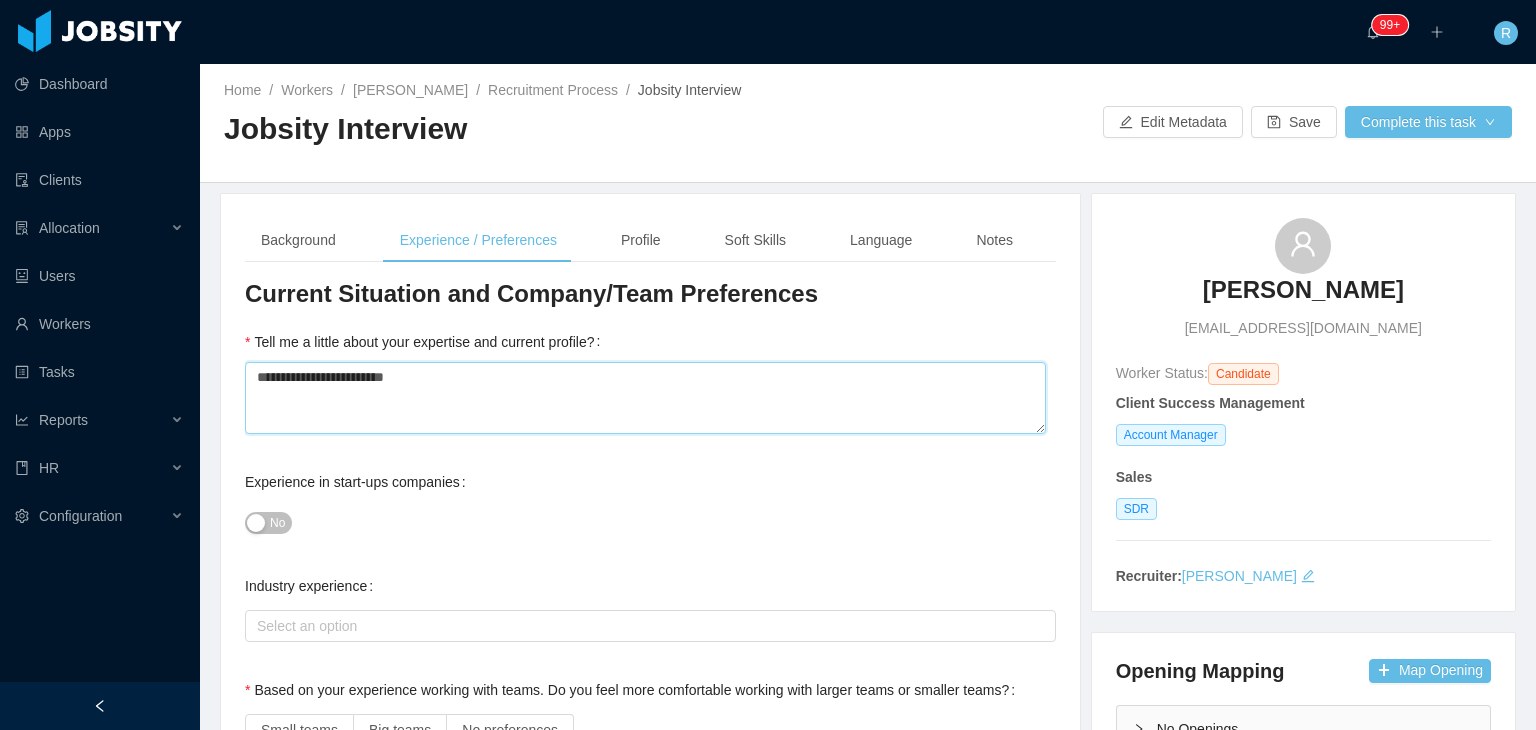 type 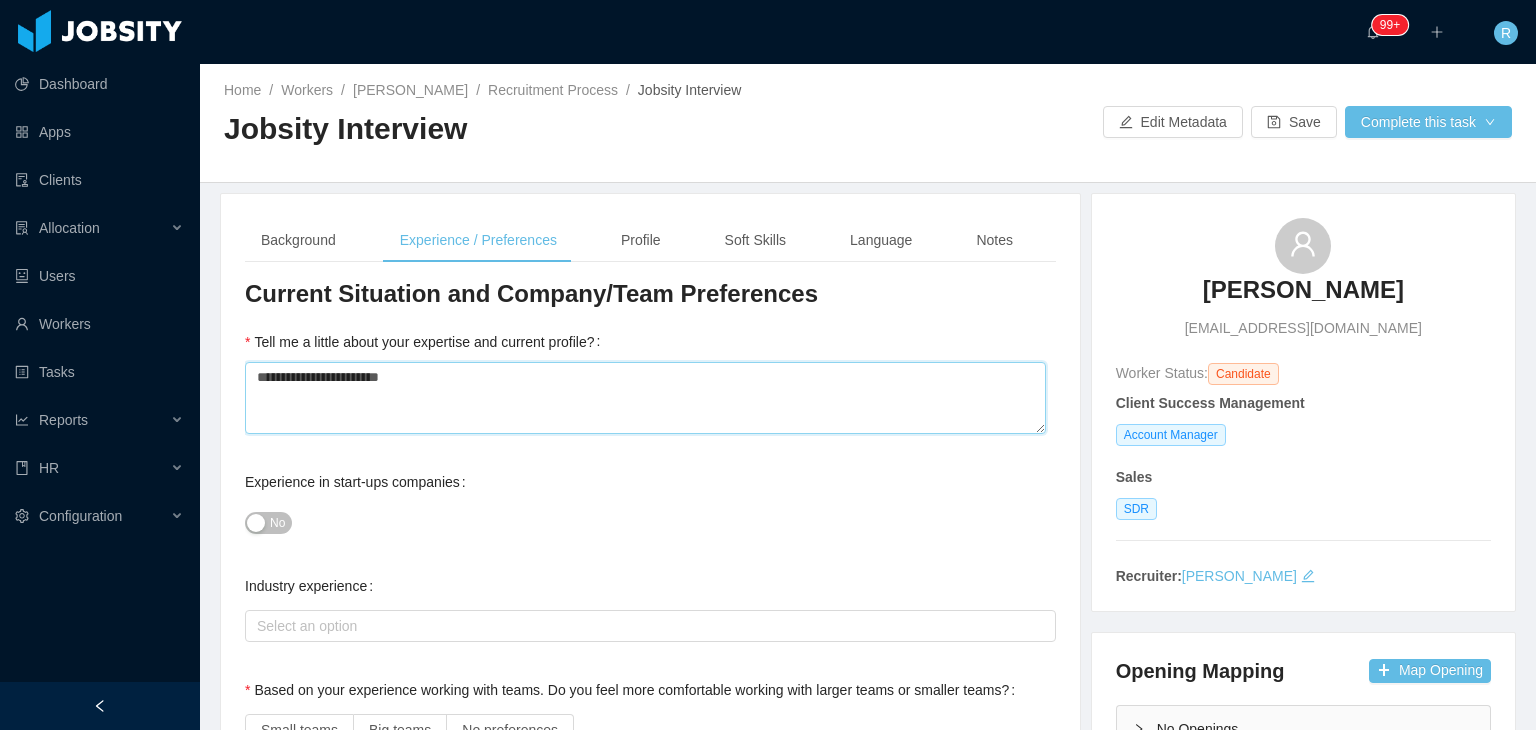 type 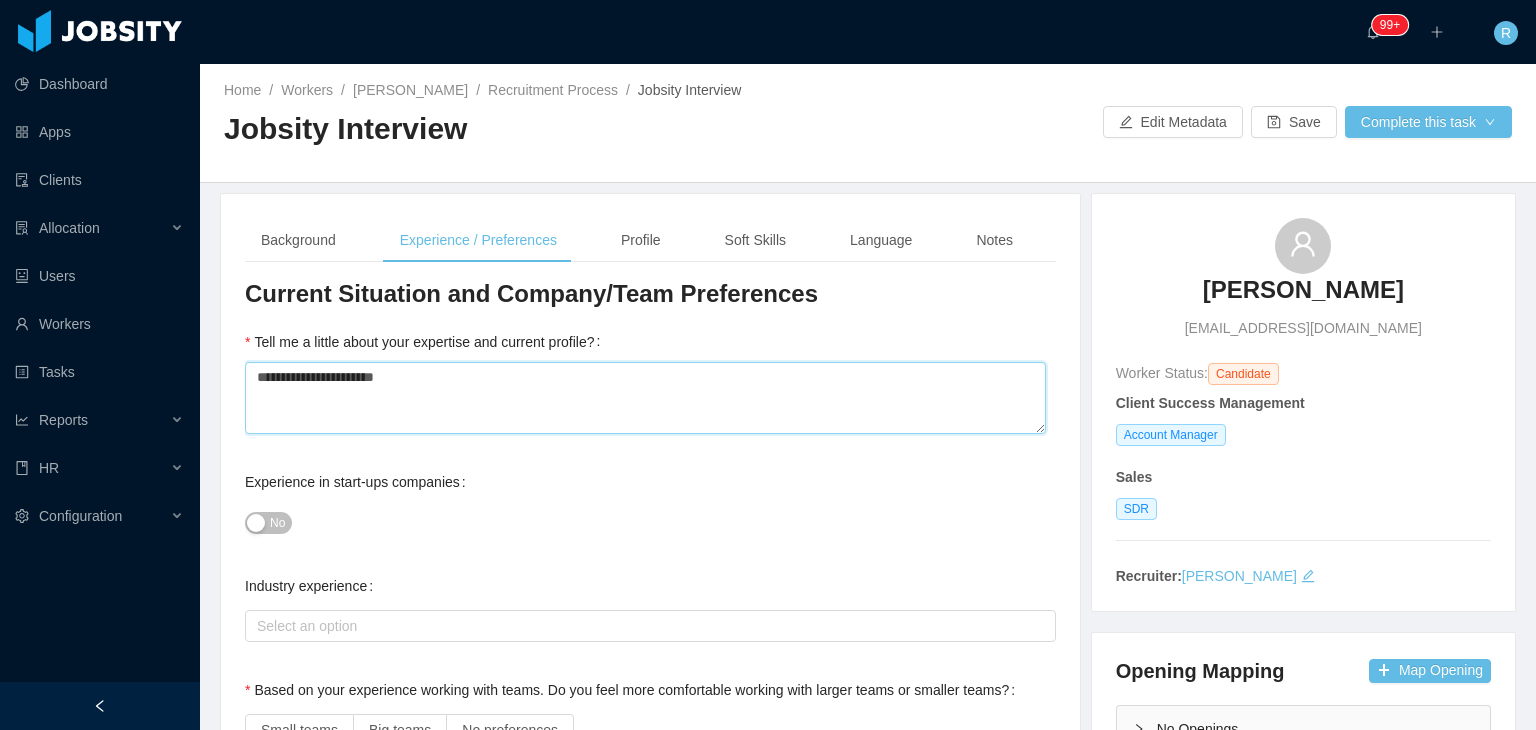 type 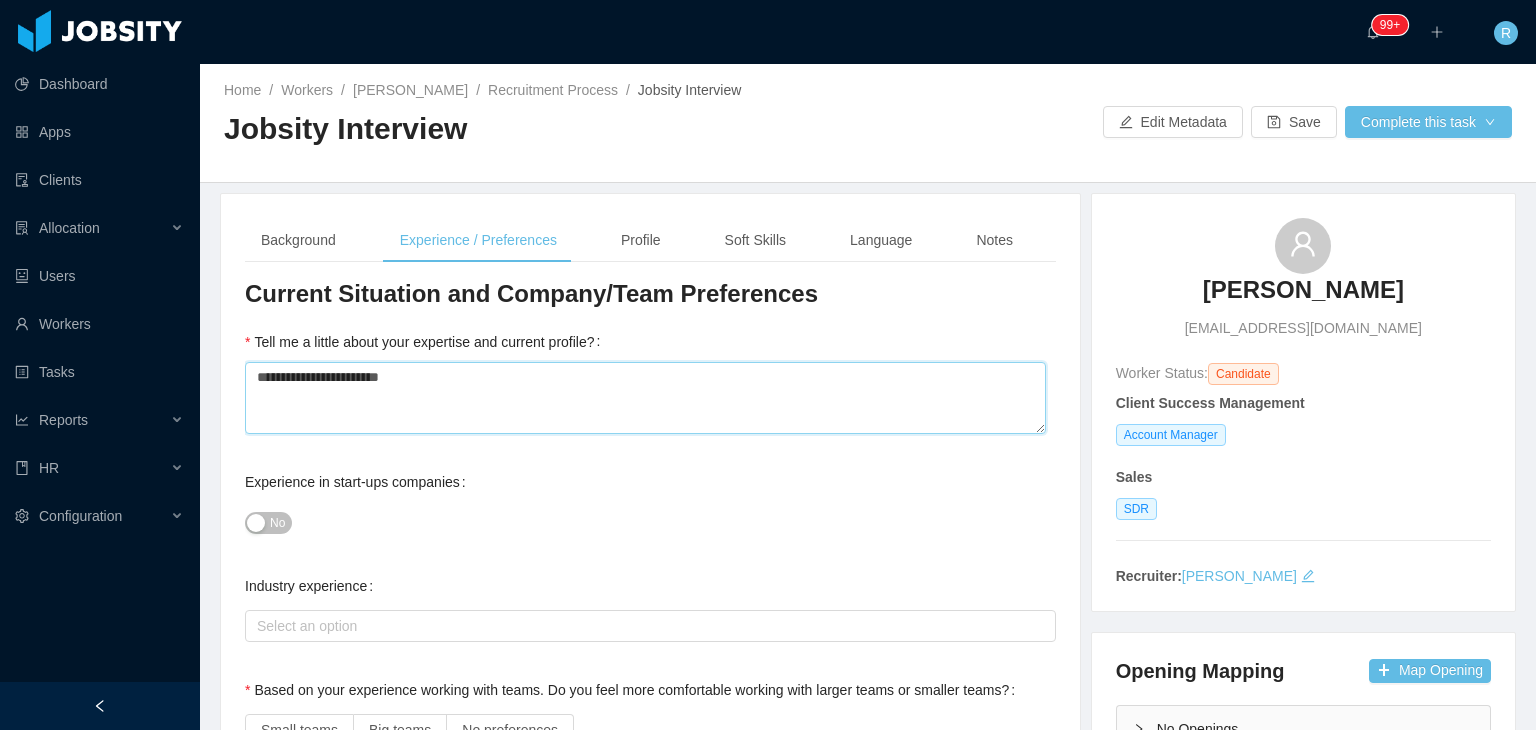 type 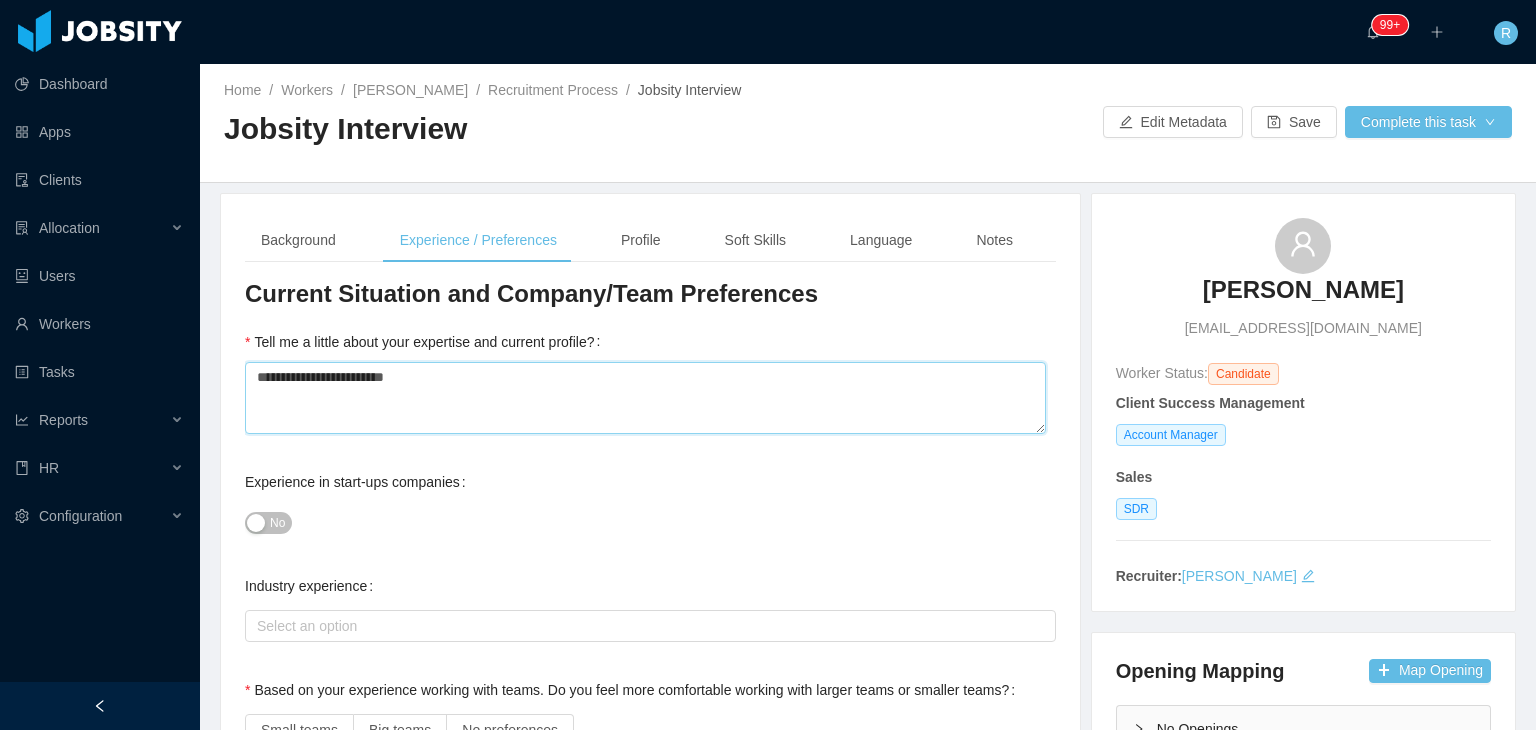 type 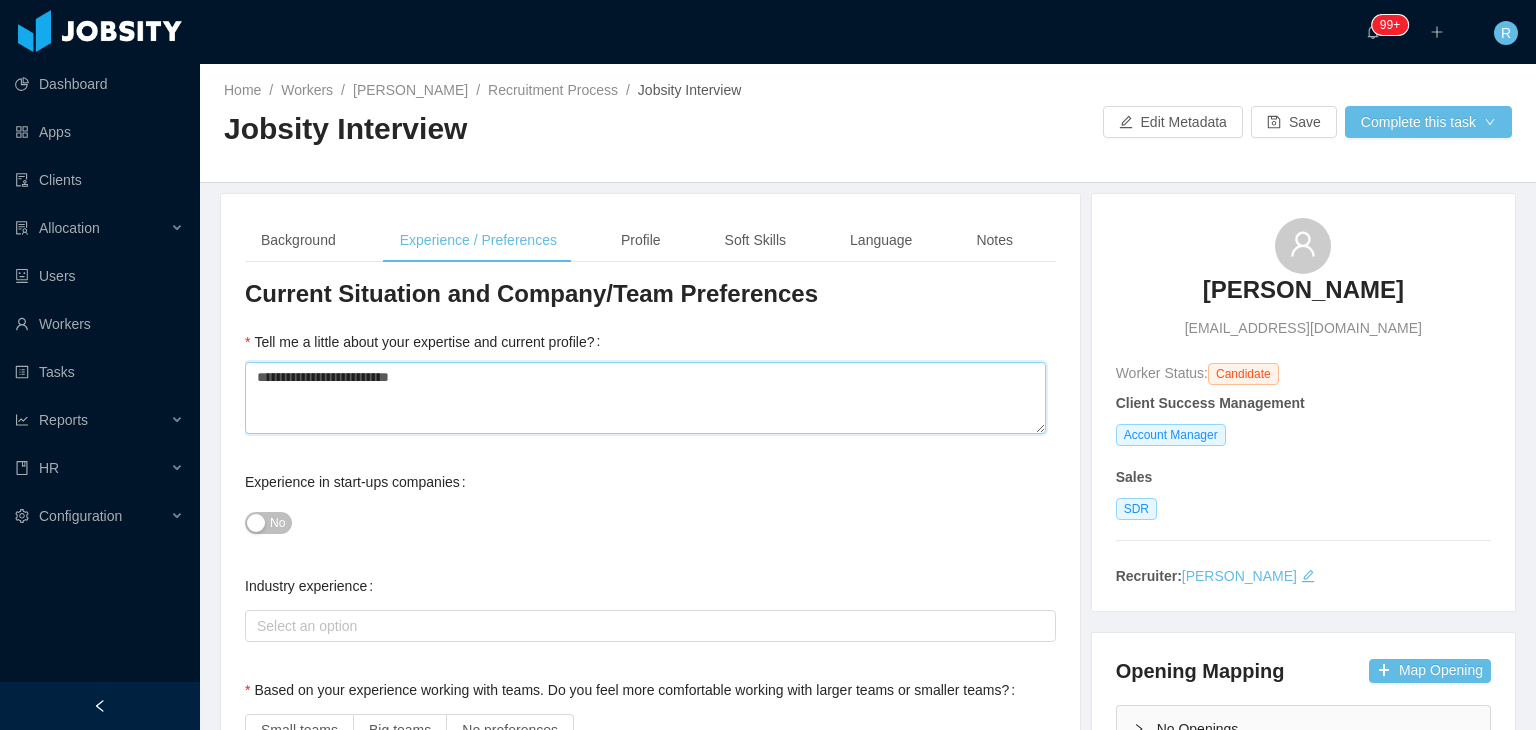 type 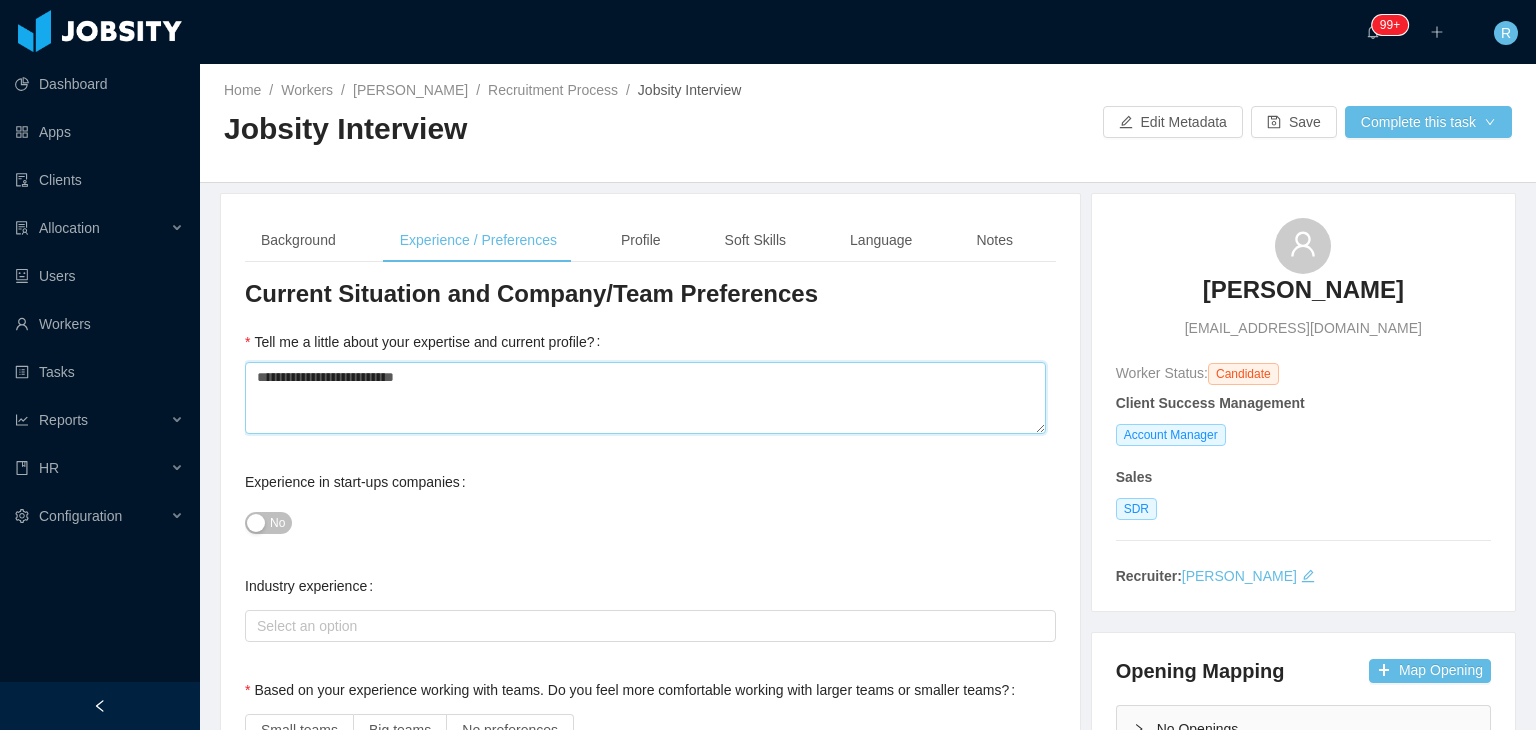 type 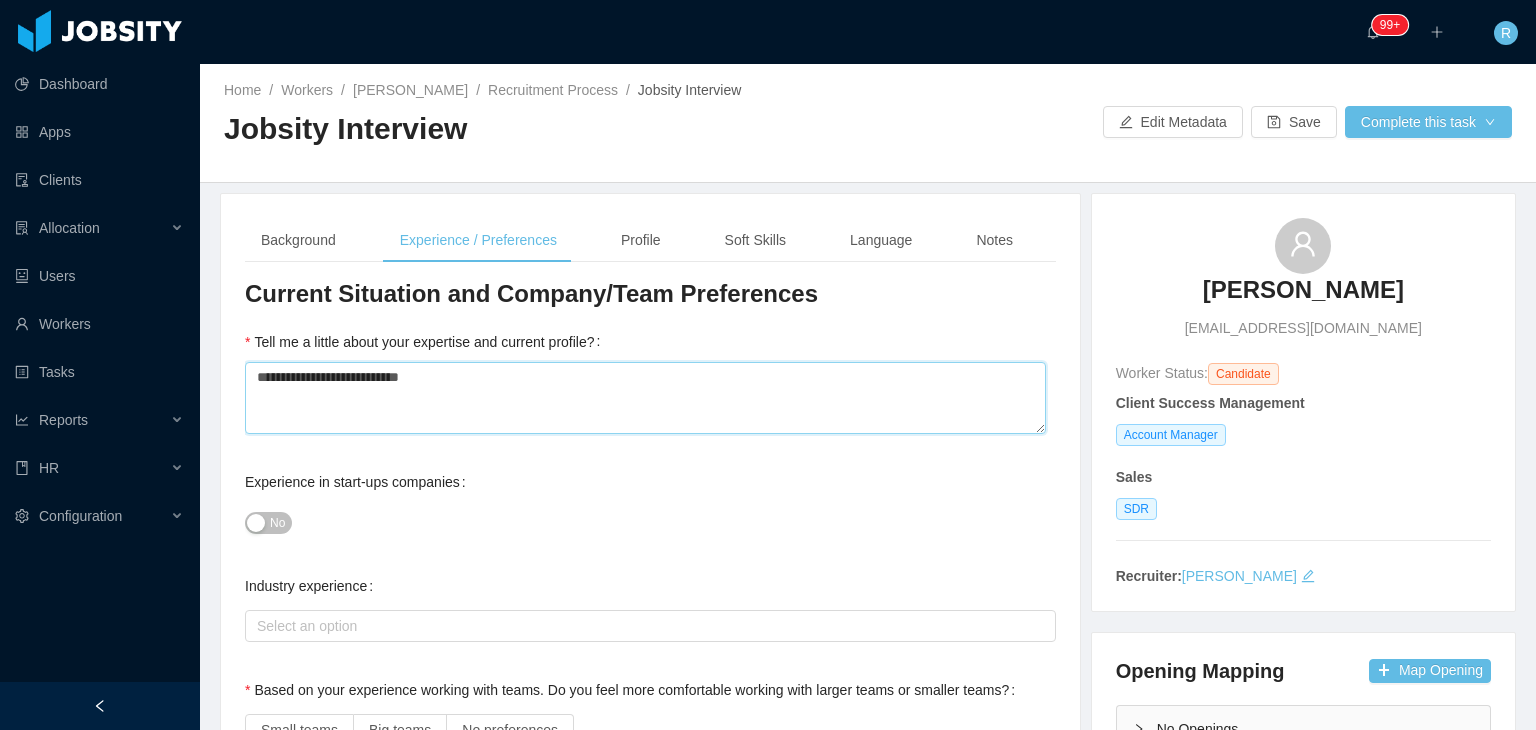 type 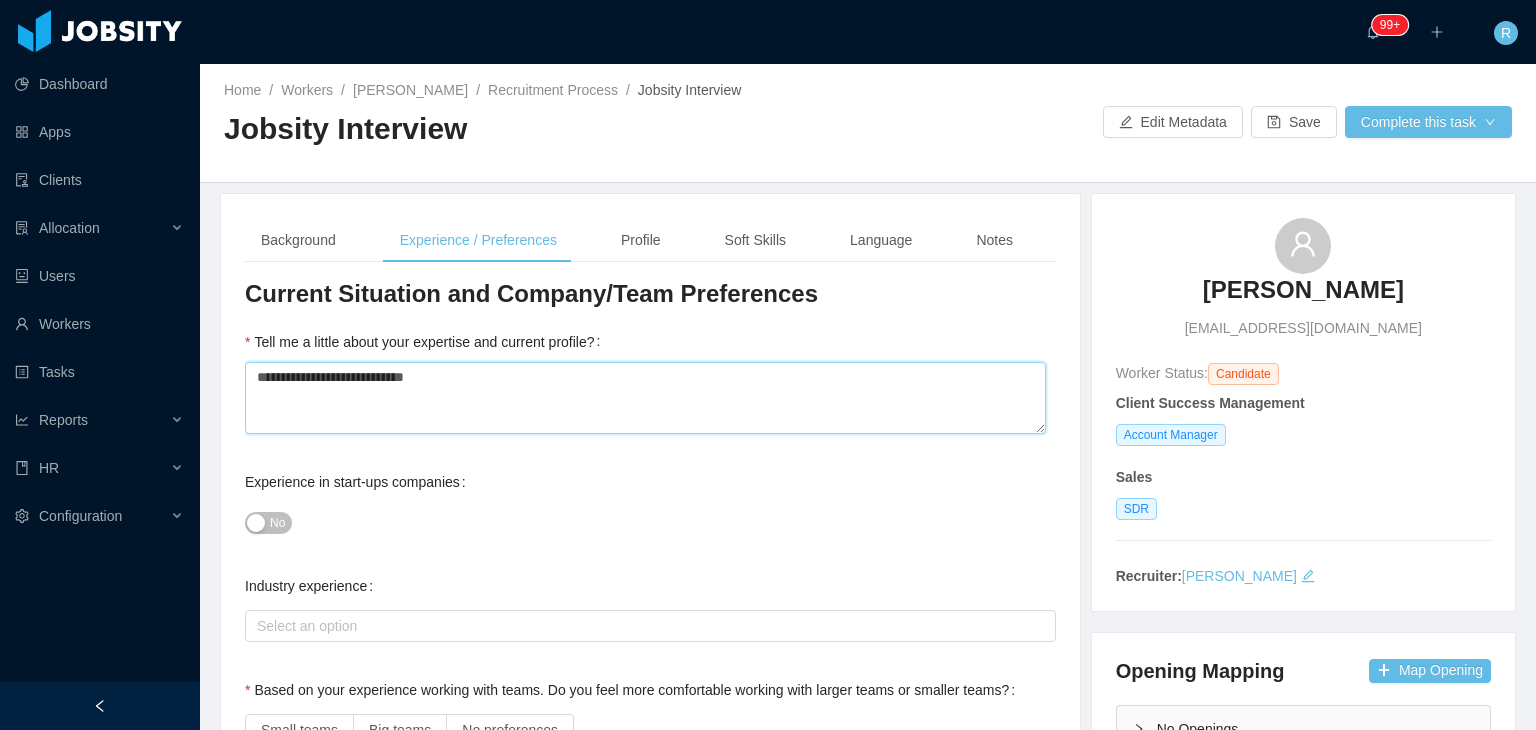type 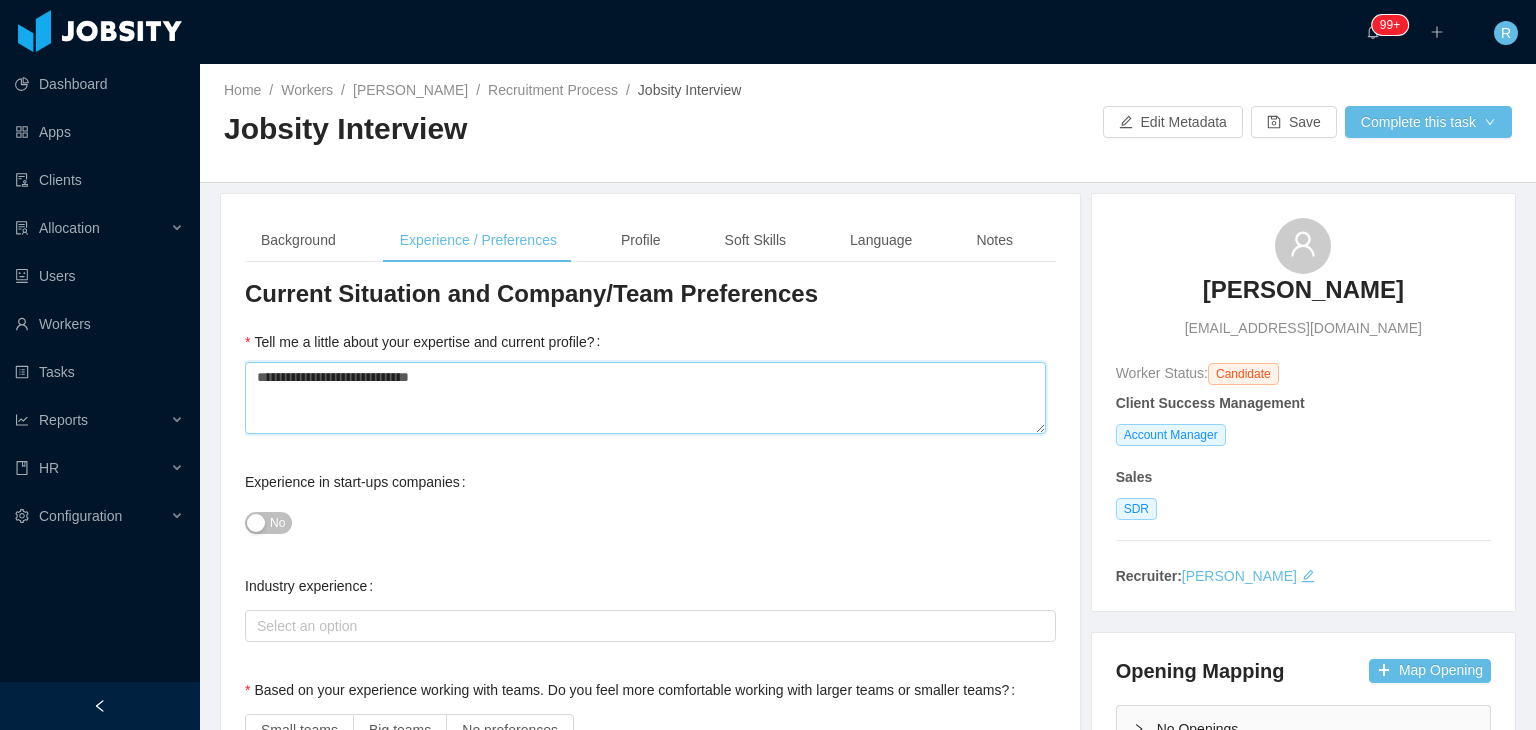 type 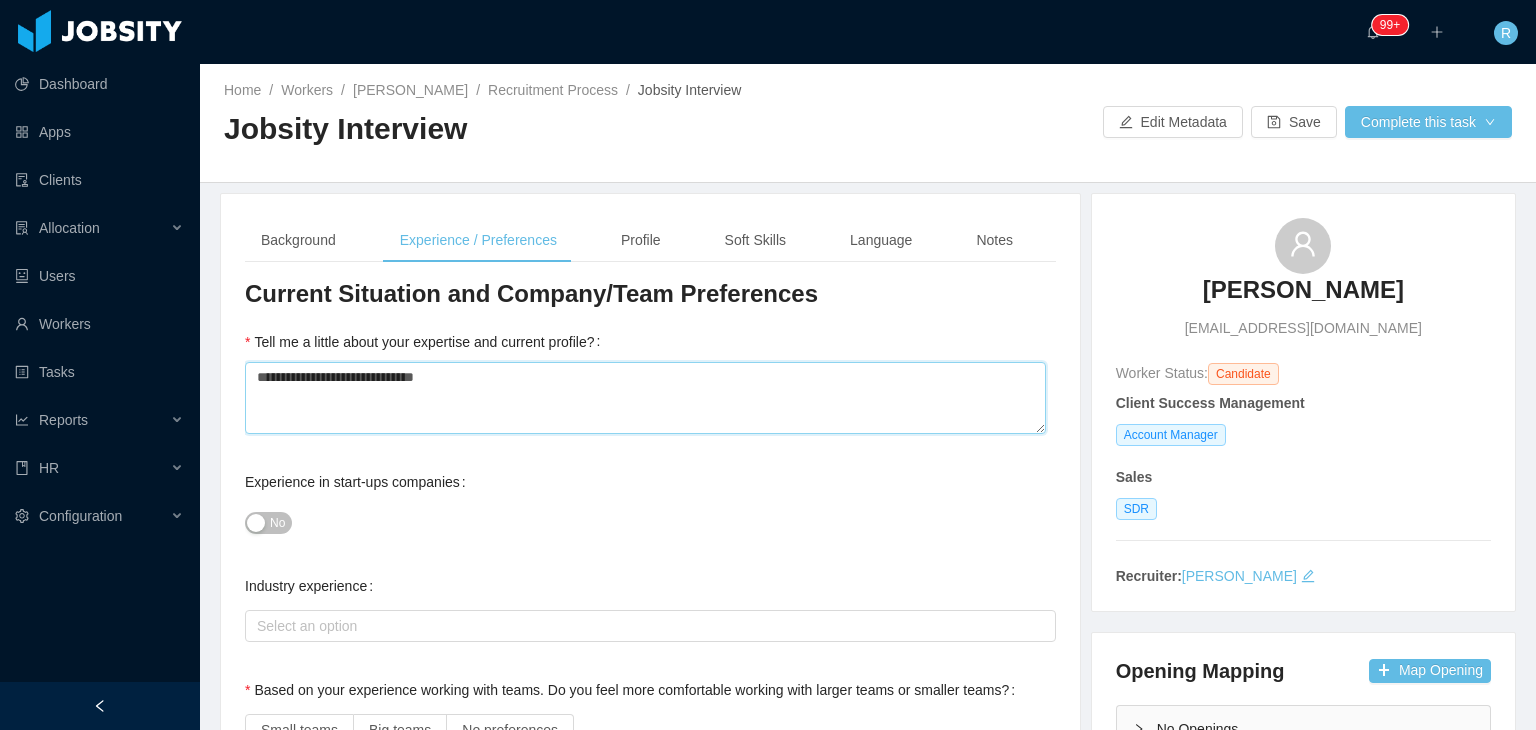 type 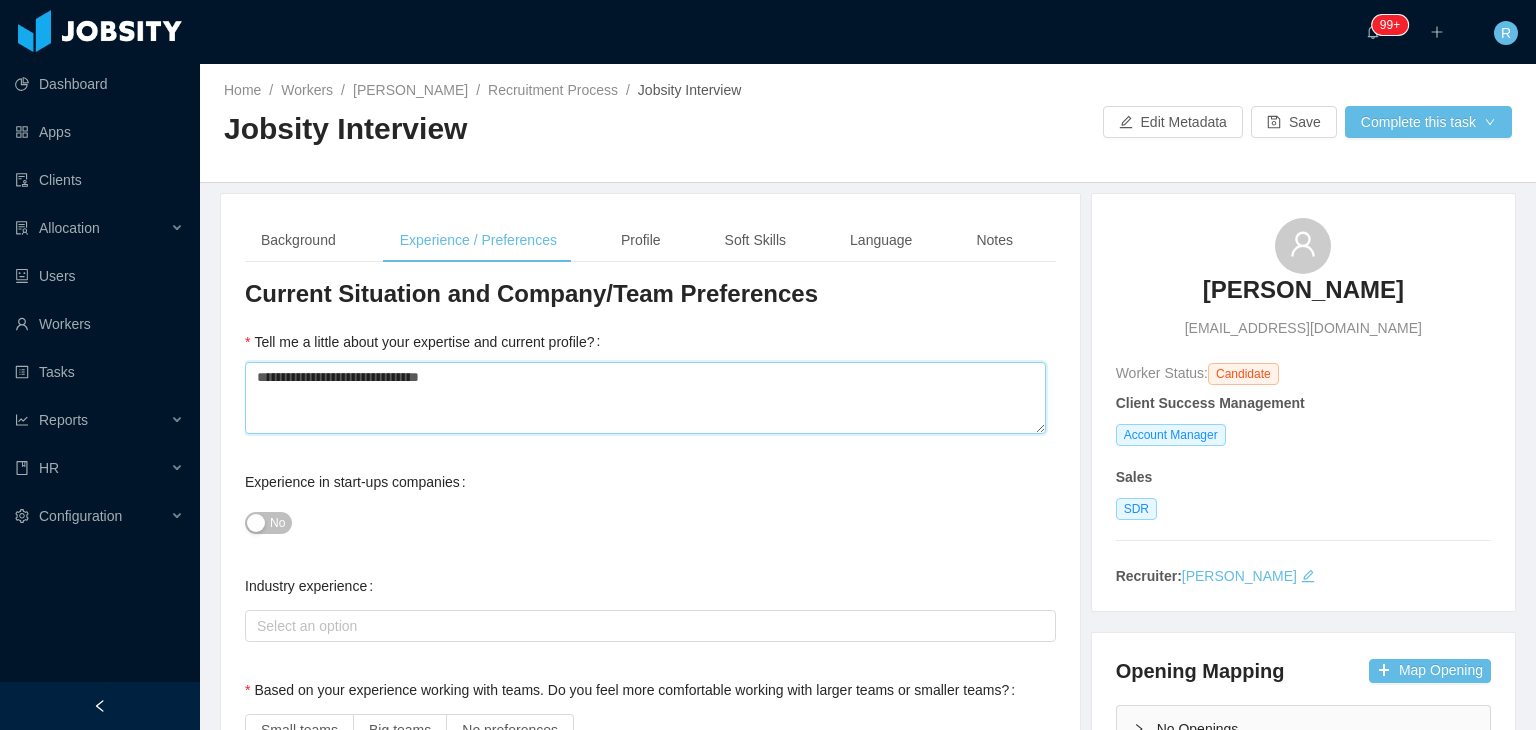 type 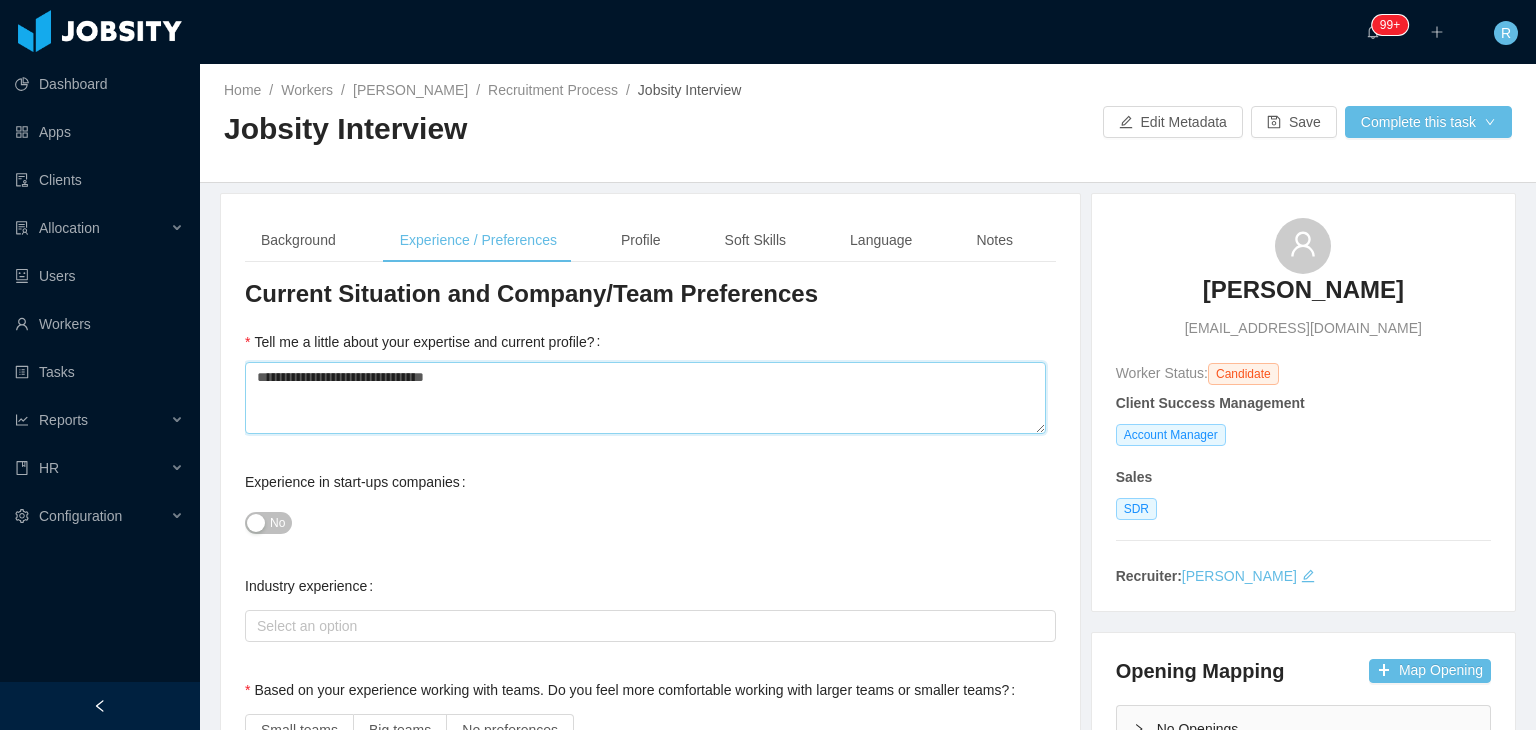 type 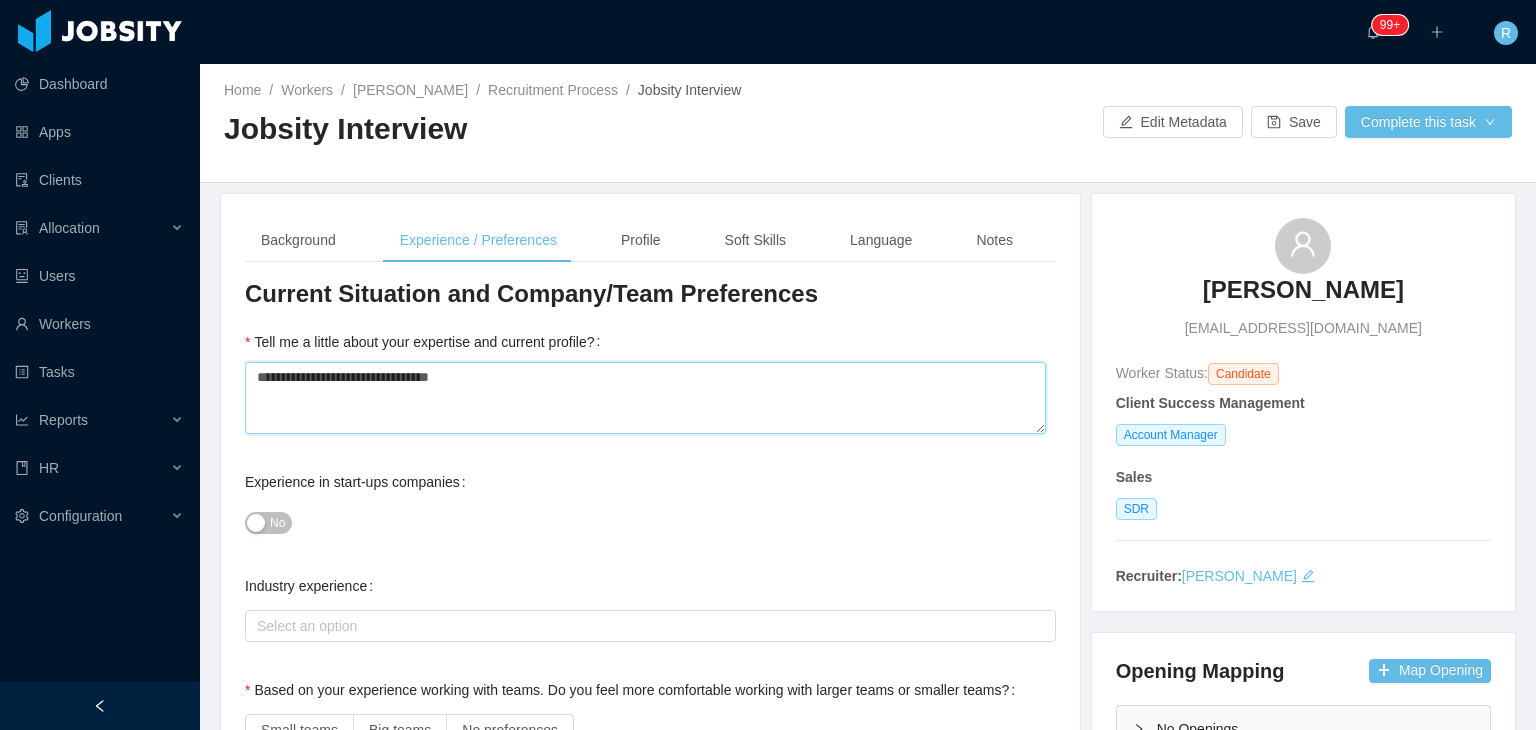 type 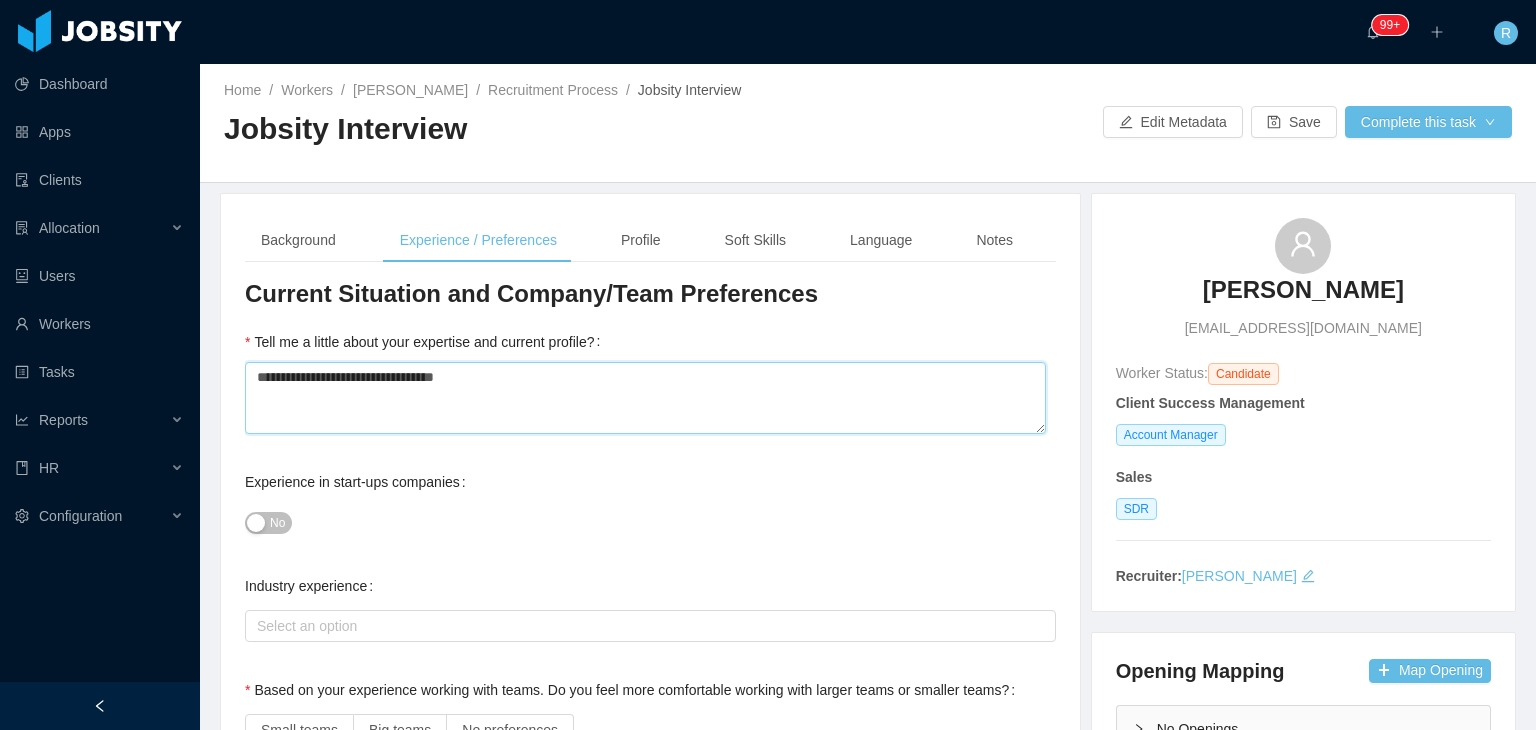 type 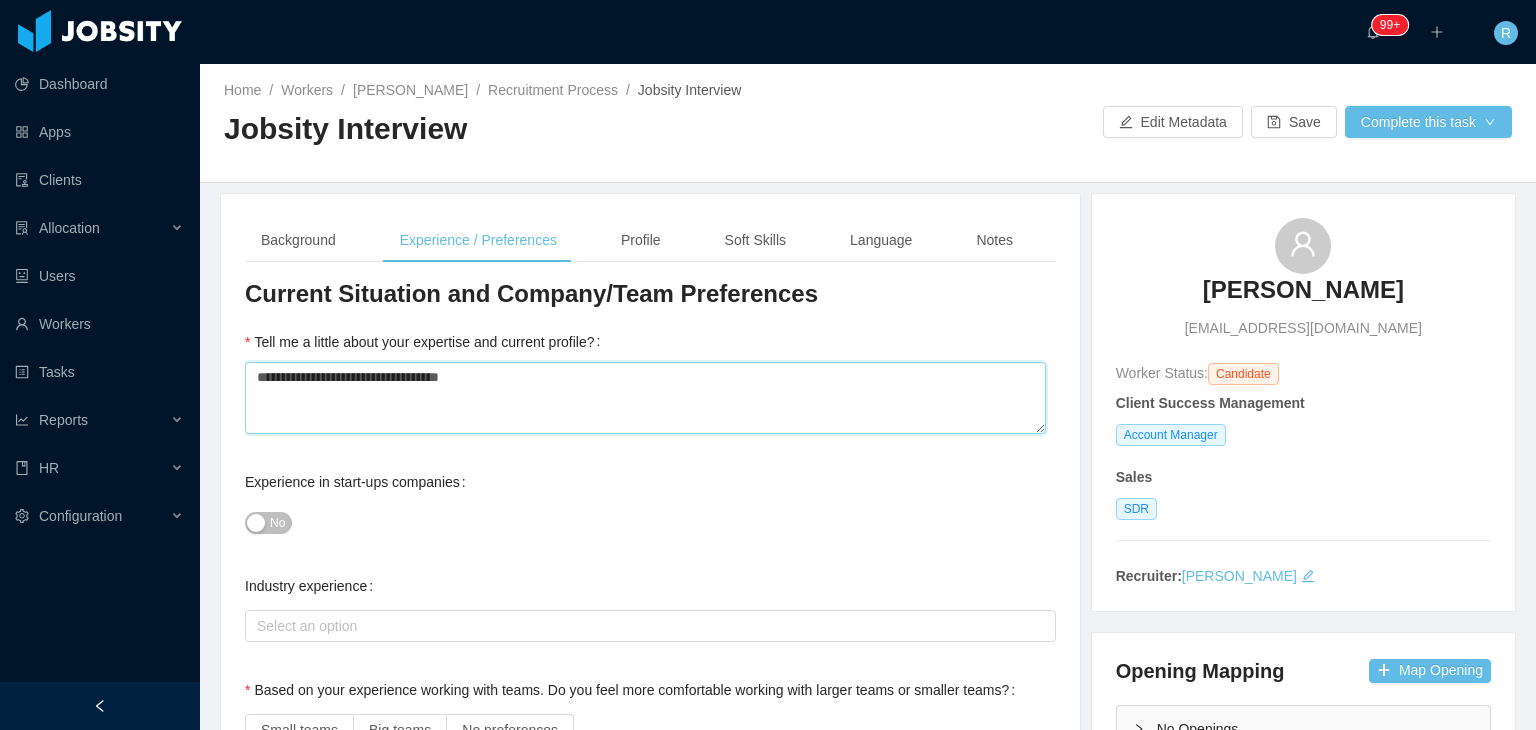 type 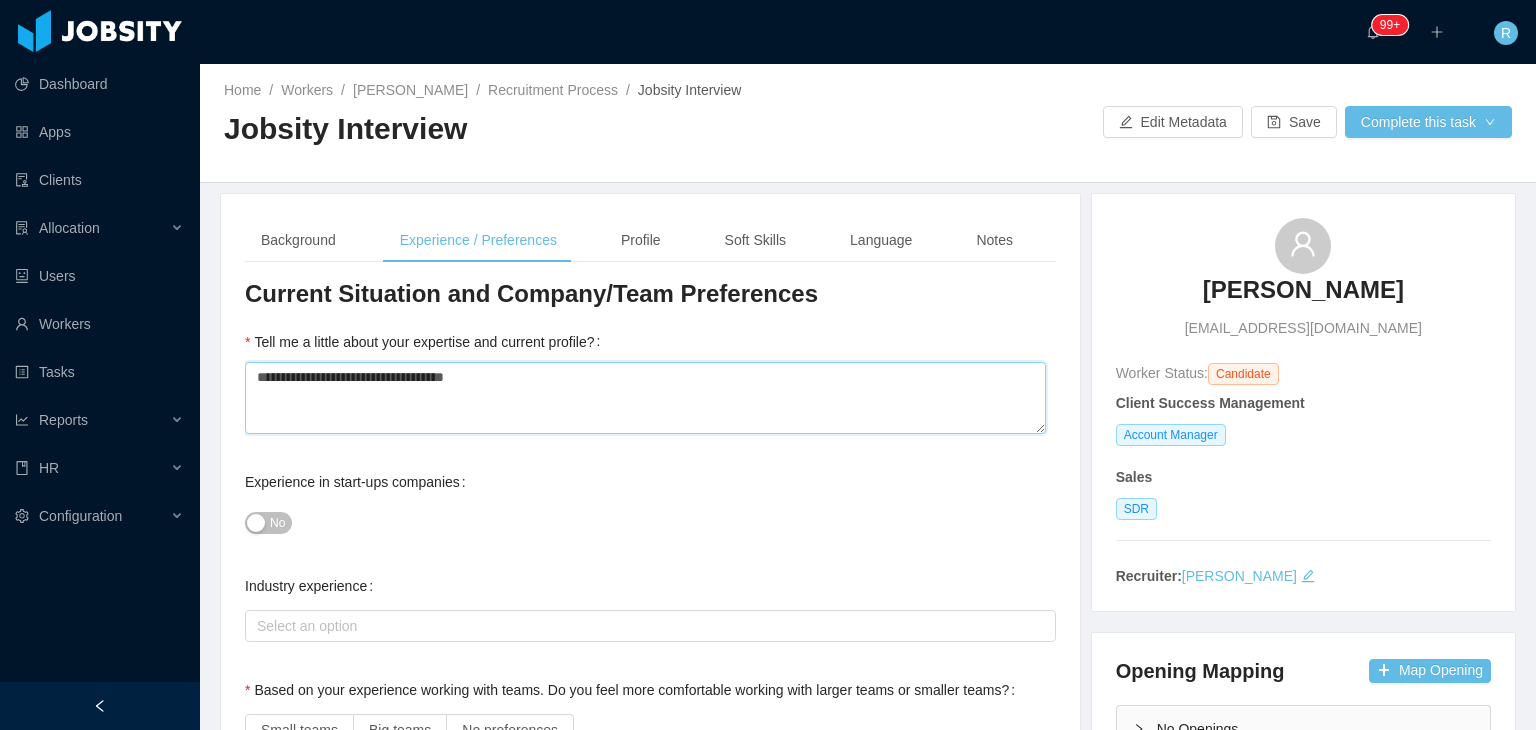 type 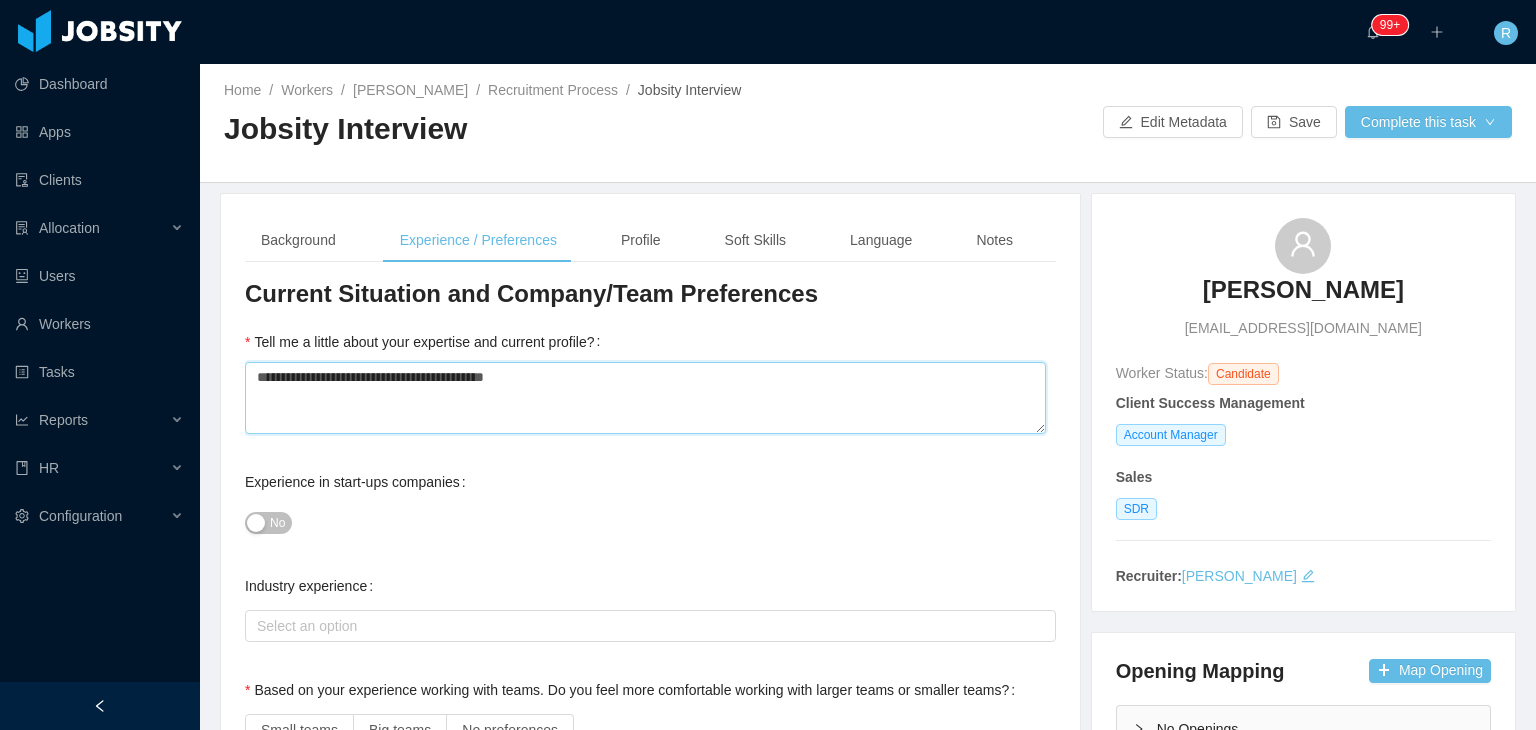 click on "**********" at bounding box center [645, 398] 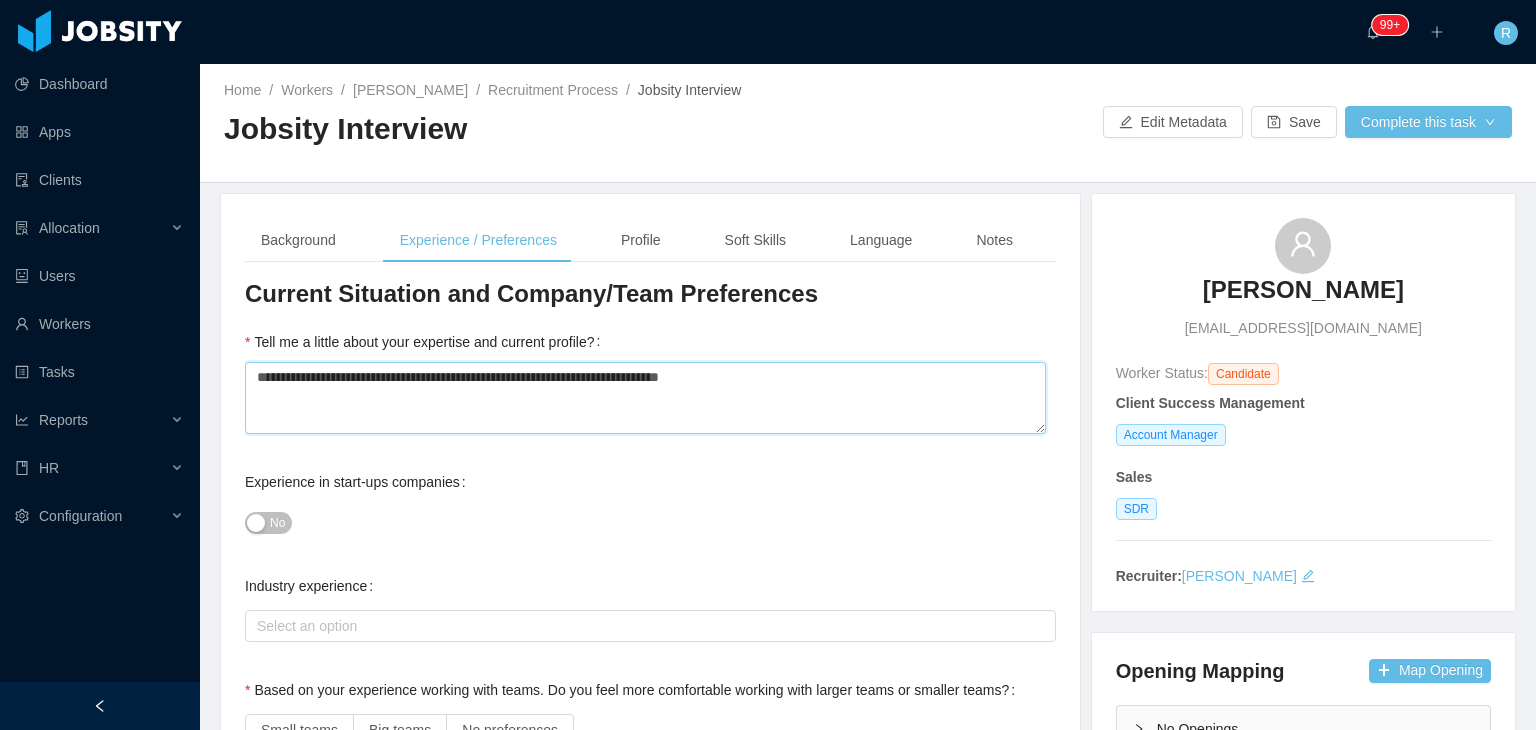 click on "**********" at bounding box center (645, 398) 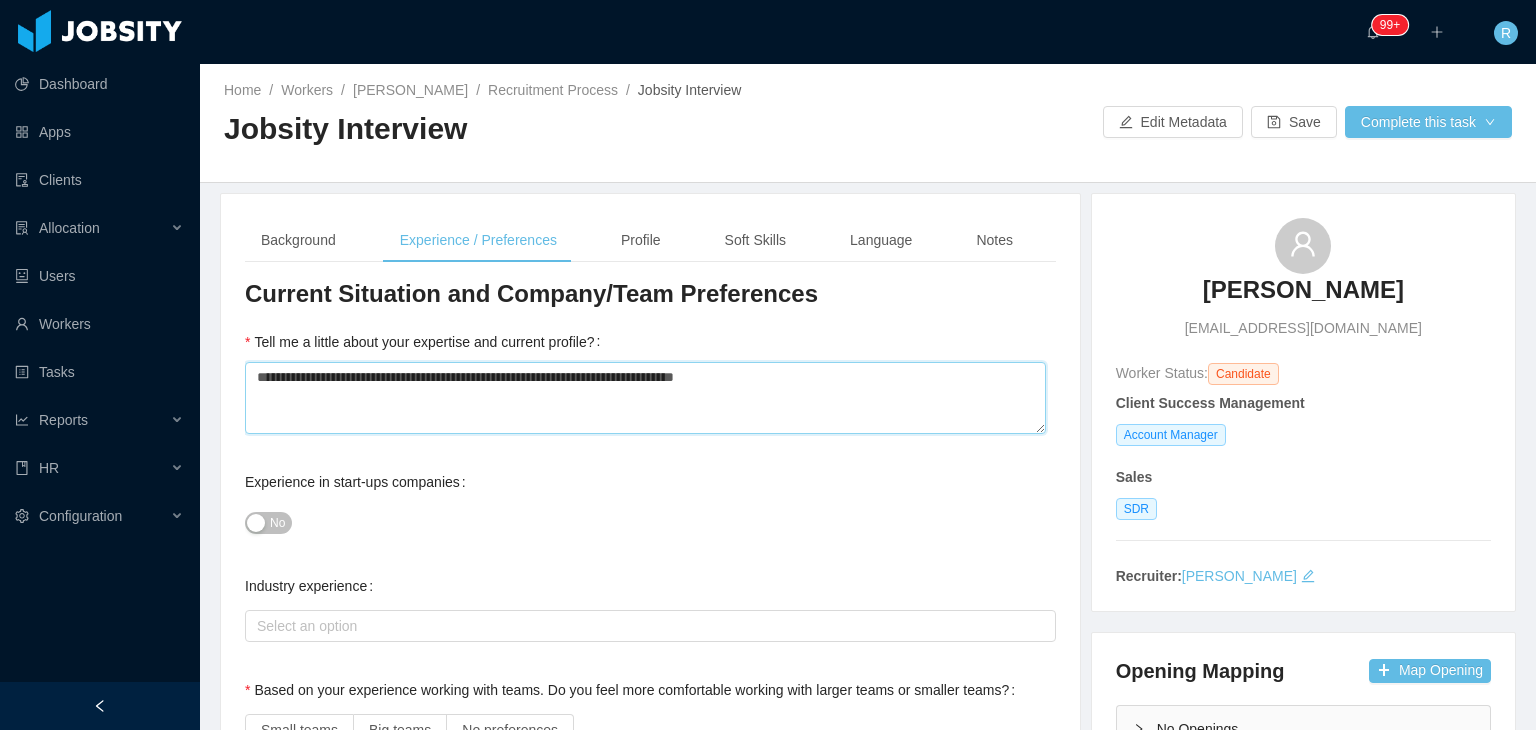 click on "**********" at bounding box center (645, 398) 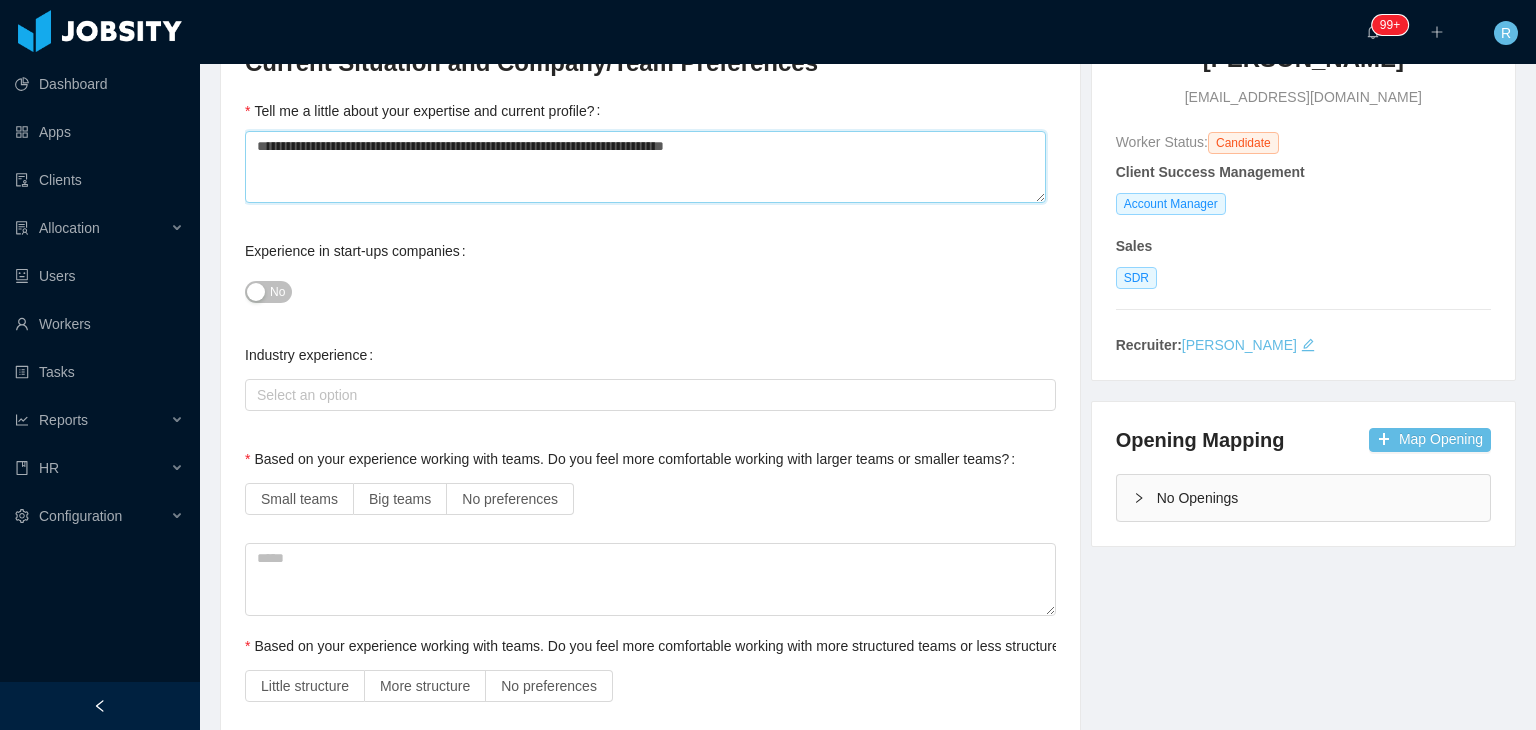 scroll, scrollTop: 235, scrollLeft: 0, axis: vertical 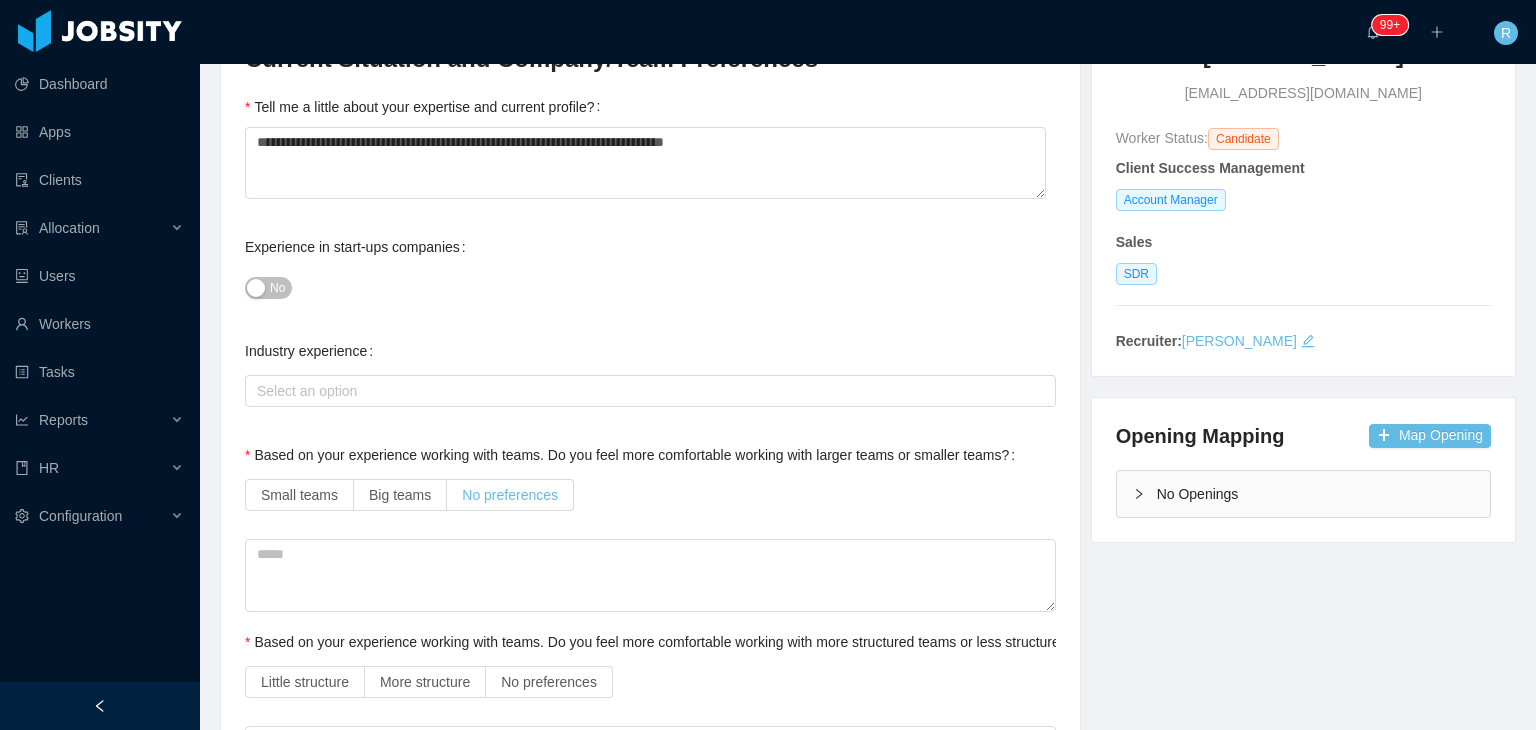 click on "No preferences" at bounding box center (510, 495) 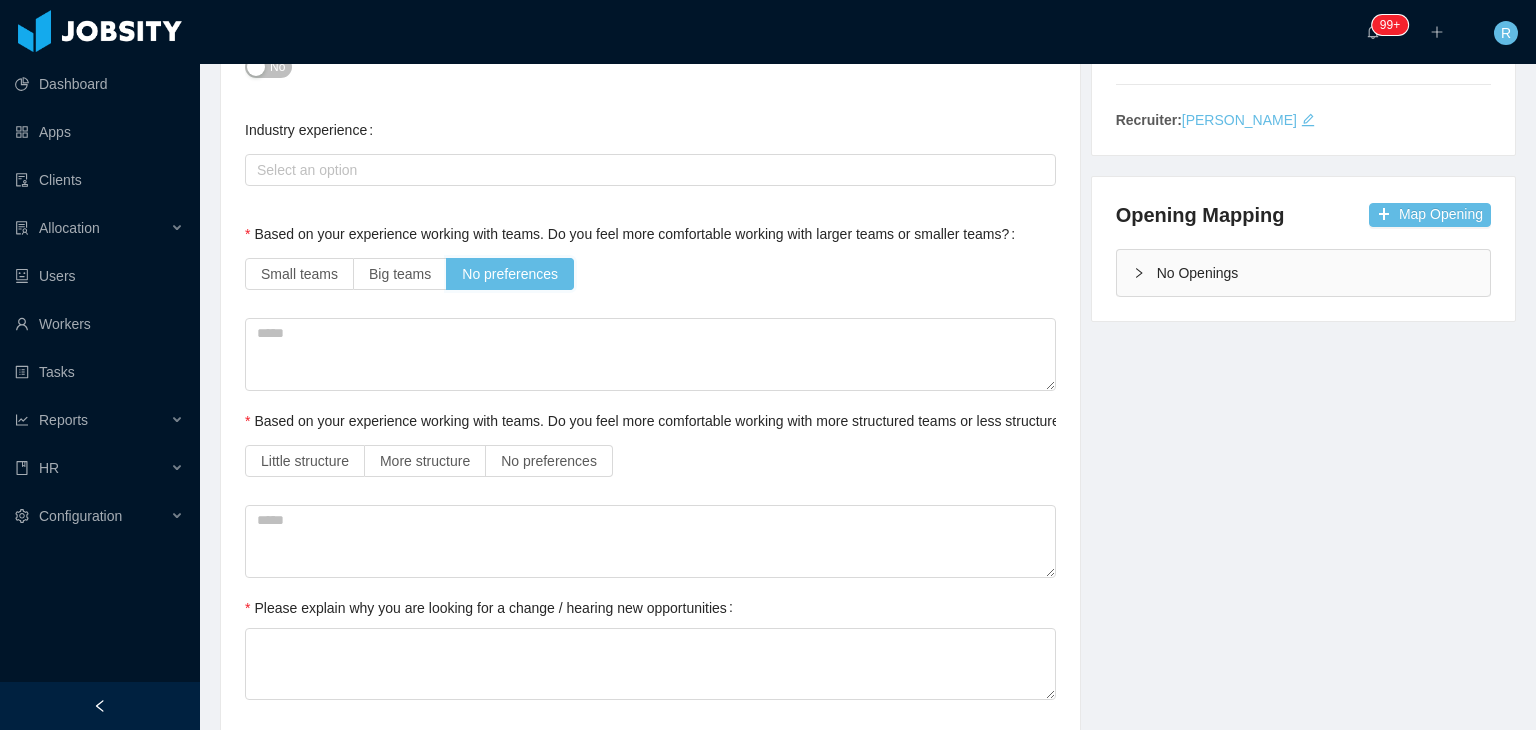 scroll, scrollTop: 458, scrollLeft: 0, axis: vertical 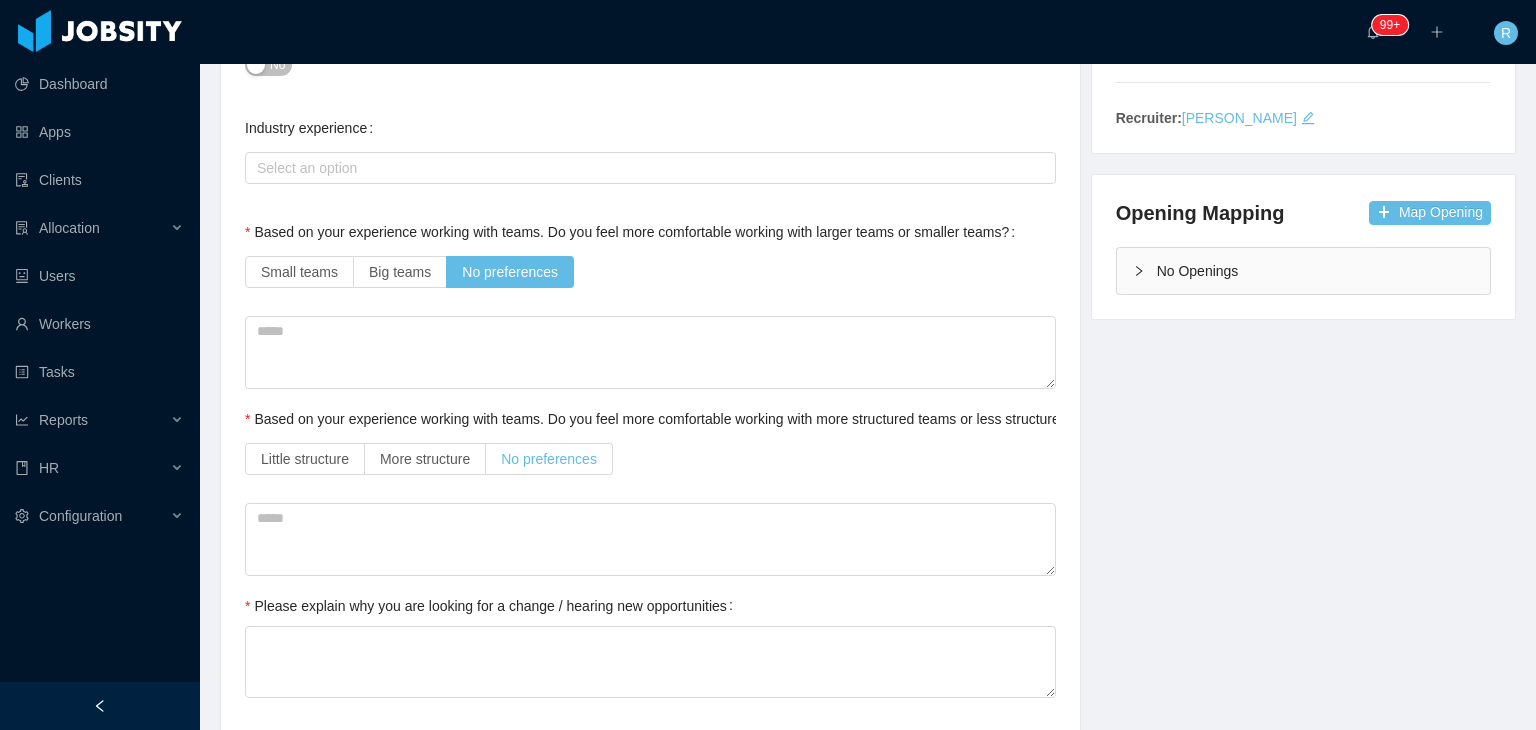 click on "No preferences" at bounding box center (549, 459) 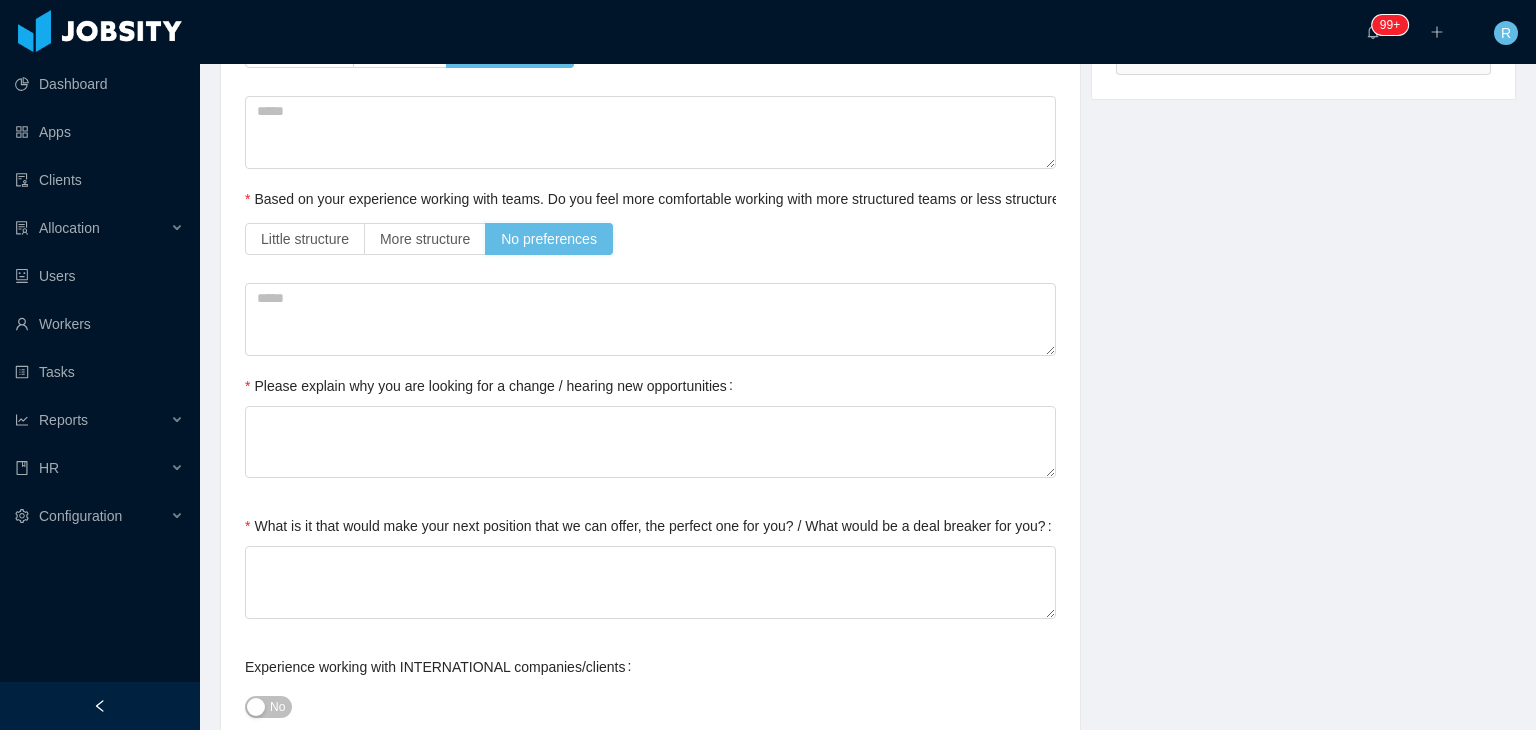 scroll, scrollTop: 694, scrollLeft: 0, axis: vertical 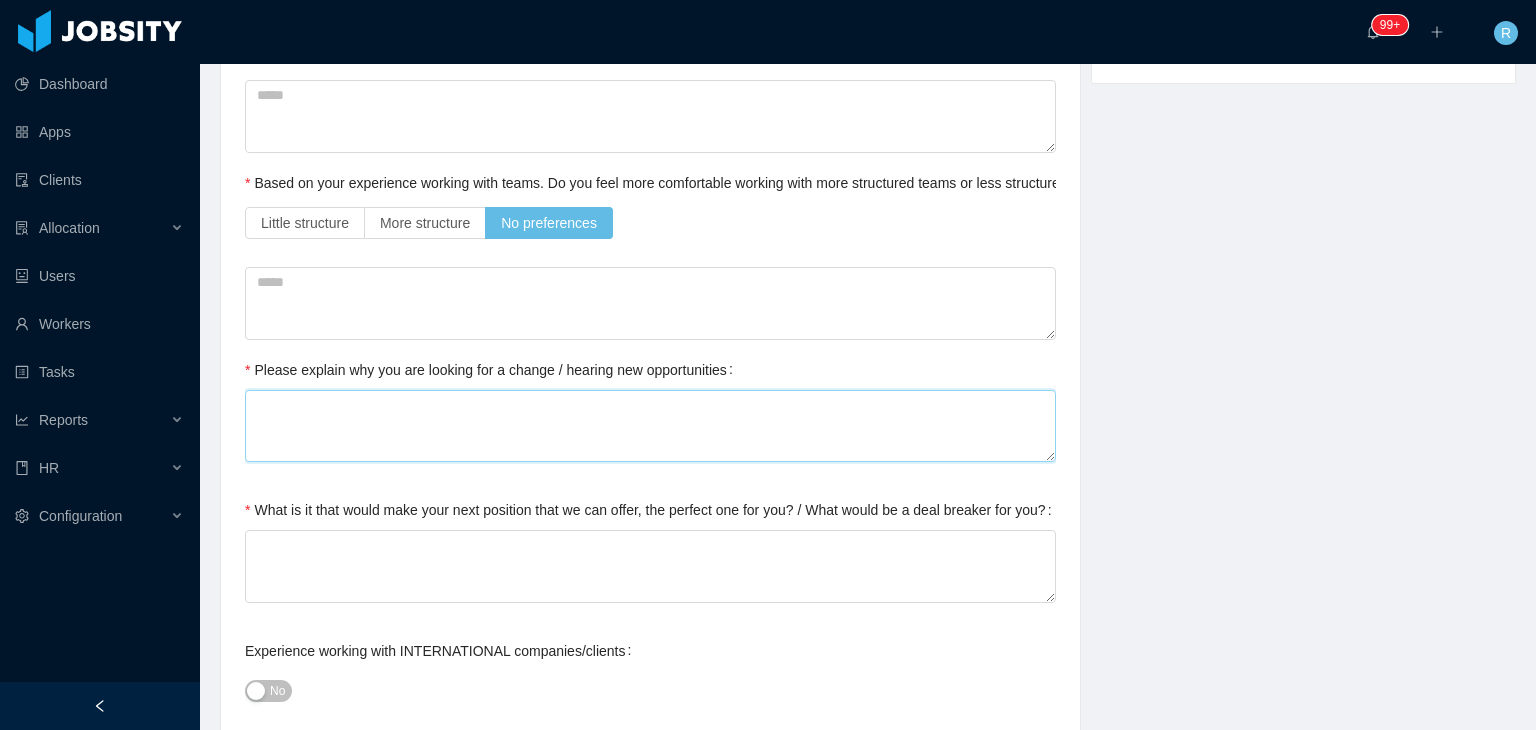 click on "Please explain why you are looking for a change / hearing new opportunities" at bounding box center (650, 426) 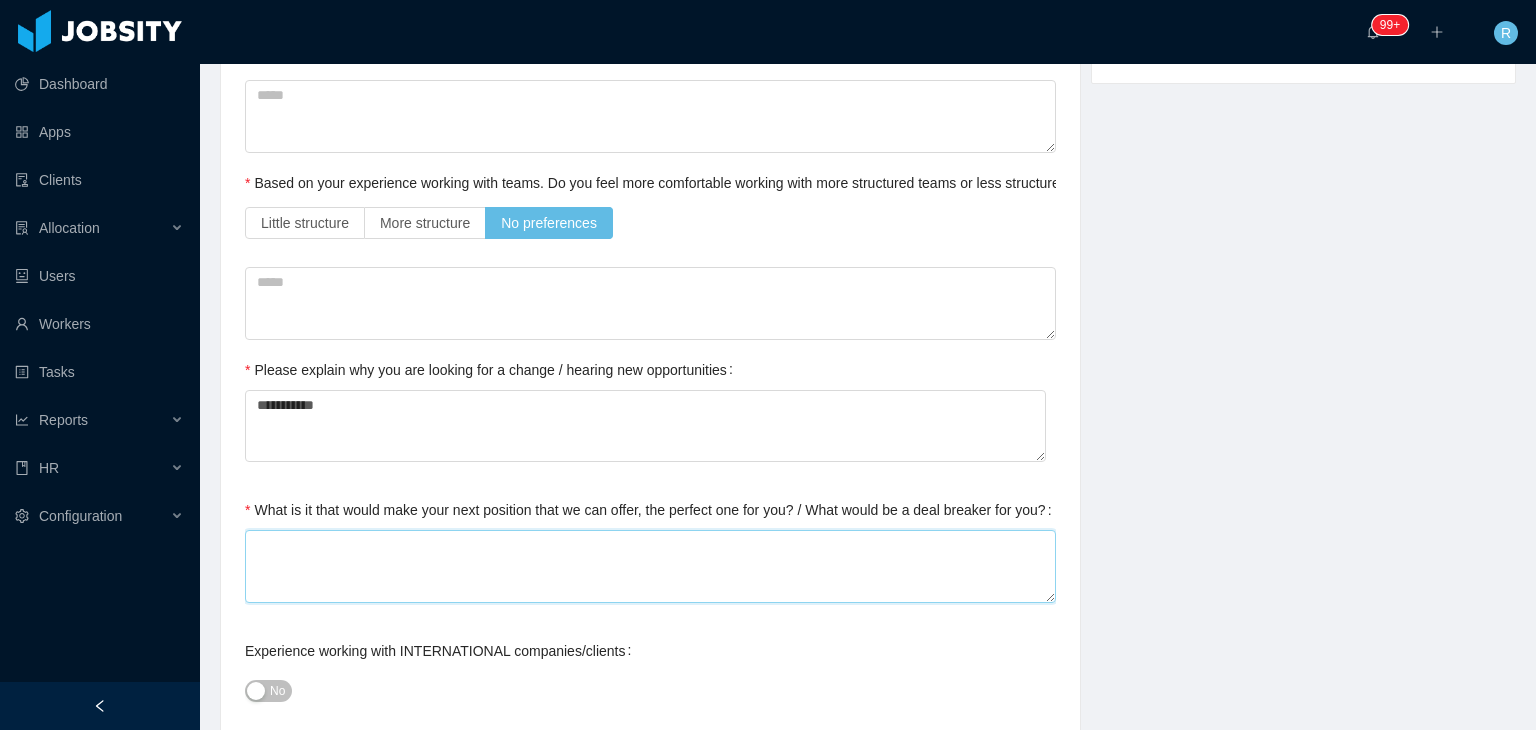 click on "What is it that would make your next position that we can offer, the perfect one for you? / What would be a deal breaker for you?" at bounding box center (650, 566) 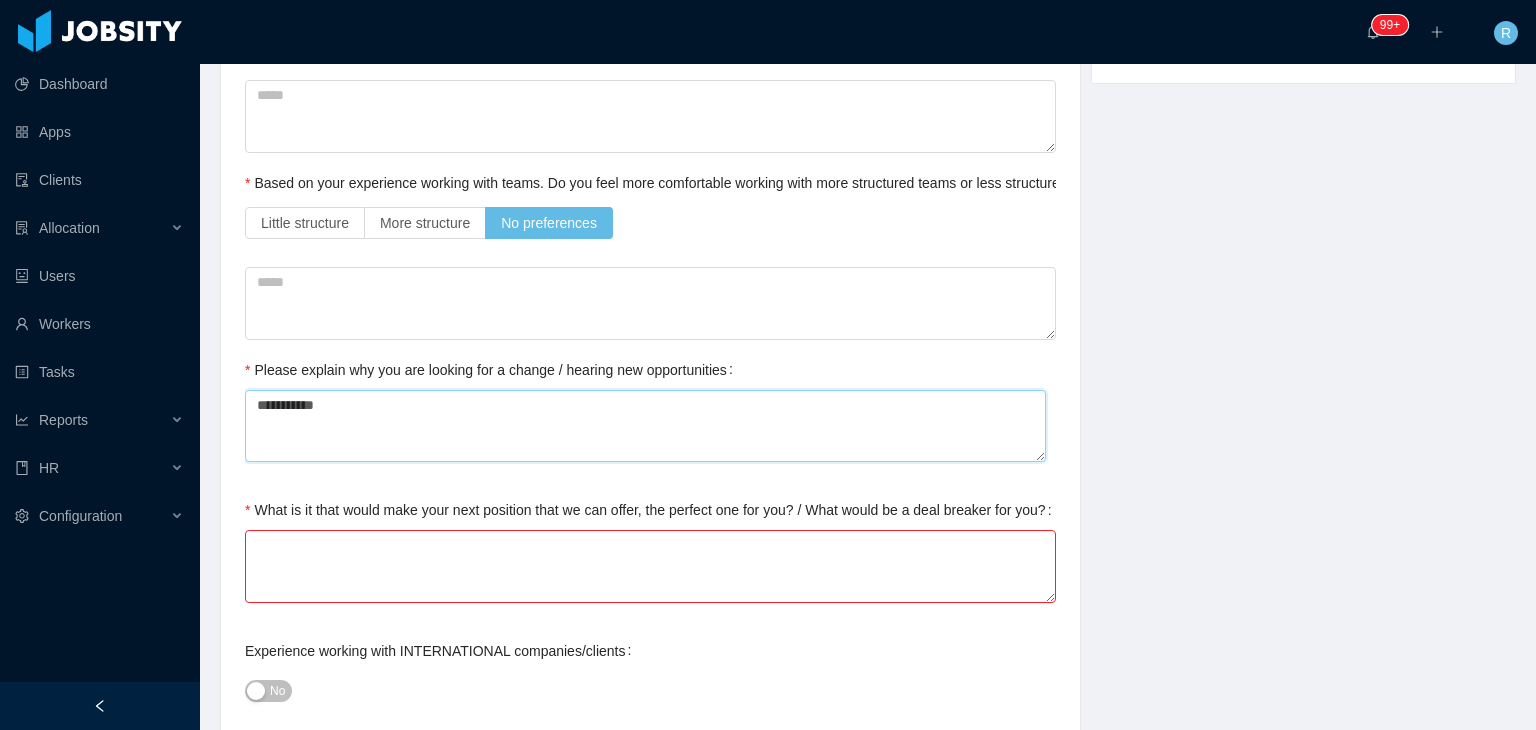 click on "**********" at bounding box center [645, 426] 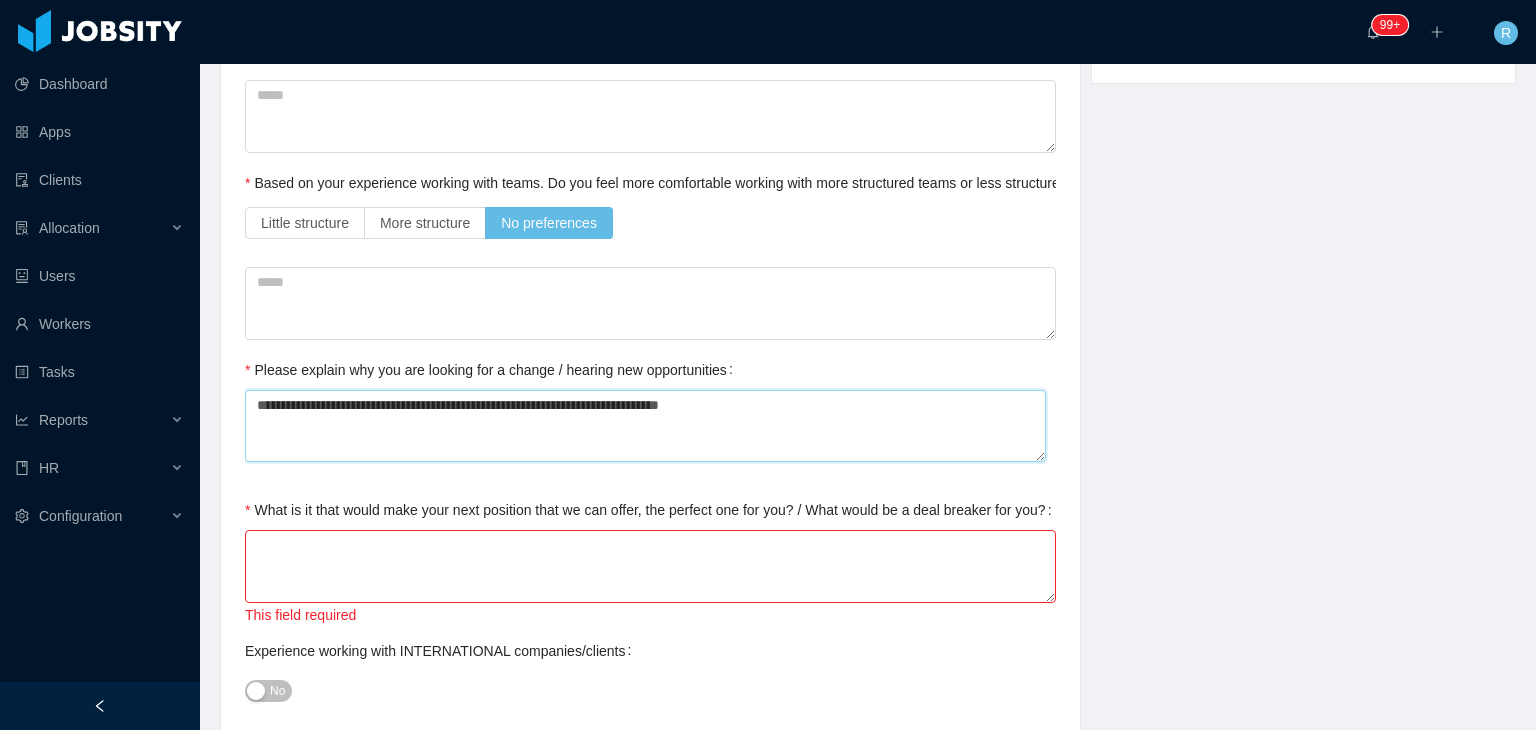 click on "**********" at bounding box center (645, 426) 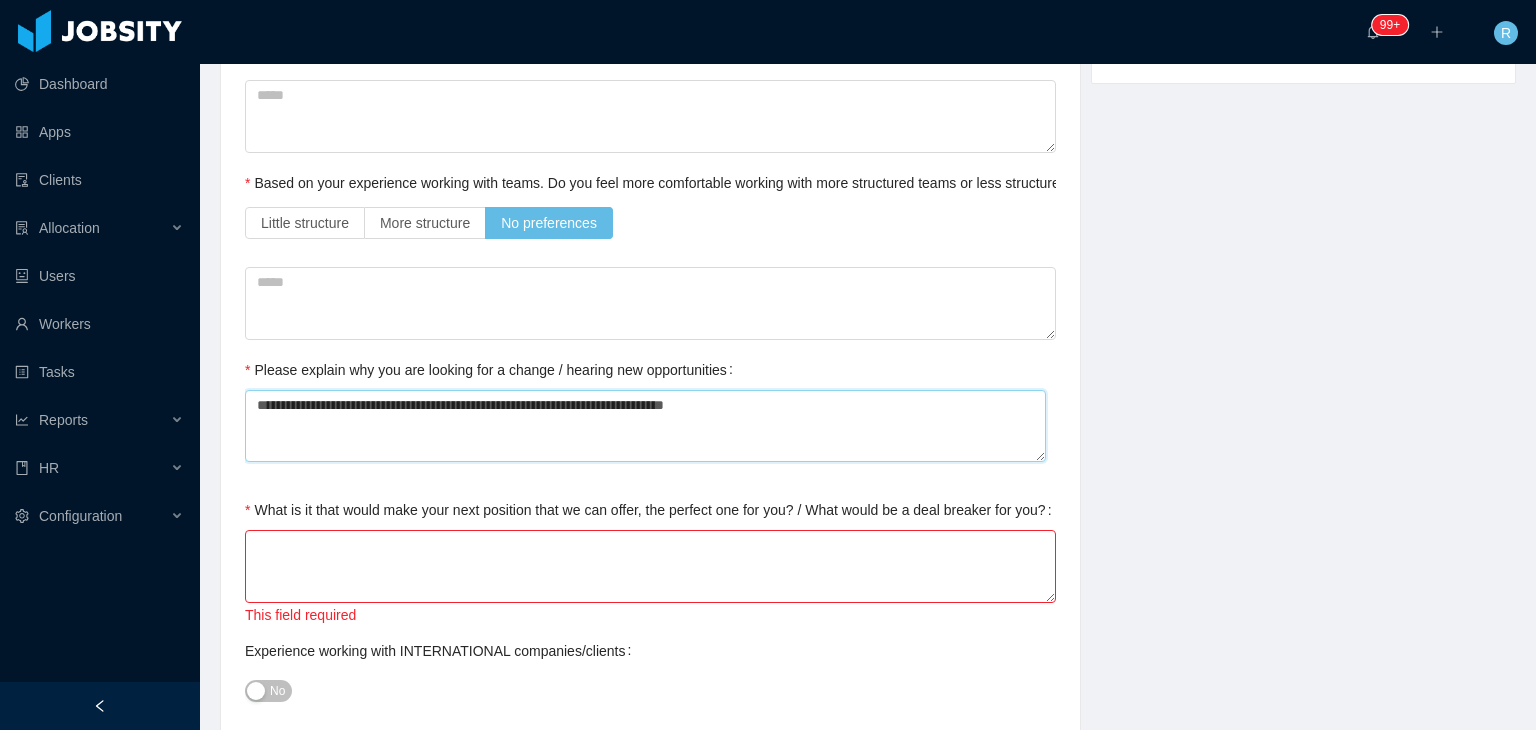 click on "**********" at bounding box center (645, 426) 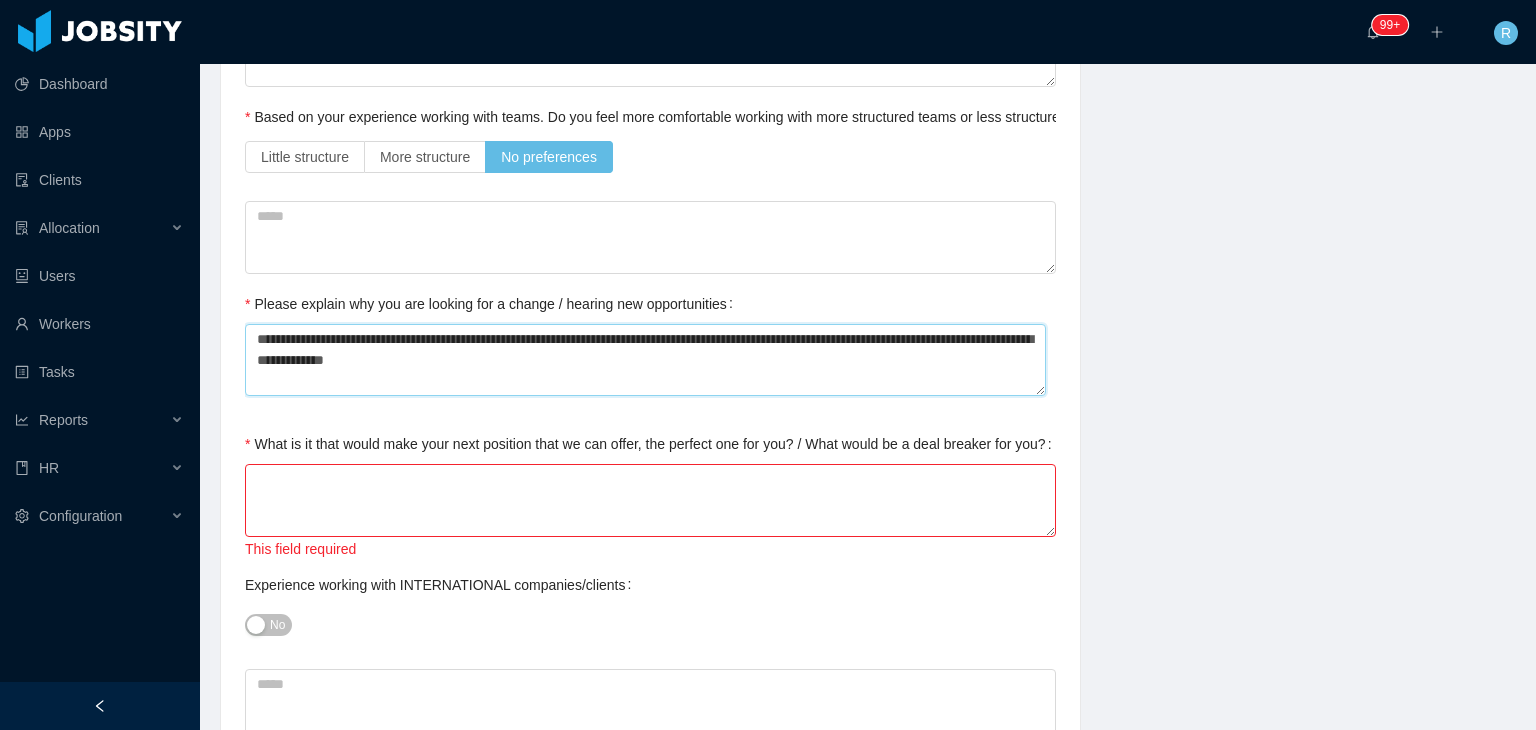 scroll, scrollTop: 794, scrollLeft: 0, axis: vertical 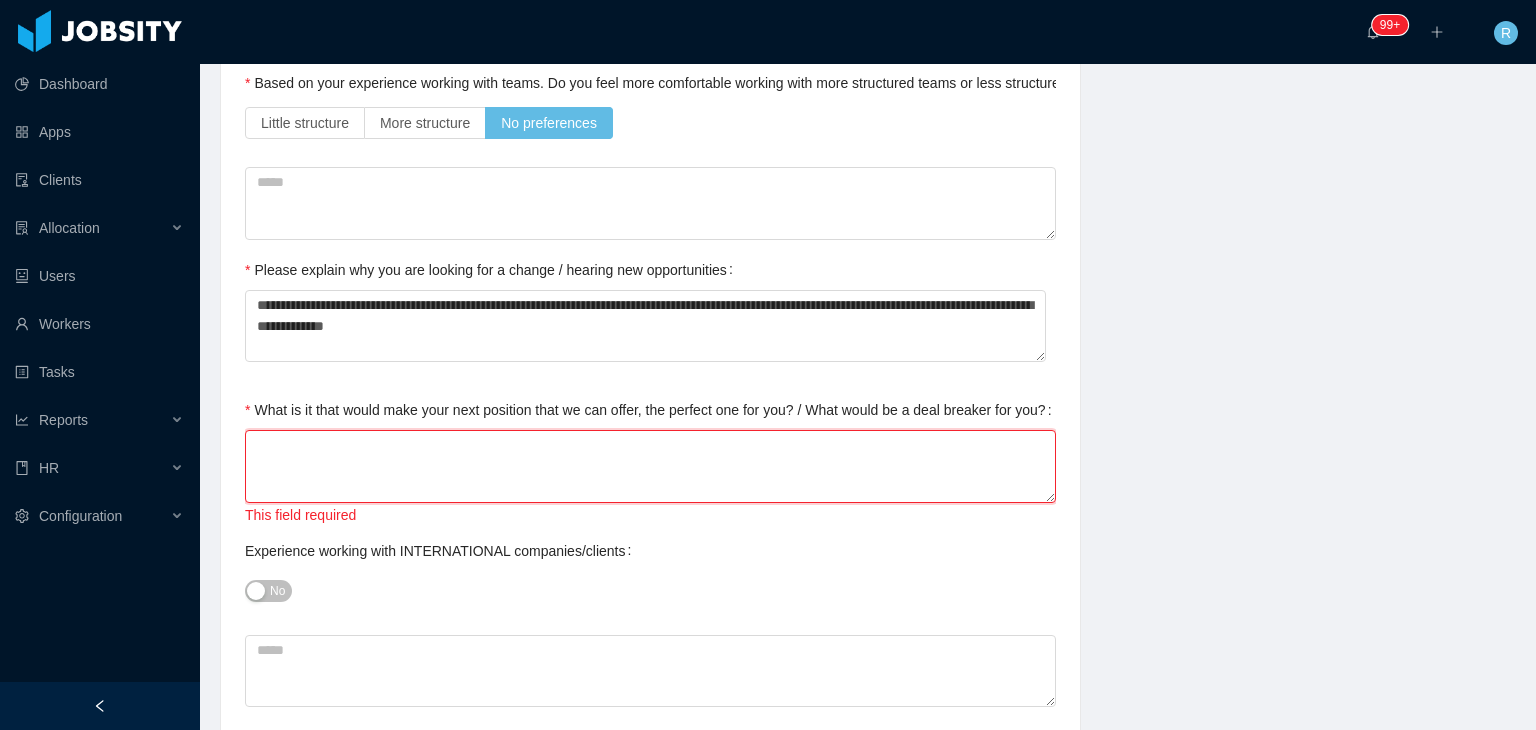 click on "What is it that would make your next position that we can offer, the perfect one for you? / What would be a deal breaker for you?" at bounding box center [650, 466] 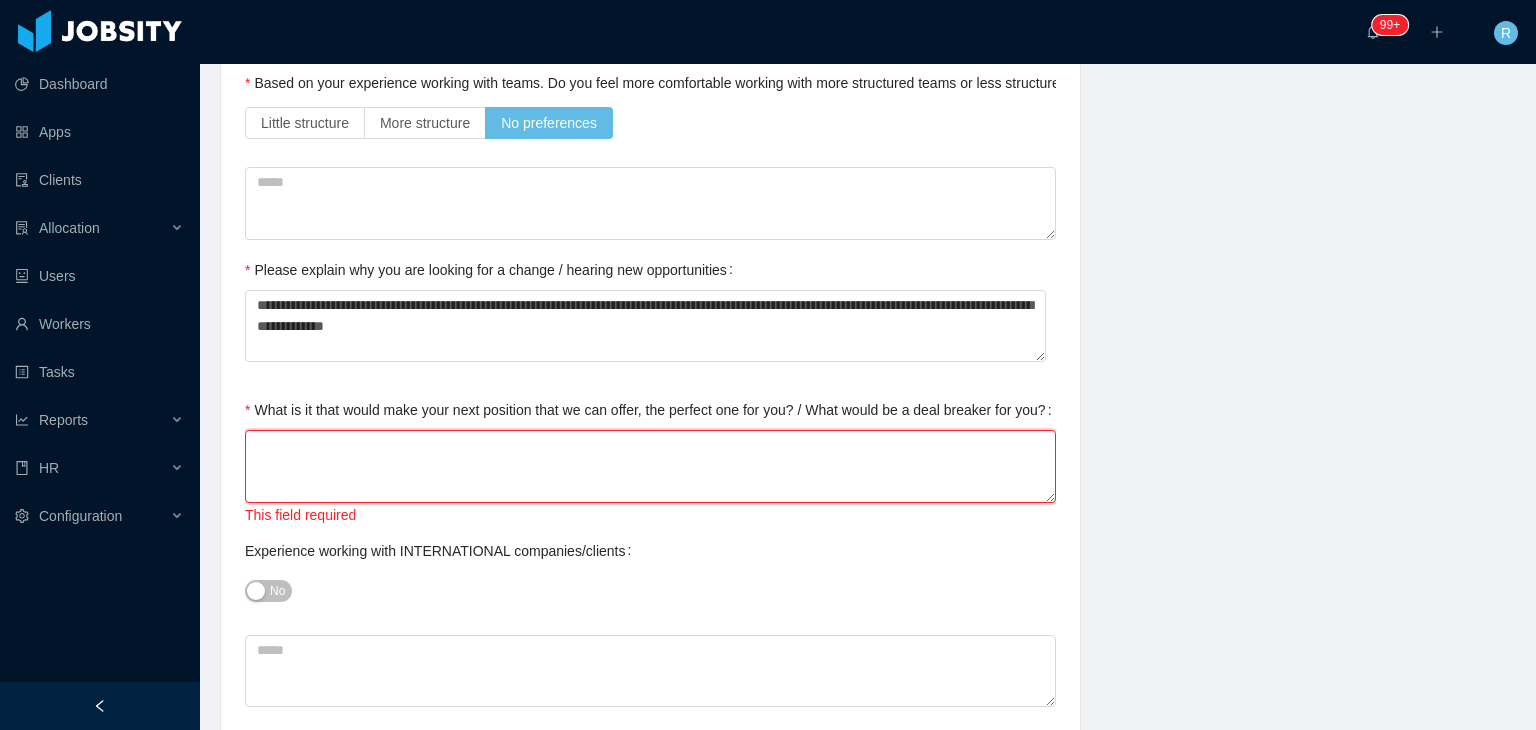 click on "What is it that would make your next position that we can offer, the perfect one for you? / What would be a deal breaker for you?" at bounding box center (650, 466) 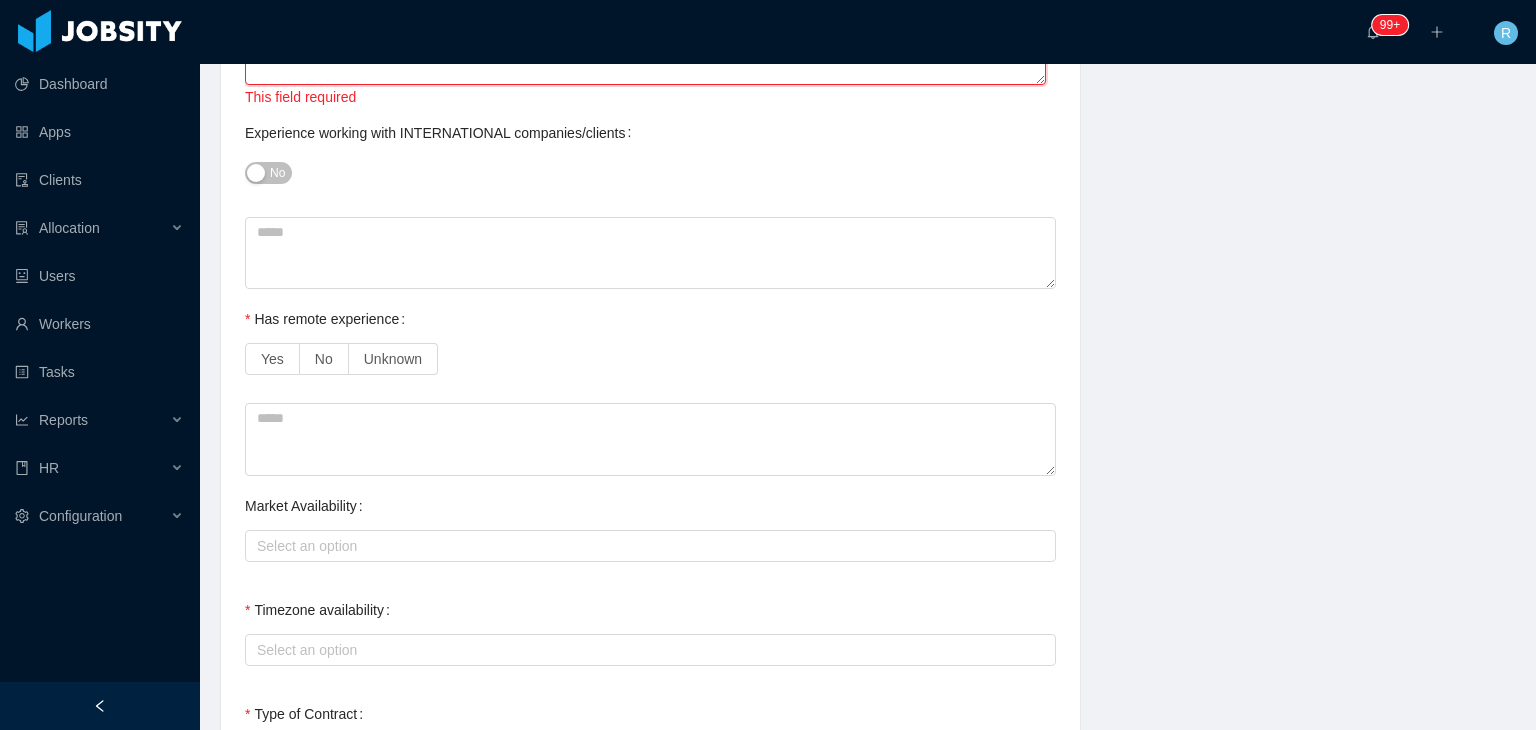 scroll, scrollTop: 1216, scrollLeft: 0, axis: vertical 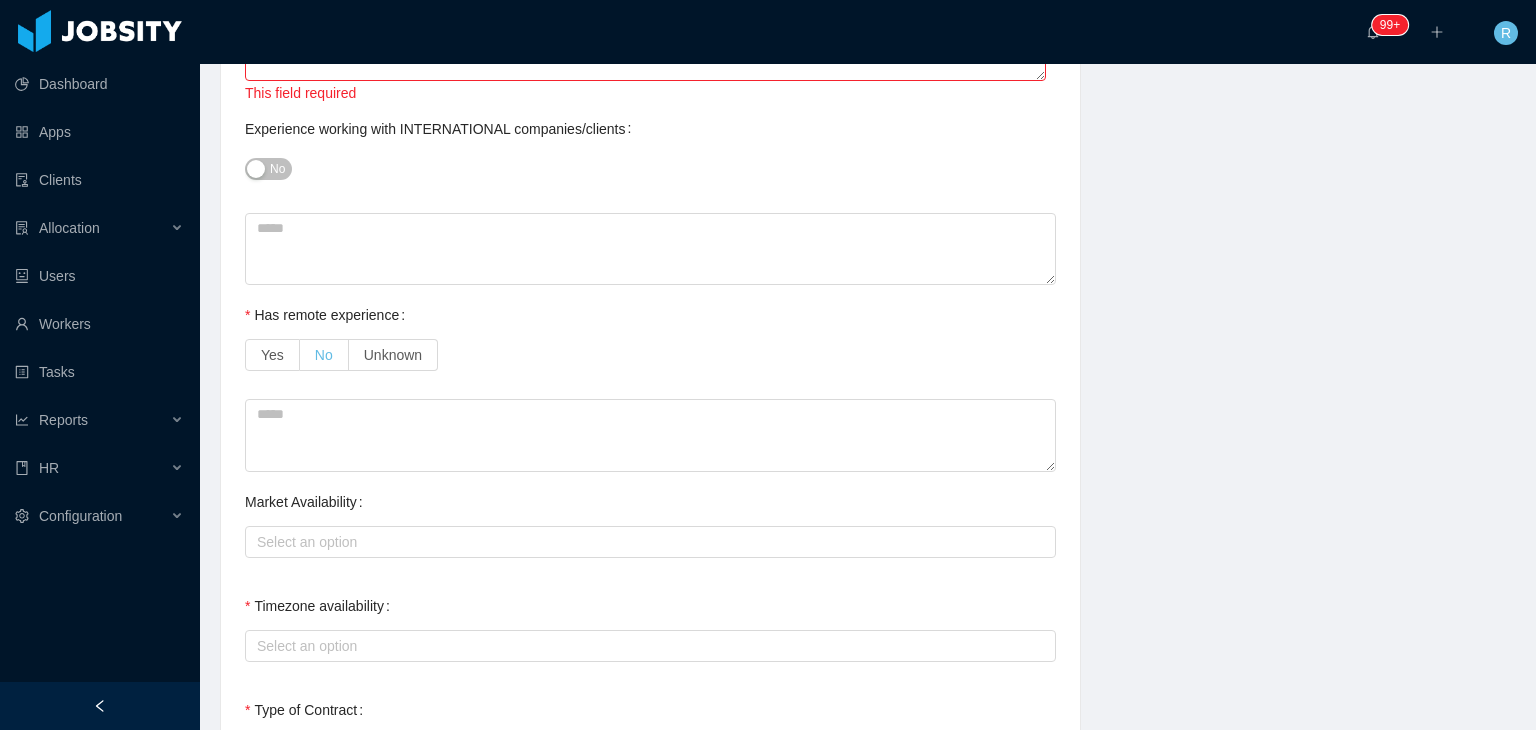 click on "No" at bounding box center (324, 355) 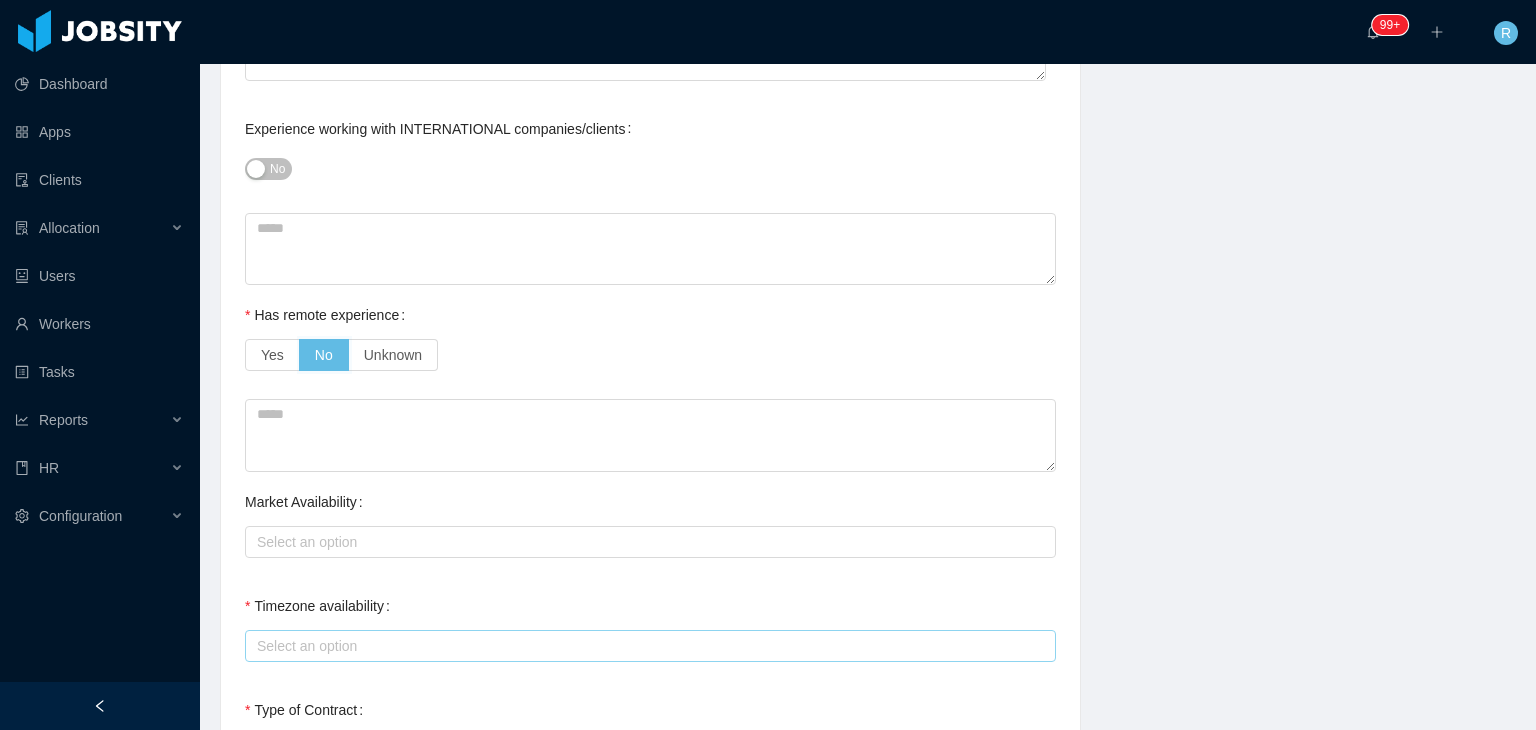click on "Select an option" at bounding box center [646, 646] 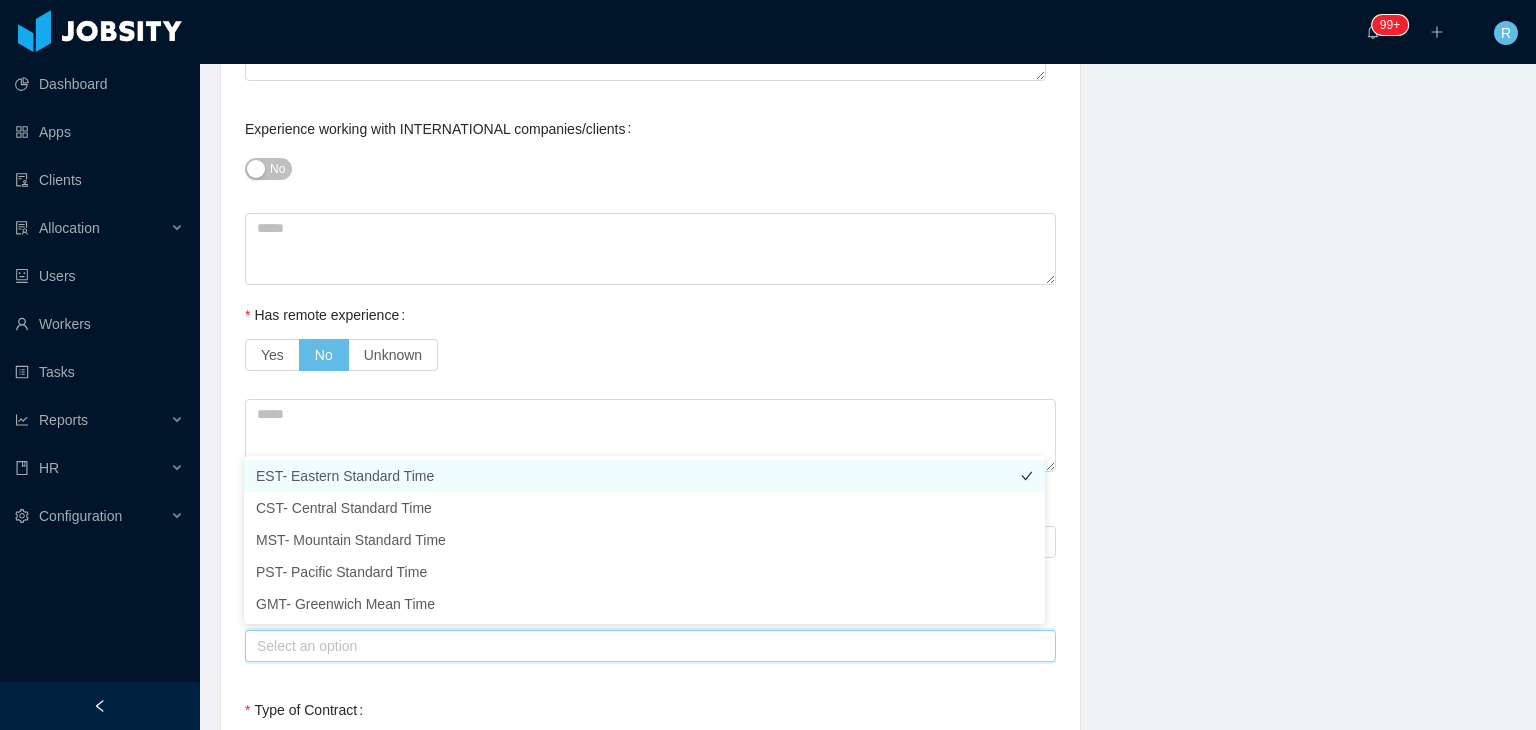 click on "EST- Eastern Standard Time" at bounding box center [644, 476] 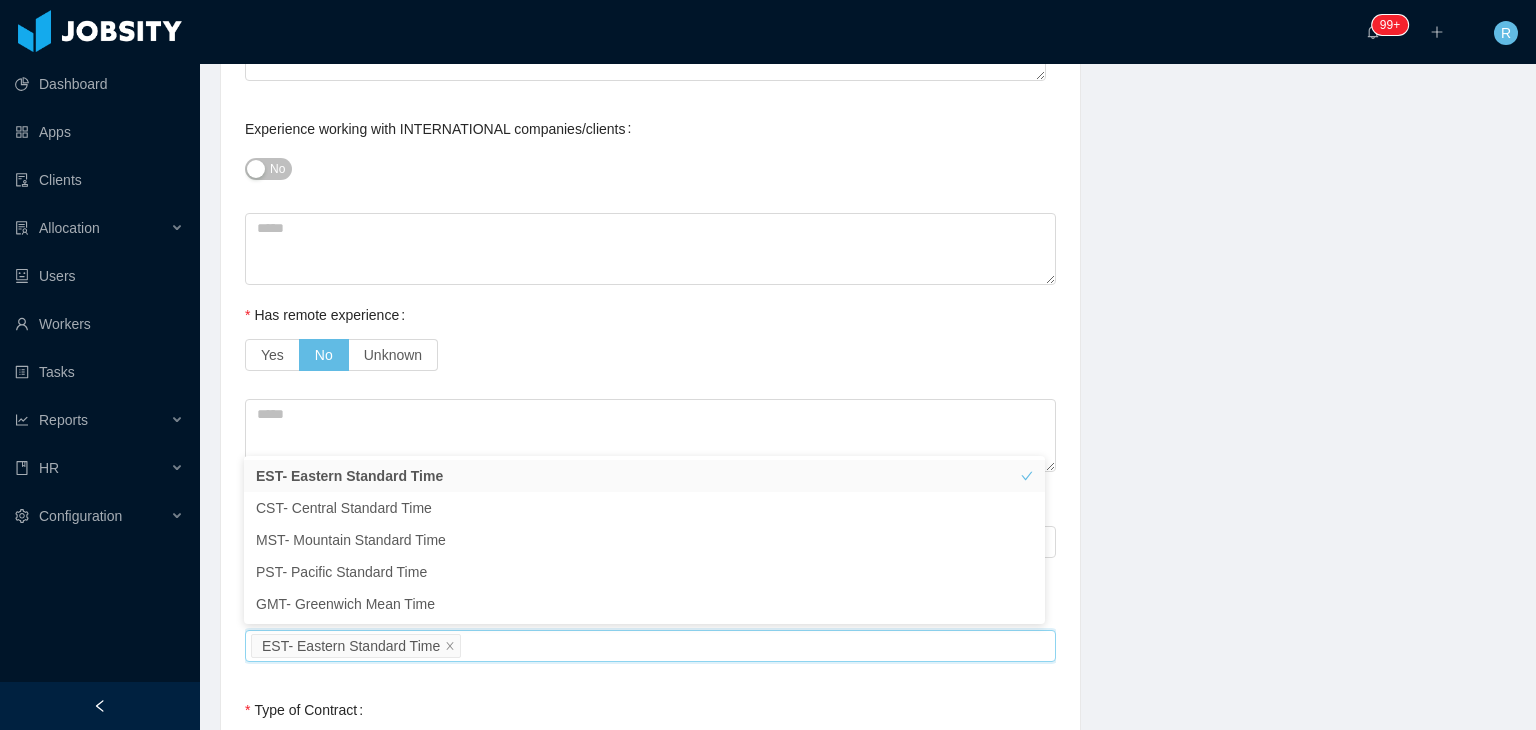 click on "**********" at bounding box center [650, 293] 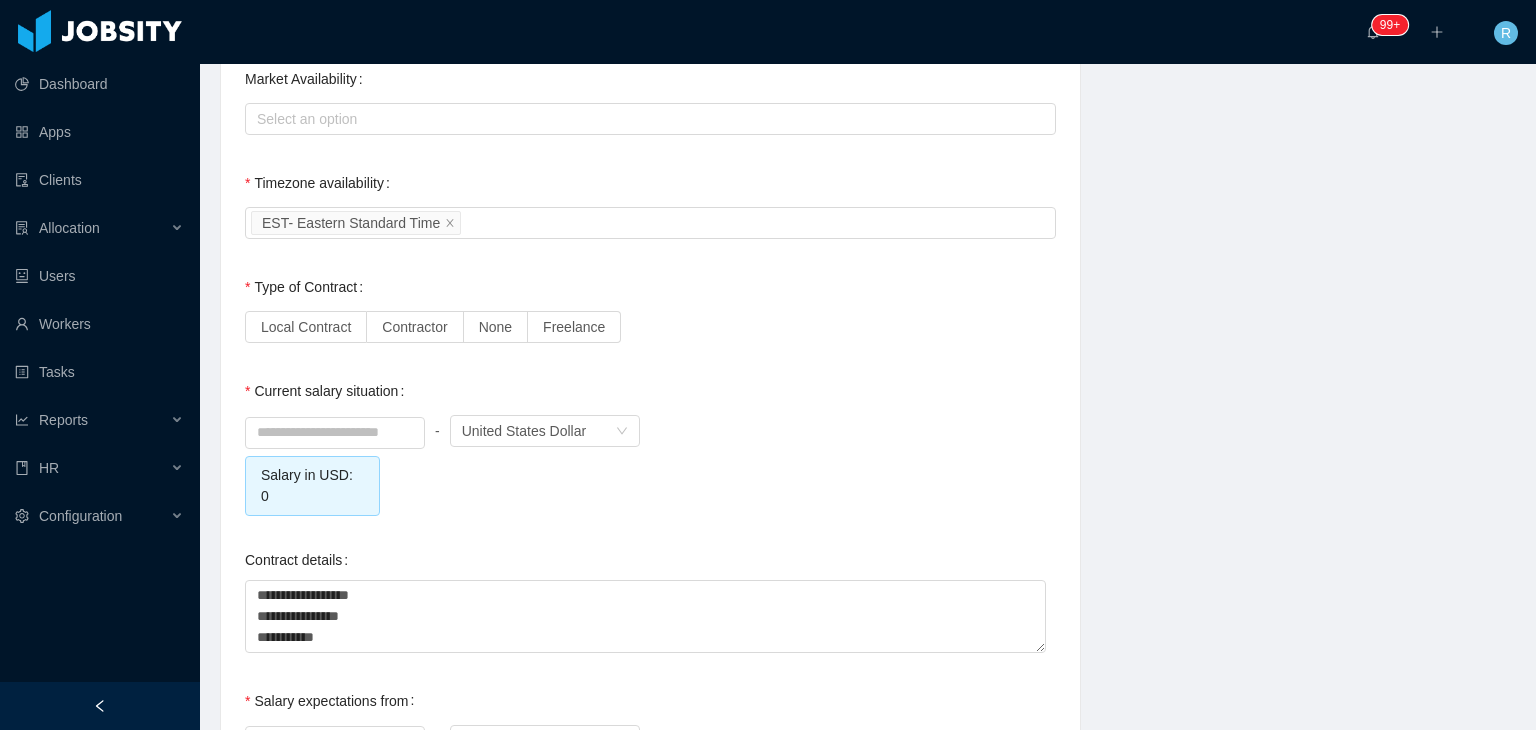 scroll, scrollTop: 1659, scrollLeft: 0, axis: vertical 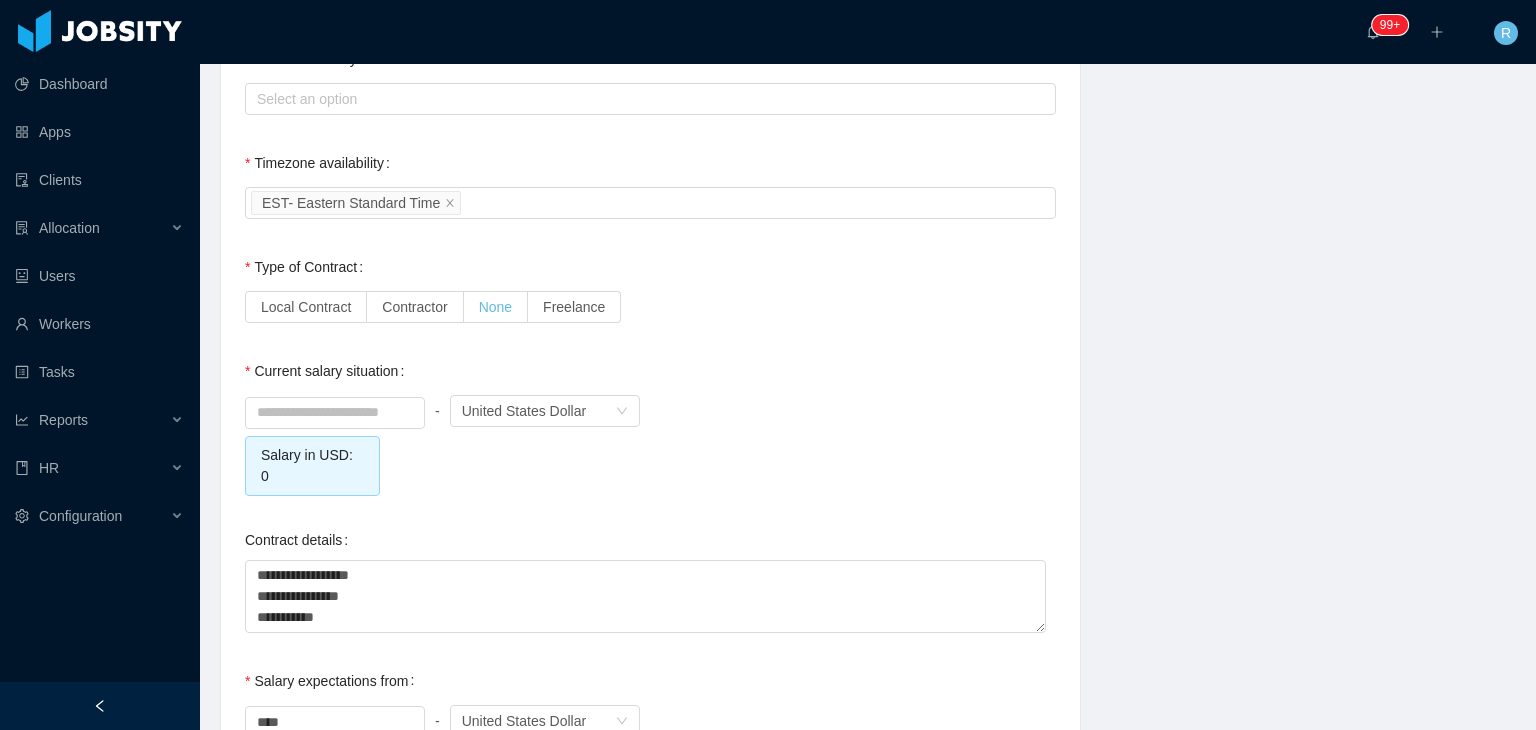 click on "None" at bounding box center [495, 307] 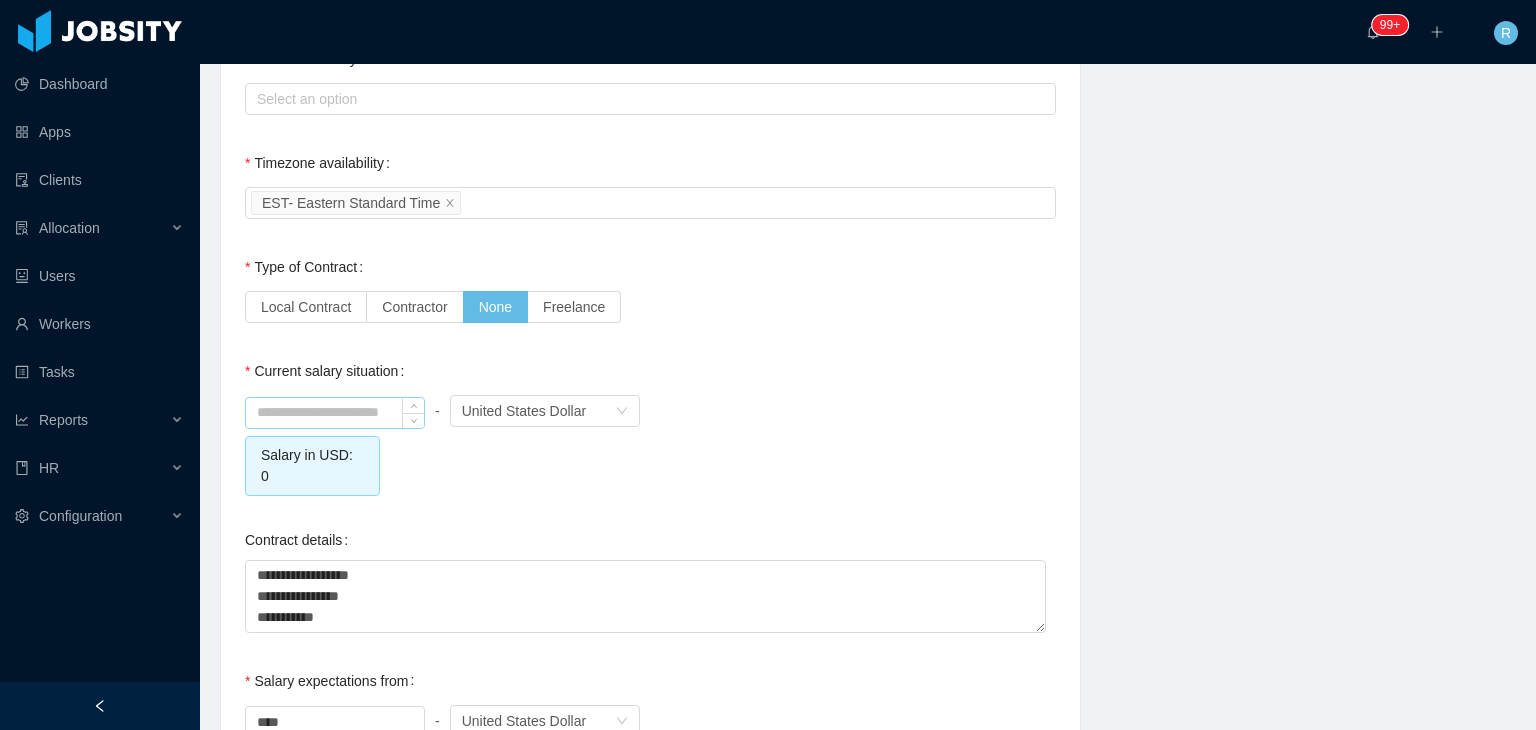 click at bounding box center [335, 413] 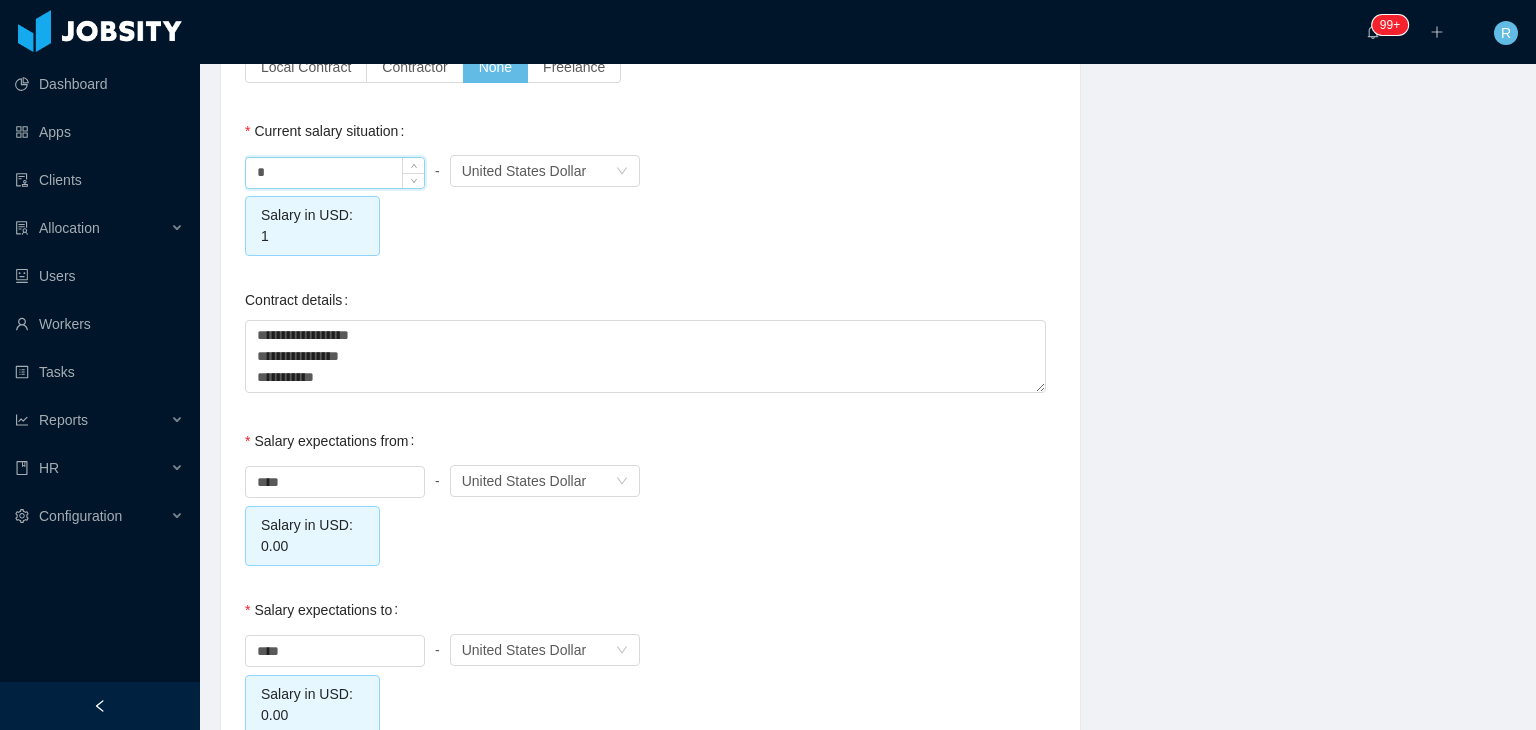 scroll, scrollTop: 1900, scrollLeft: 0, axis: vertical 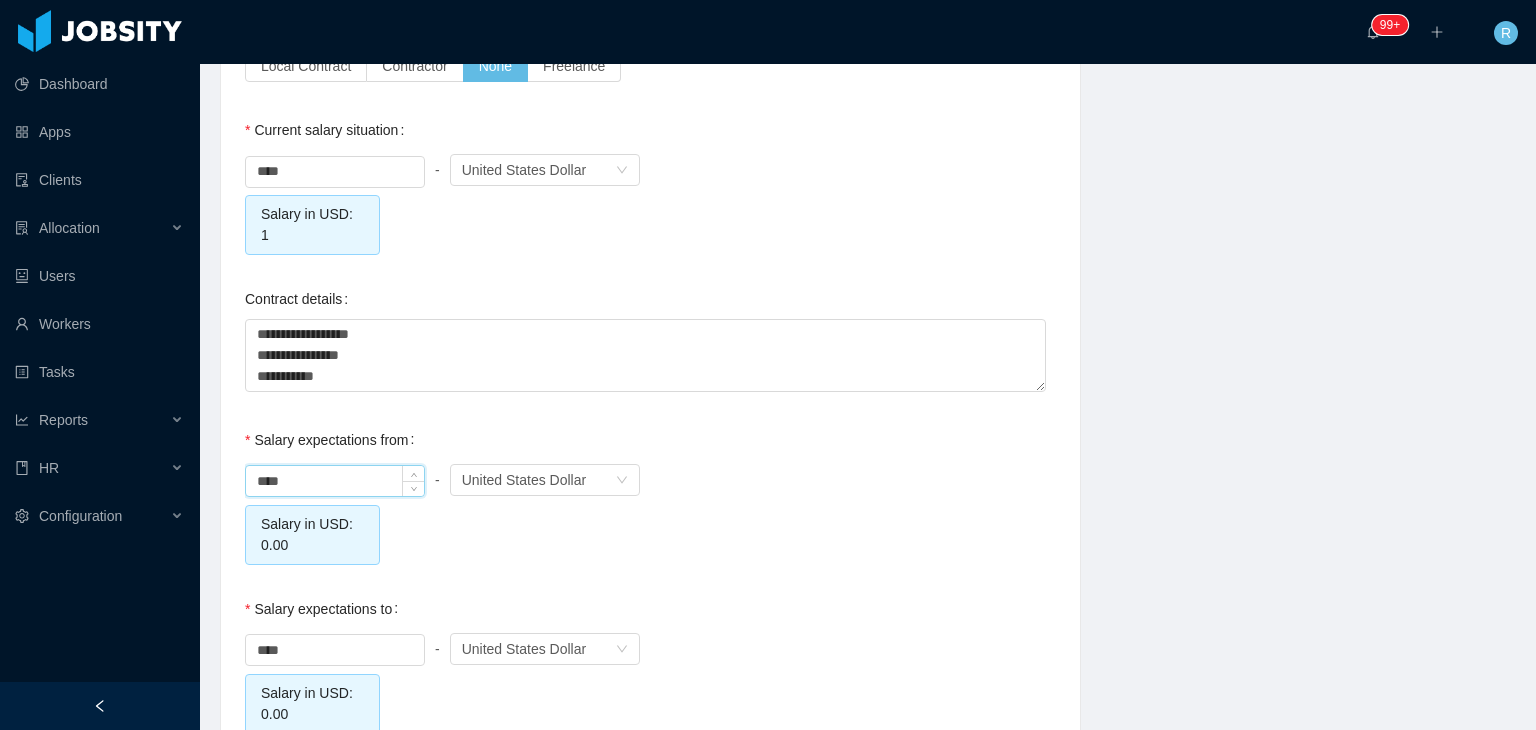 click on "****" at bounding box center [335, 481] 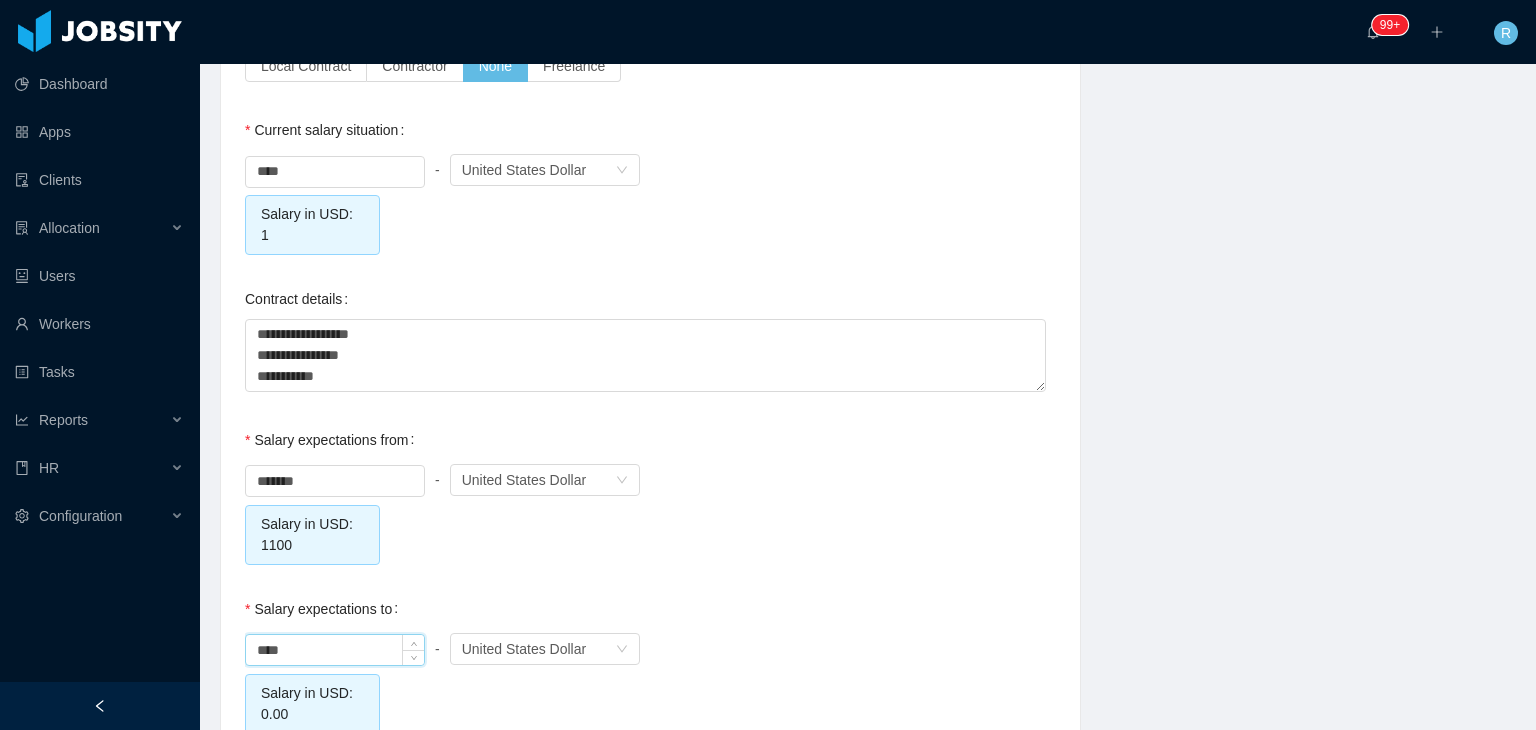 click on "****" at bounding box center (335, 650) 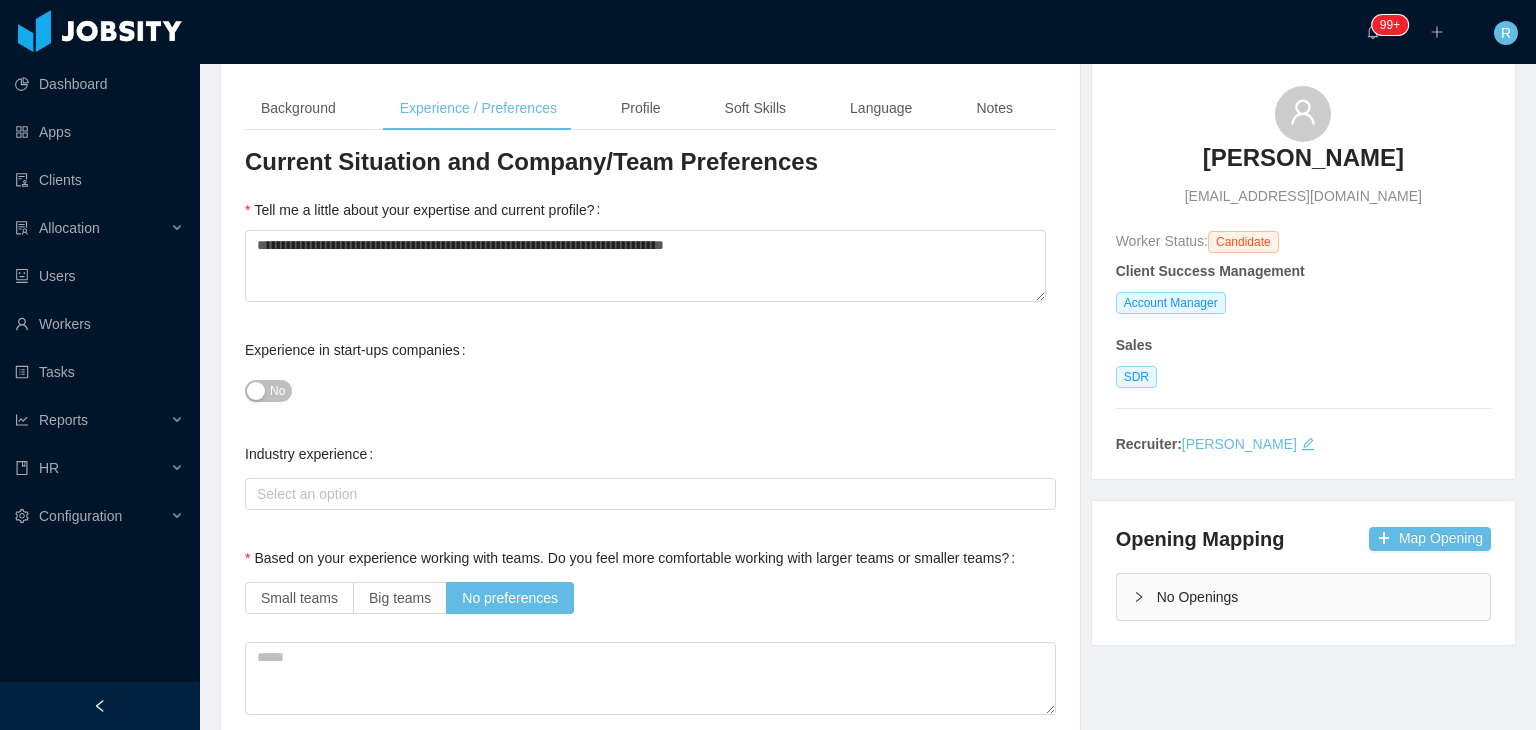 scroll, scrollTop: 0, scrollLeft: 0, axis: both 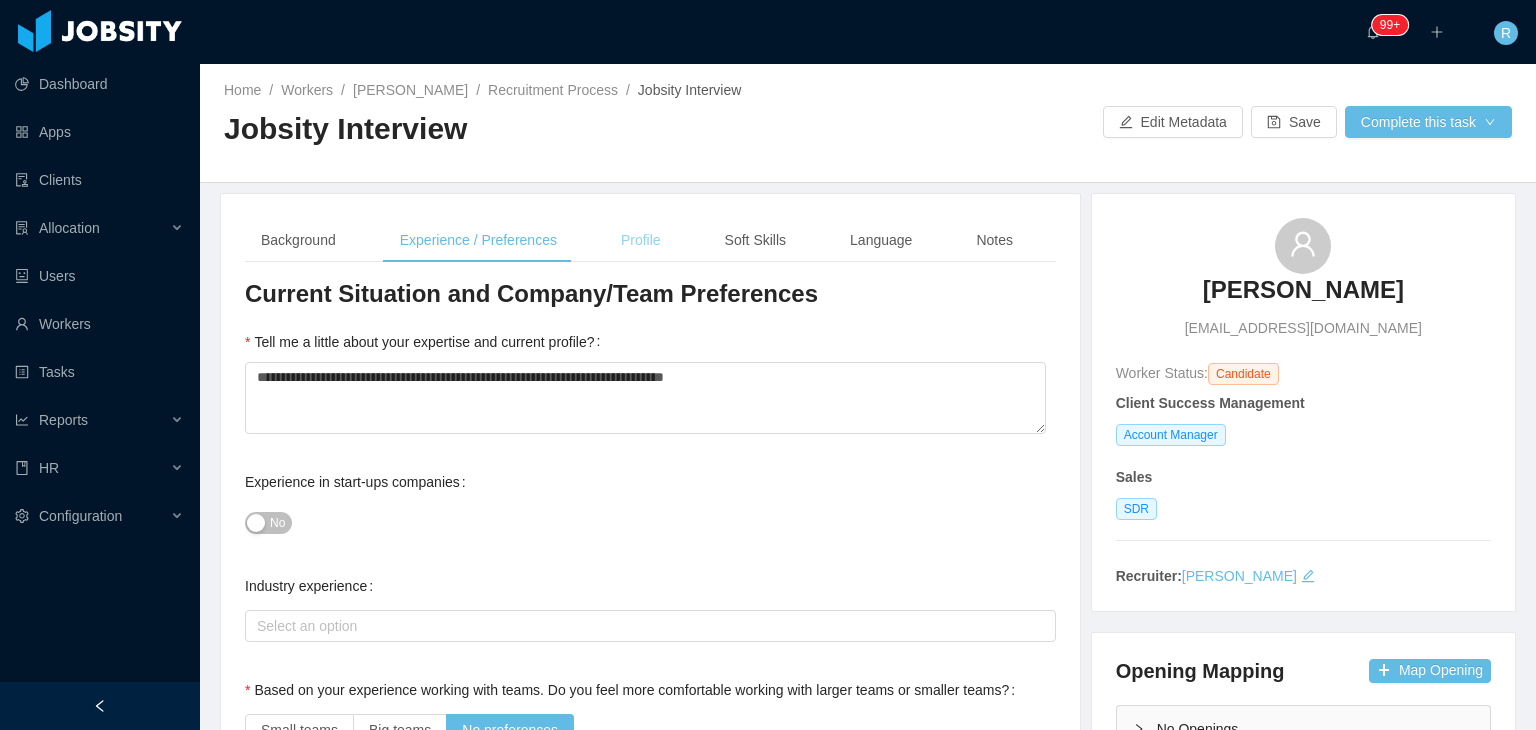 click on "Profile" at bounding box center (641, 240) 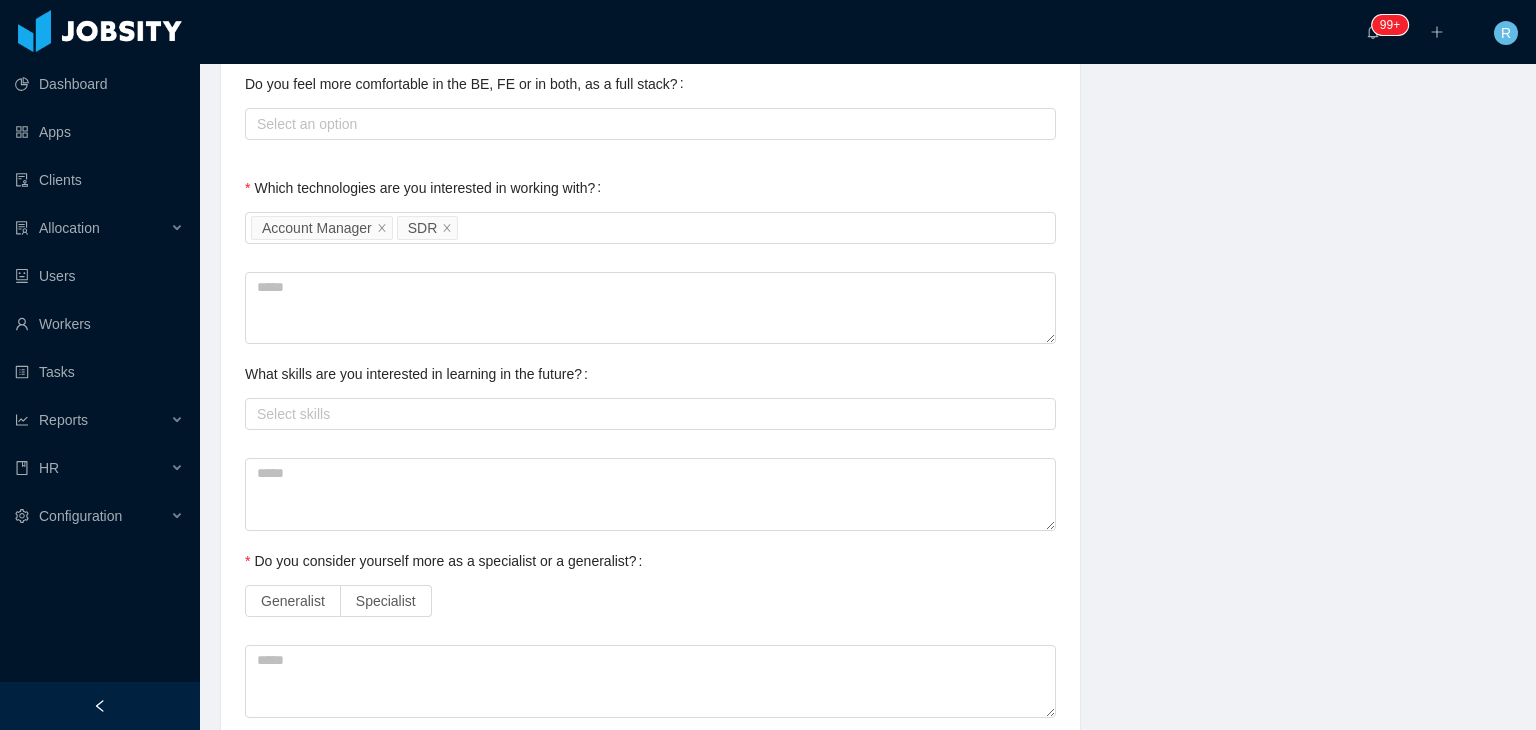 scroll, scrollTop: 790, scrollLeft: 0, axis: vertical 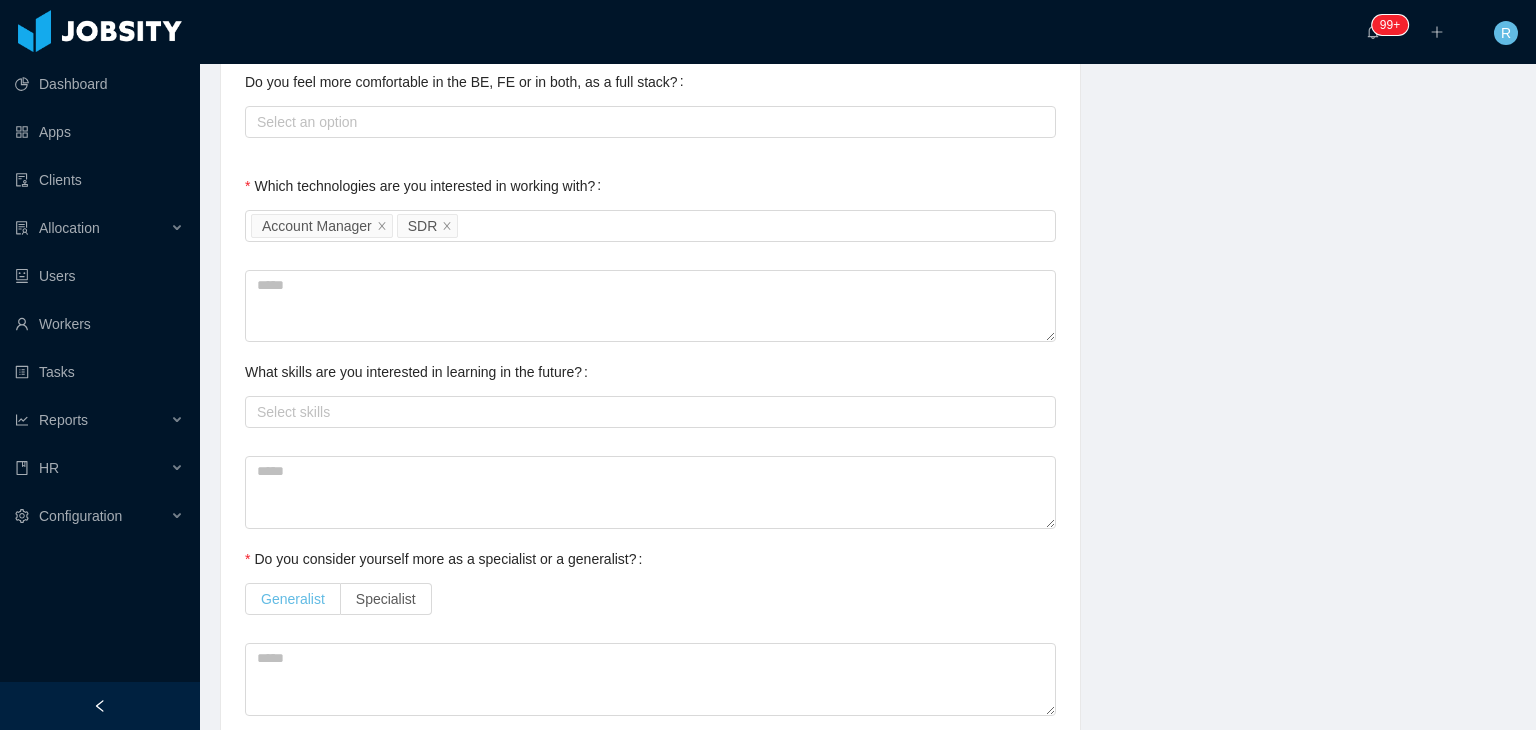 click on "Generalist" at bounding box center (293, 599) 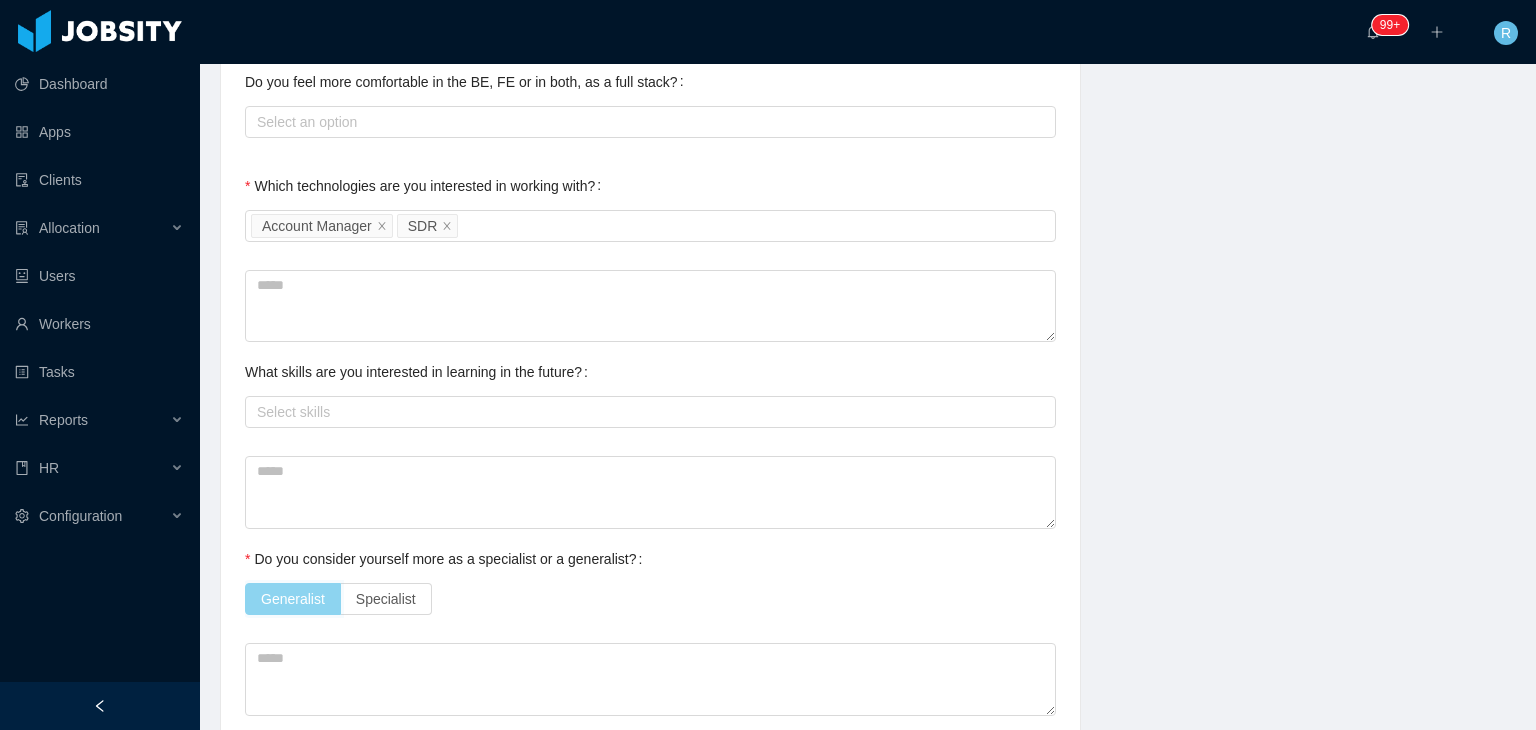 scroll, scrollTop: 1066, scrollLeft: 0, axis: vertical 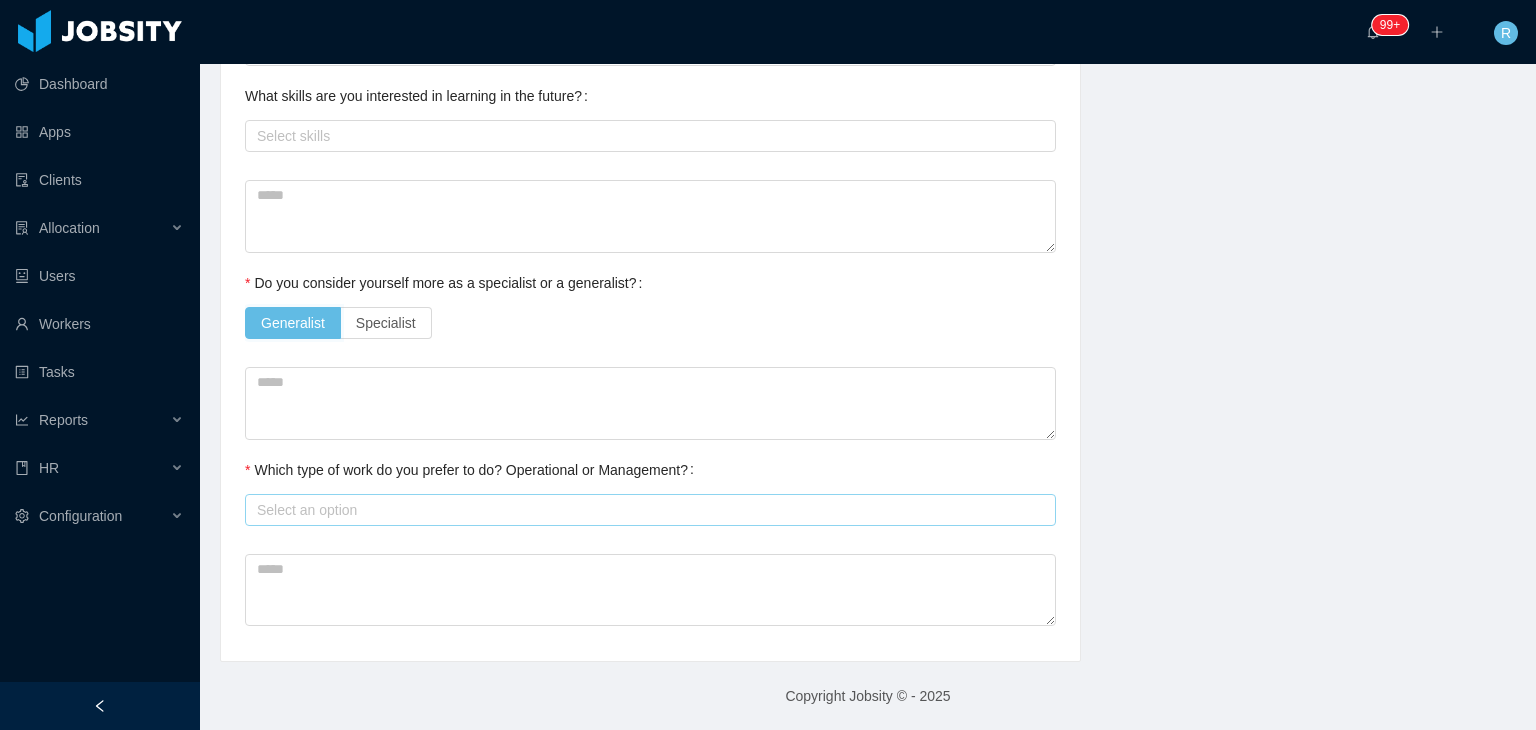 click on "Select an option" at bounding box center (646, 510) 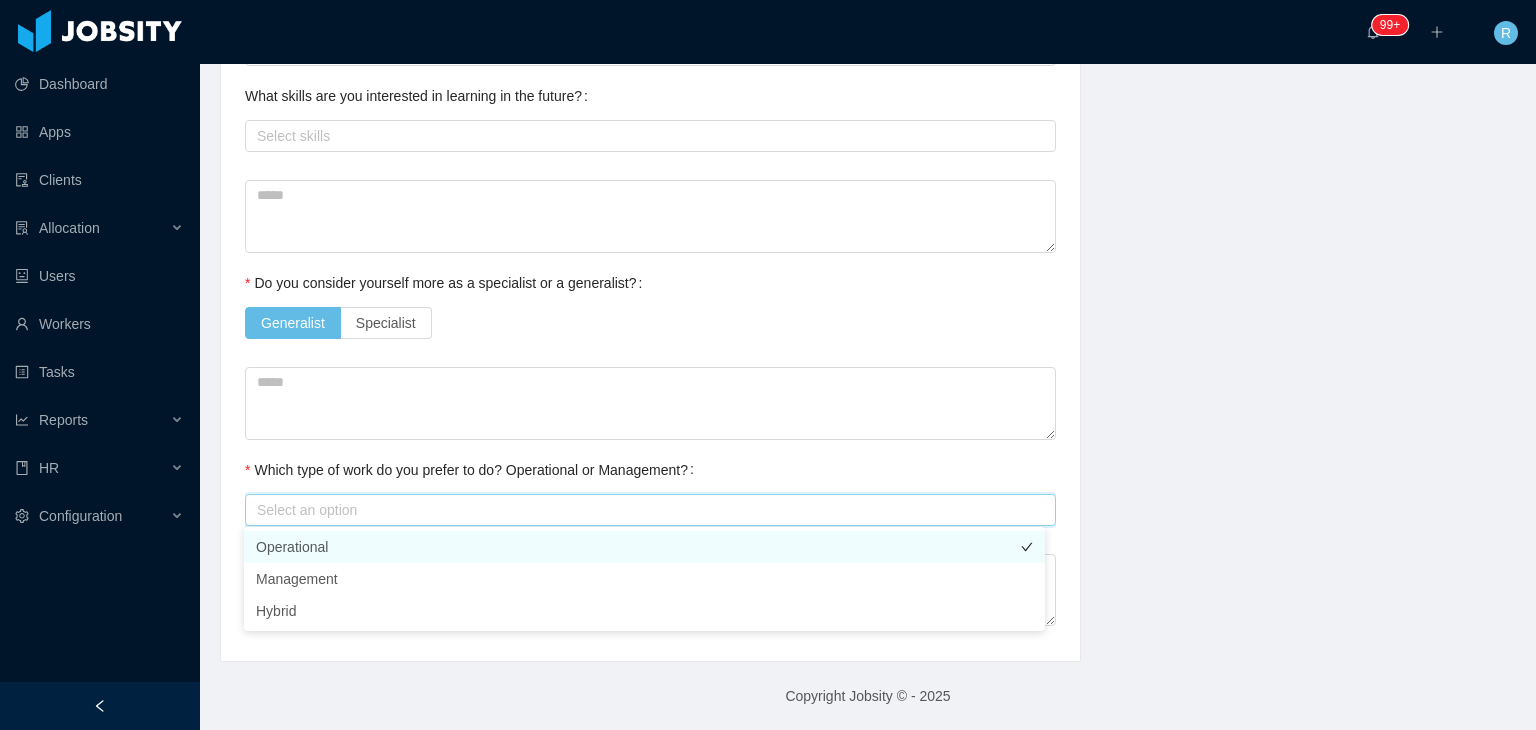 click on "Operational" at bounding box center [644, 547] 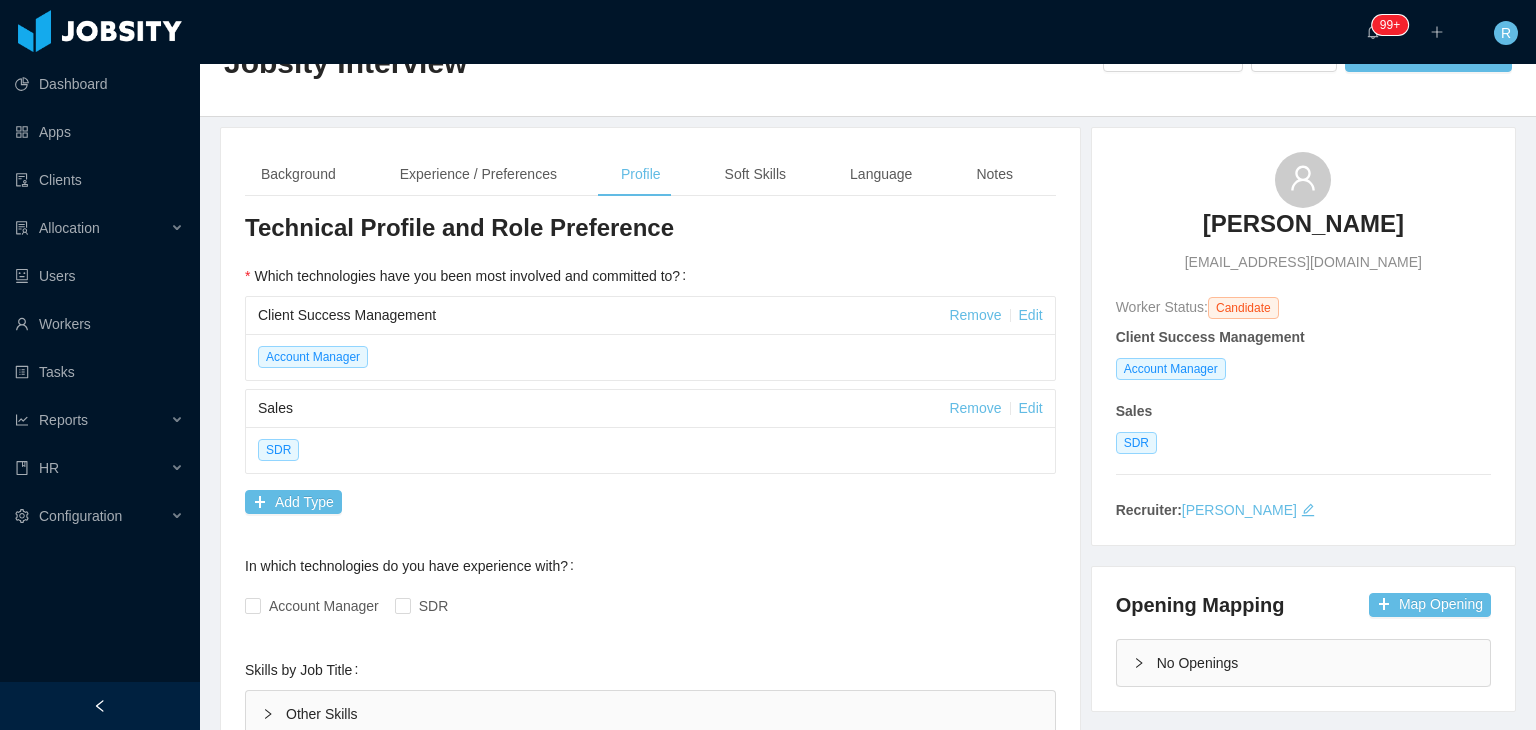 scroll, scrollTop: 0, scrollLeft: 0, axis: both 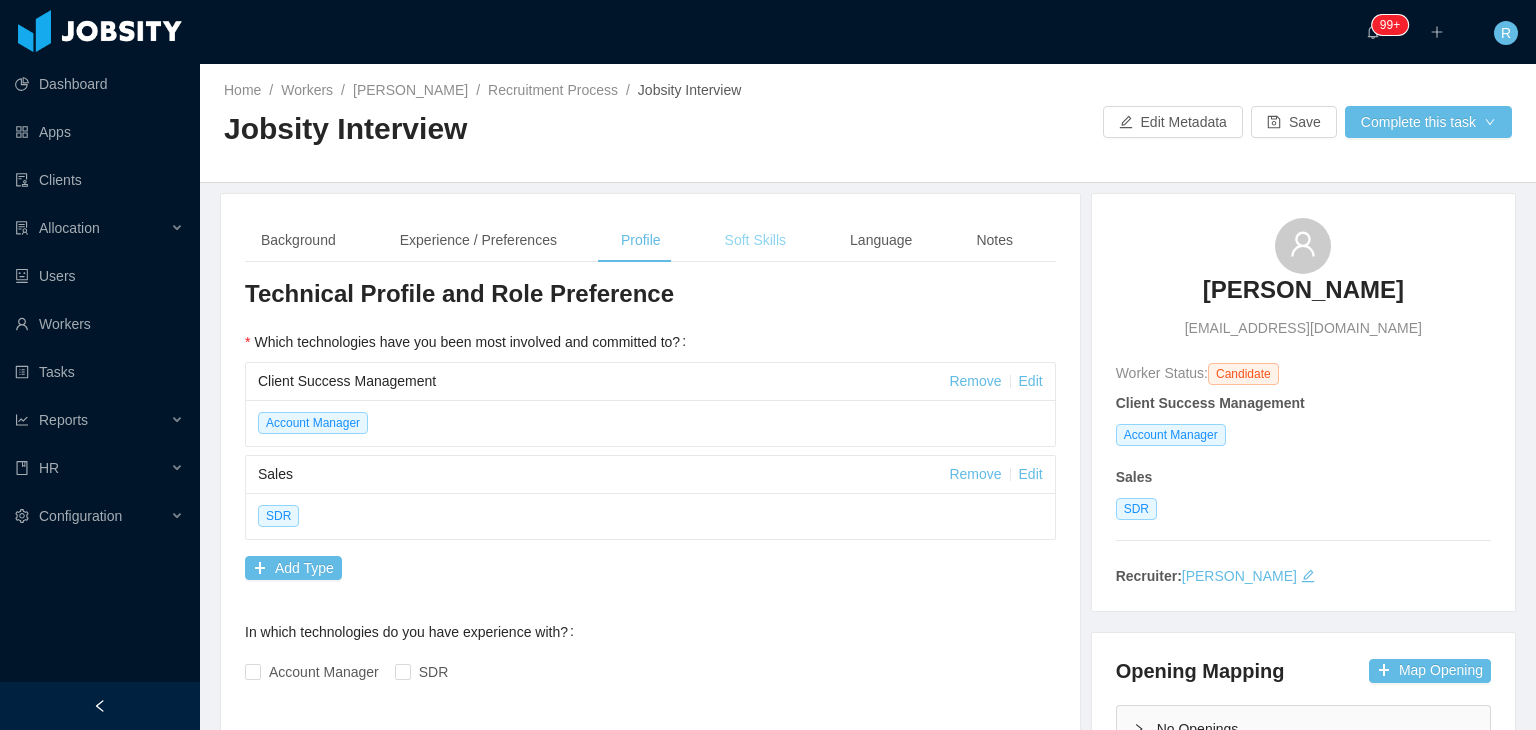 click on "Soft Skills" at bounding box center [755, 240] 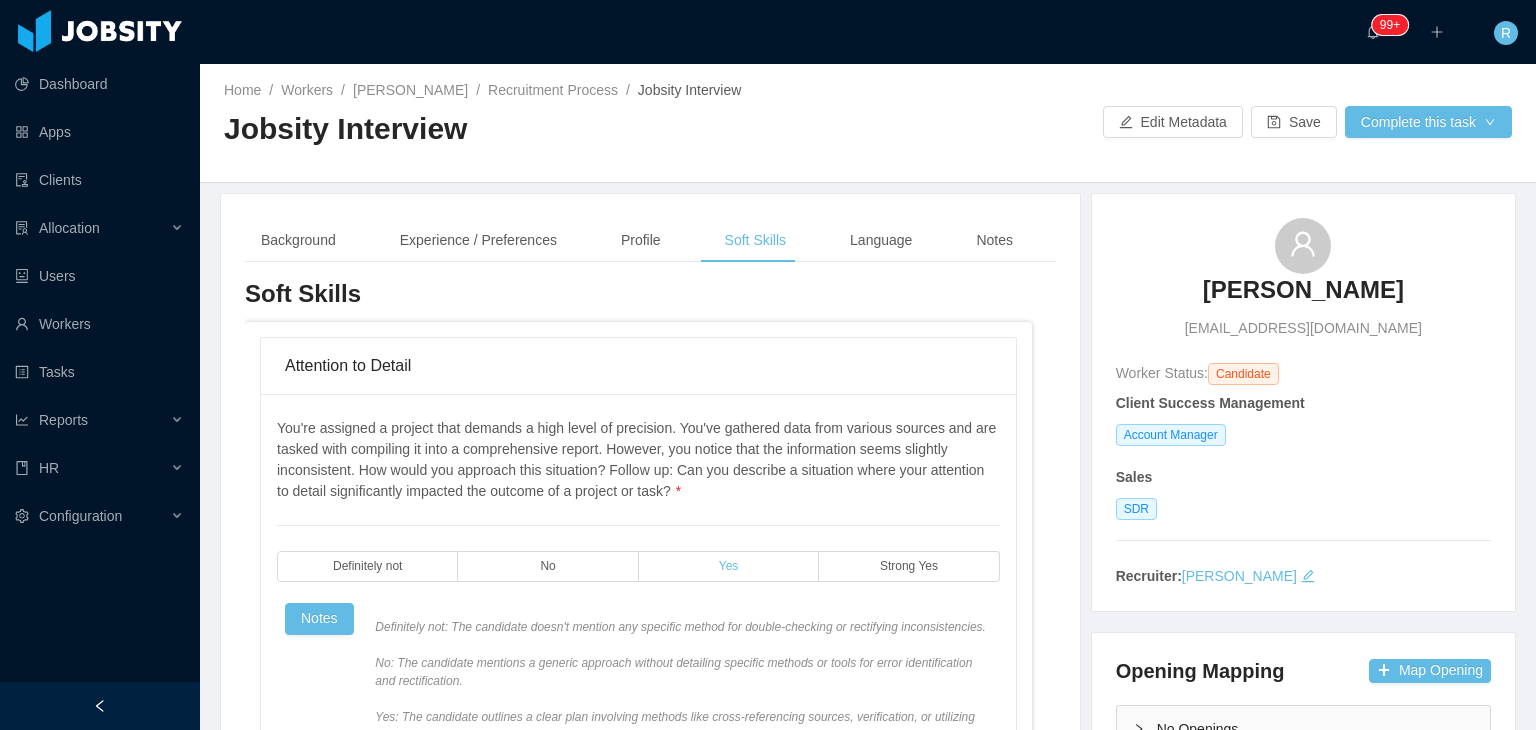 drag, startPoint x: 747, startPoint y: 573, endPoint x: 747, endPoint y: 558, distance: 15 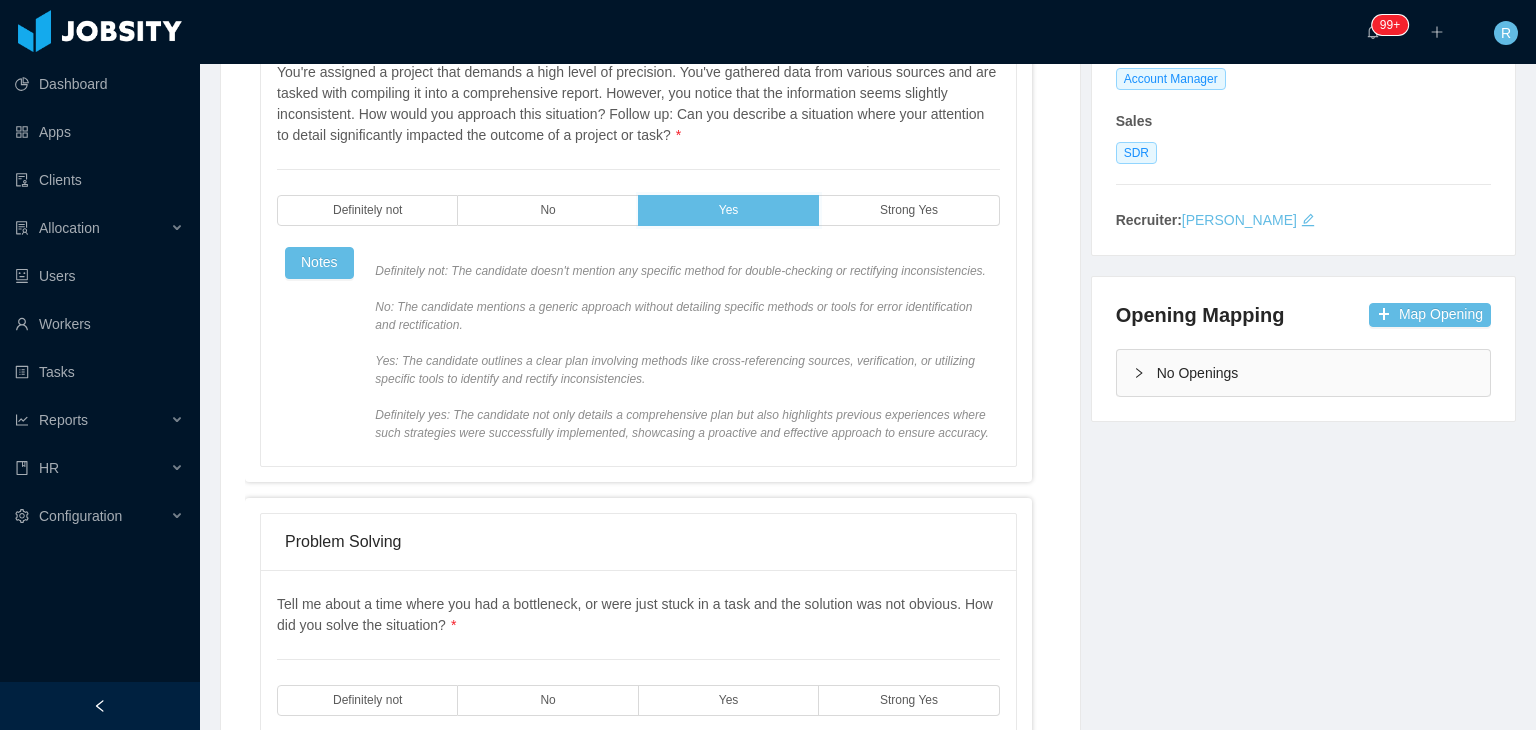 scroll, scrollTop: 500, scrollLeft: 0, axis: vertical 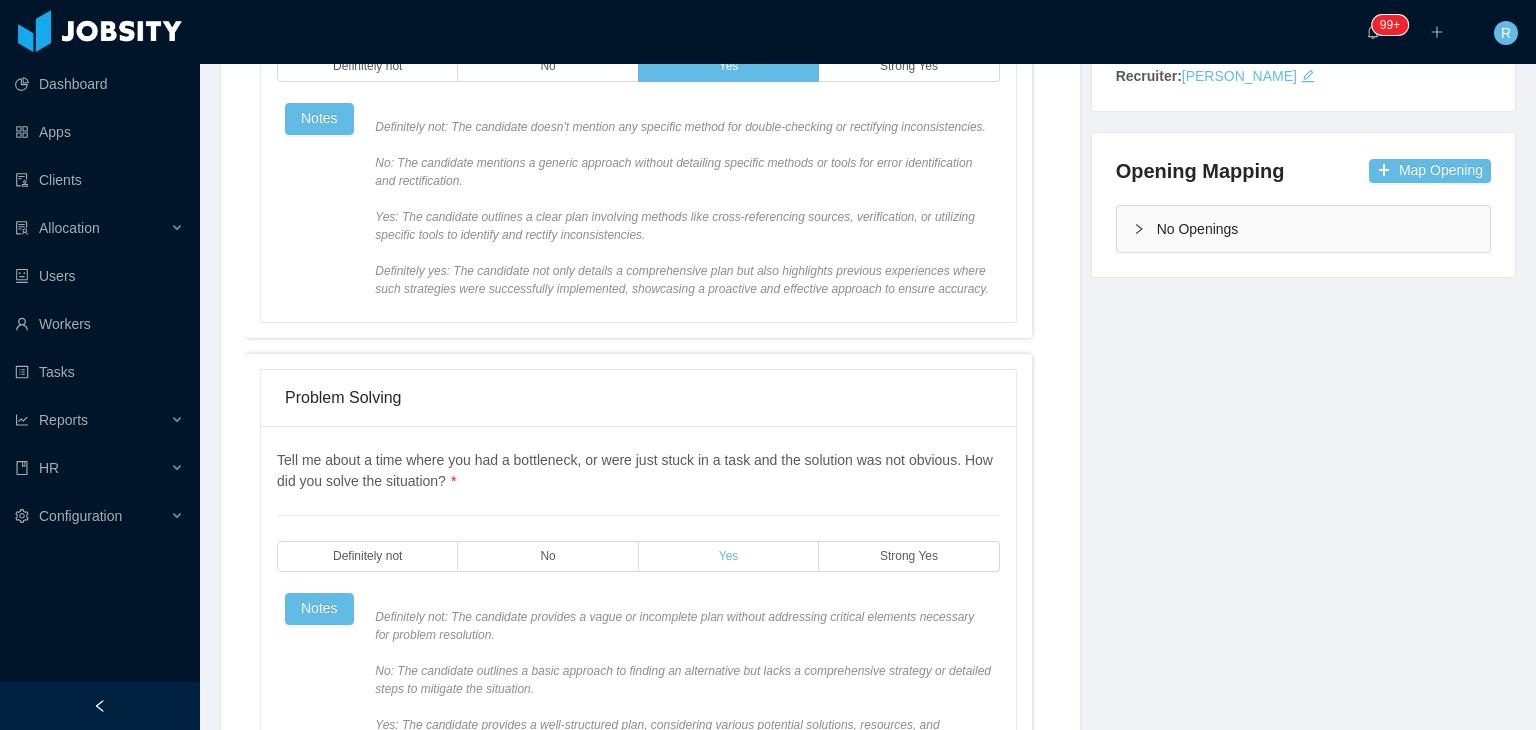 click on "Yes" at bounding box center (729, 556) 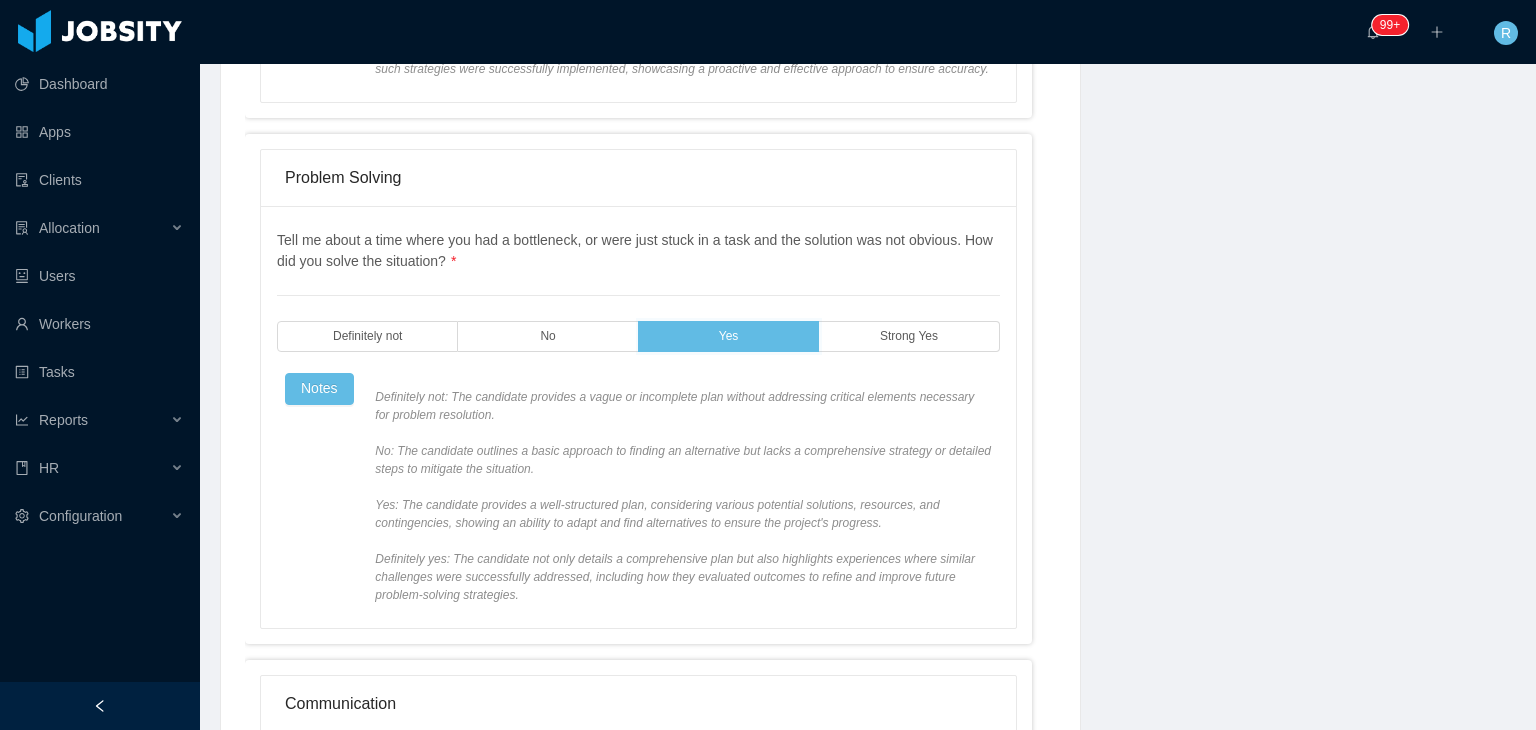 scroll, scrollTop: 1000, scrollLeft: 0, axis: vertical 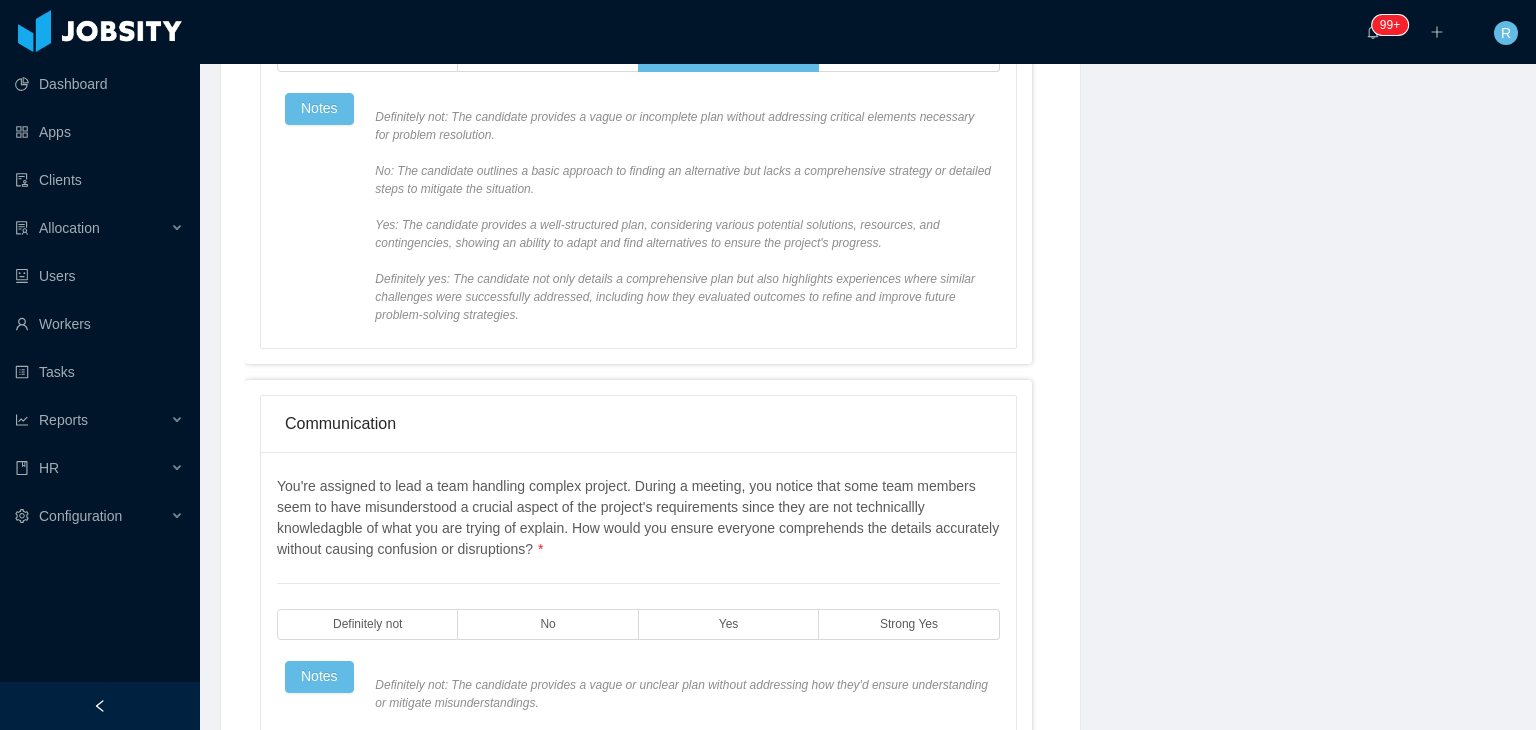 click on "You're assigned to lead a team handling complex project. During a meeting, you notice that some team members seem to have misunderstood a crucial aspect of the project's requirements since they are not technicallly knowledagble of what you are trying of explain. How would you ensure everyone comprehends the details accurately without causing confusion or disruptions? * Definitely not No Yes Strong Yes Notes" at bounding box center (638, 693) 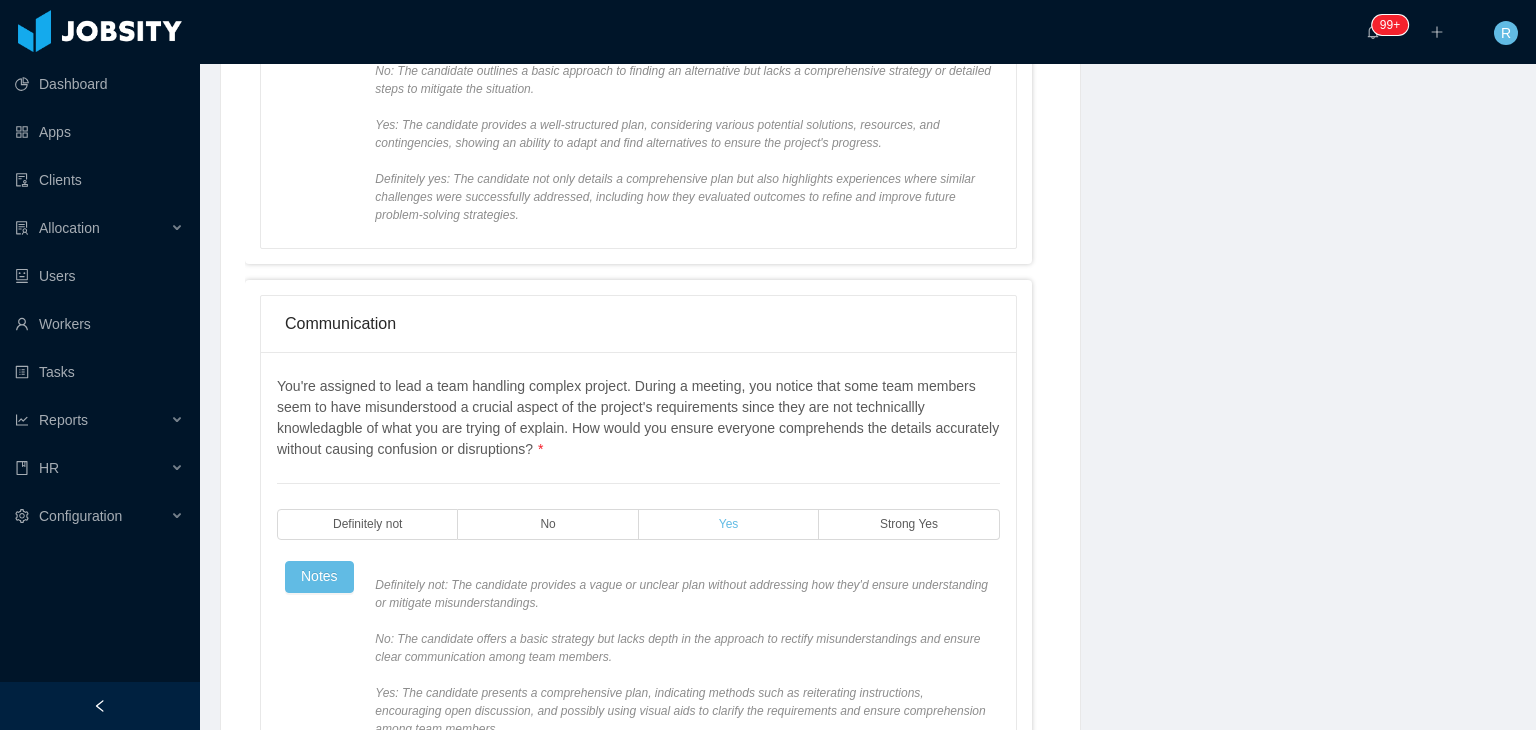 click on "Definitely not: The candidate provides a vague or unclear plan without addressing how they'd ensure understanding or mitigate misunderstandings.
No: The candidate offers a basic strategy but lacks depth in the approach to rectify misunderstandings and ensure clear communication among team members.
Yes: The candidate presents a comprehensive plan, indicating methods such as reiterating instructions, encouraging open discussion, and possibly using visual aids to clarify the requirements and ensure comprehension among team members.
Definitely yes: The candidate not only details a comprehensive plan but also highlights experiences where they successfully managed similar situations, showcasing their ability to effectively resolve communication misunderstandings and conflicts within teams." at bounding box center [683, 693] 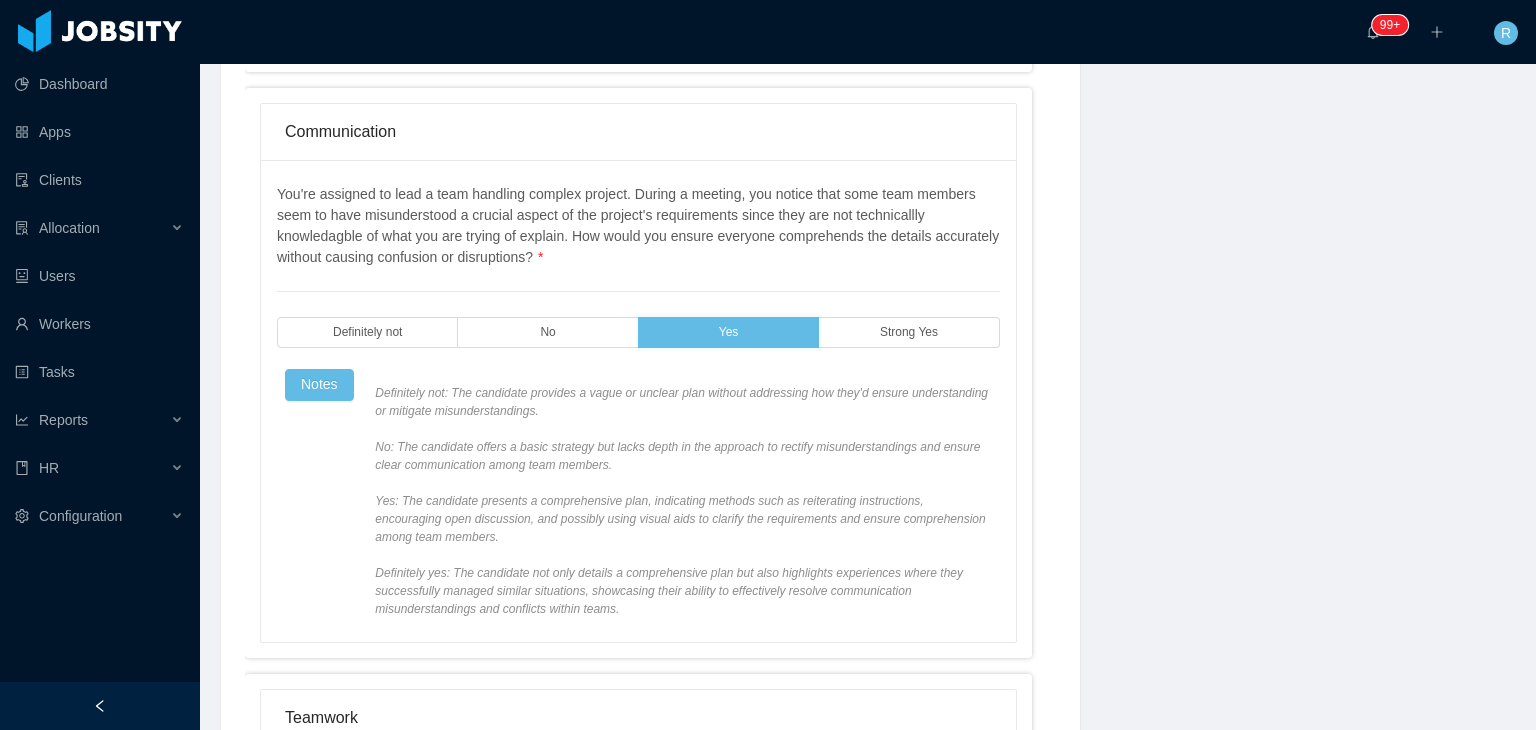 scroll, scrollTop: 1500, scrollLeft: 0, axis: vertical 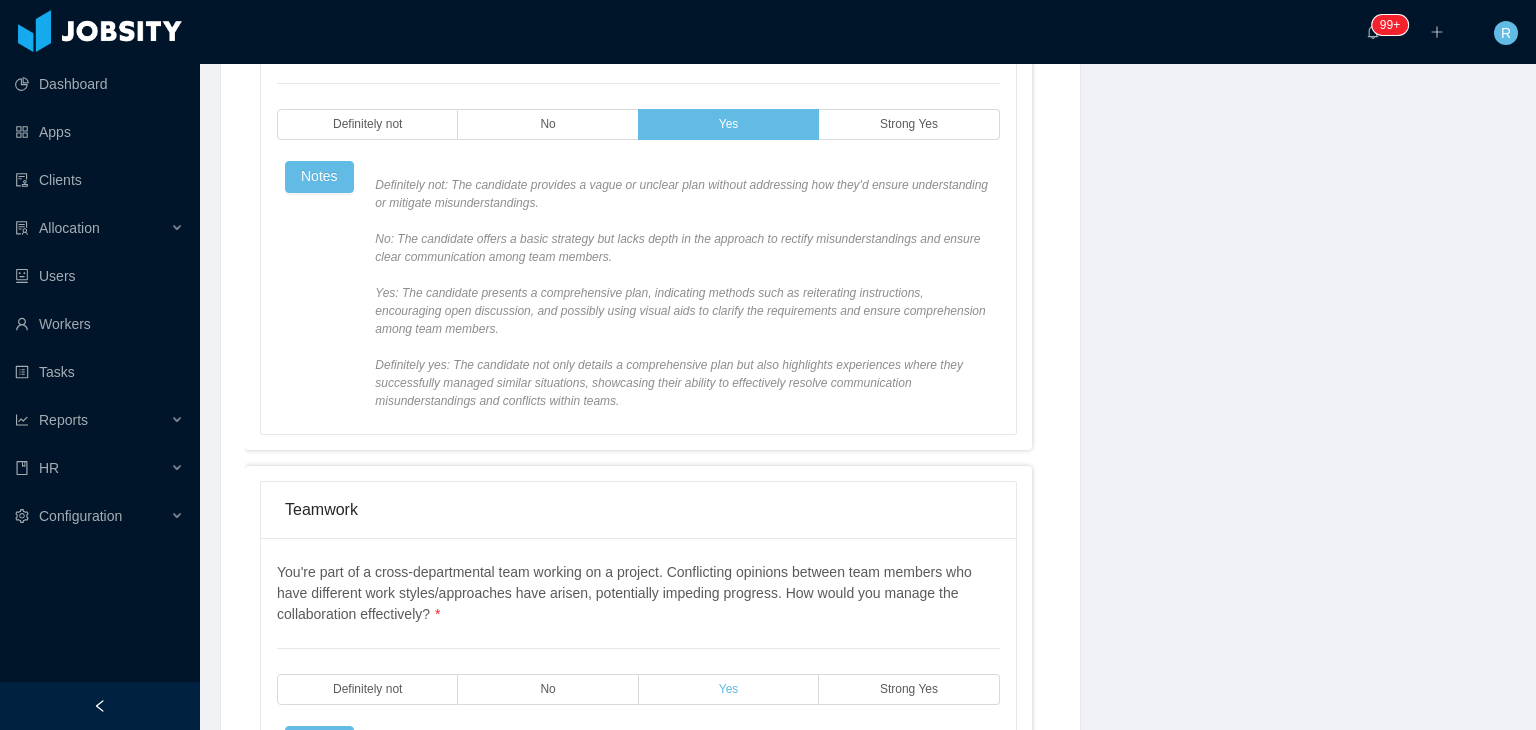 click on "You're part of a cross-departmental team working on a project. Conflicting opinions between team members who have different work styles/approaches have arisen, potentially impeding progress. How would you manage the collaboration effectively? * Definitely not No Yes Strong Yes Notes" at bounding box center (638, 759) 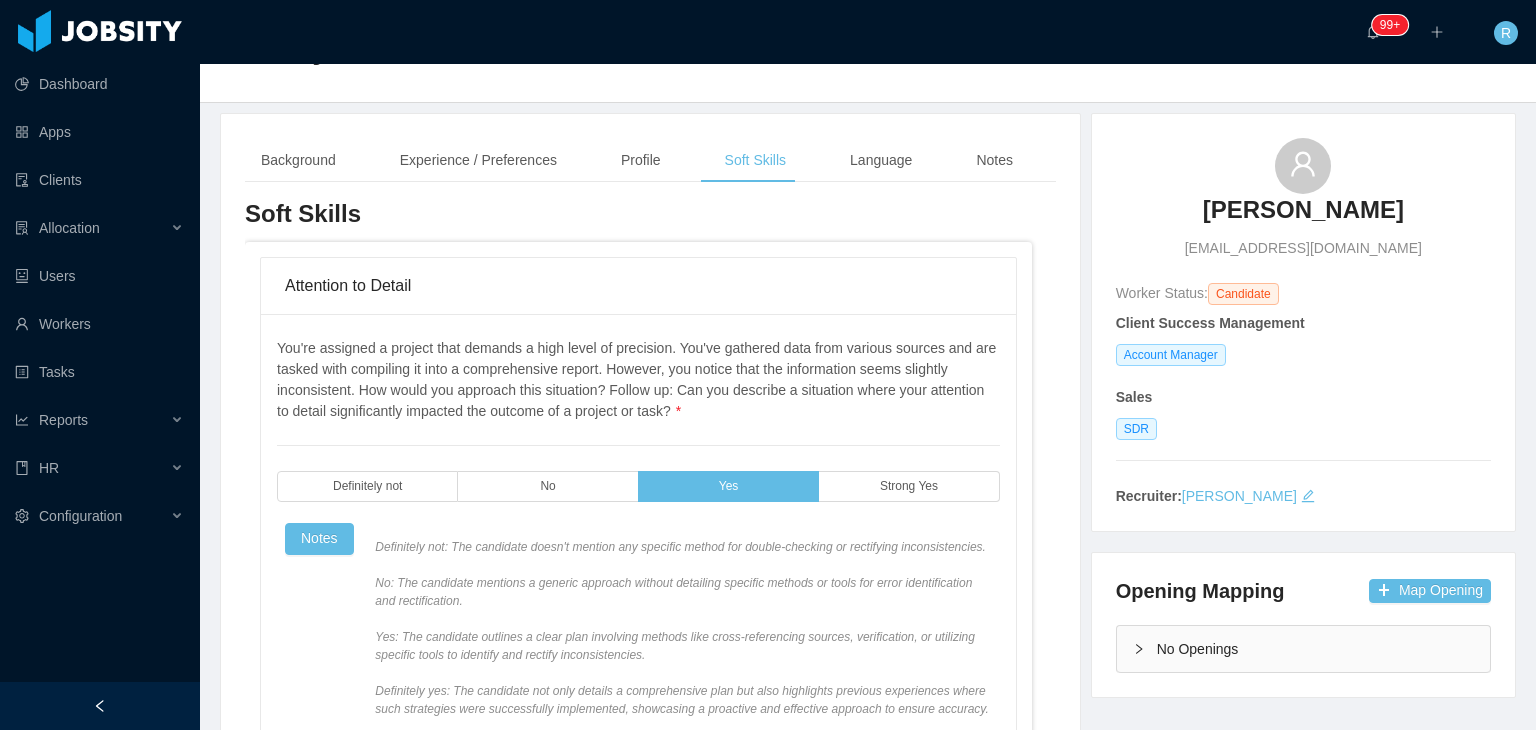 scroll, scrollTop: 0, scrollLeft: 0, axis: both 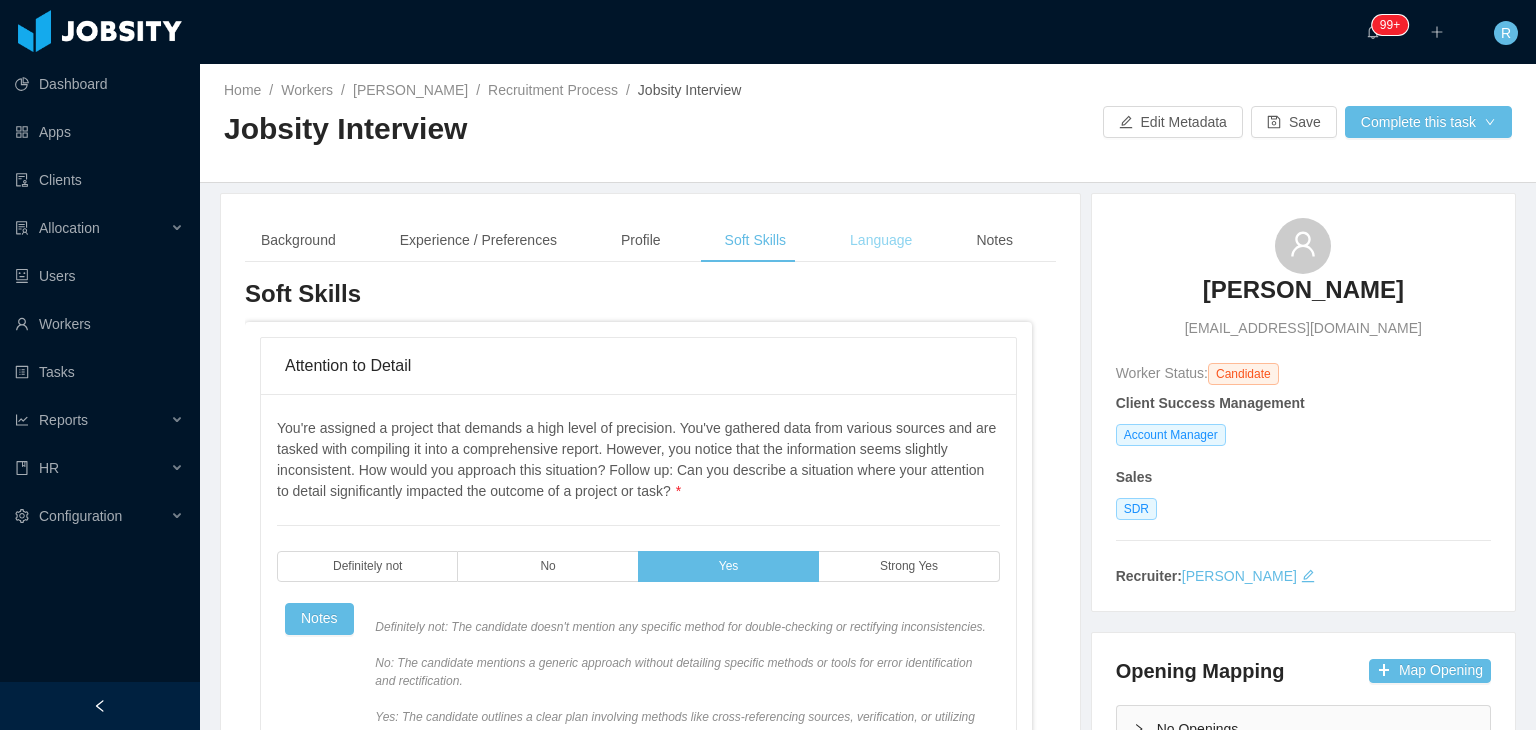 click on "Language" at bounding box center [881, 240] 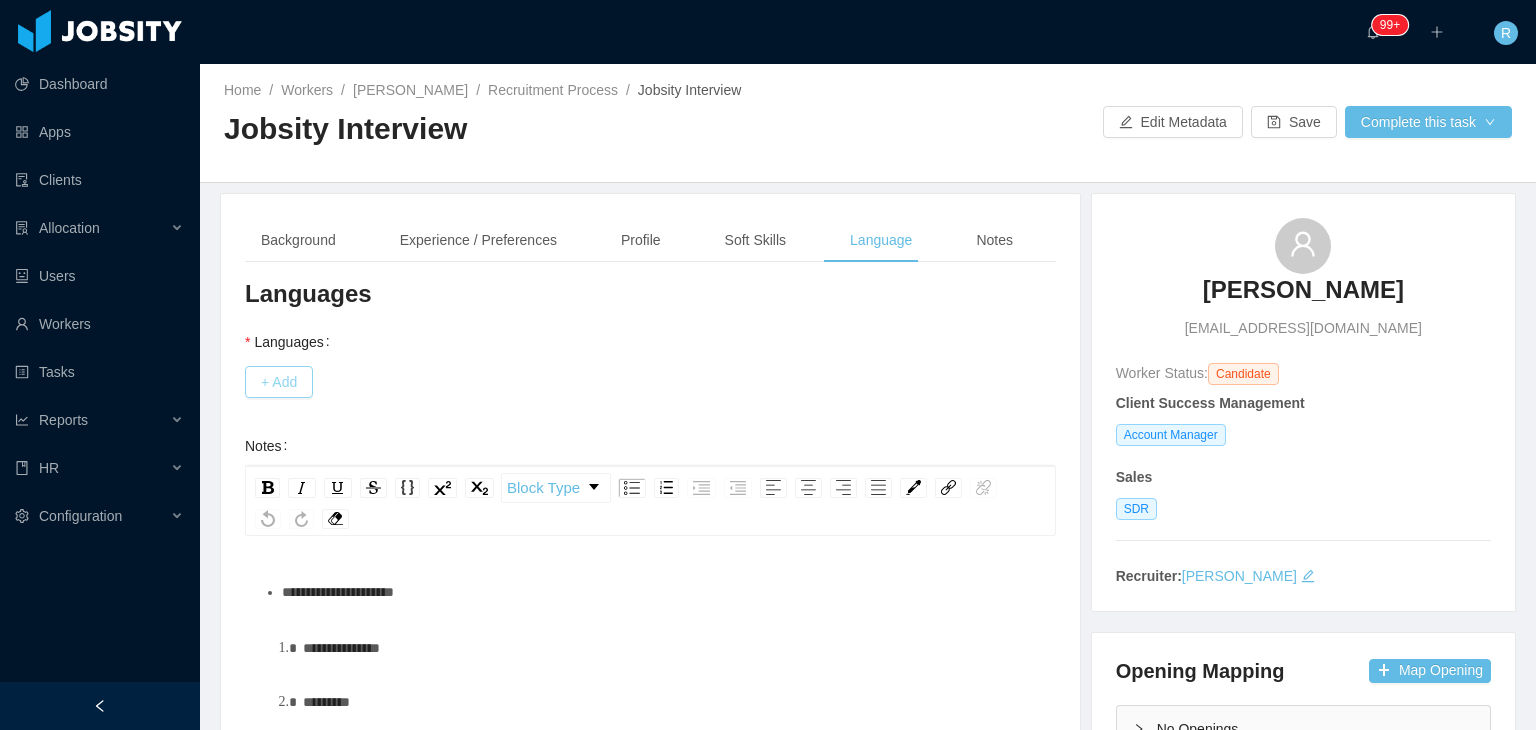 click on "+ Add" at bounding box center [279, 382] 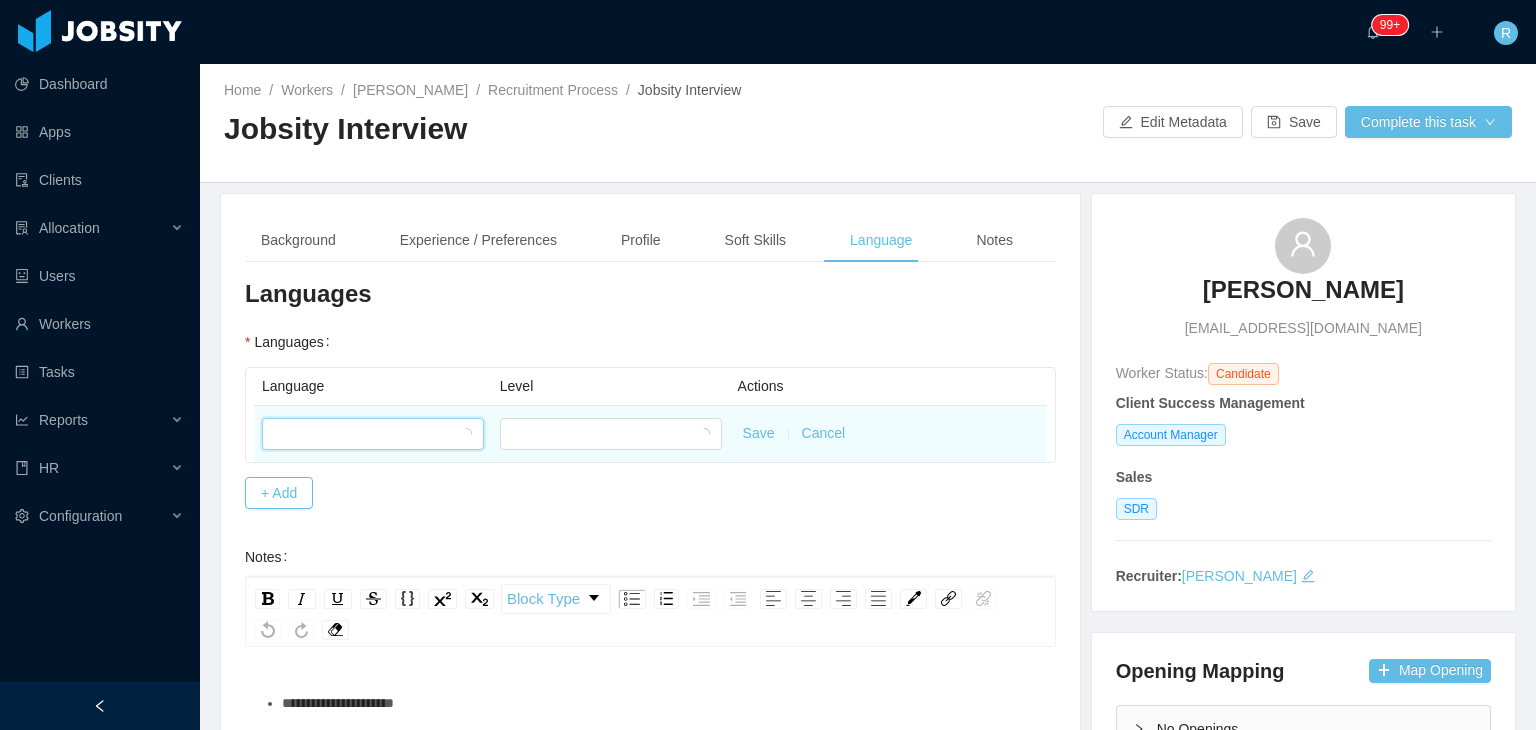 click at bounding box center [366, 434] 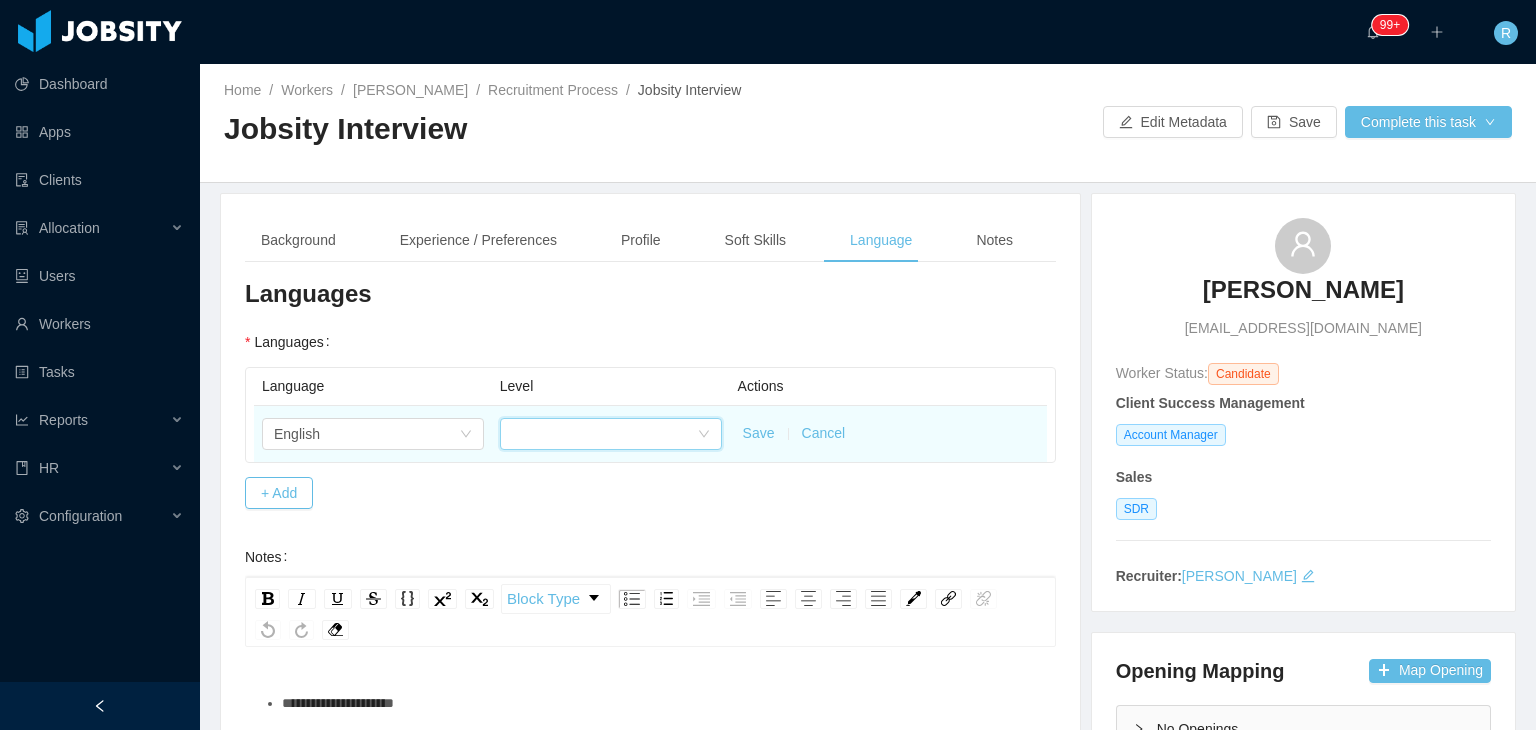 click at bounding box center (604, 434) 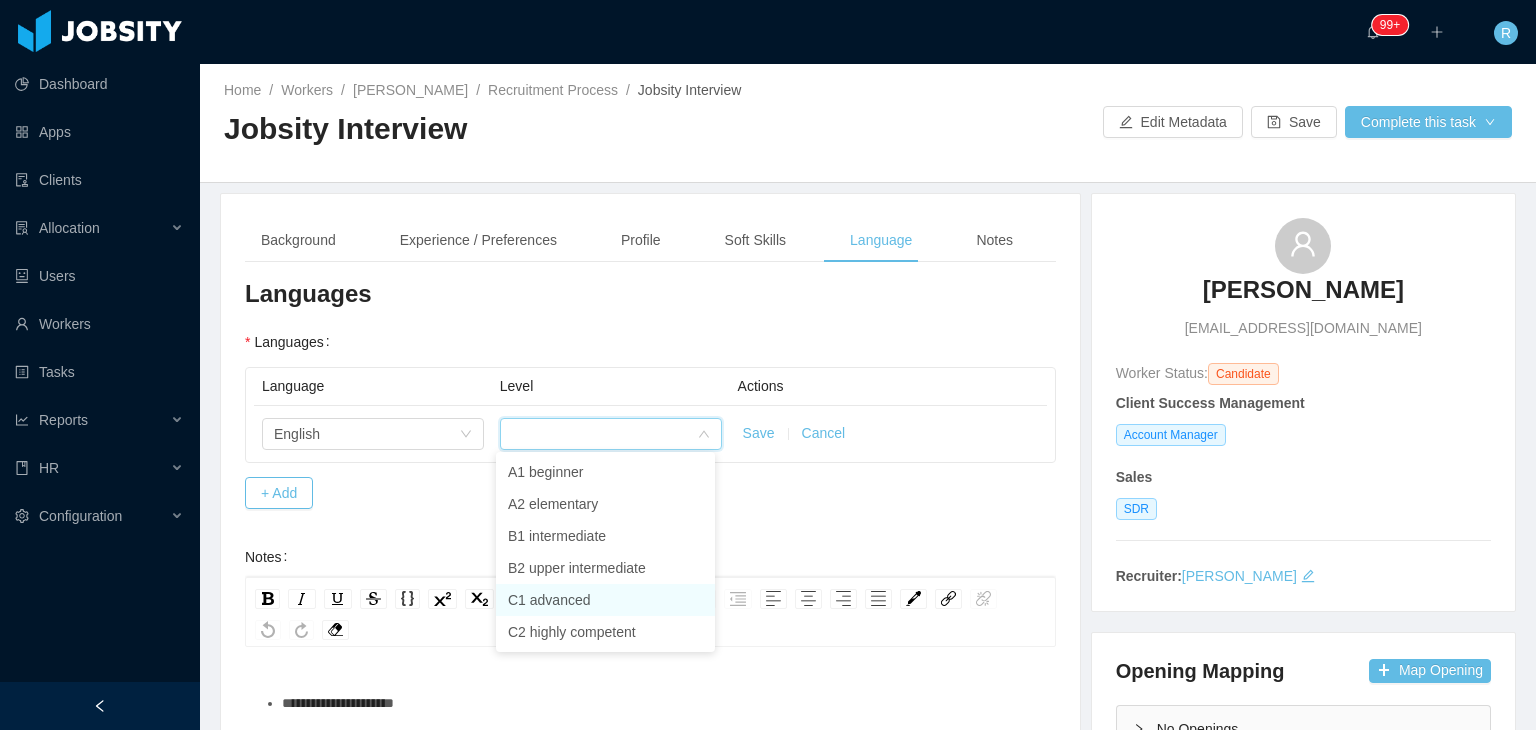 click on "C1 advanced" at bounding box center [605, 600] 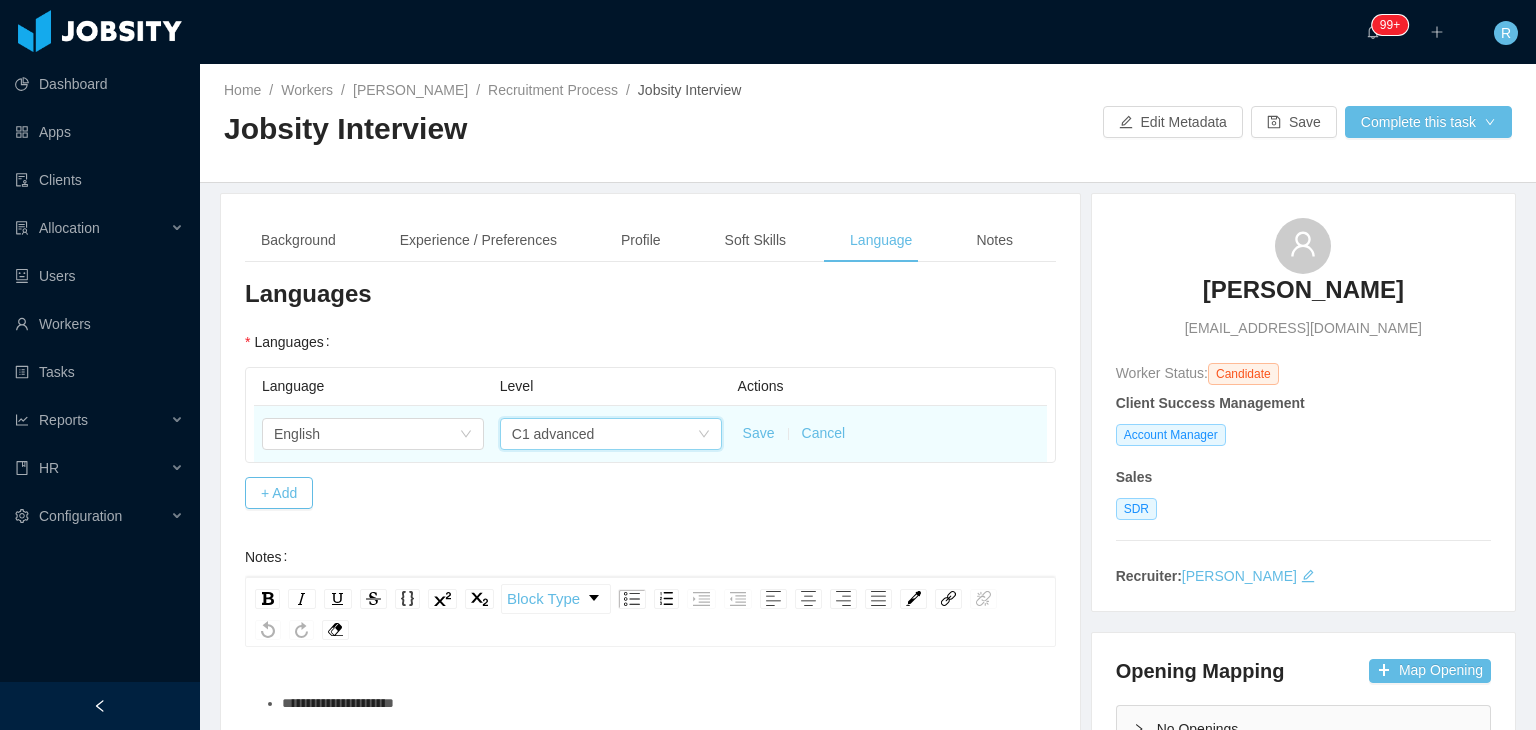 click on "Save" at bounding box center (759, 433) 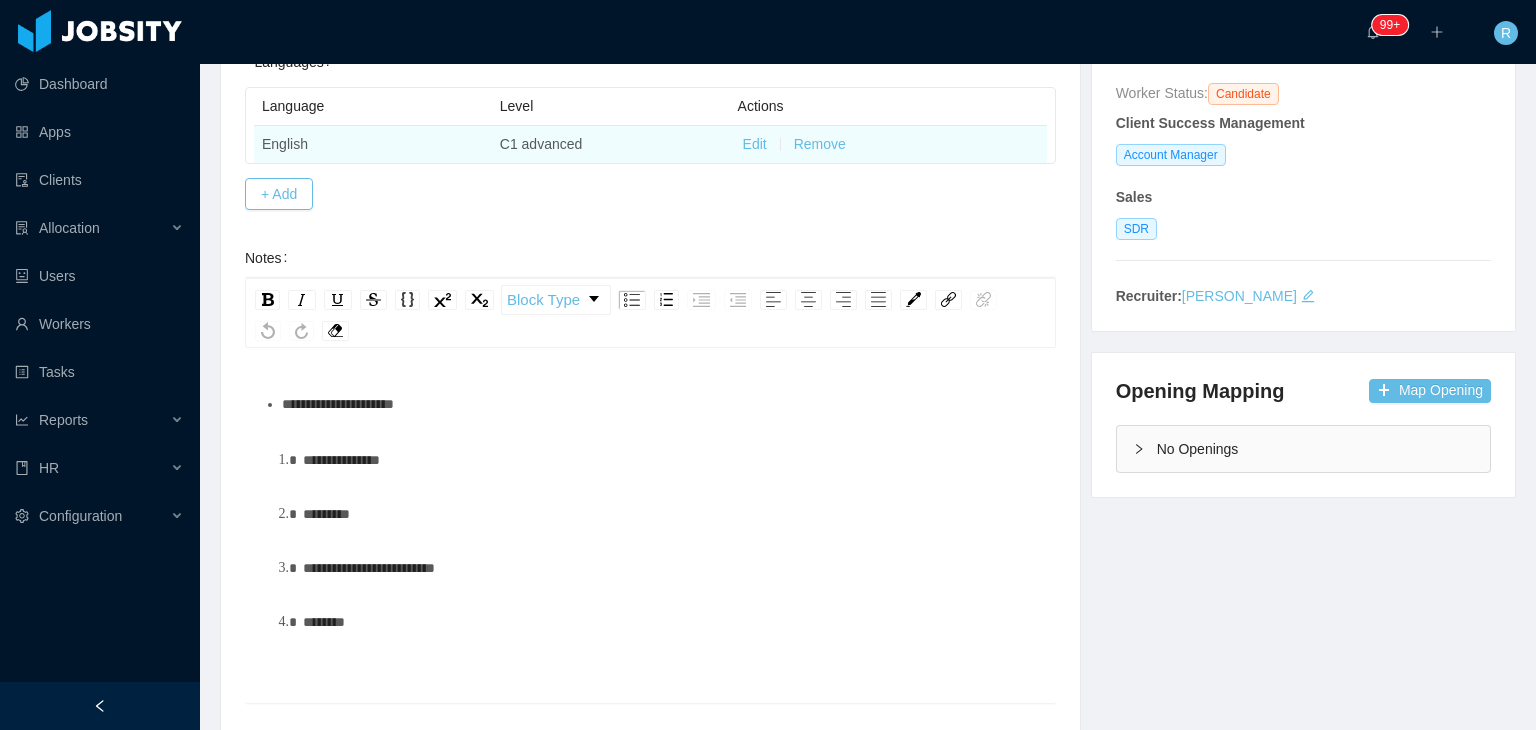 scroll, scrollTop: 288, scrollLeft: 0, axis: vertical 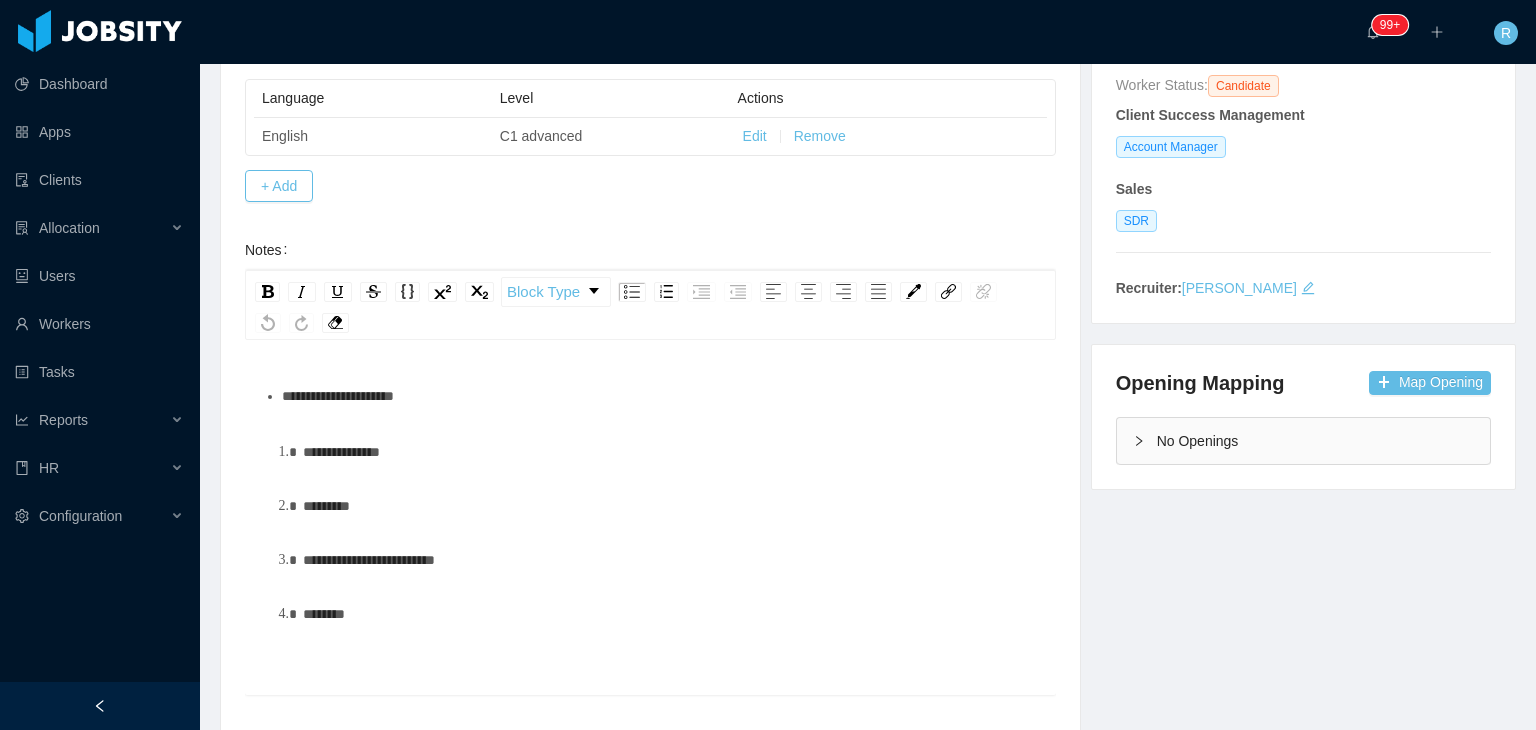 click on "**********" at bounding box center (661, 396) 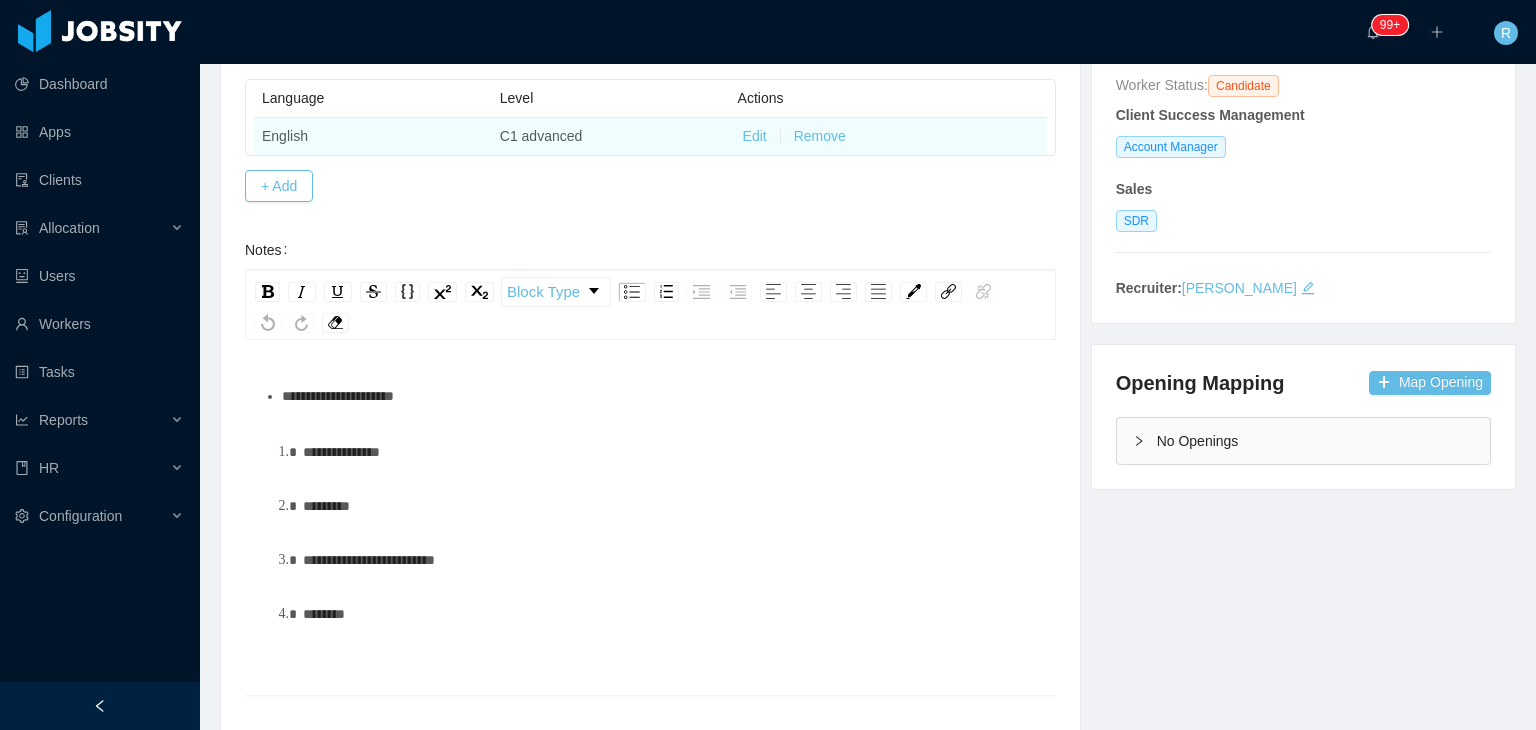 click on "Edit" at bounding box center (755, 136) 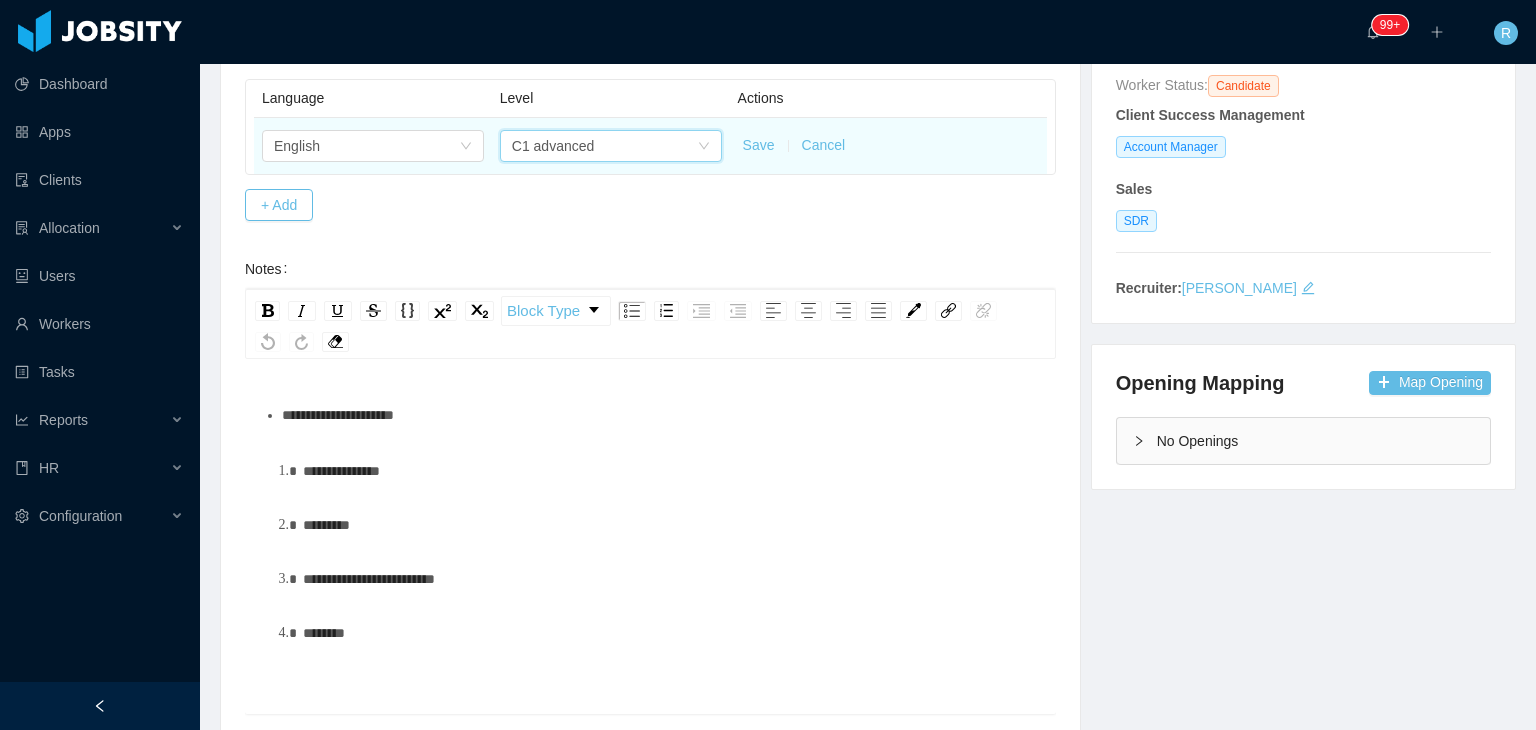click on "C1 advanced" at bounding box center (604, 146) 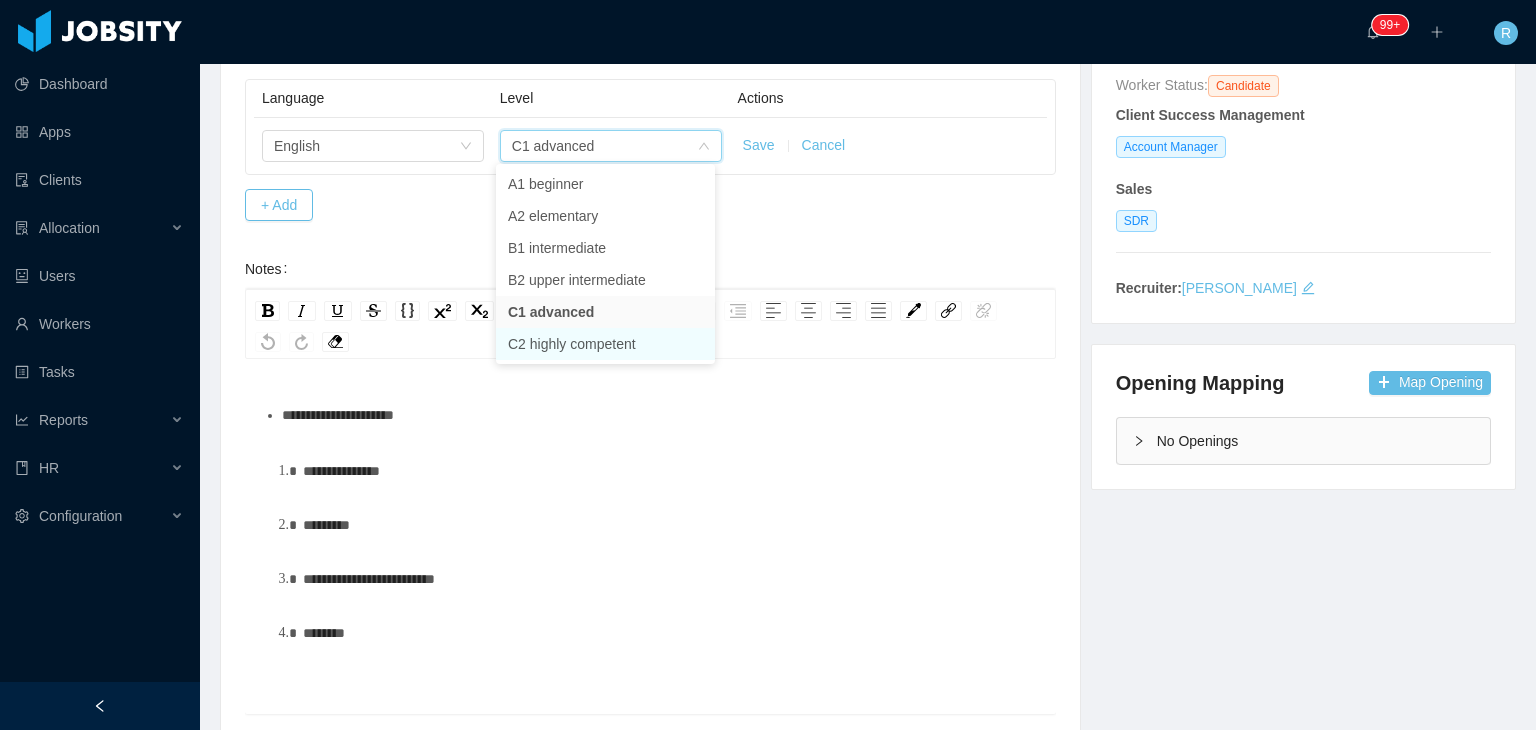 click on "C2 highly competent" at bounding box center (605, 344) 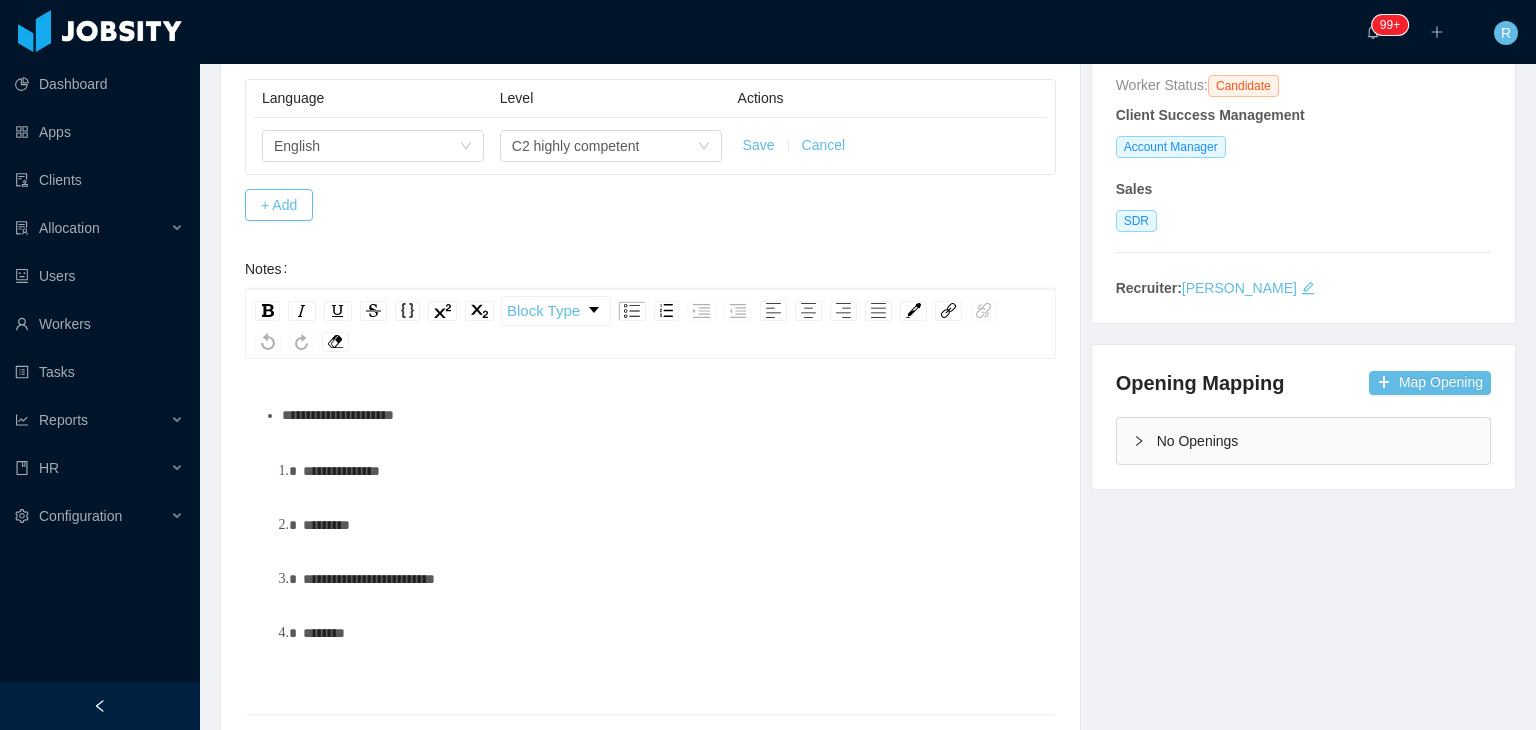 click on "Save" at bounding box center [759, 145] 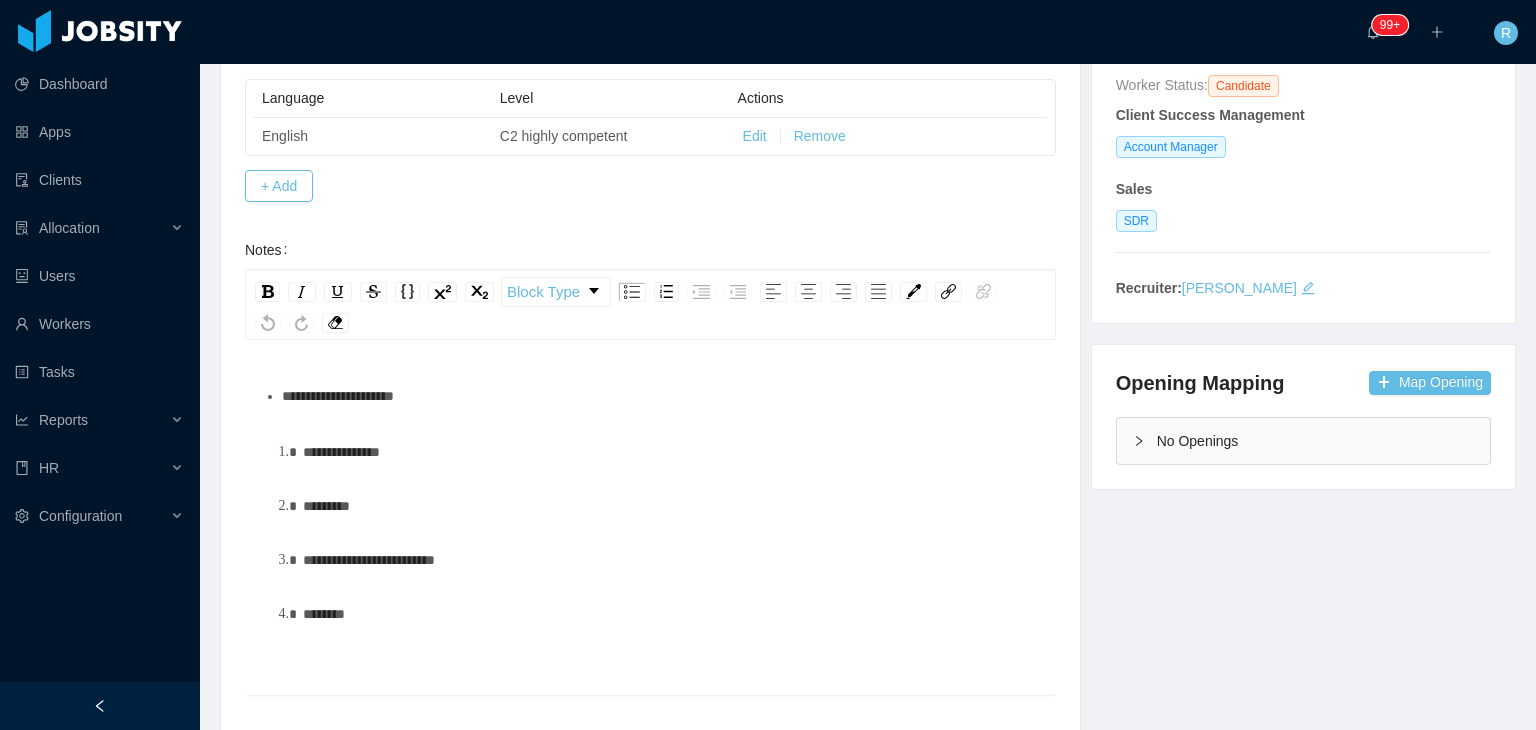 click on "**********" at bounding box center [661, 396] 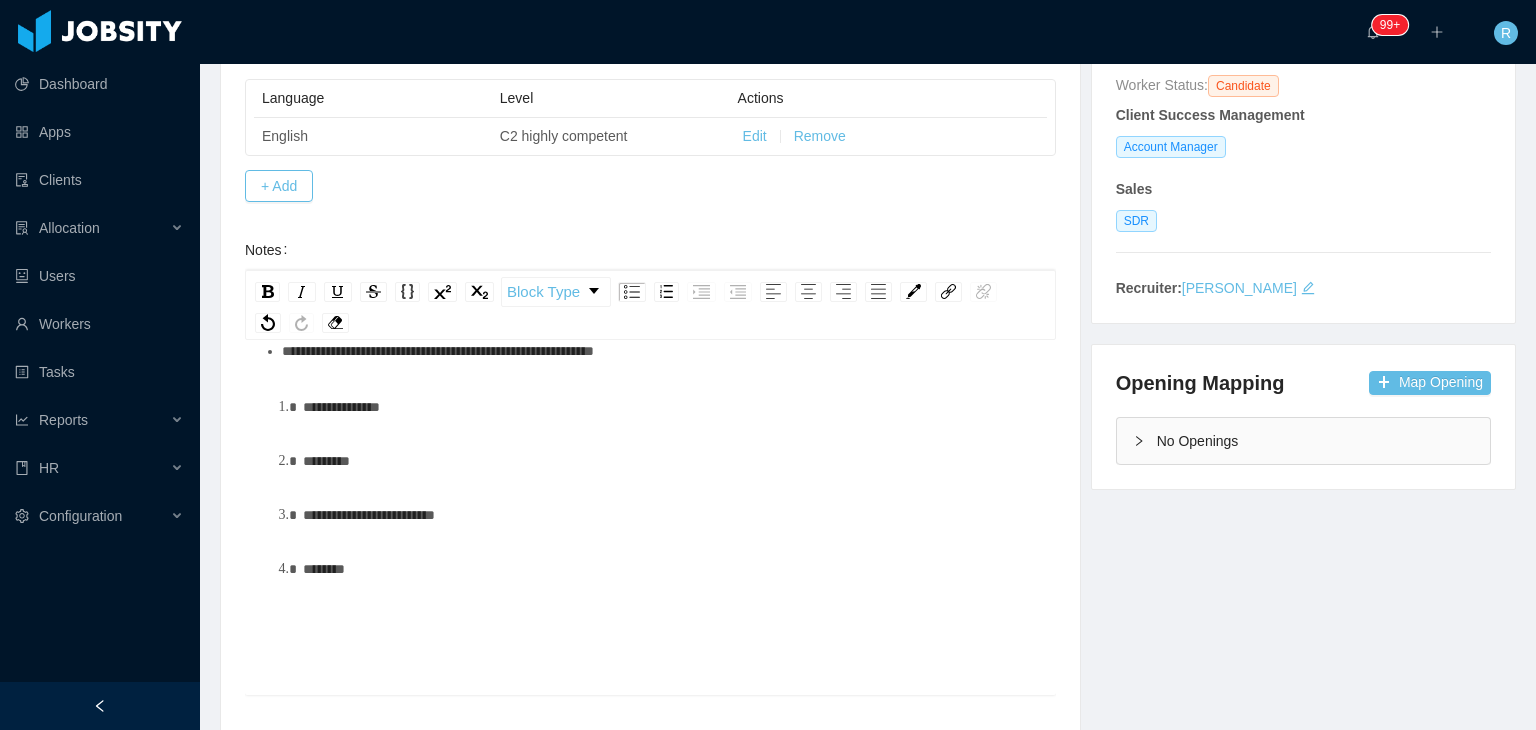 scroll, scrollTop: 0, scrollLeft: 0, axis: both 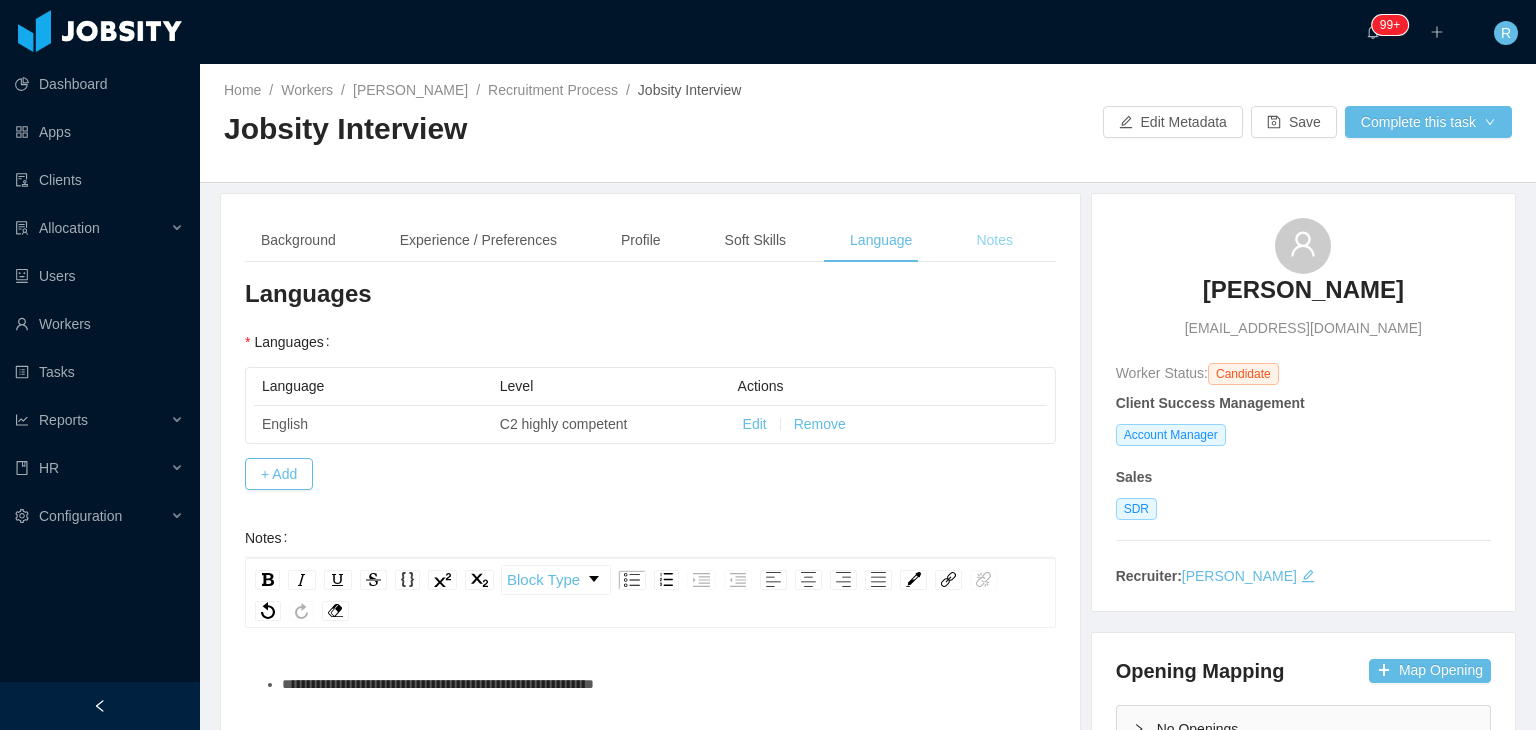 click on "Notes" at bounding box center [994, 240] 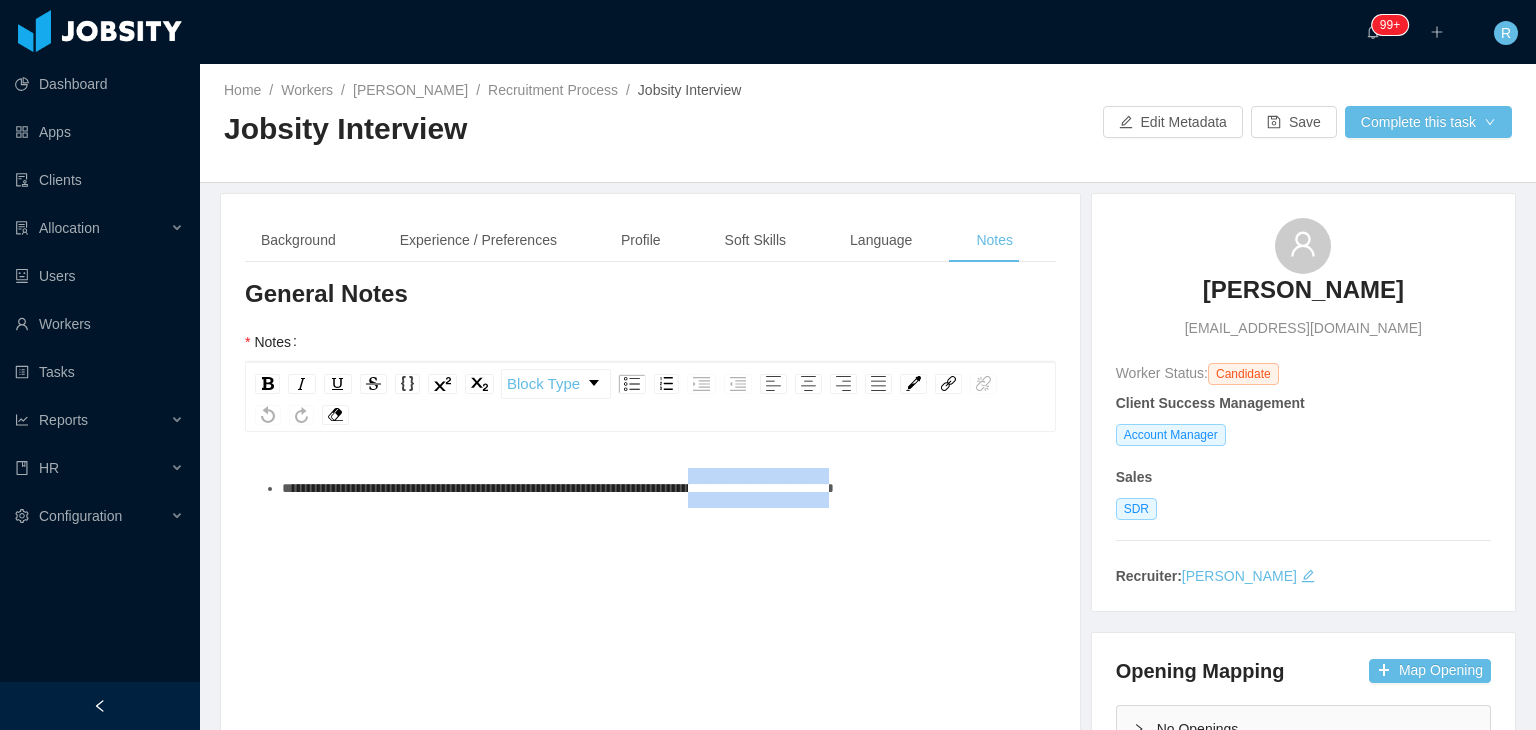 drag, startPoint x: 964, startPoint y: 487, endPoint x: 771, endPoint y: 483, distance: 193.04144 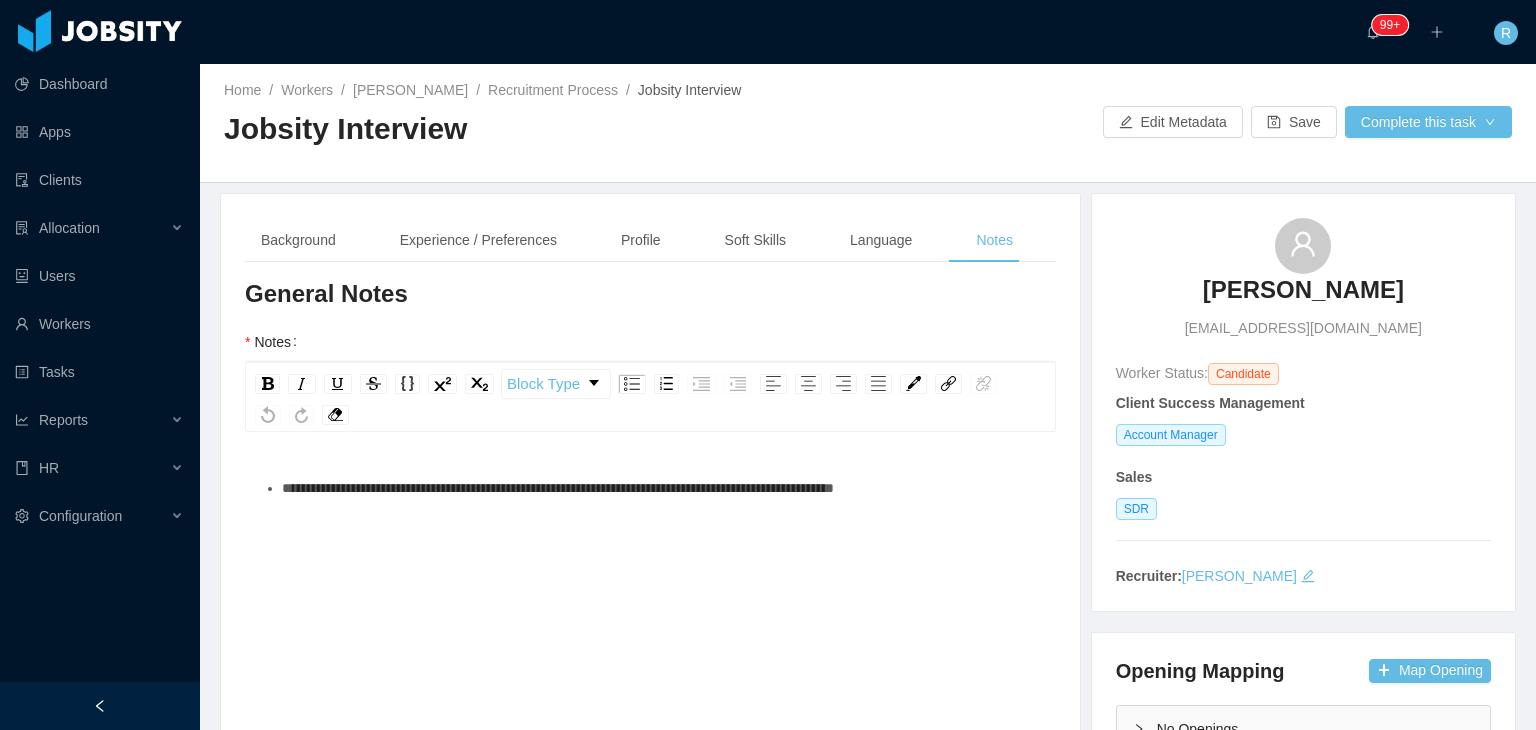 click on "**********" at bounding box center (661, 488) 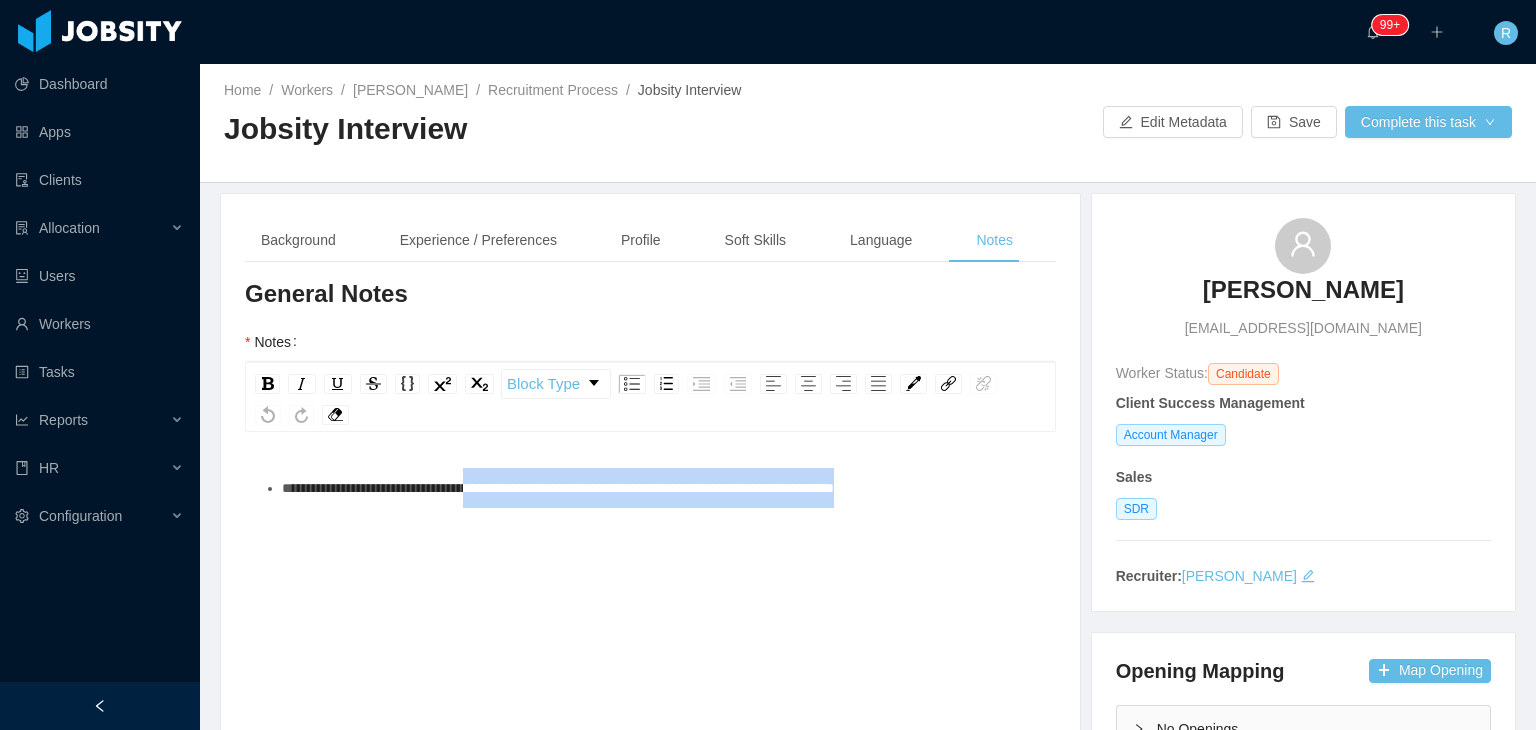drag, startPoint x: 984, startPoint y: 488, endPoint x: 504, endPoint y: 500, distance: 480.14996 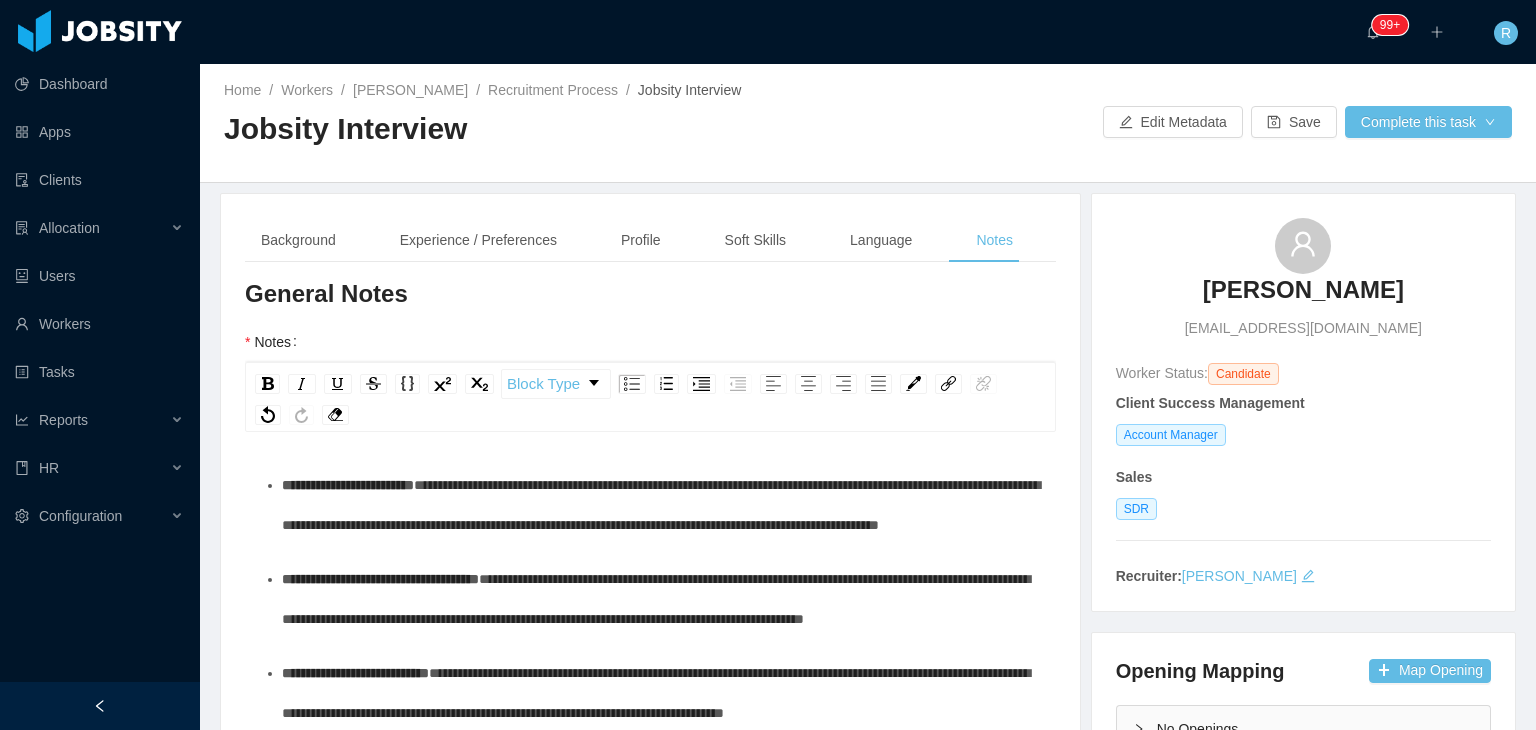 scroll, scrollTop: 216, scrollLeft: 0, axis: vertical 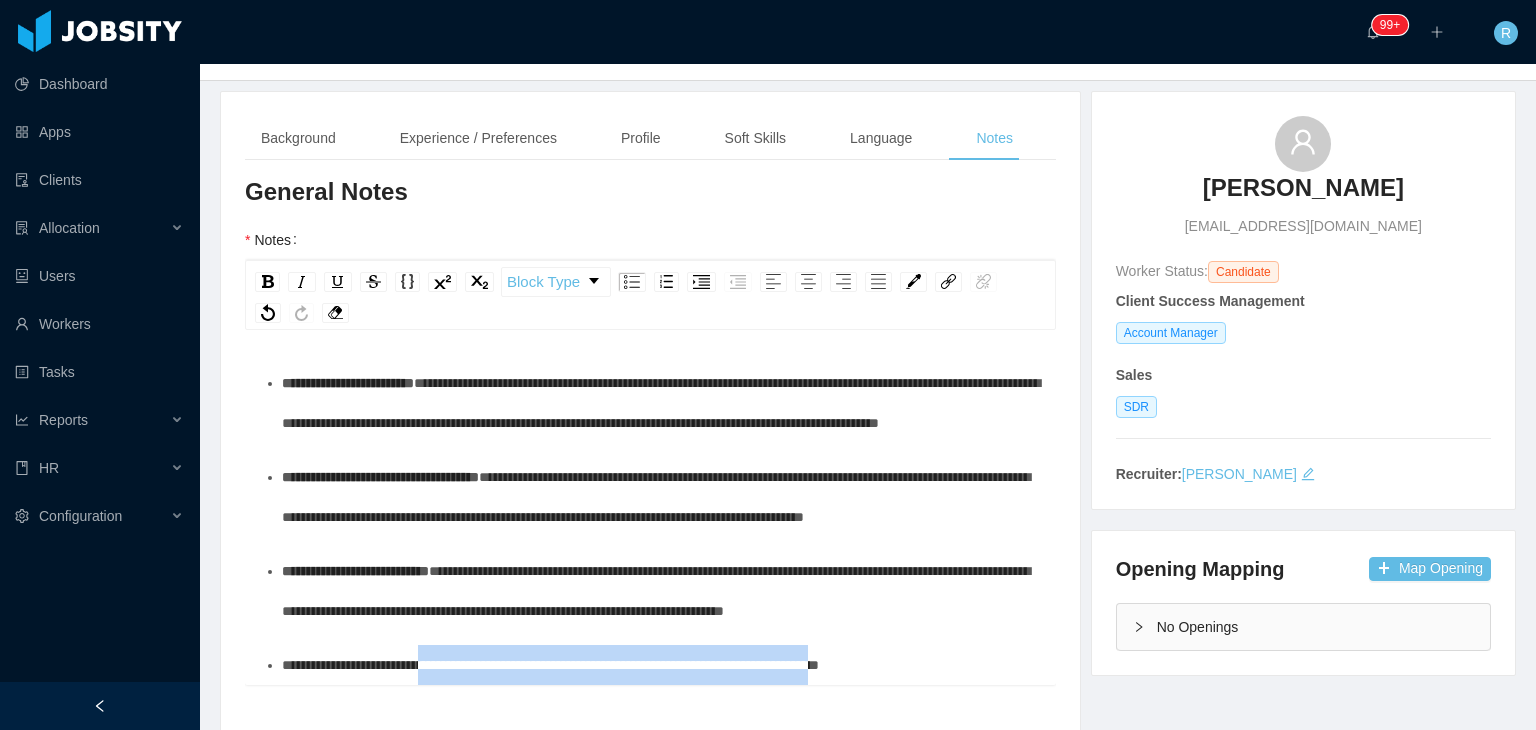 drag, startPoint x: 948, startPoint y: 626, endPoint x: 453, endPoint y: 604, distance: 495.48865 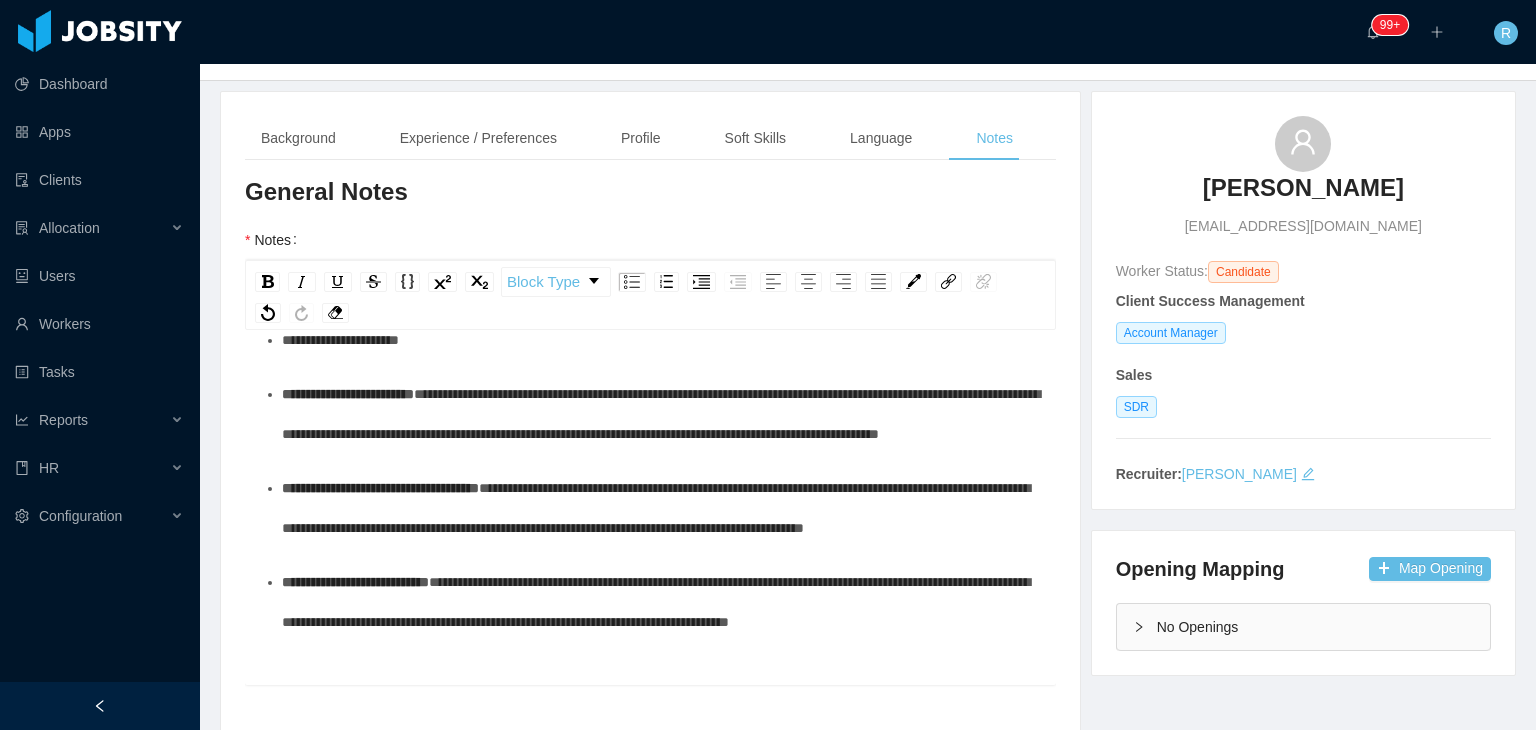 scroll, scrollTop: 162, scrollLeft: 0, axis: vertical 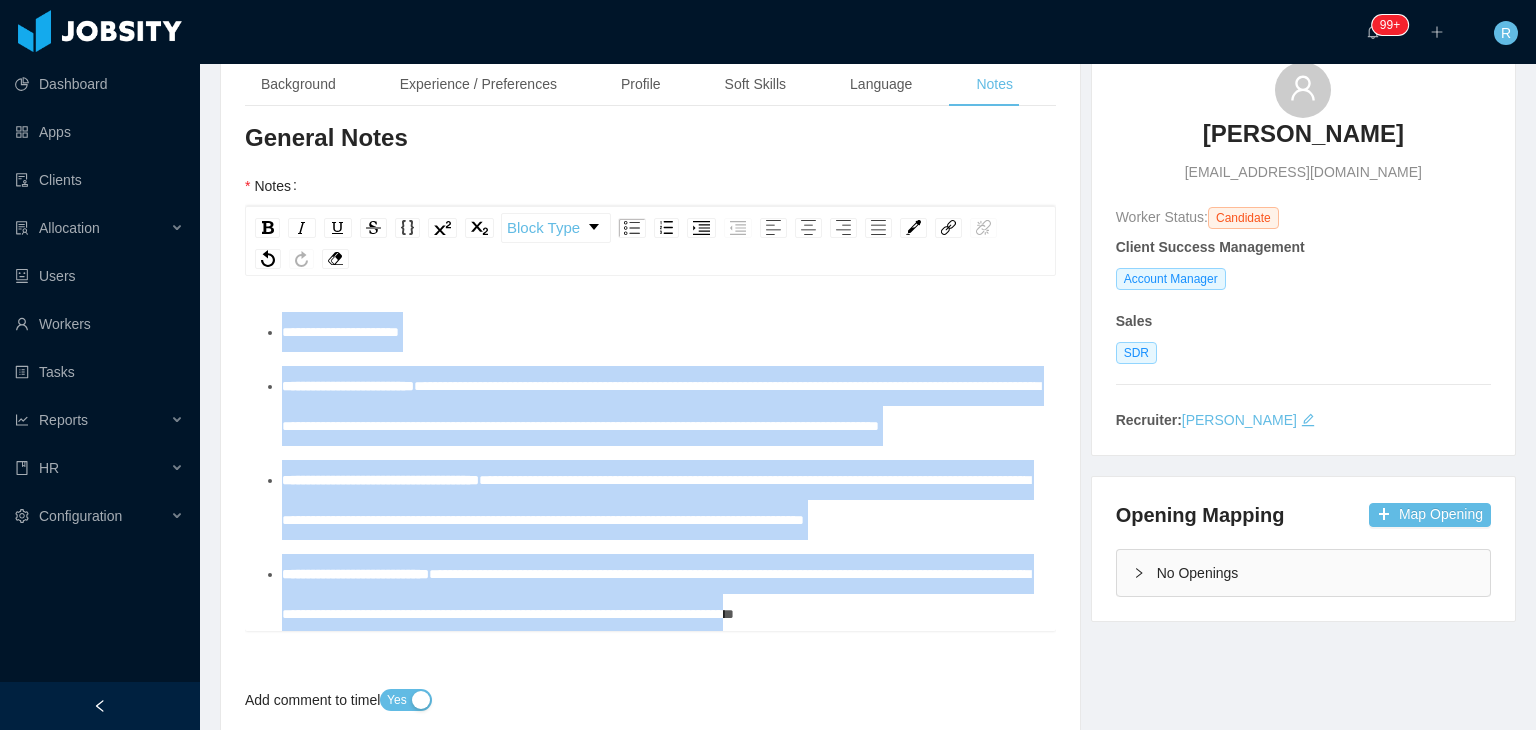 drag, startPoint x: 368, startPoint y: 573, endPoint x: 263, endPoint y: 301, distance: 291.56302 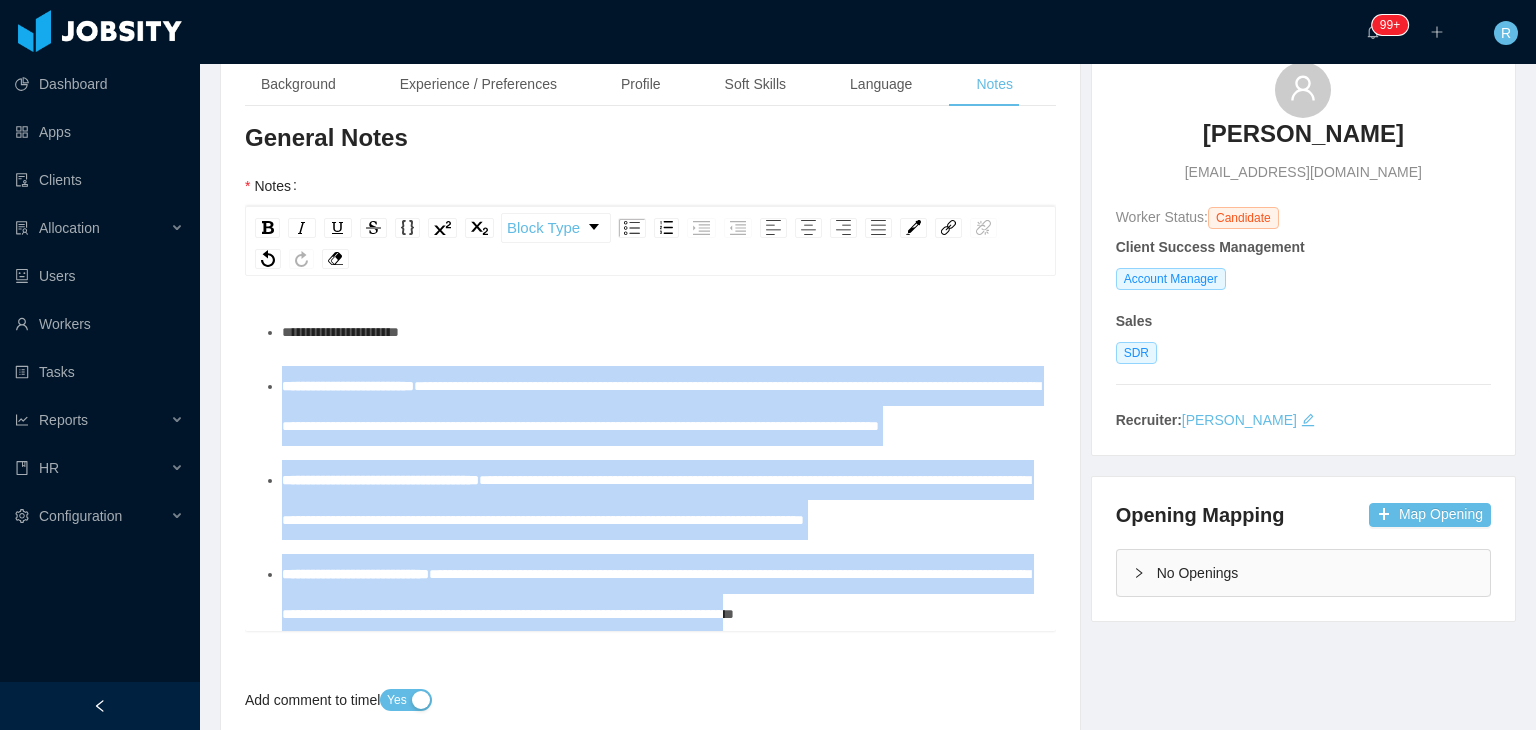 drag, startPoint x: 263, startPoint y: 301, endPoint x: 250, endPoint y: 385, distance: 85 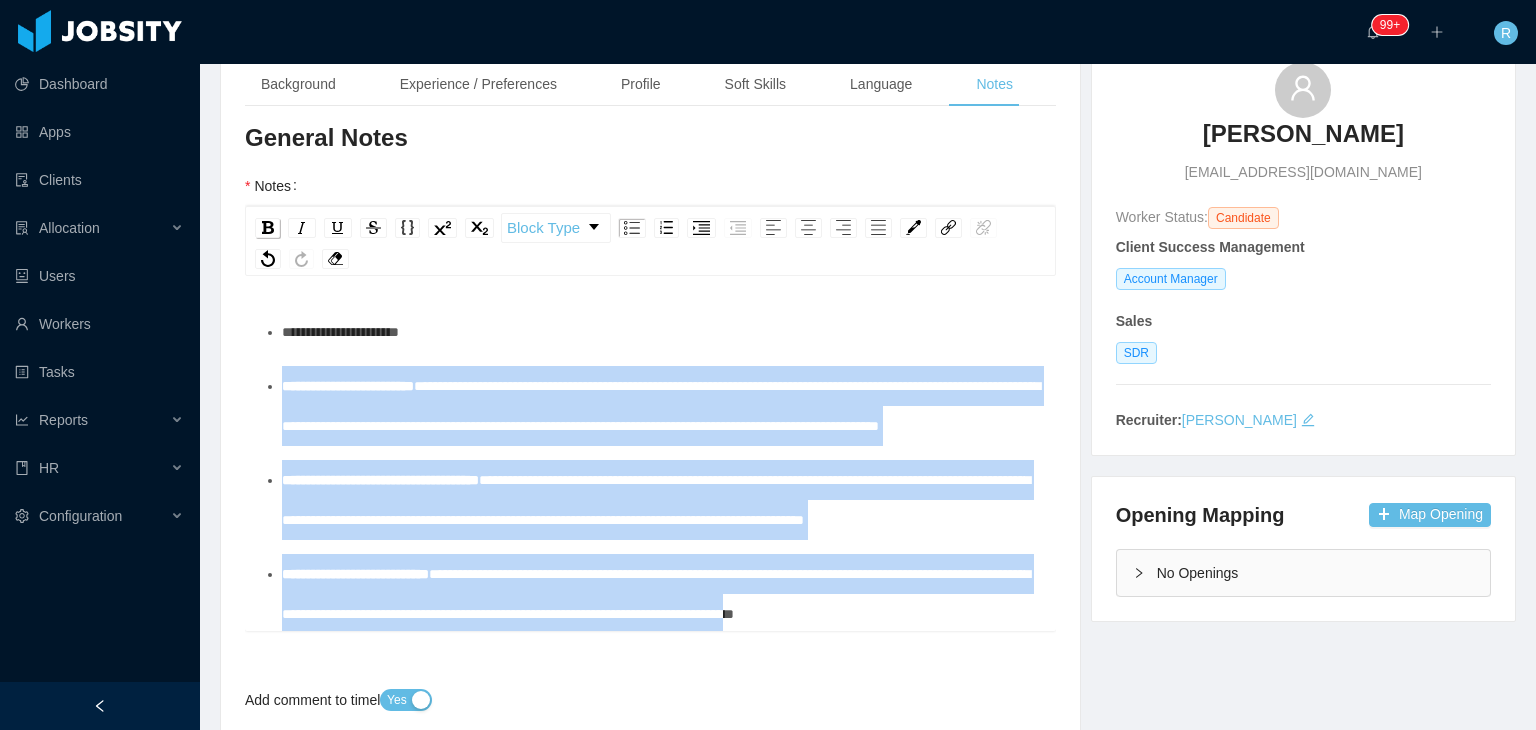 click at bounding box center [267, 228] 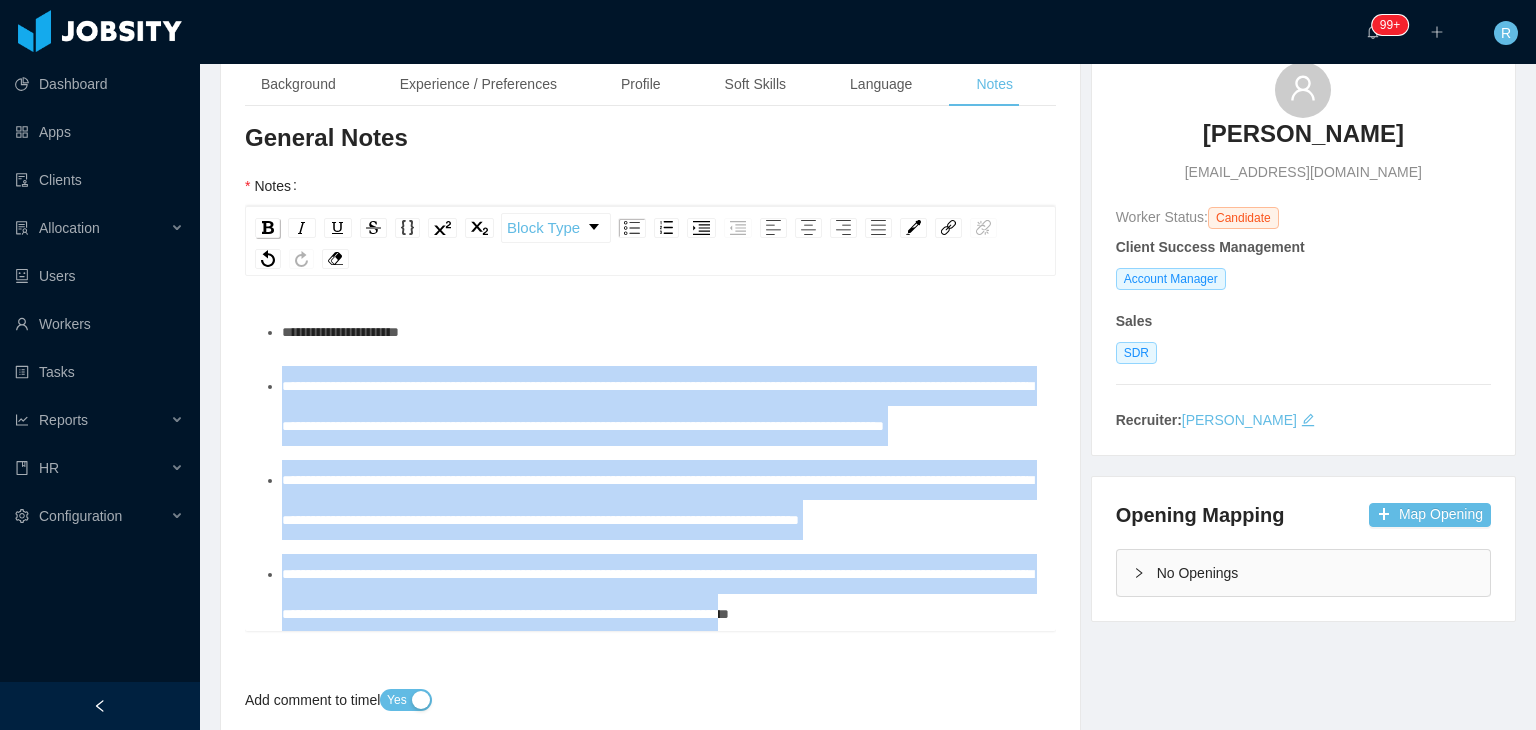 click at bounding box center [267, 228] 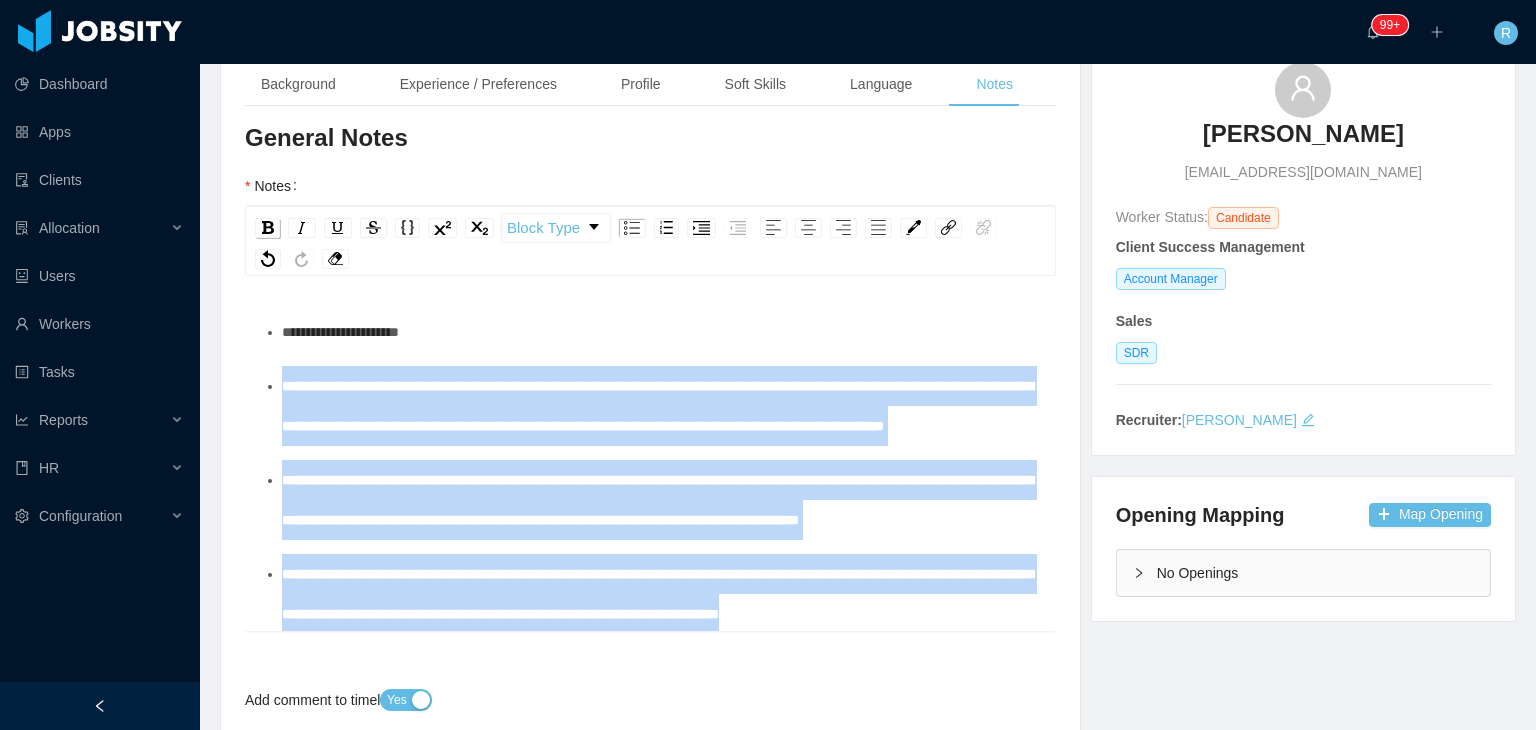 click at bounding box center (267, 228) 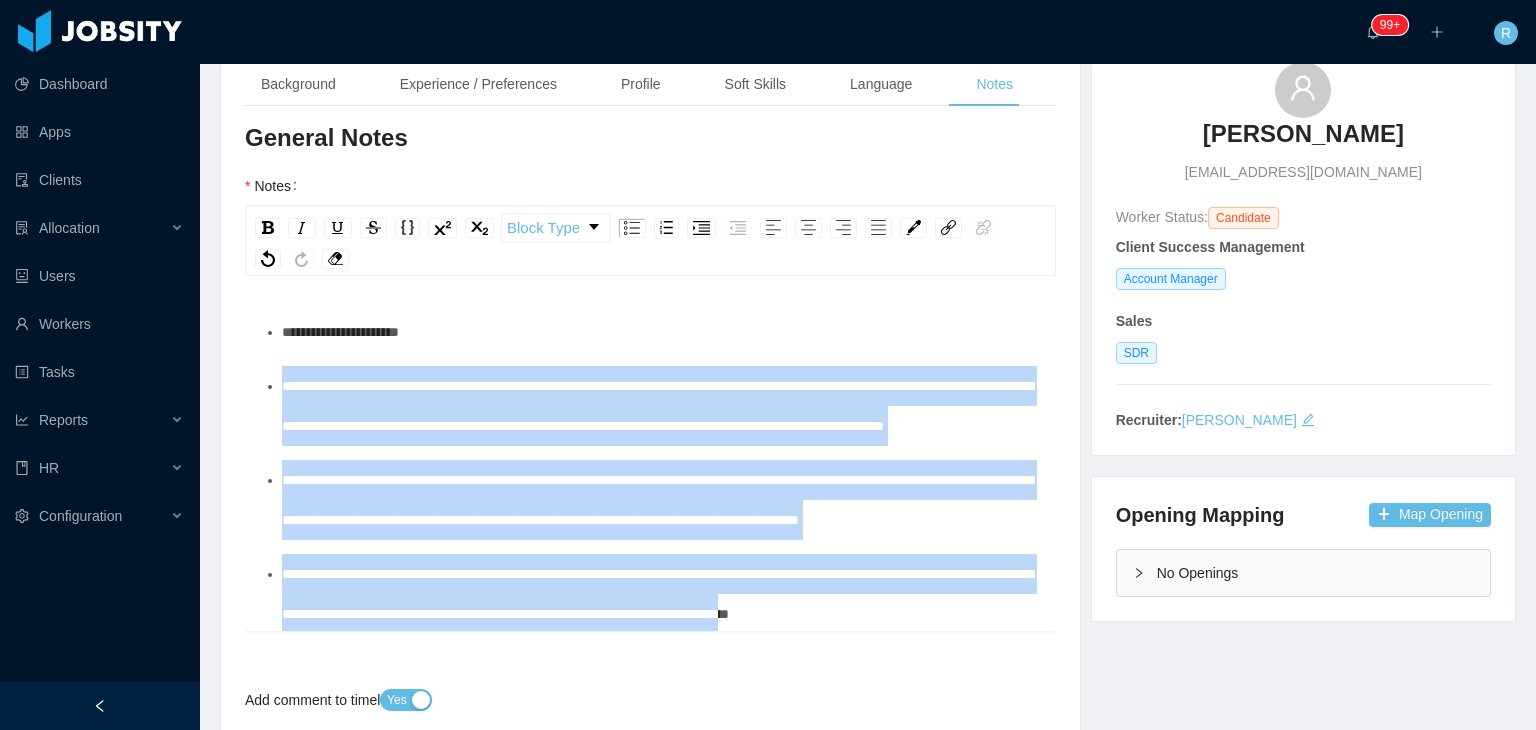click on "**********" at bounding box center [657, 406] 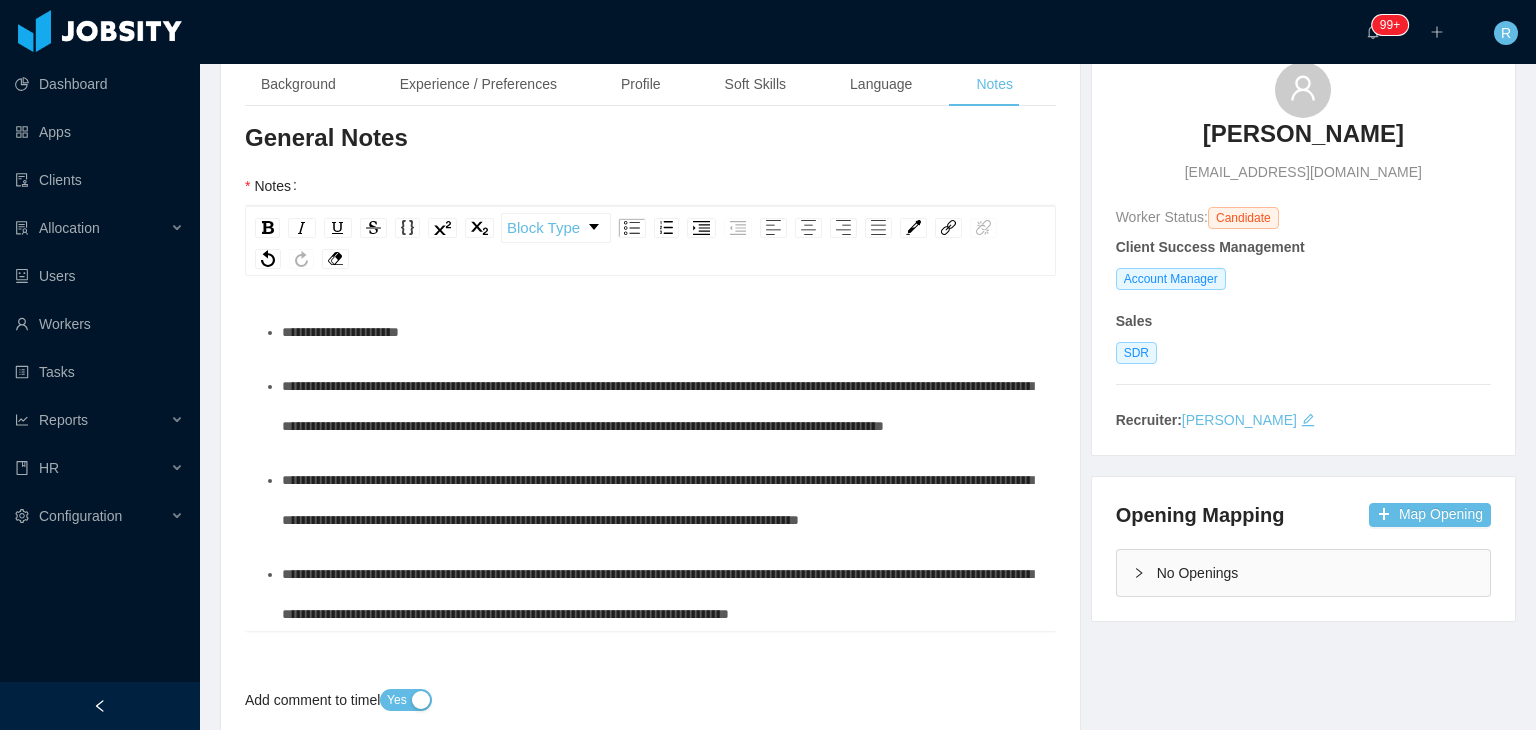 scroll, scrollTop: 162, scrollLeft: 0, axis: vertical 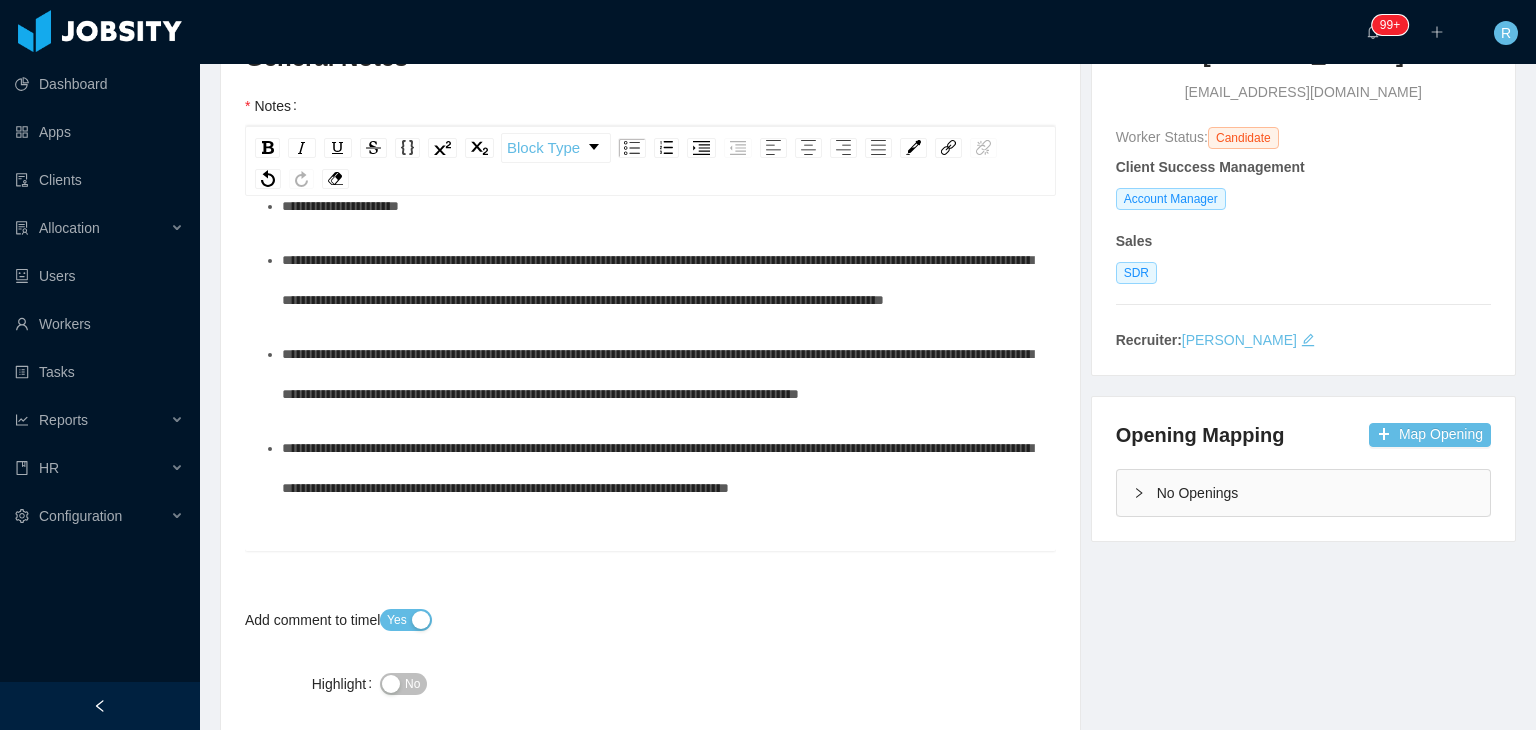 click on "**********" at bounding box center (661, 468) 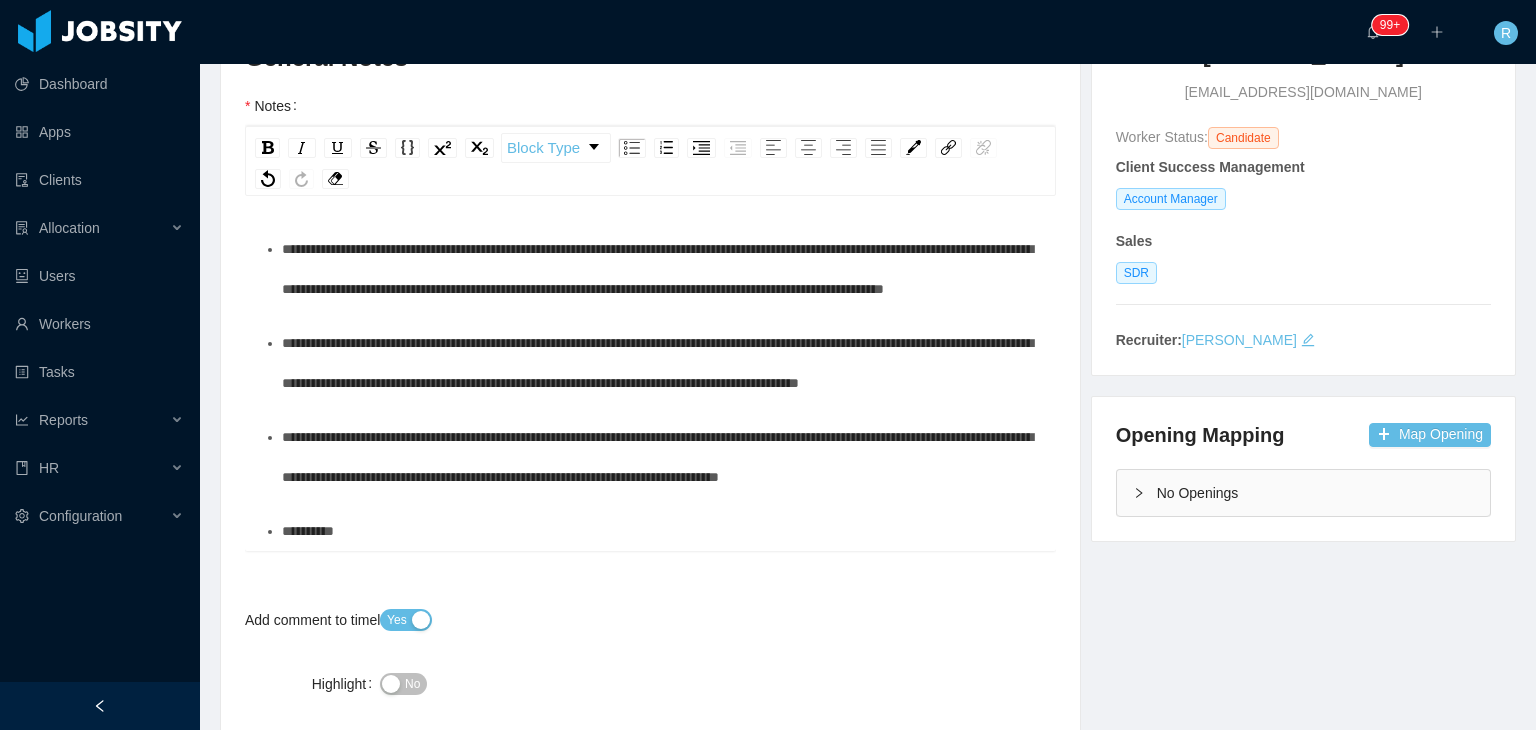 scroll, scrollTop: 166, scrollLeft: 0, axis: vertical 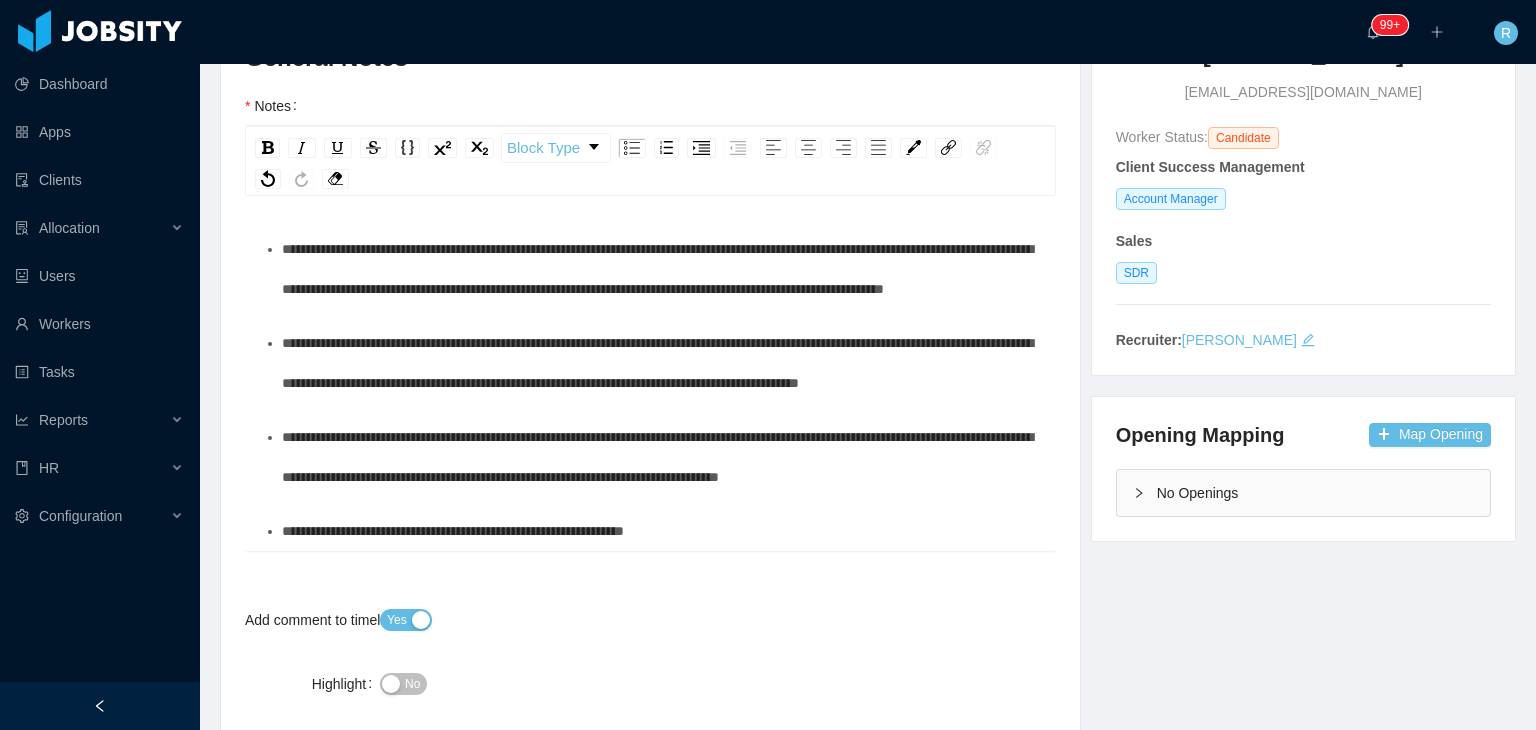 click on "**********" at bounding box center (661, 457) 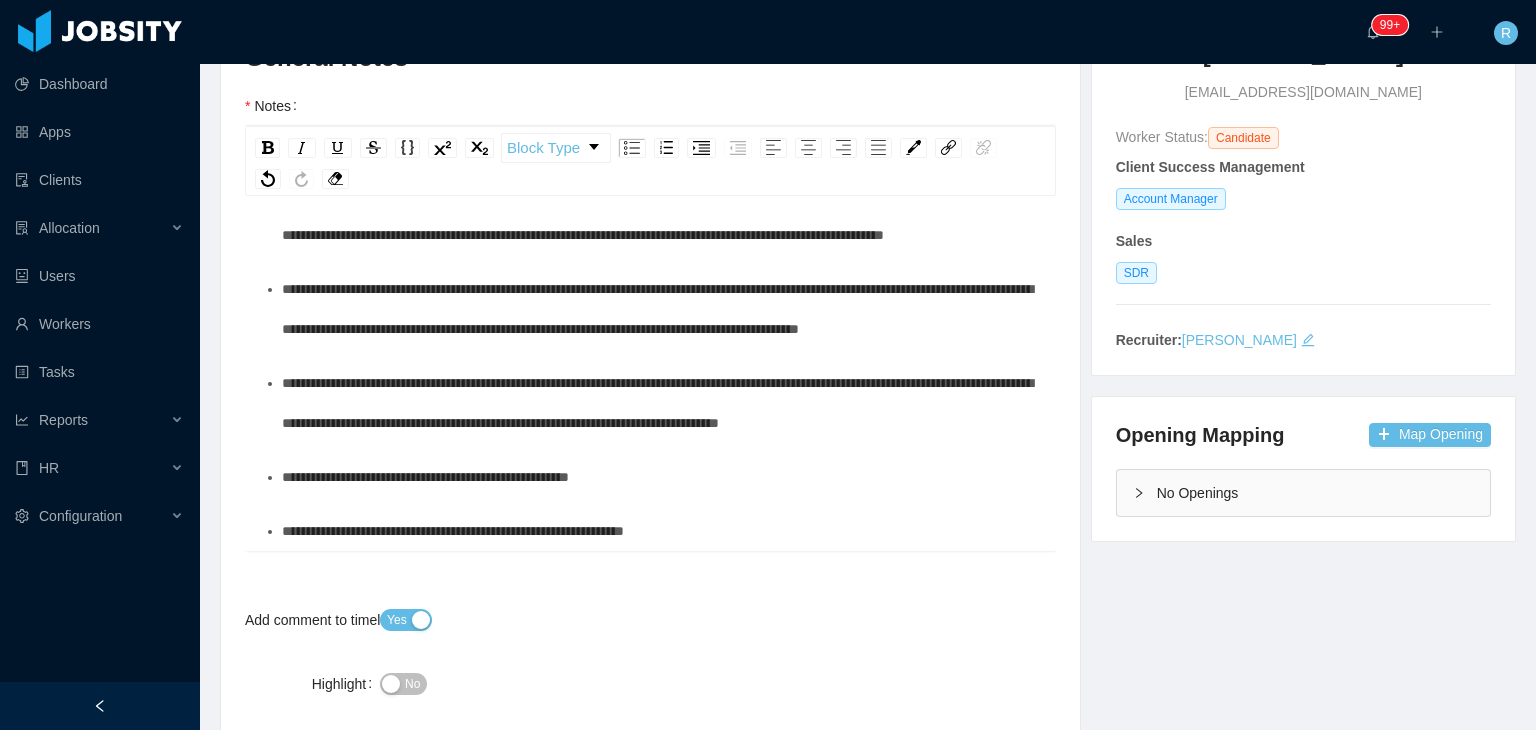 click on "**********" at bounding box center (650, 593) 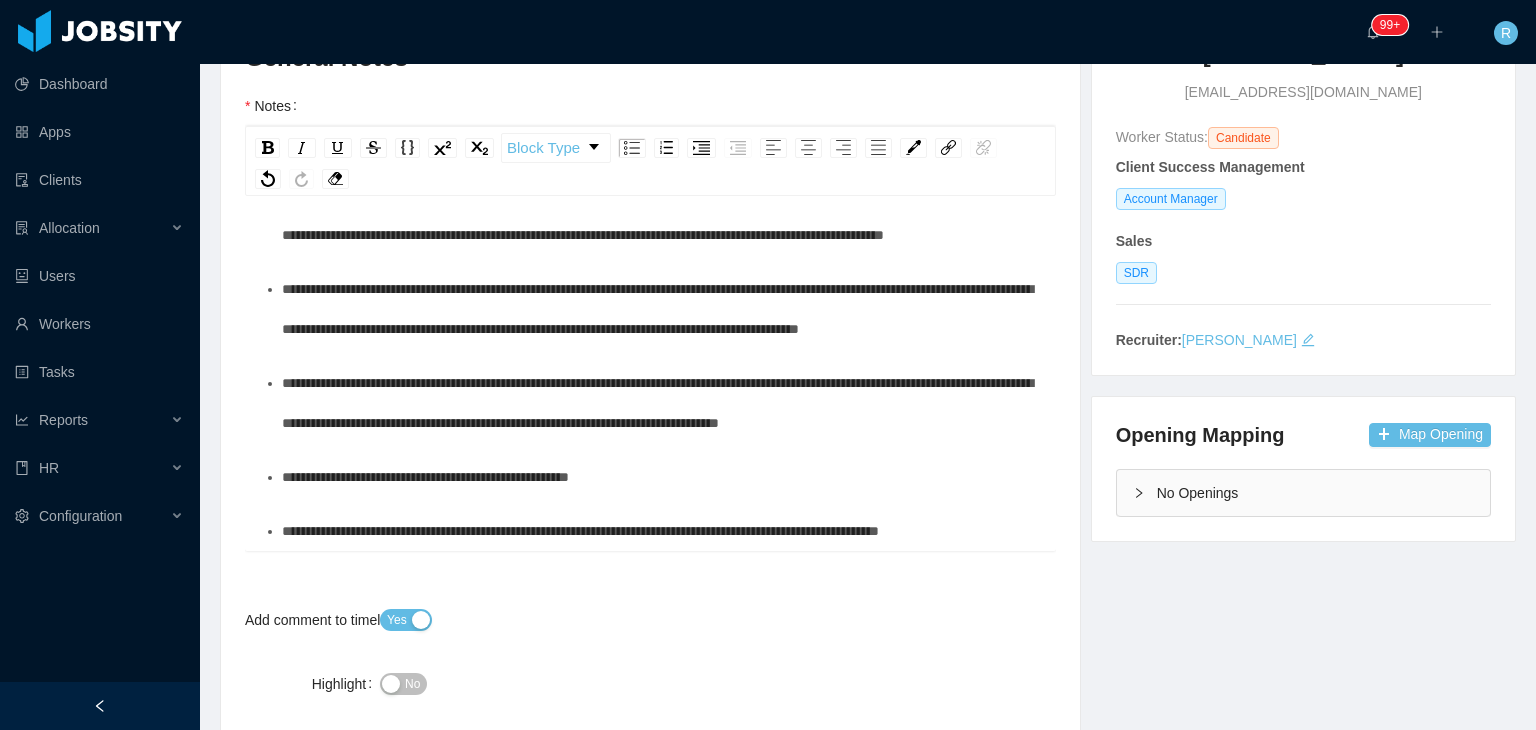 scroll, scrollTop: 0, scrollLeft: 0, axis: both 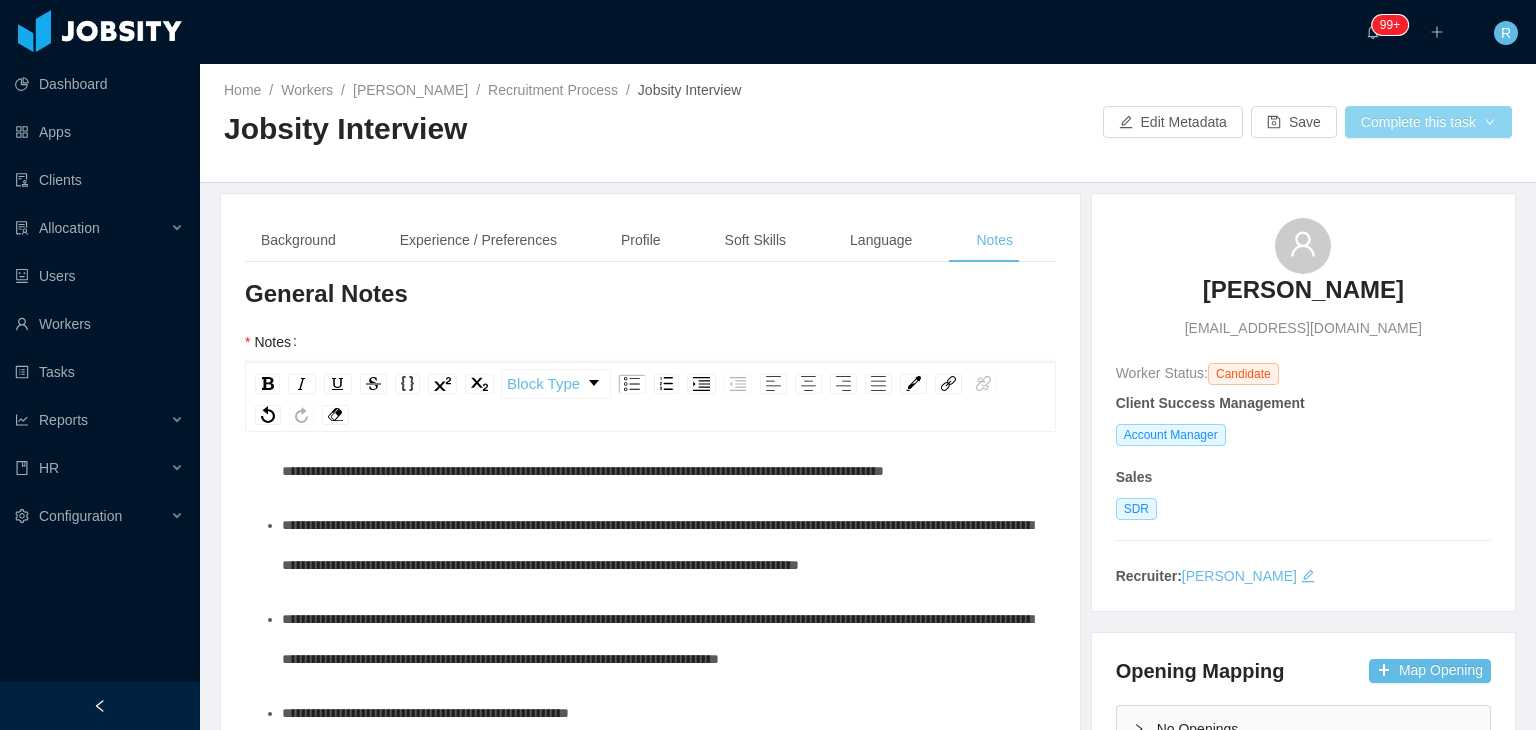 click on "Complete this task" at bounding box center (1428, 122) 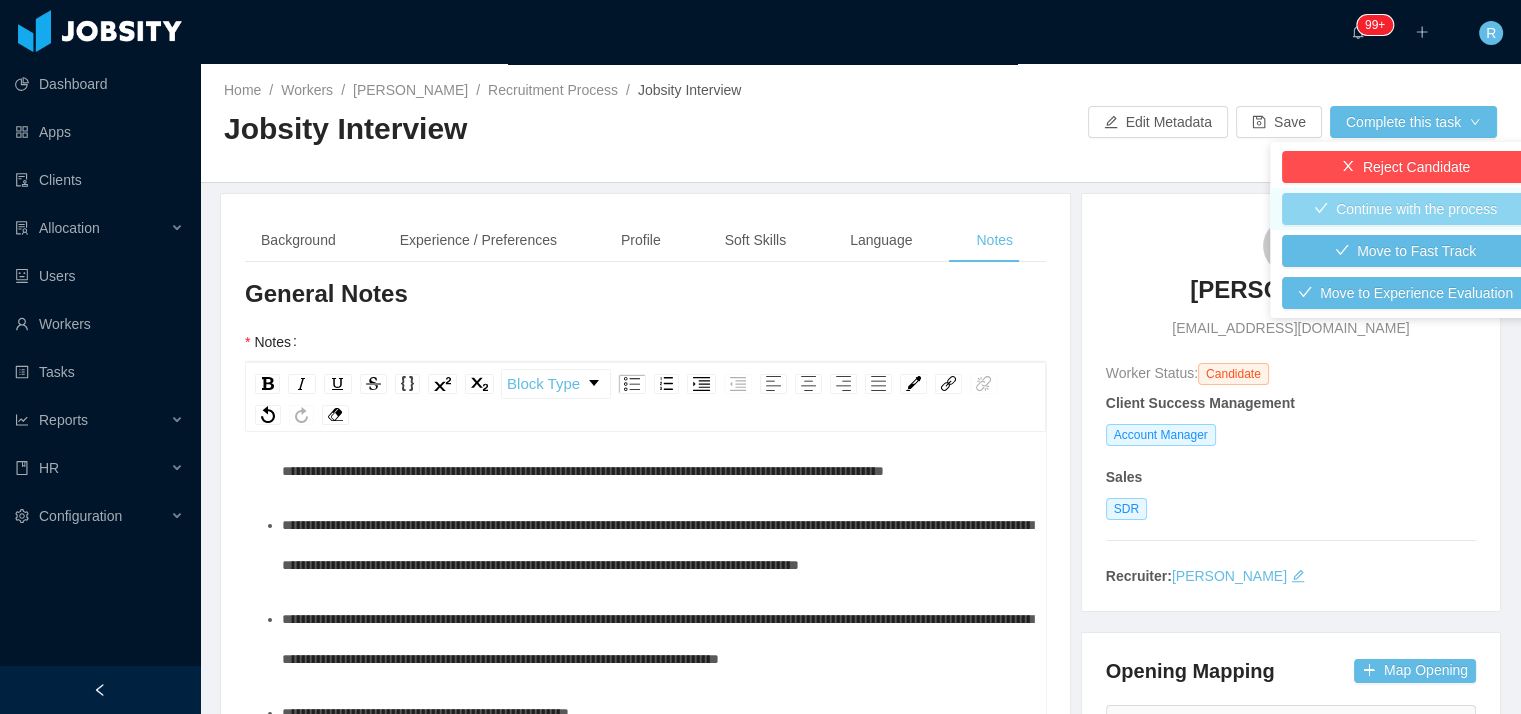 click on "Continue with the process" at bounding box center (1405, 209) 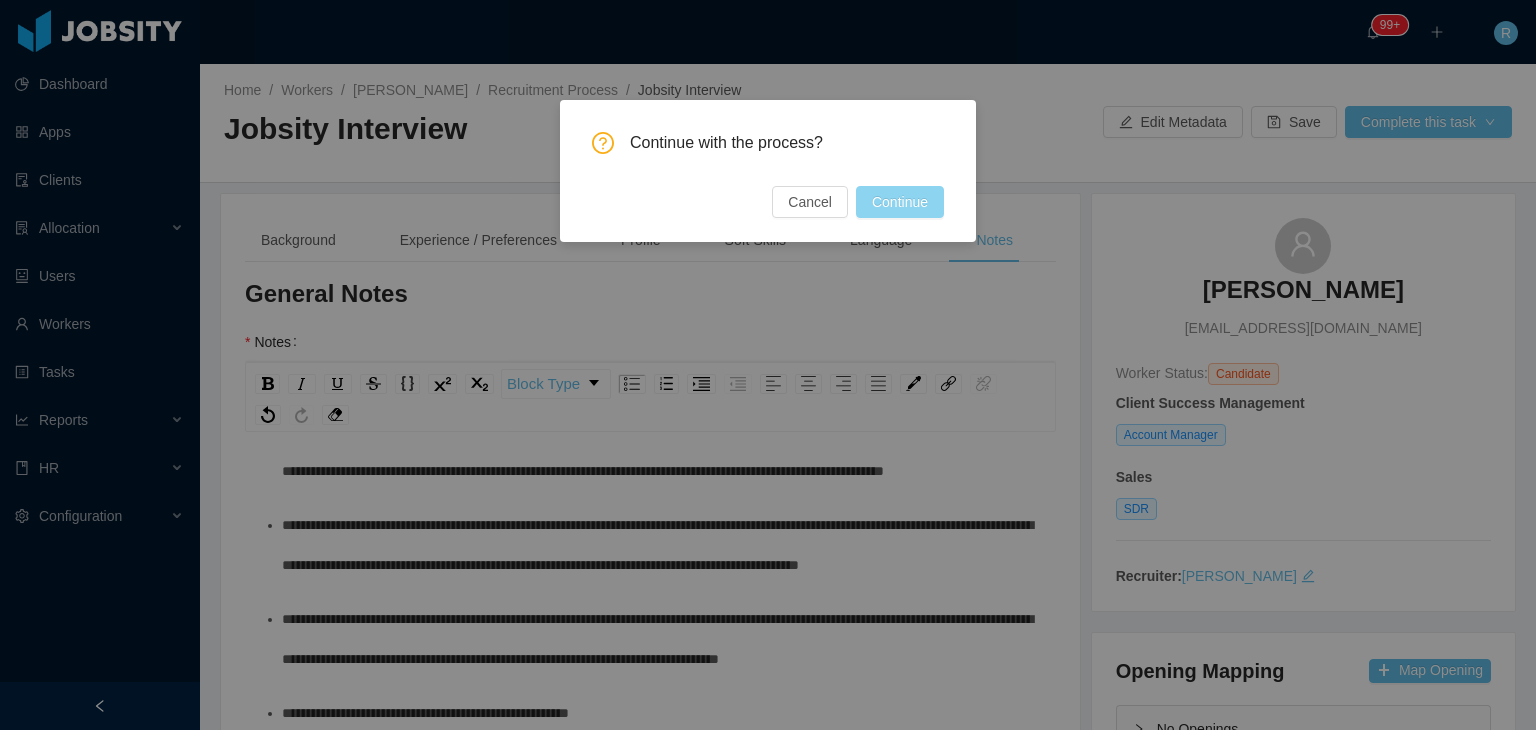 click on "Continue" at bounding box center (900, 202) 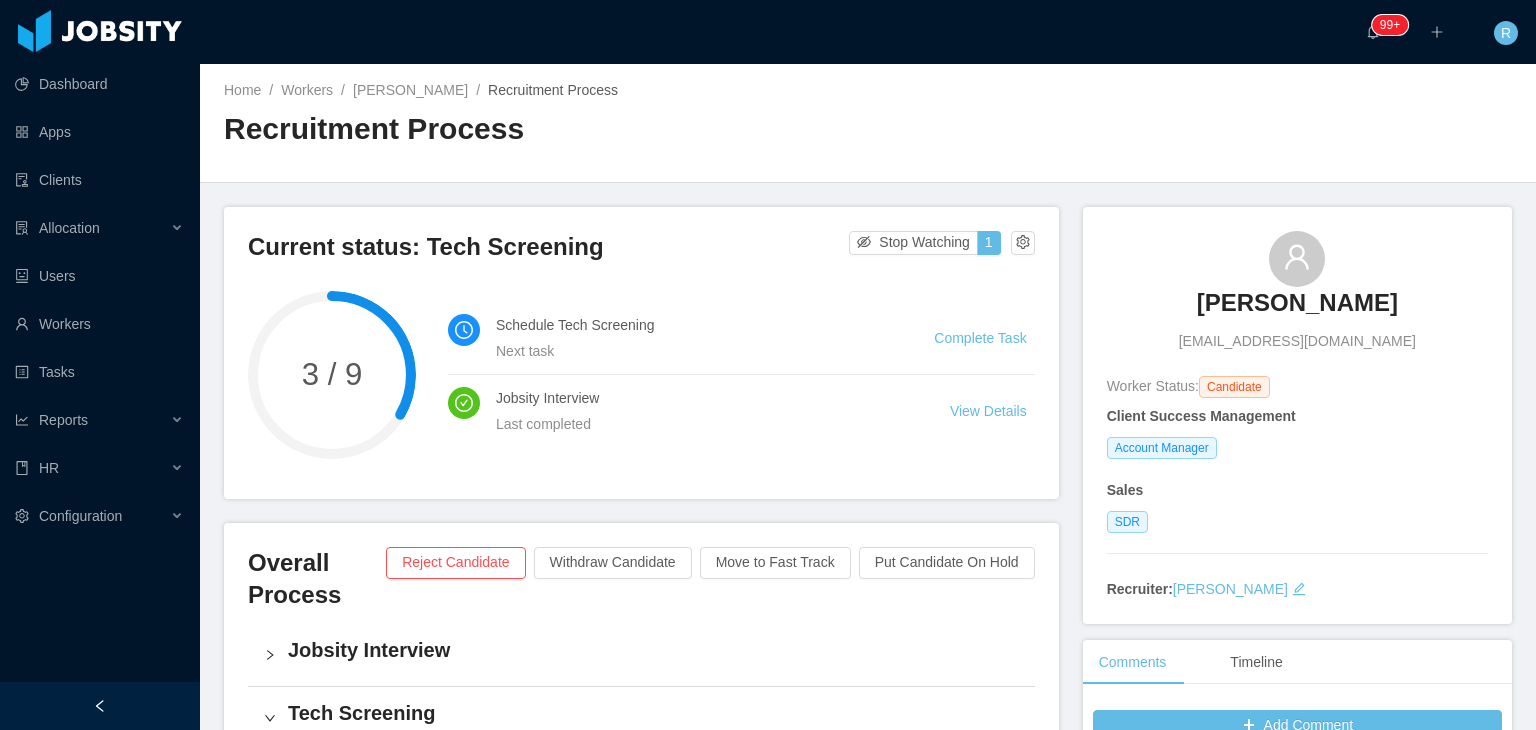 click on "[PERSON_NAME]" at bounding box center [1297, 303] 